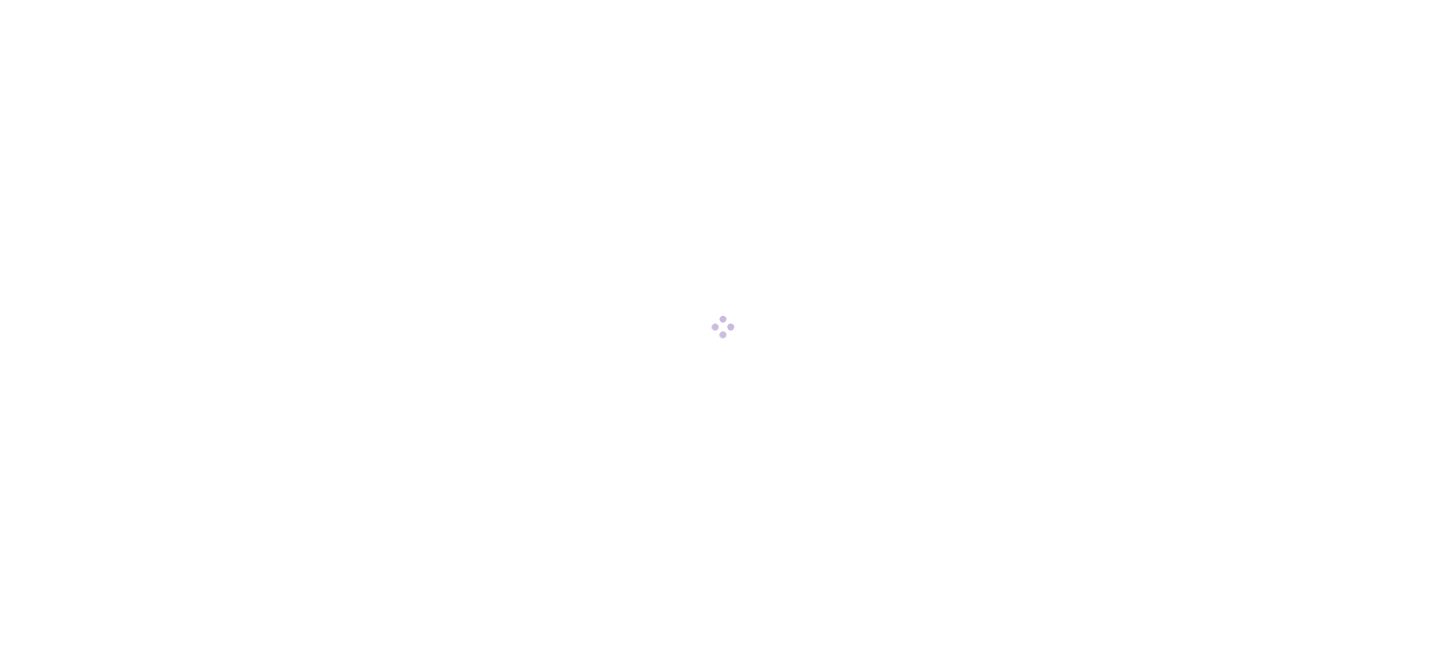 scroll, scrollTop: 0, scrollLeft: 0, axis: both 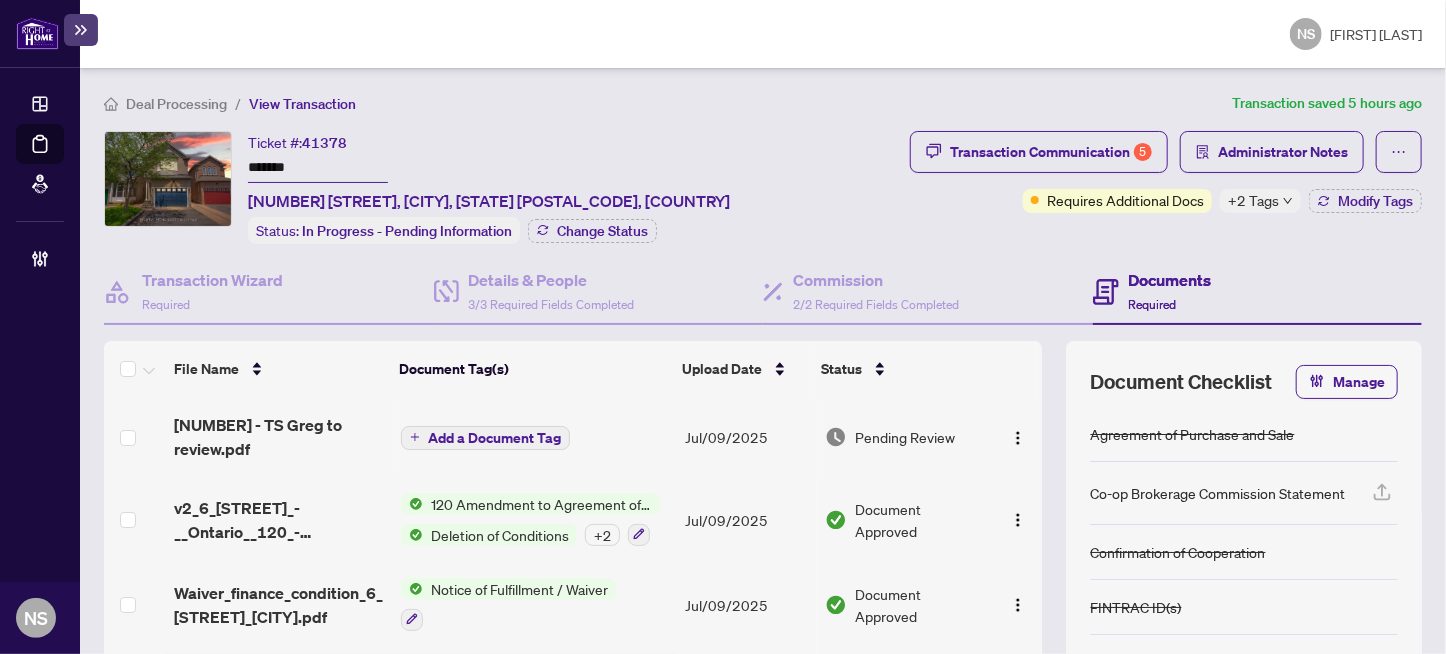 click on "*******" at bounding box center [318, 168] 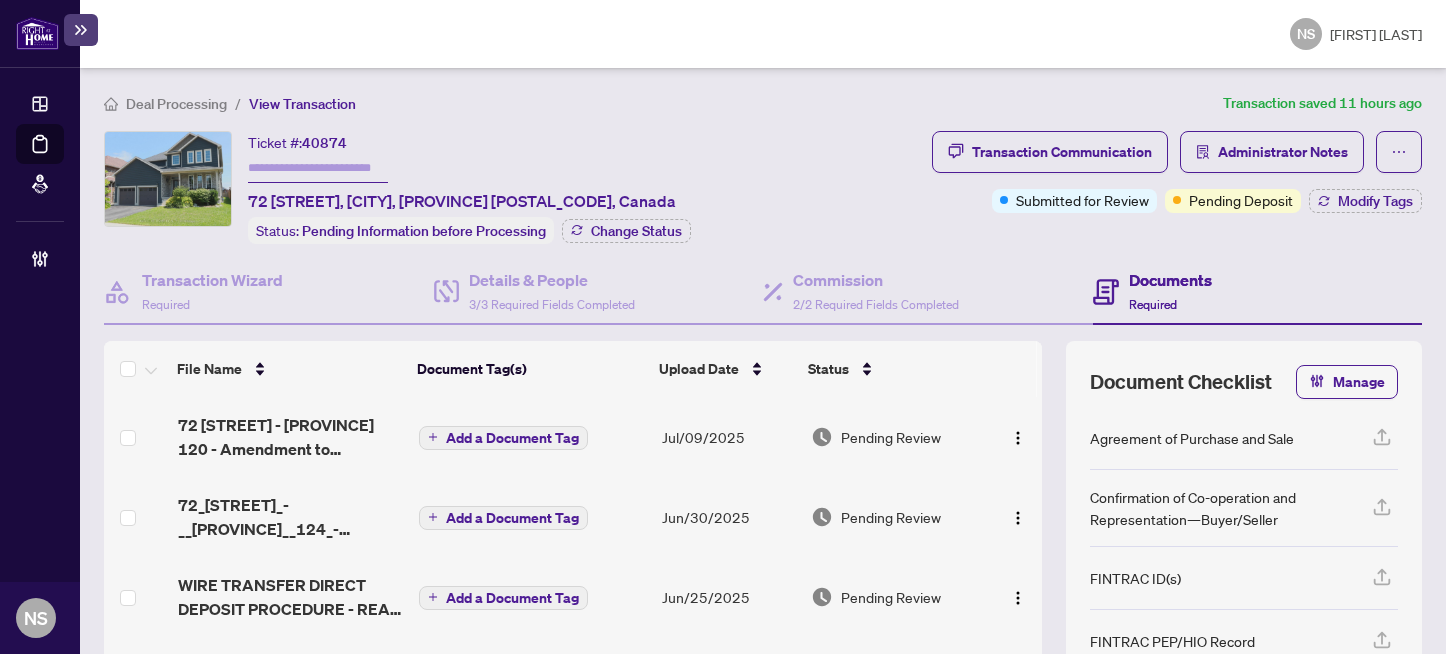 scroll, scrollTop: 0, scrollLeft: 0, axis: both 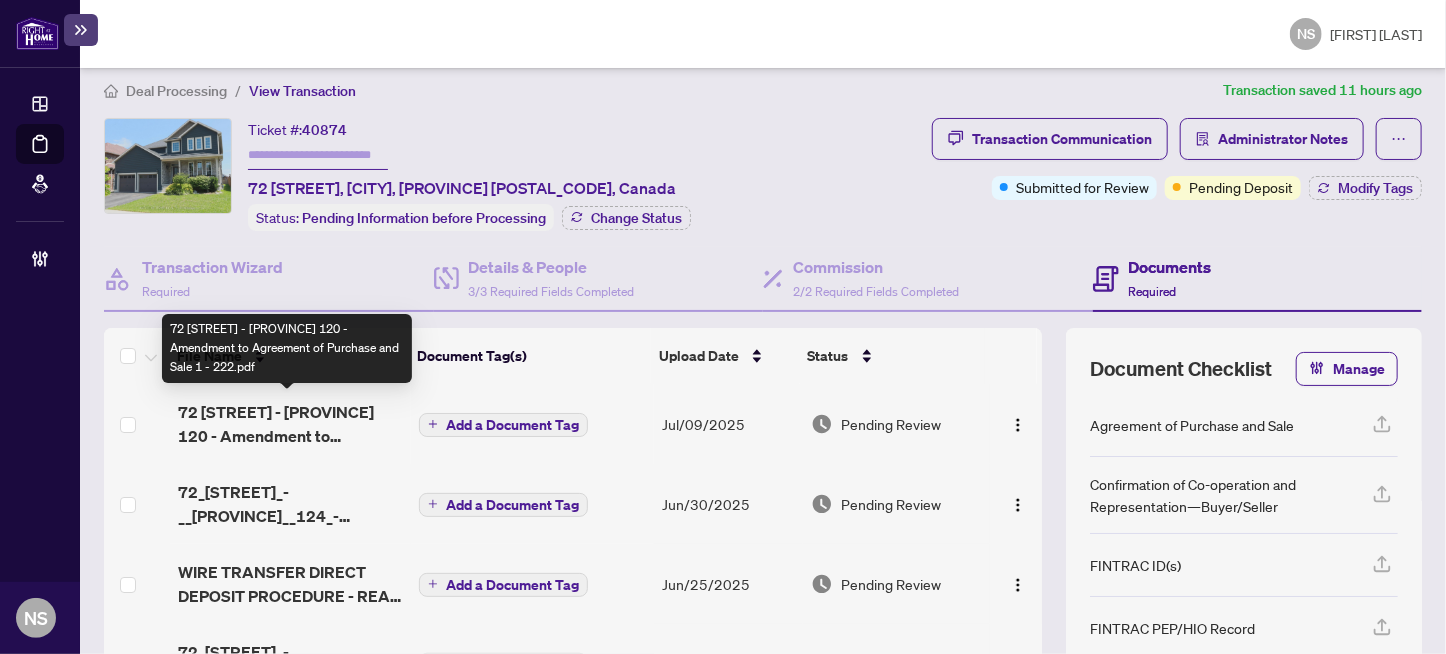 click on "72 Lockerbie - Ontario 120 - Amendment to Agreement of Purchase and Sale 1 - 222.pdf" at bounding box center (290, 424) 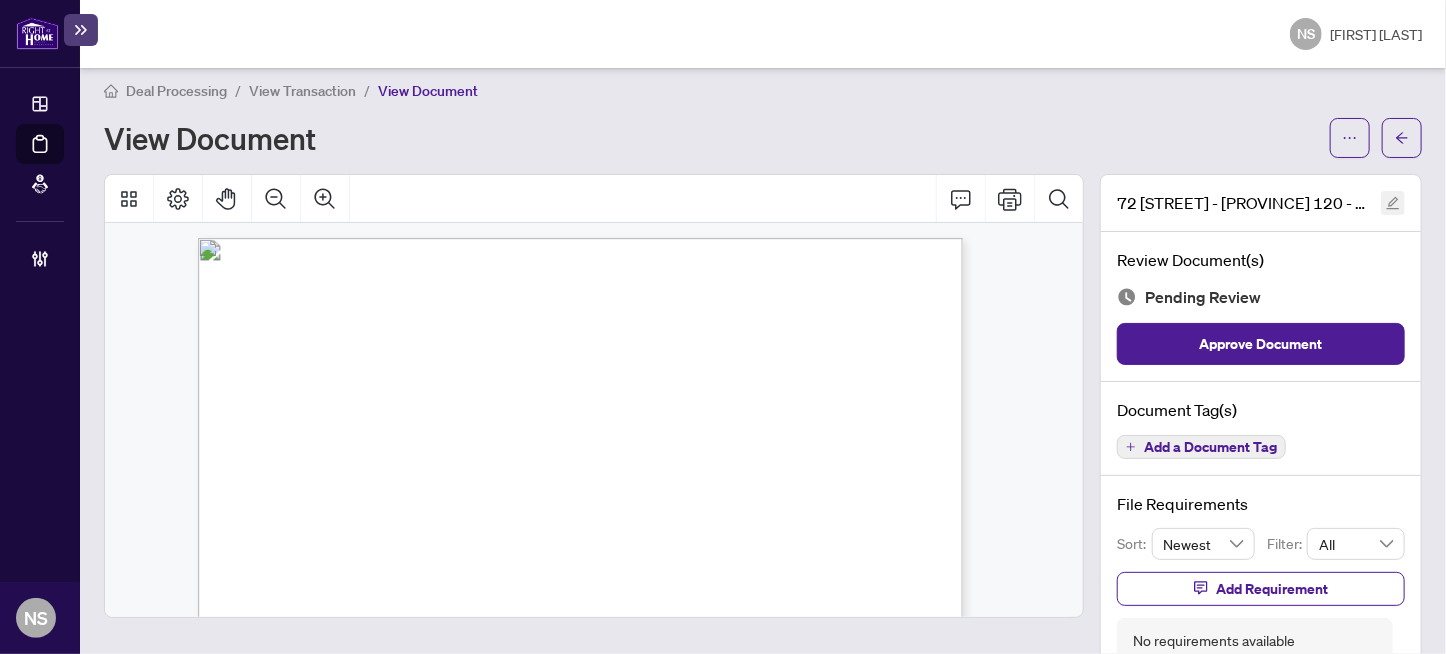 scroll, scrollTop: 0, scrollLeft: 0, axis: both 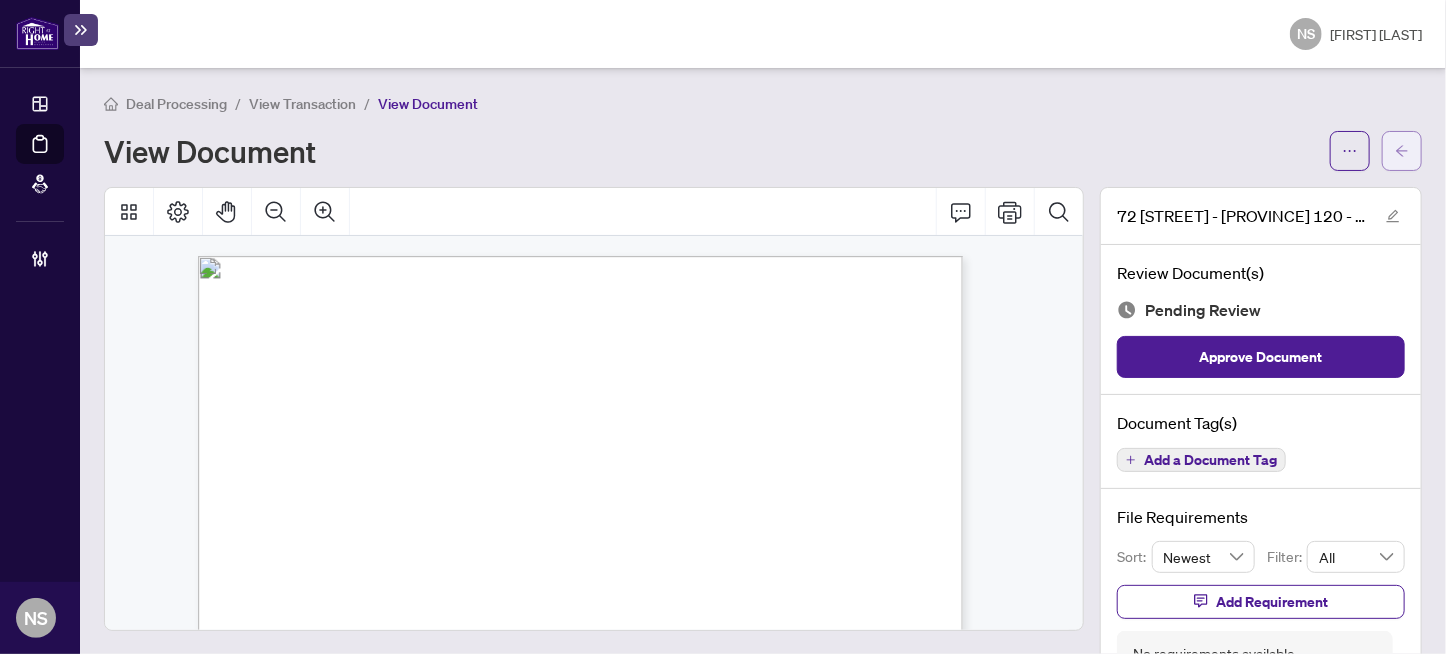 click 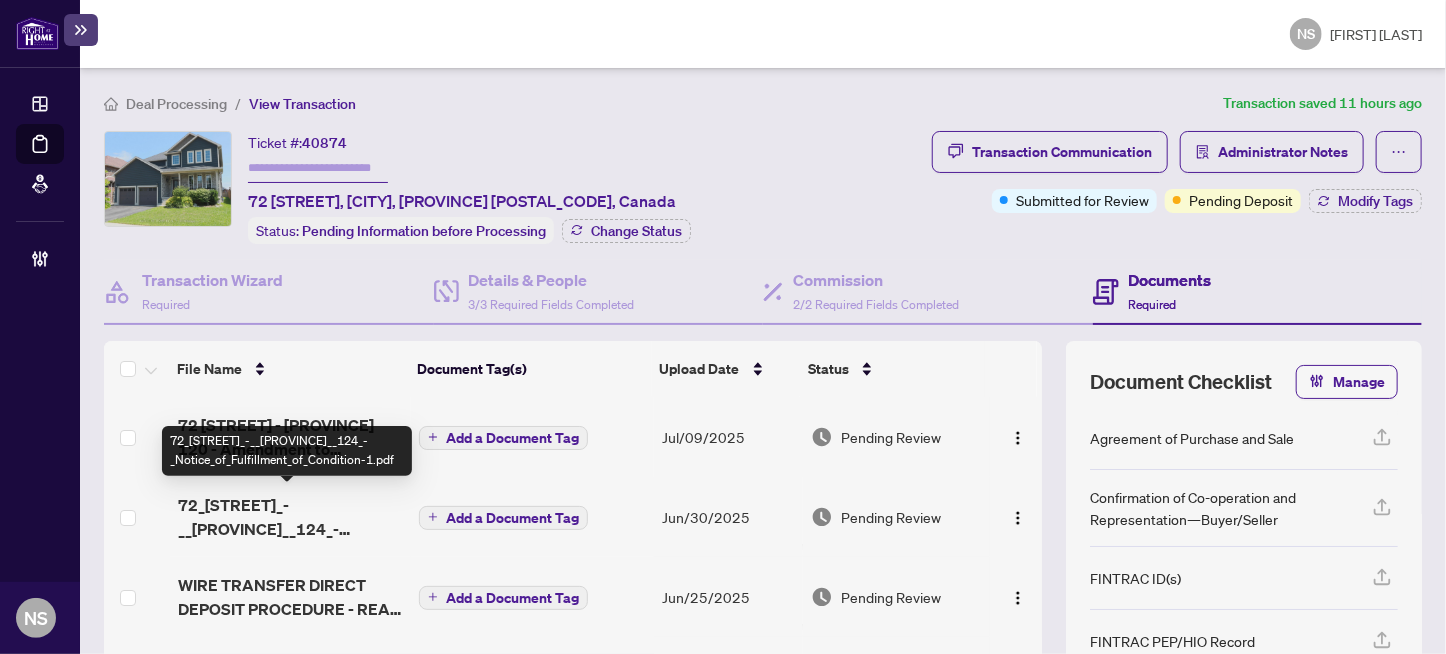 click on "72_Lockerbie_-__Ontario__124_-_Notice_of_Fulfillment_of_Condition-1.pdf" at bounding box center (290, 517) 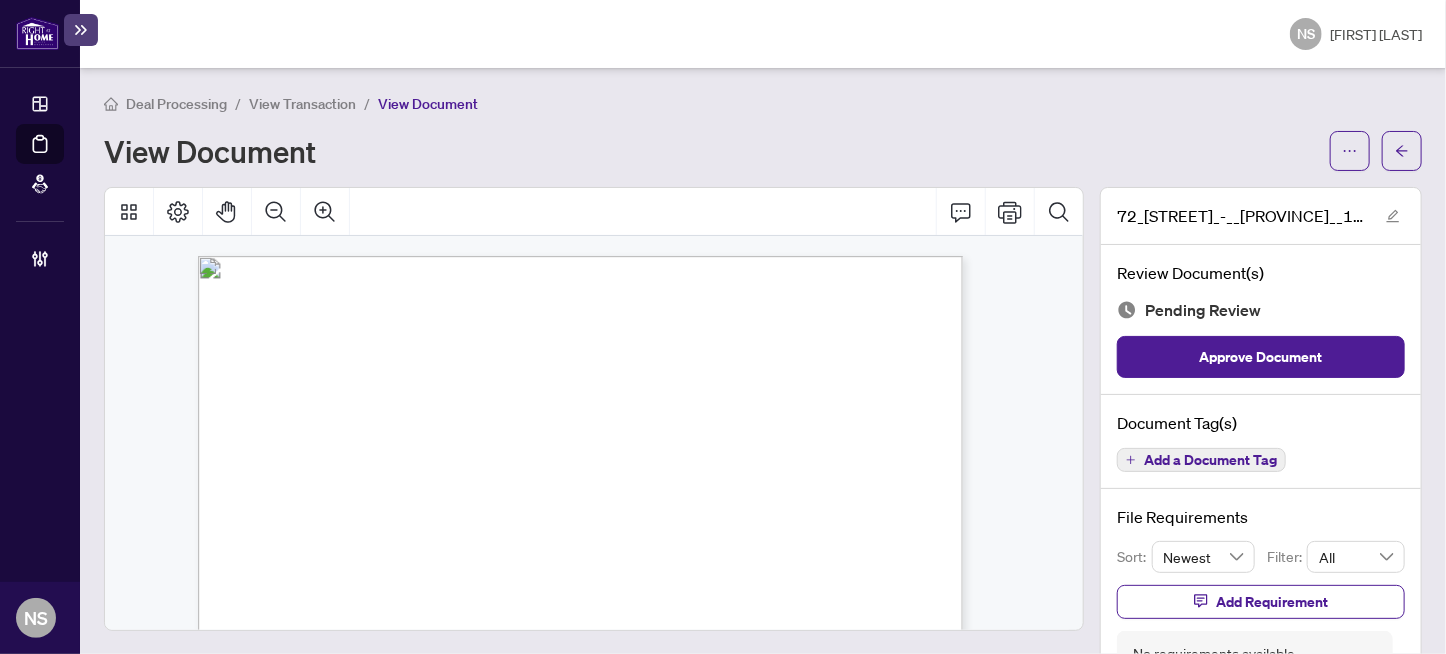 scroll, scrollTop: 0, scrollLeft: 0, axis: both 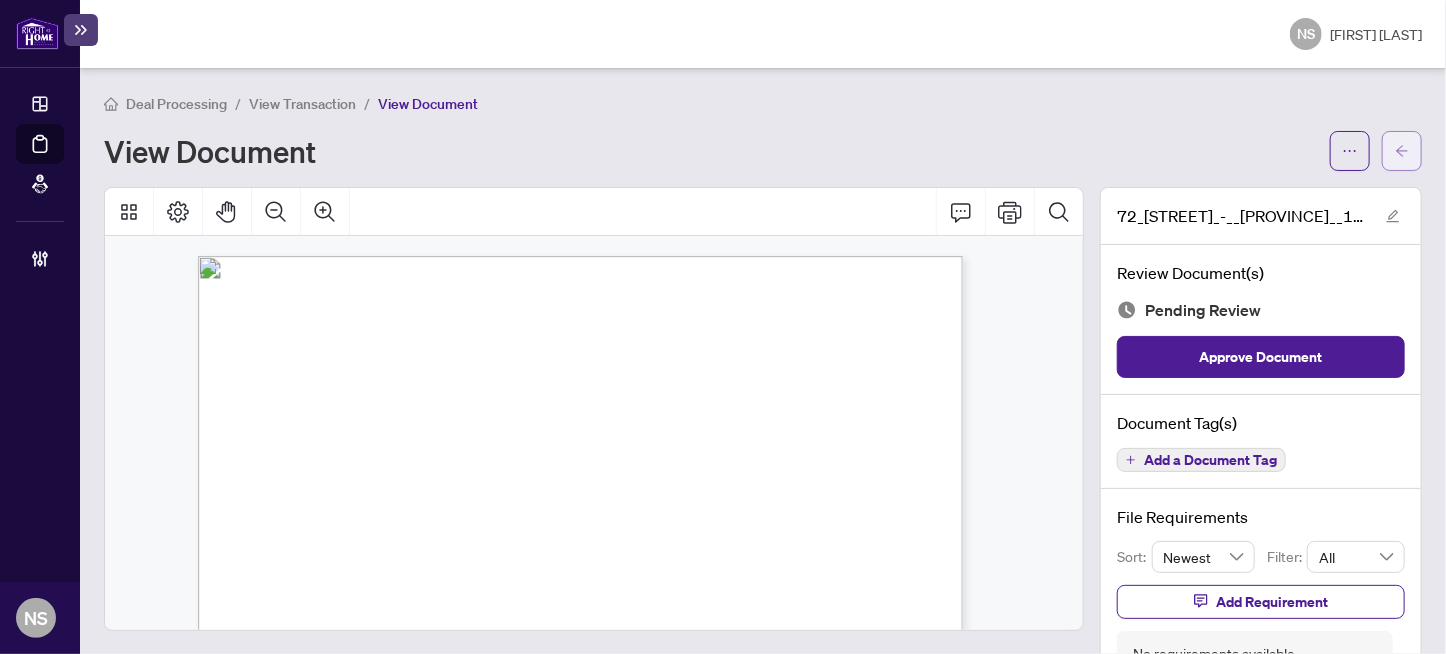 click 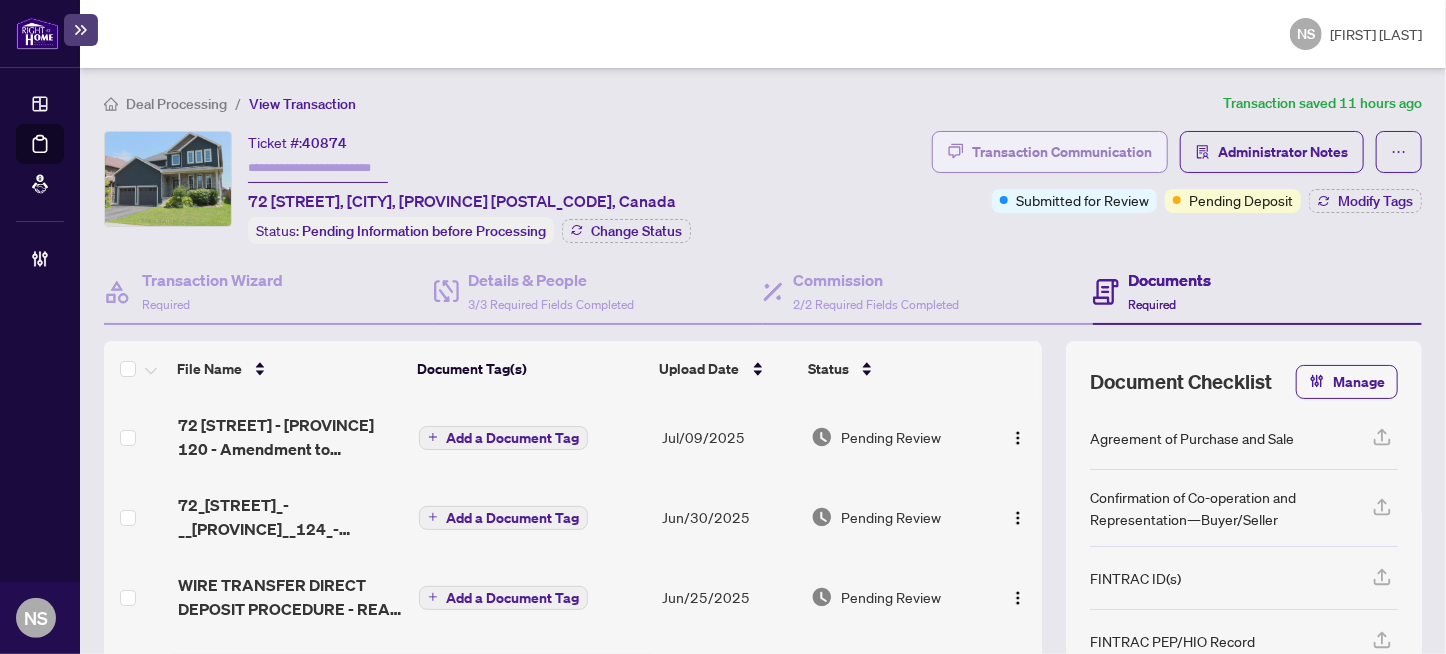 click on "Transaction Communication" at bounding box center [1062, 152] 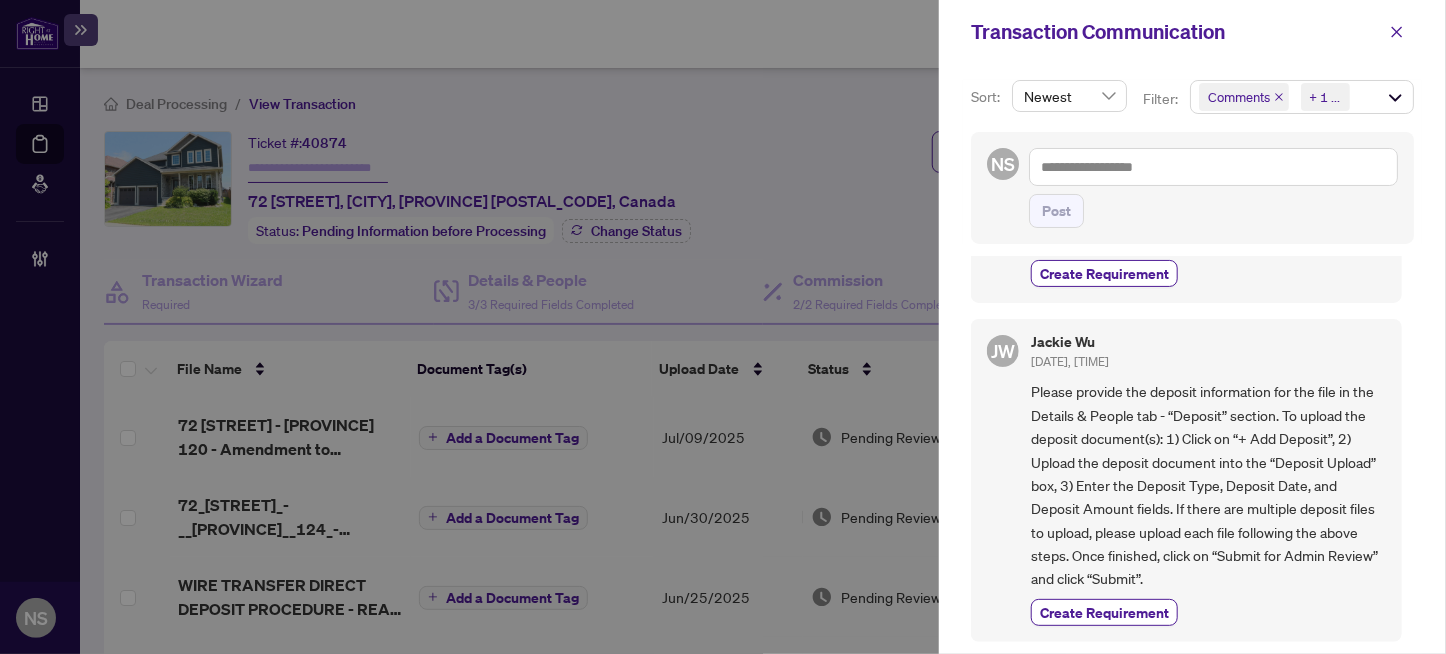 scroll, scrollTop: 588, scrollLeft: 0, axis: vertical 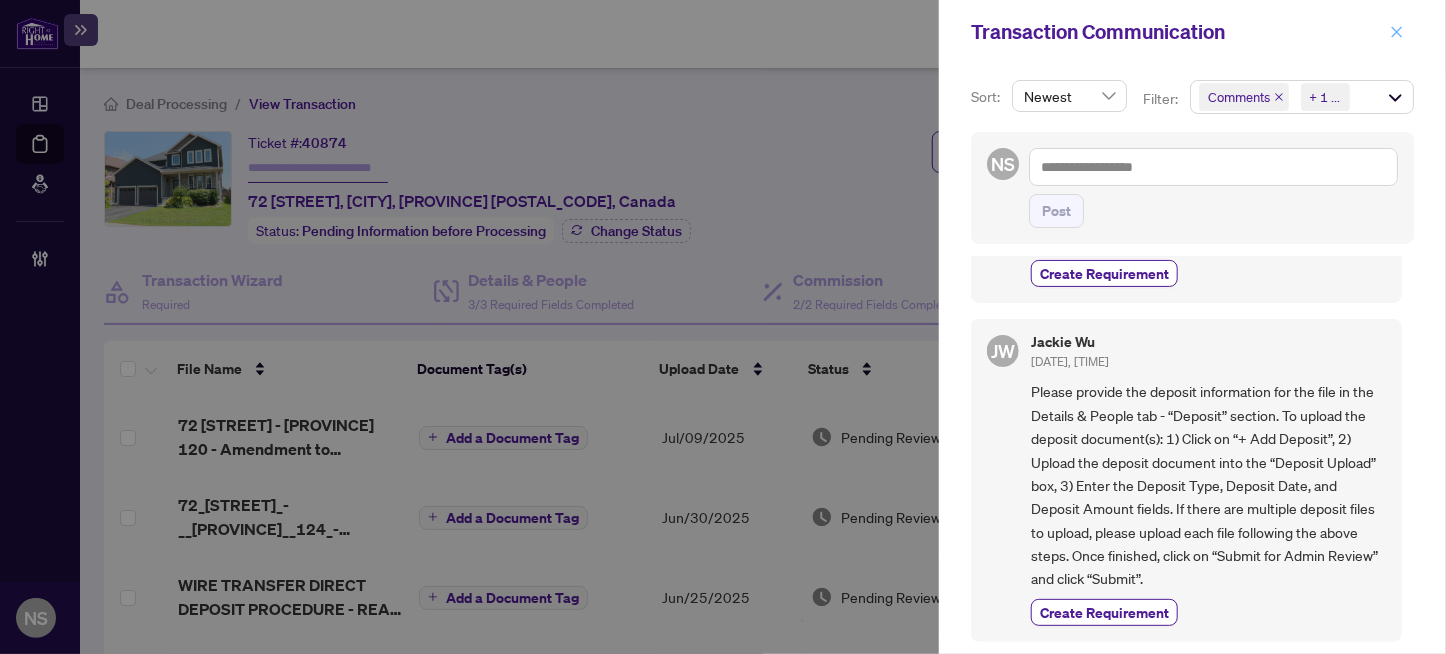 click 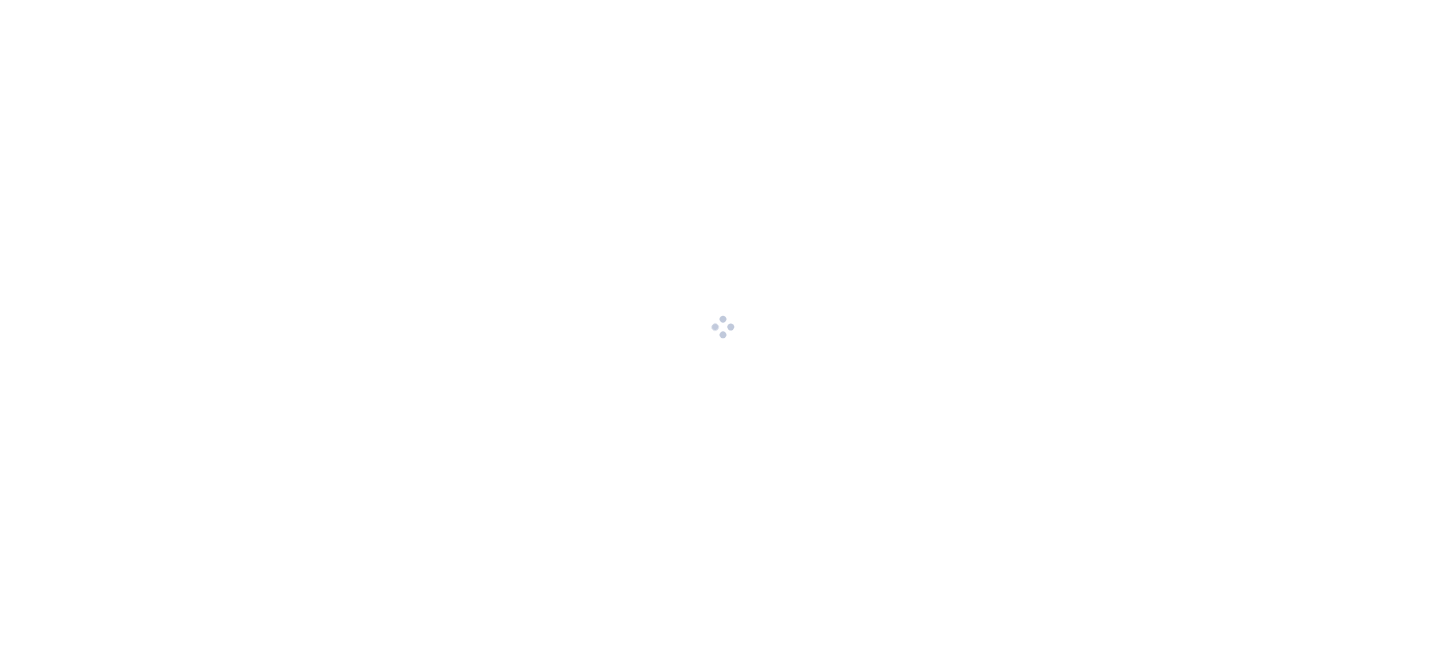 scroll, scrollTop: 0, scrollLeft: 0, axis: both 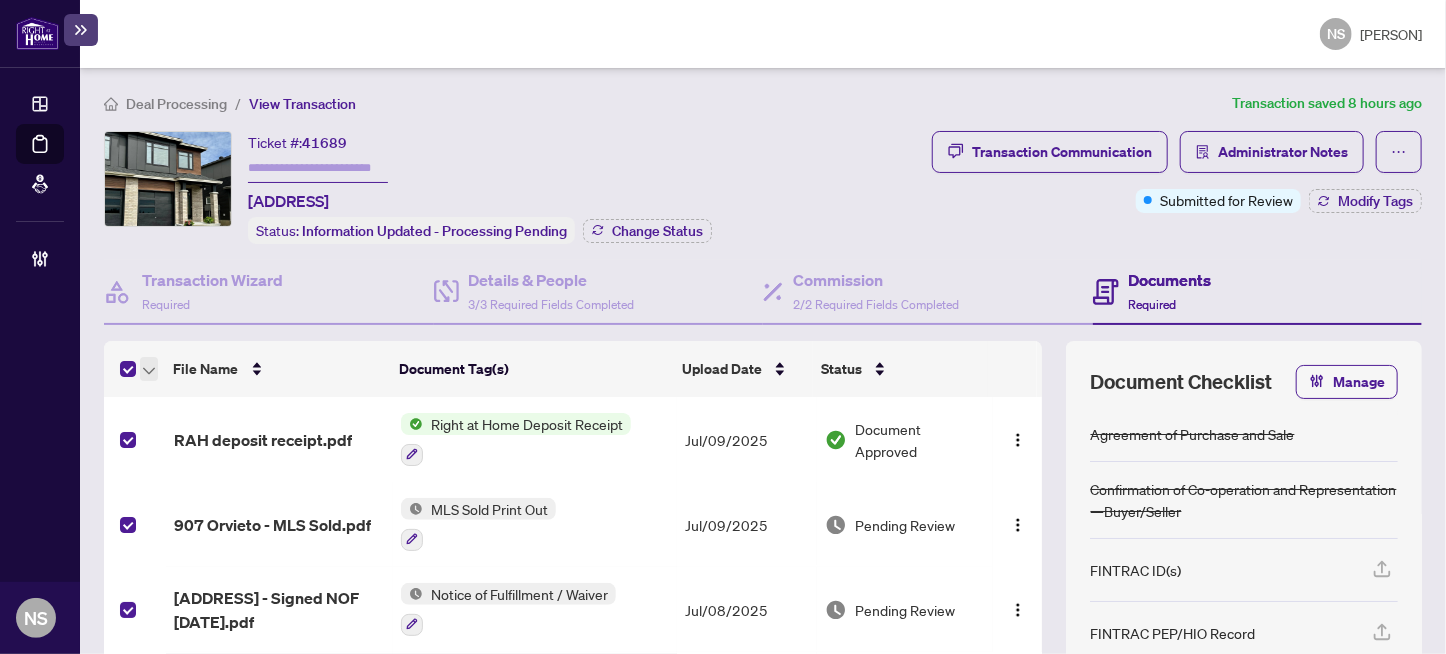 click 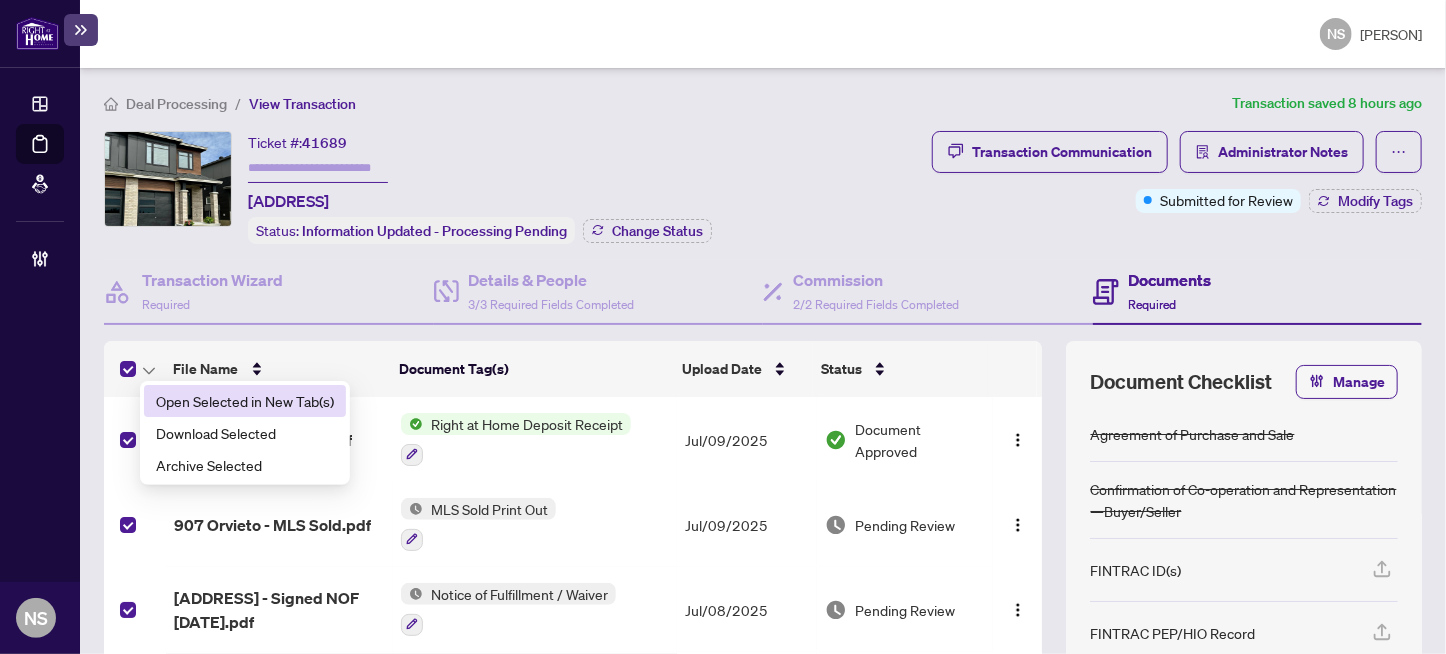 click on "Open Selected in New Tab(s)" at bounding box center (245, 401) 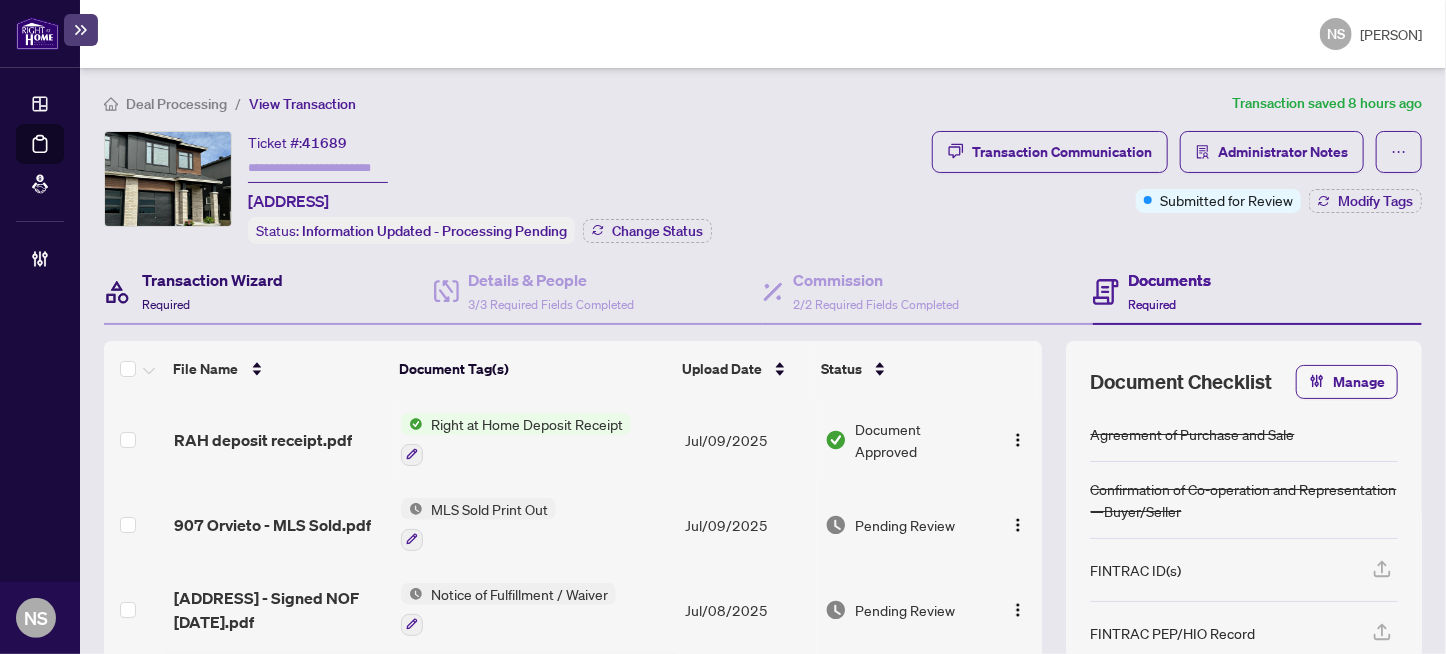 click on "Required" at bounding box center (166, 304) 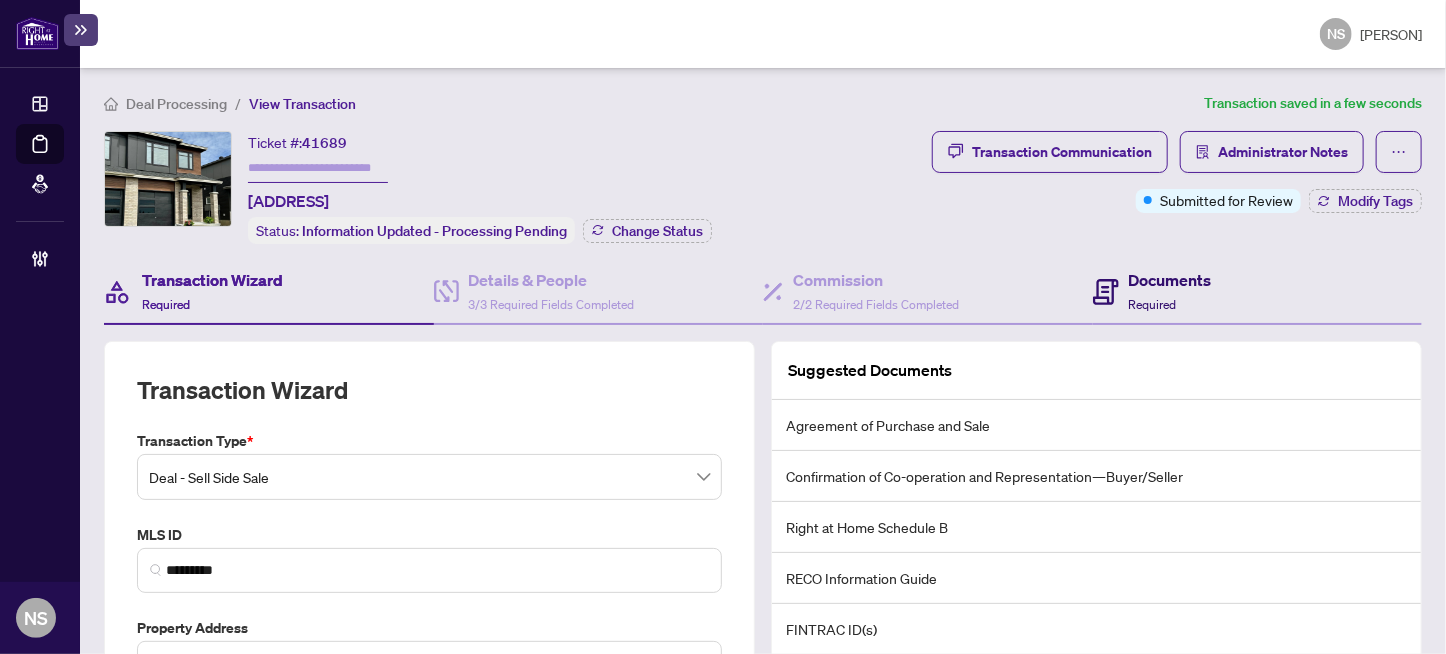 click on "Required" at bounding box center [1153, 304] 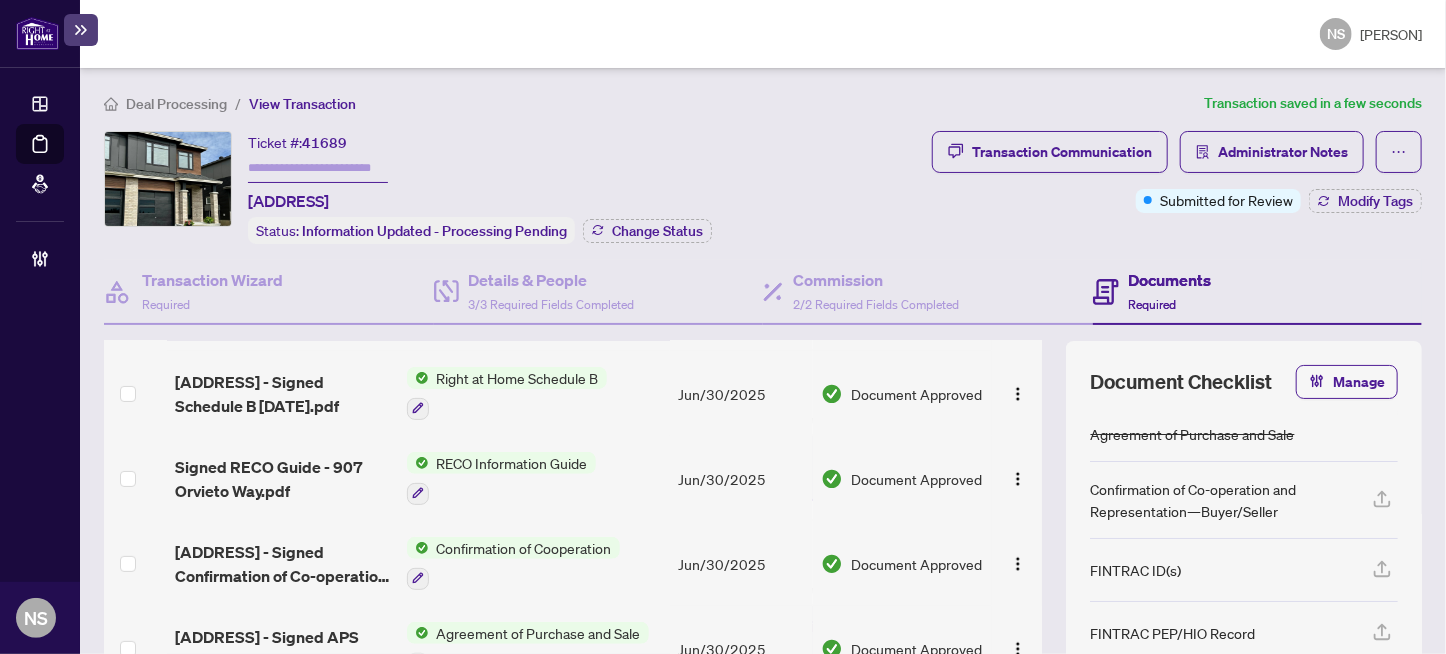 scroll, scrollTop: 380, scrollLeft: 0, axis: vertical 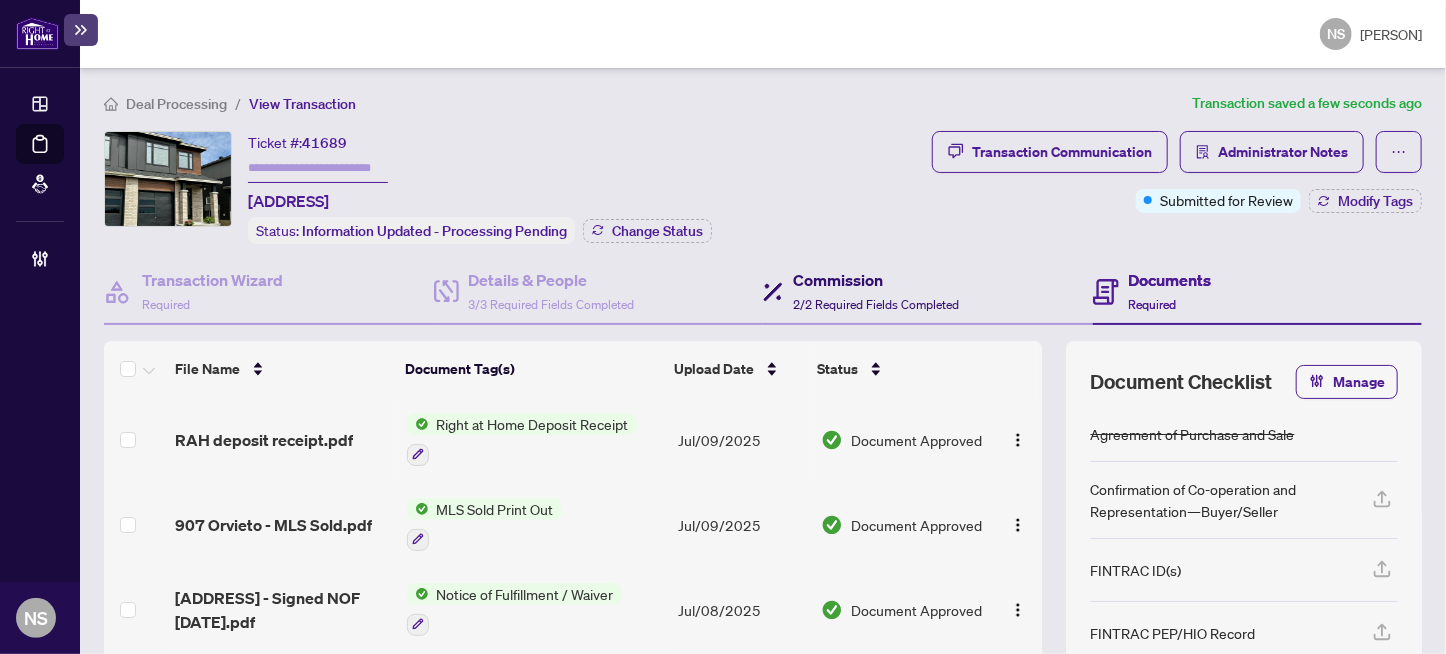 click on "Commission" at bounding box center (876, 280) 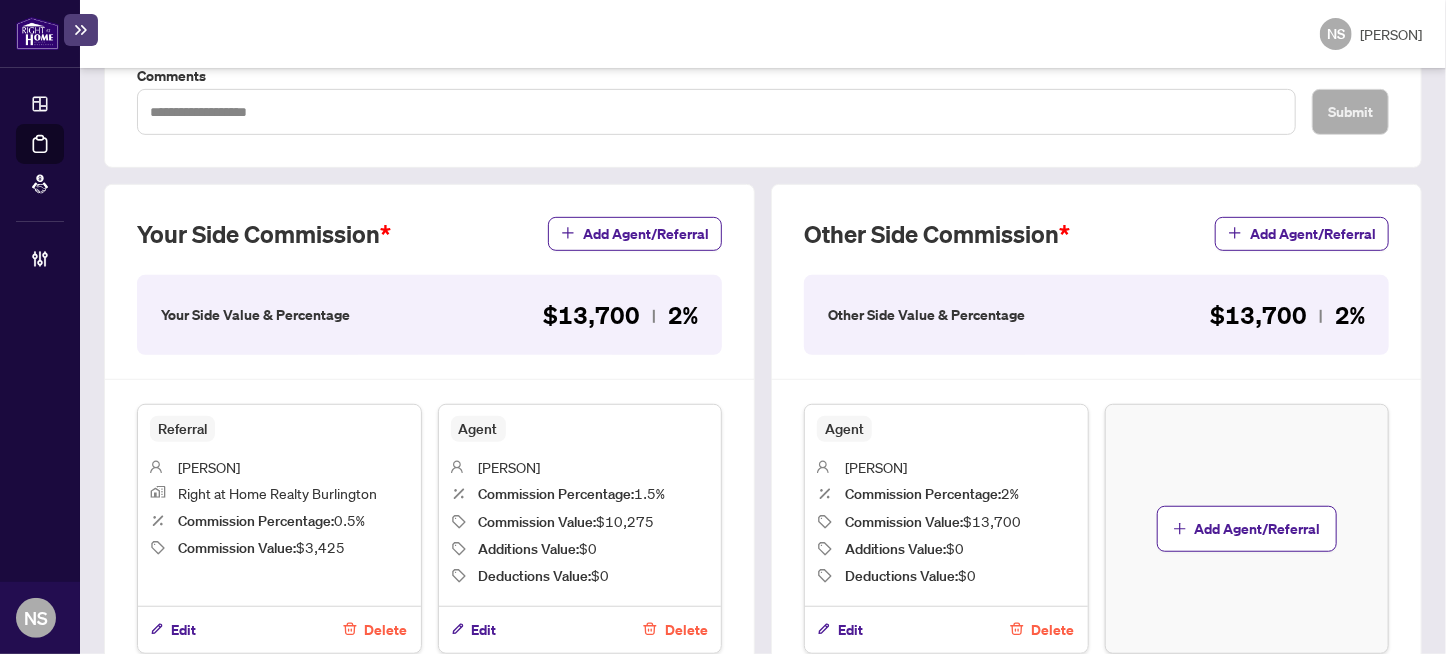 scroll, scrollTop: 499, scrollLeft: 0, axis: vertical 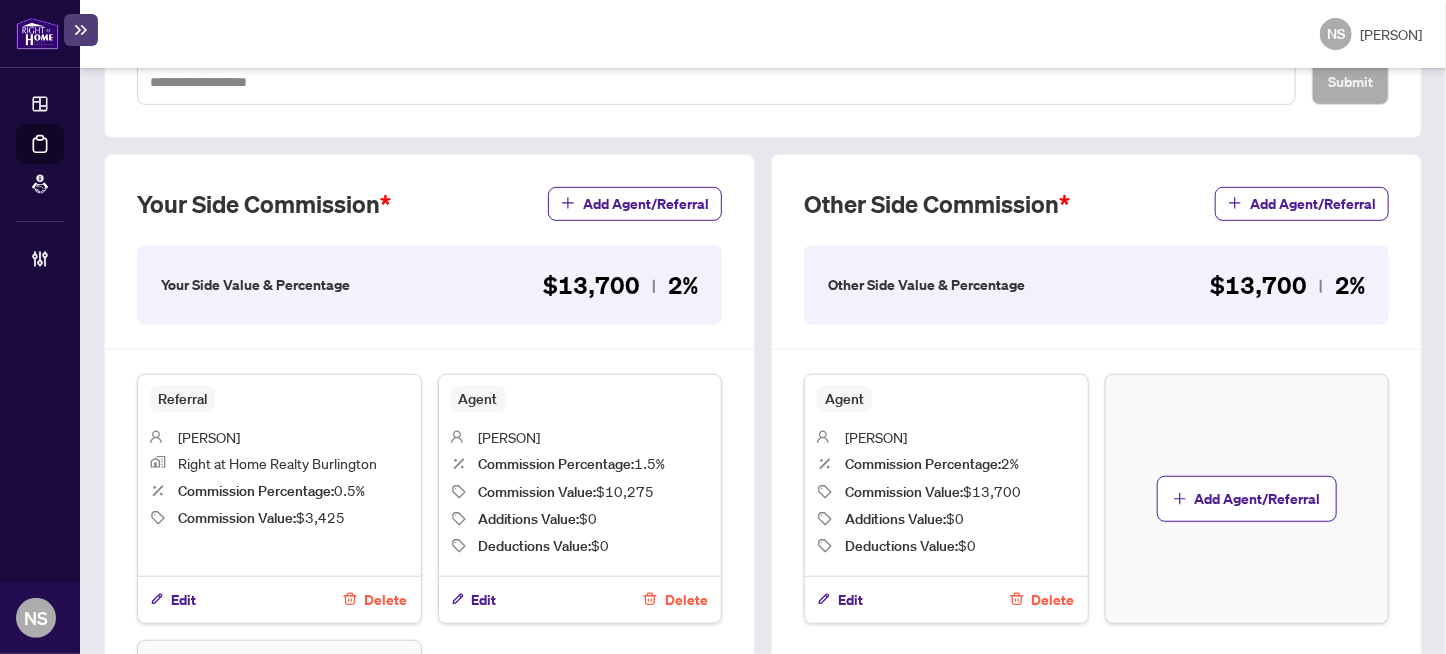 click on "Claire Stavro" at bounding box center [209, 437] 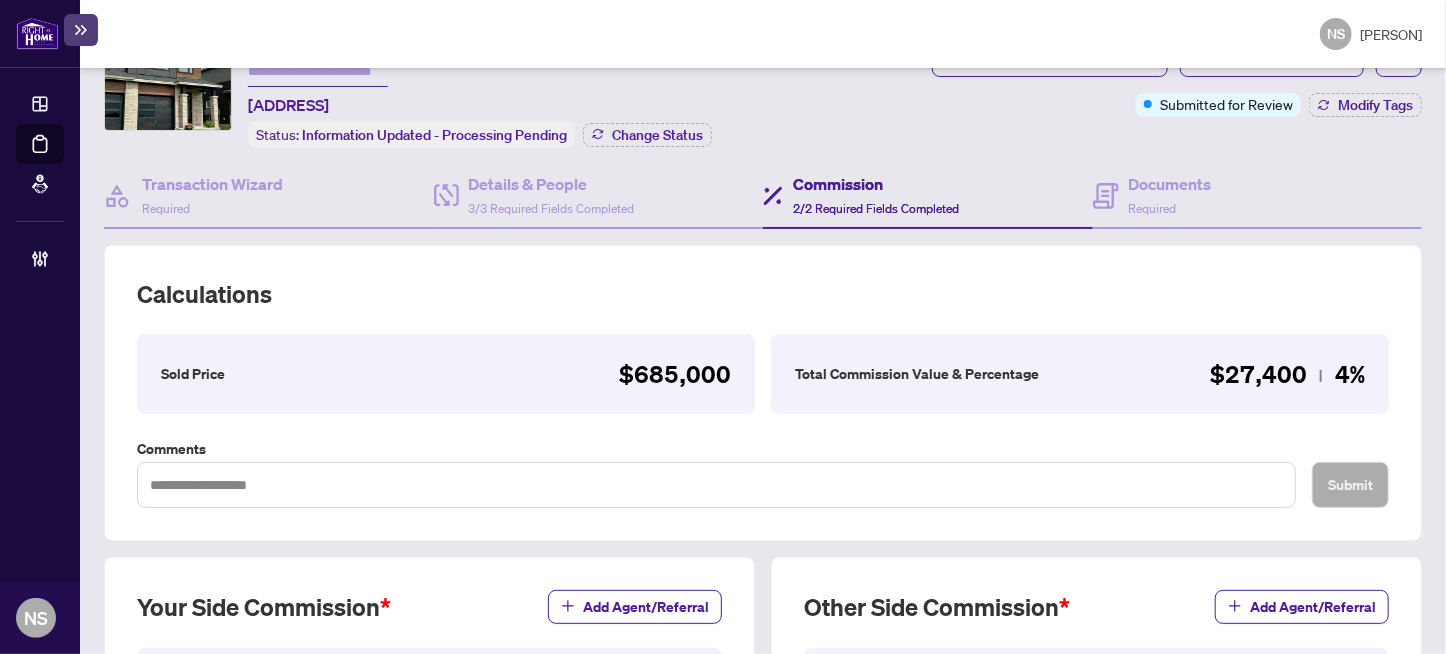 scroll, scrollTop: 0, scrollLeft: 0, axis: both 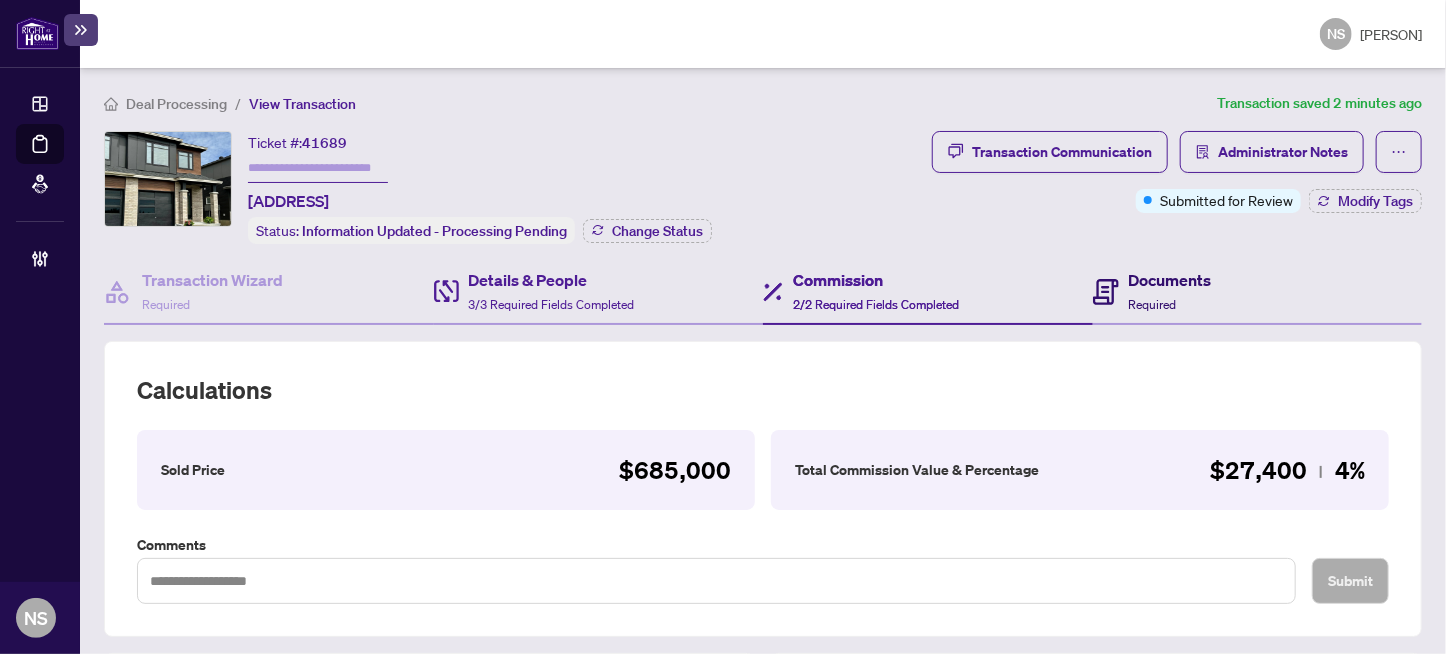 drag, startPoint x: 1152, startPoint y: 287, endPoint x: 722, endPoint y: 302, distance: 430.26154 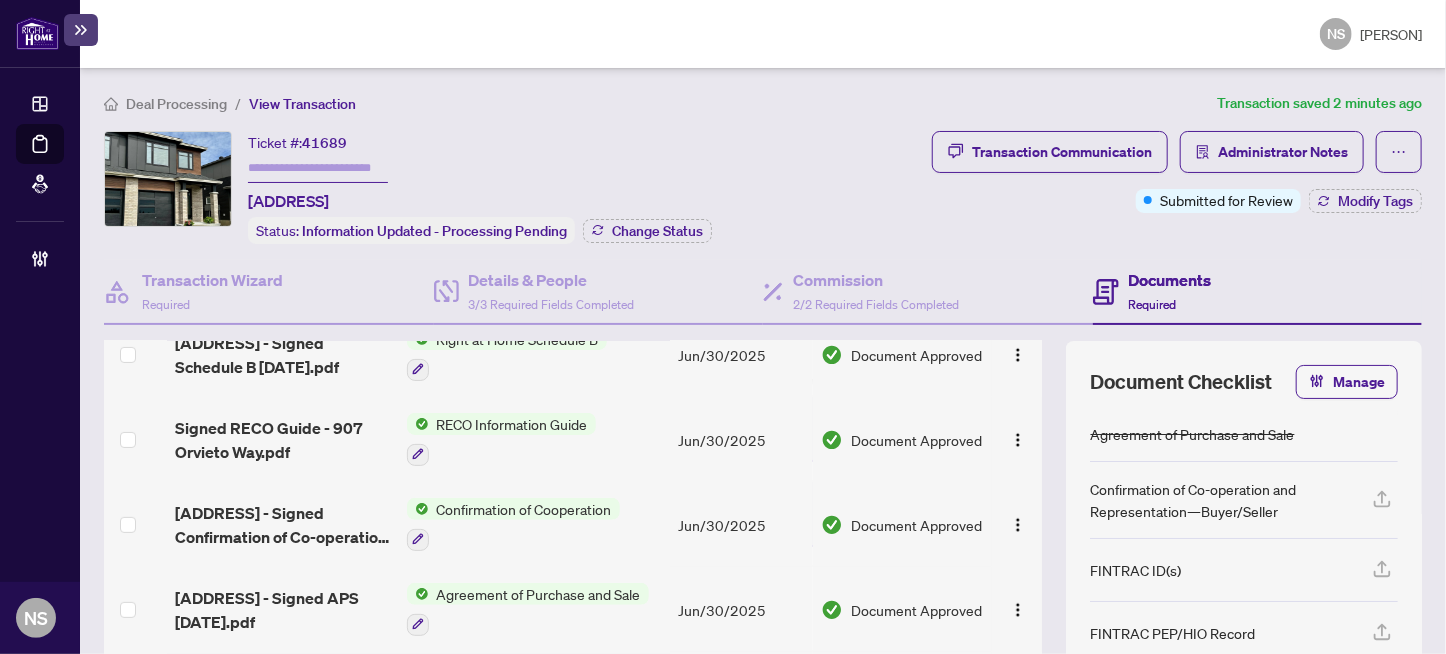 scroll, scrollTop: 380, scrollLeft: 0, axis: vertical 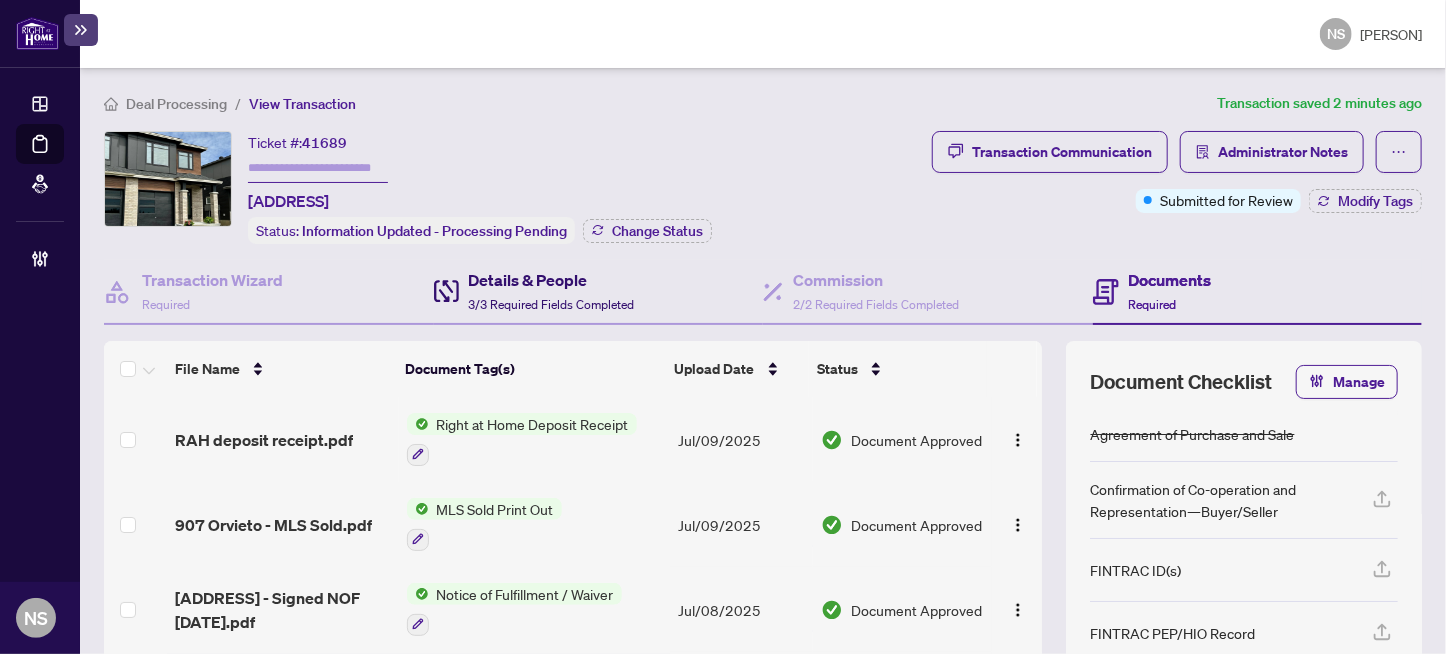 click on "Details & People 3/3 Required Fields Completed" at bounding box center [552, 291] 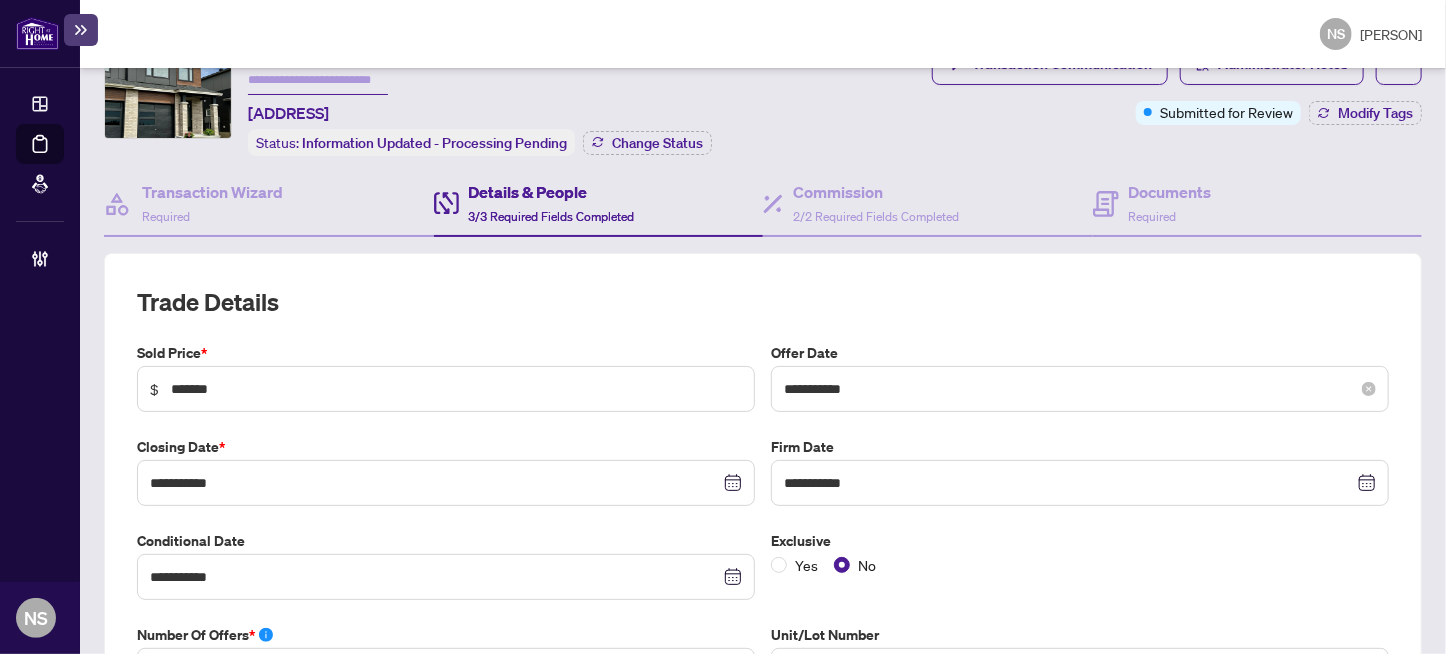 scroll, scrollTop: 0, scrollLeft: 0, axis: both 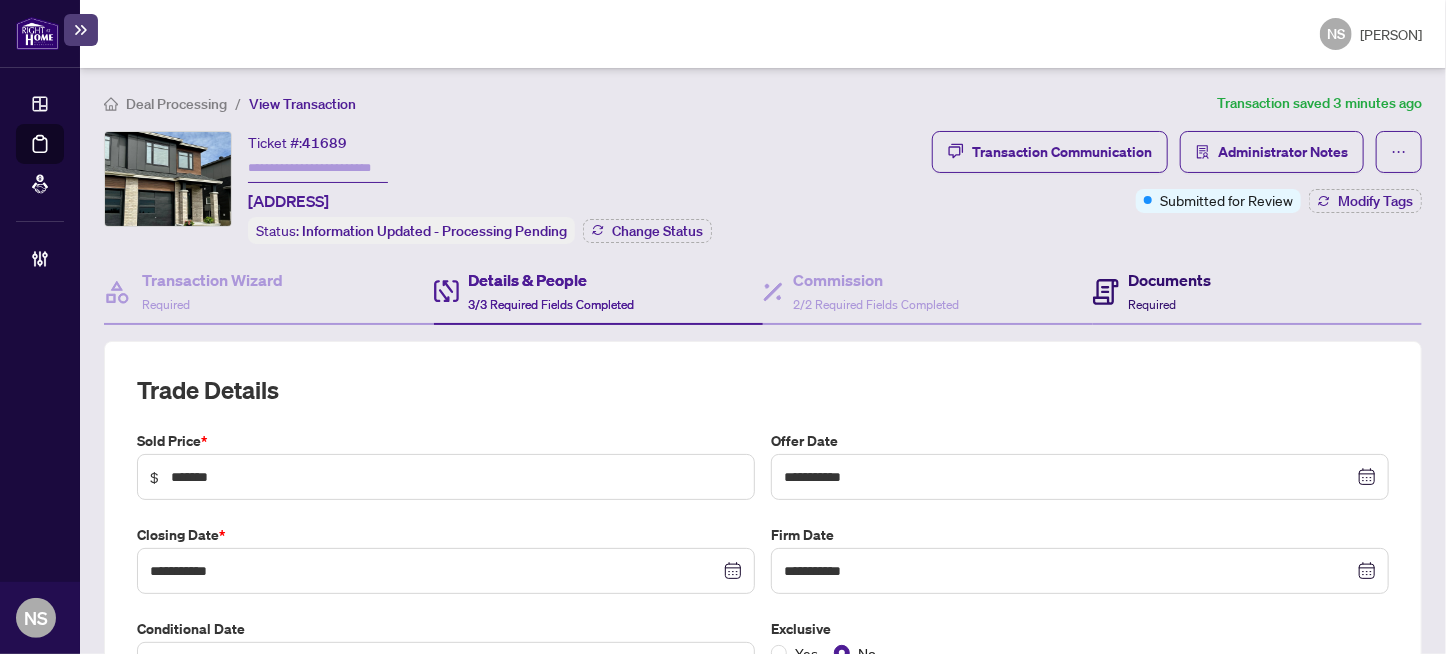 click on "Documents" at bounding box center [1170, 280] 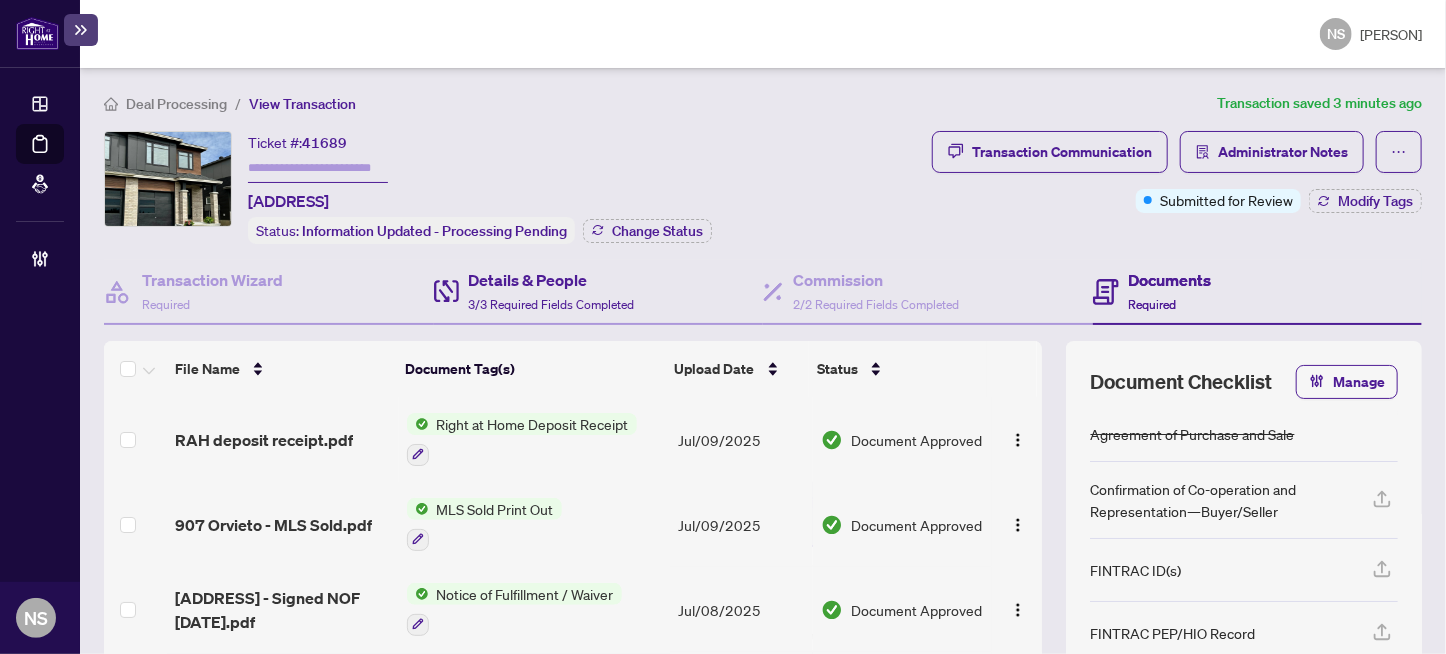 scroll, scrollTop: 213, scrollLeft: 0, axis: vertical 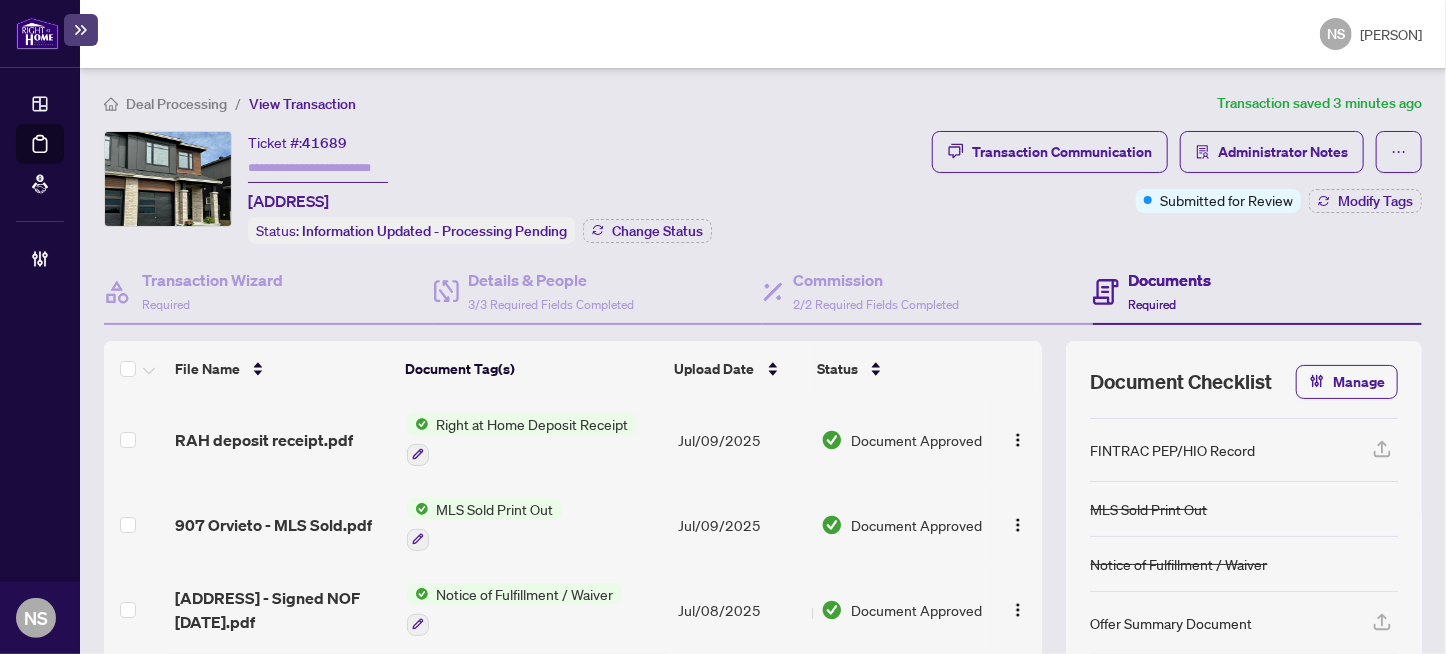 click on "41689" at bounding box center (324, 143) 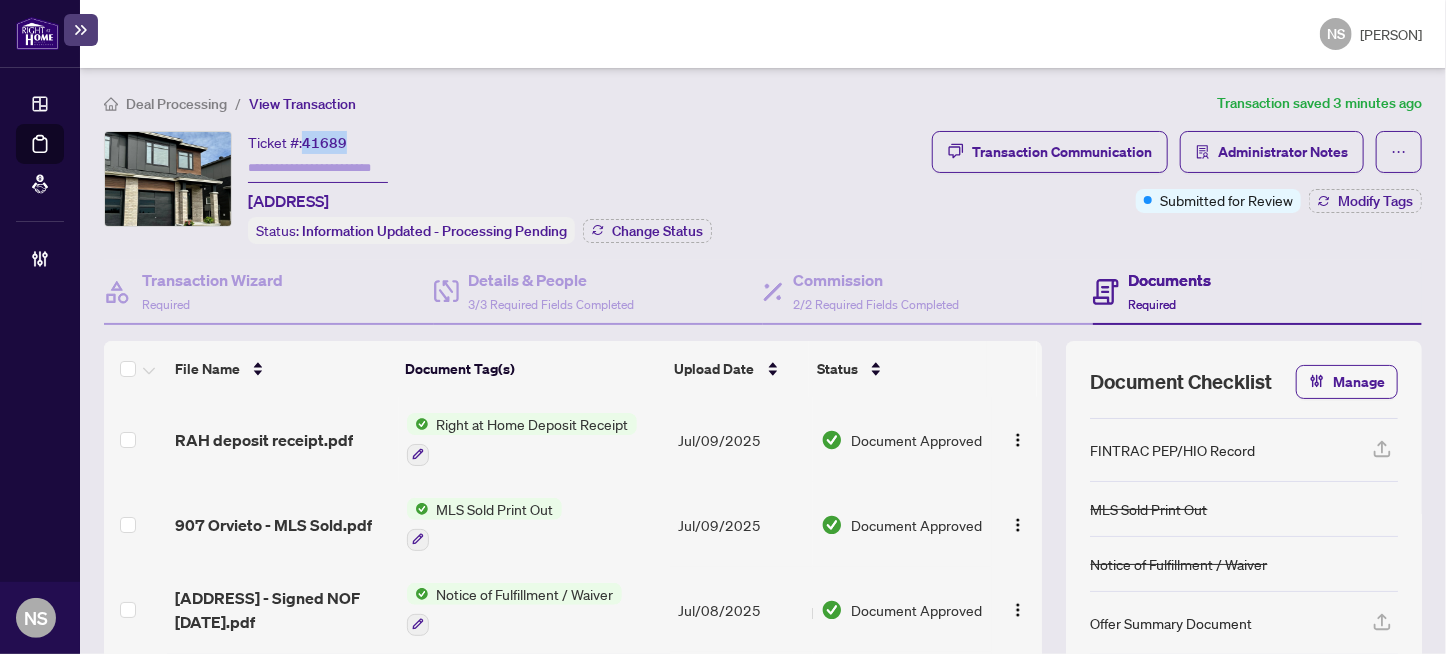 click on "41689" at bounding box center [324, 143] 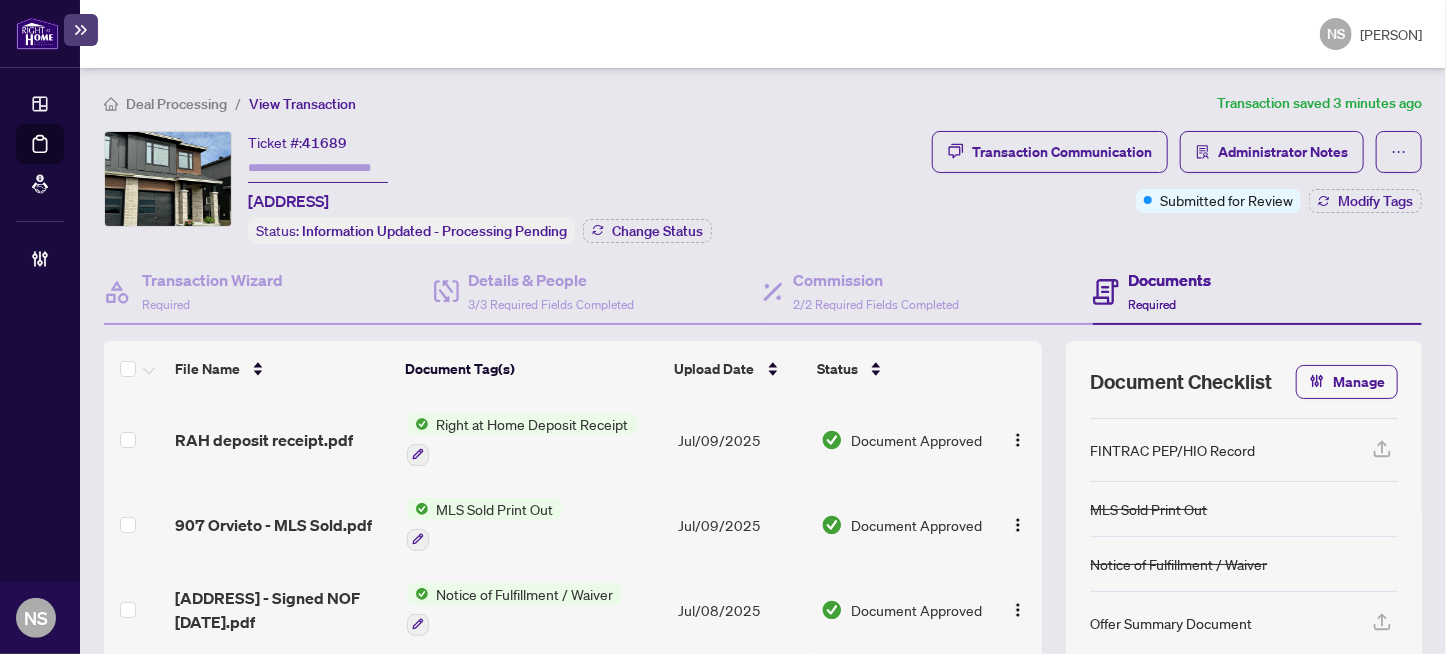 click at bounding box center [318, 168] 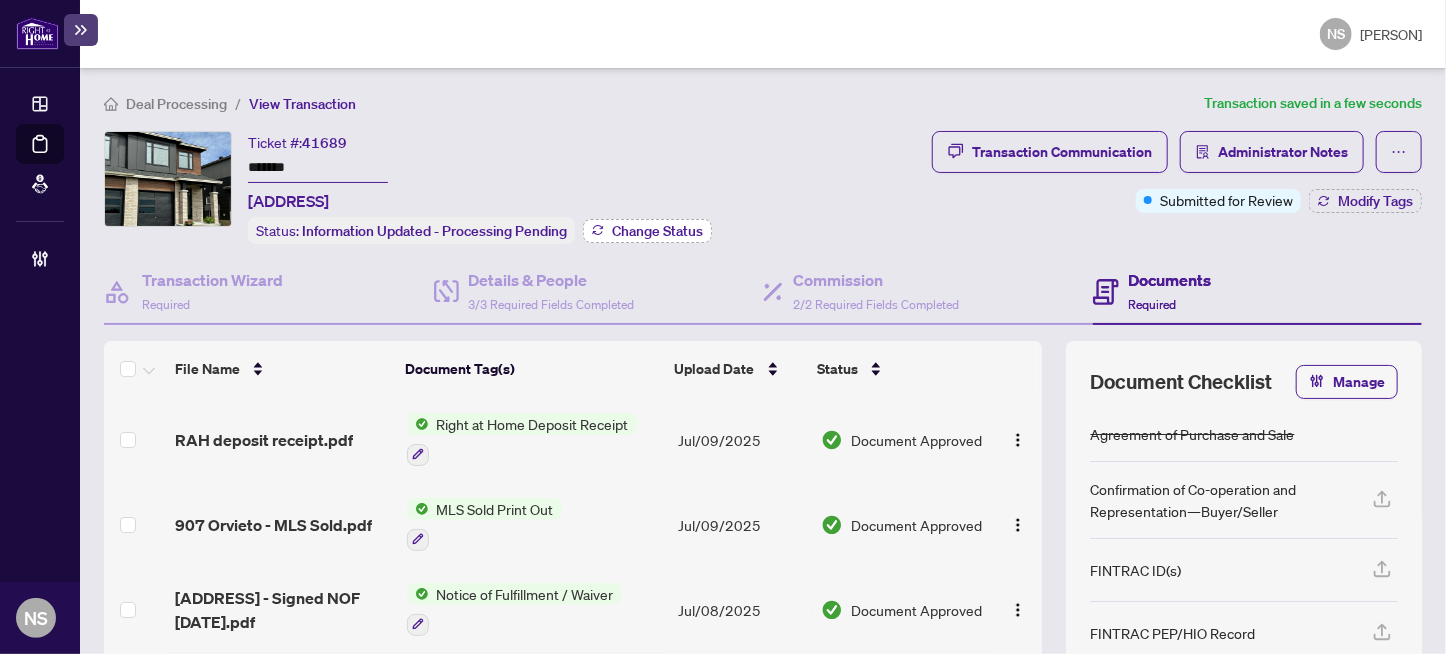 type on "*******" 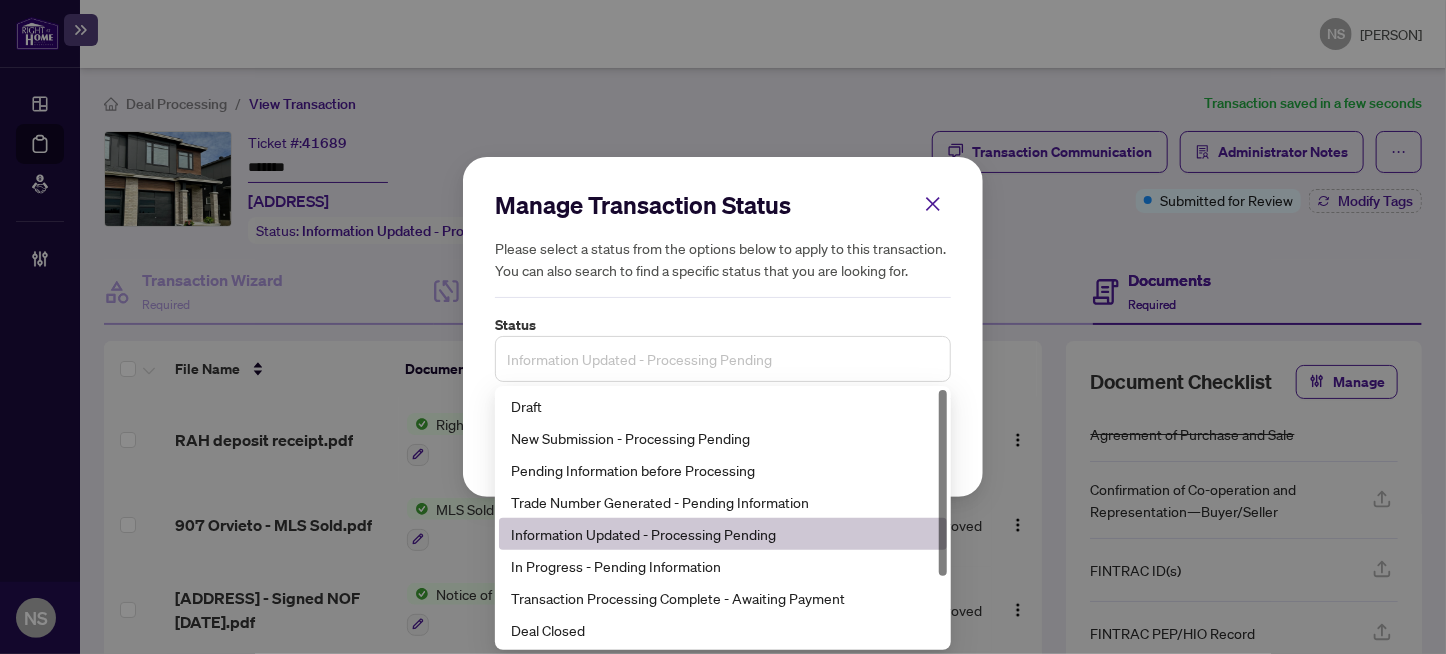 click on "Information Updated - Processing Pending" at bounding box center (723, 359) 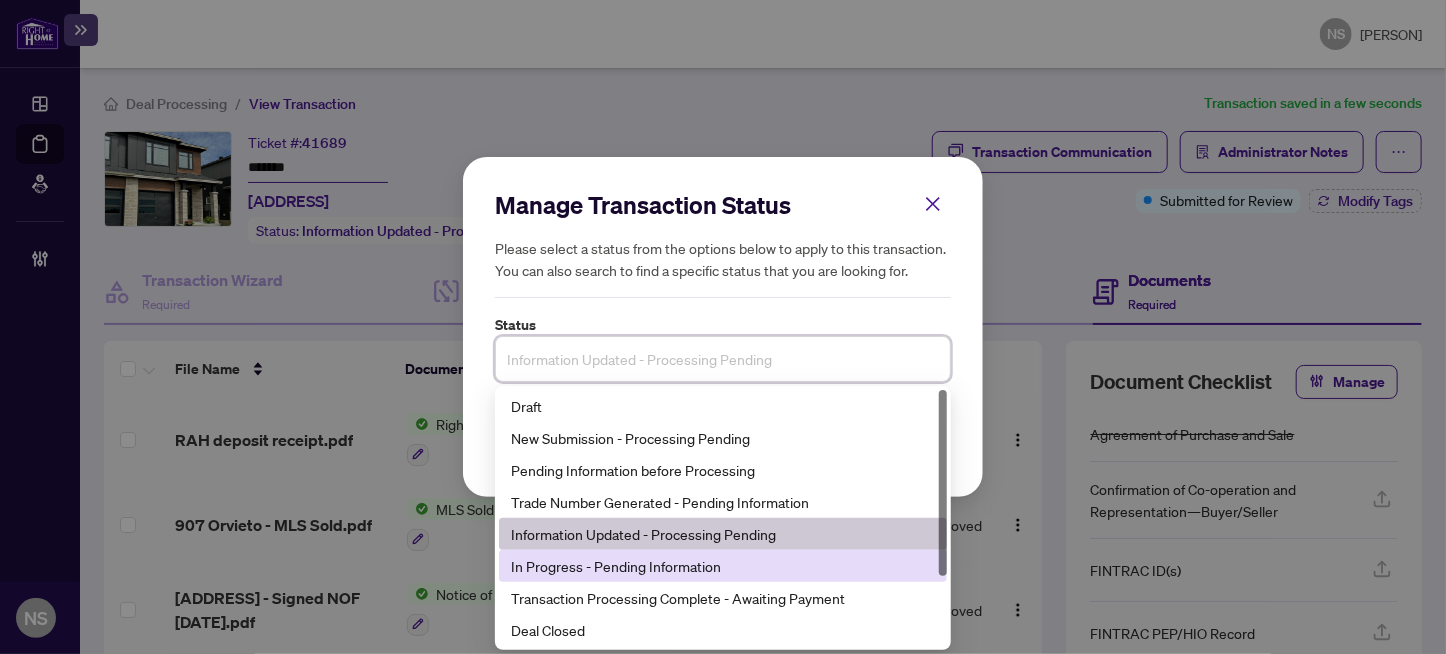 click on "In Progress - Pending Information" at bounding box center [723, 566] 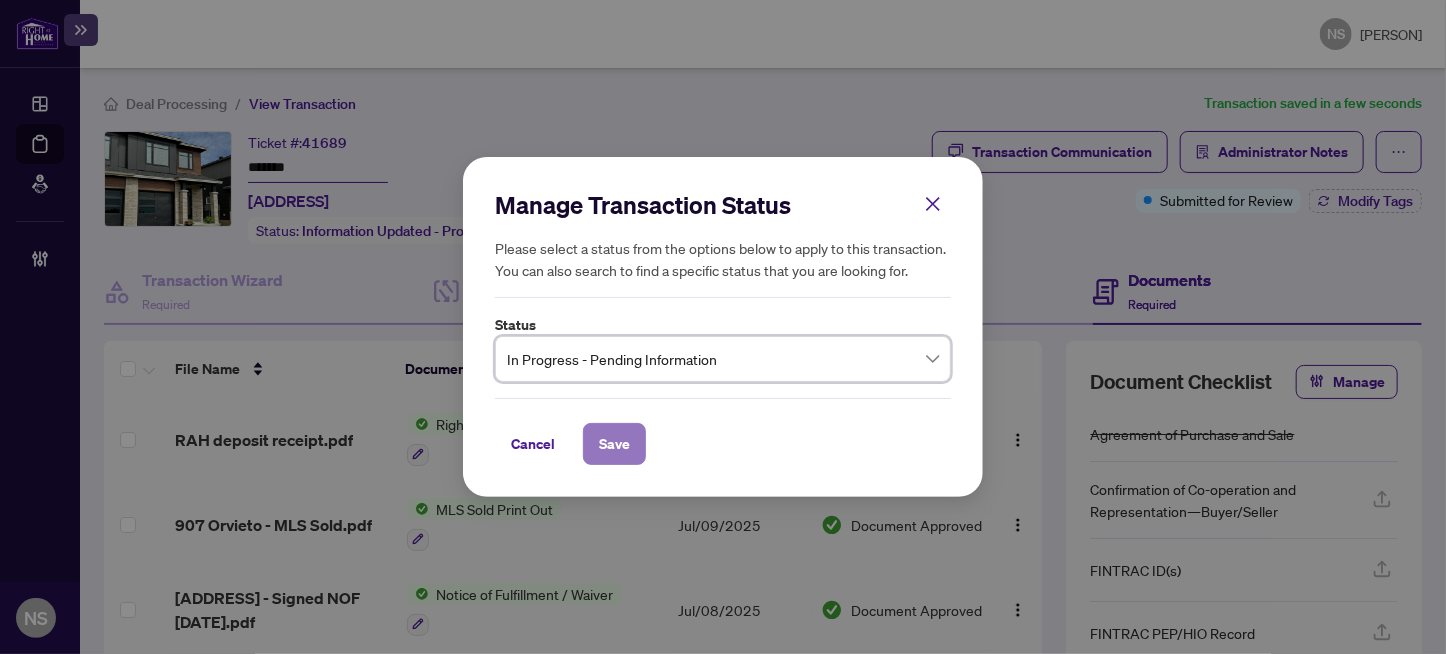 click on "Save" at bounding box center [614, 444] 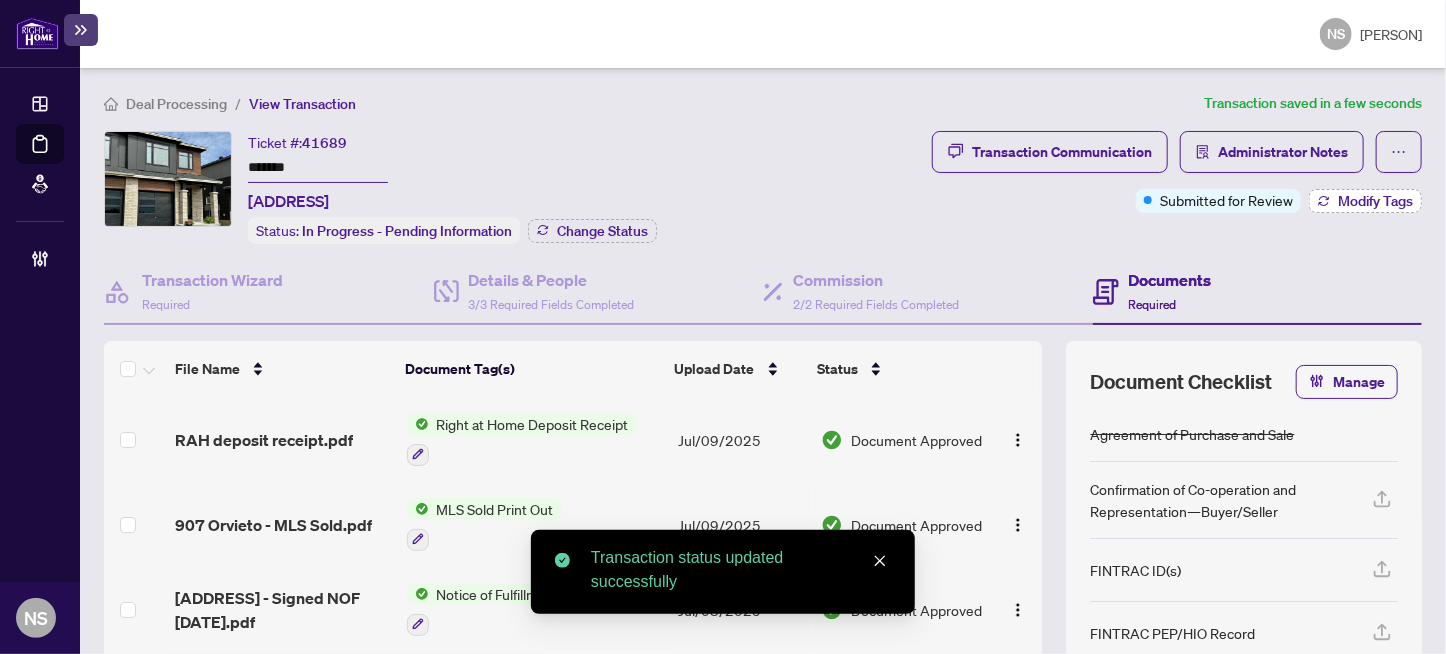 click on "Modify Tags" at bounding box center [1375, 201] 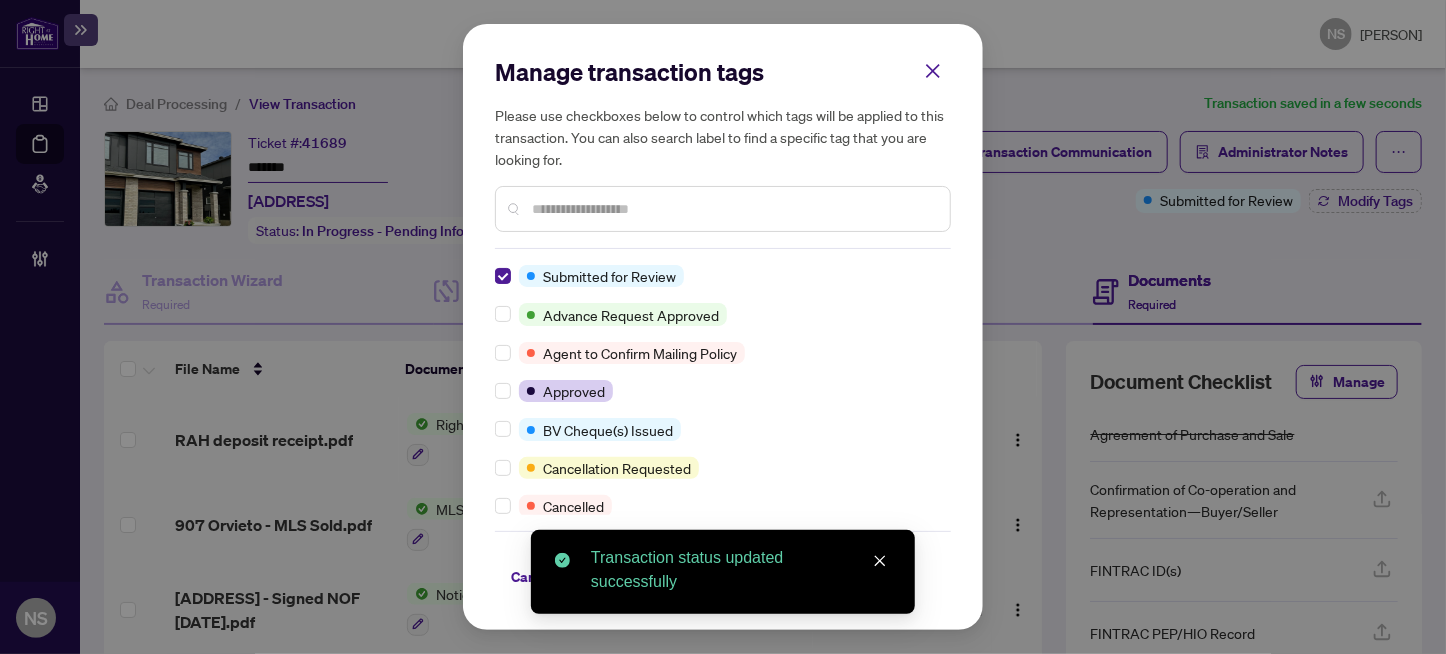 scroll, scrollTop: 0, scrollLeft: 0, axis: both 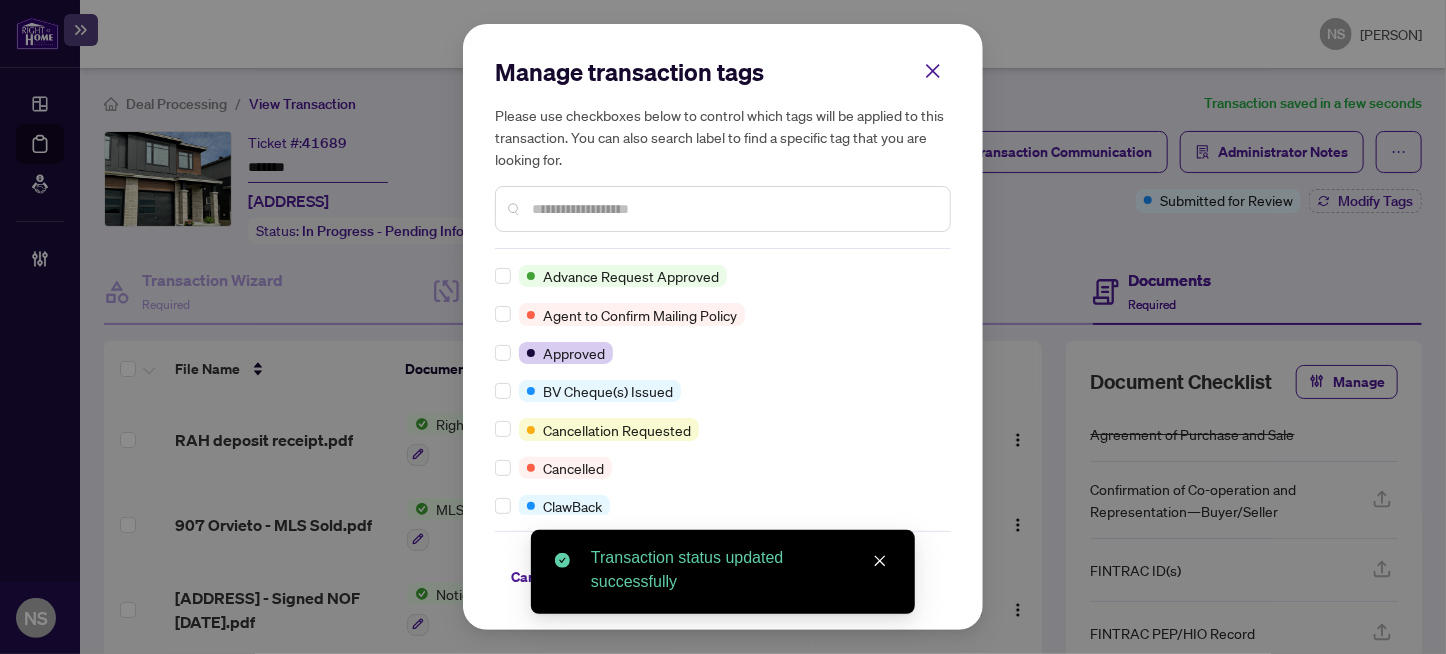 click at bounding box center (733, 209) 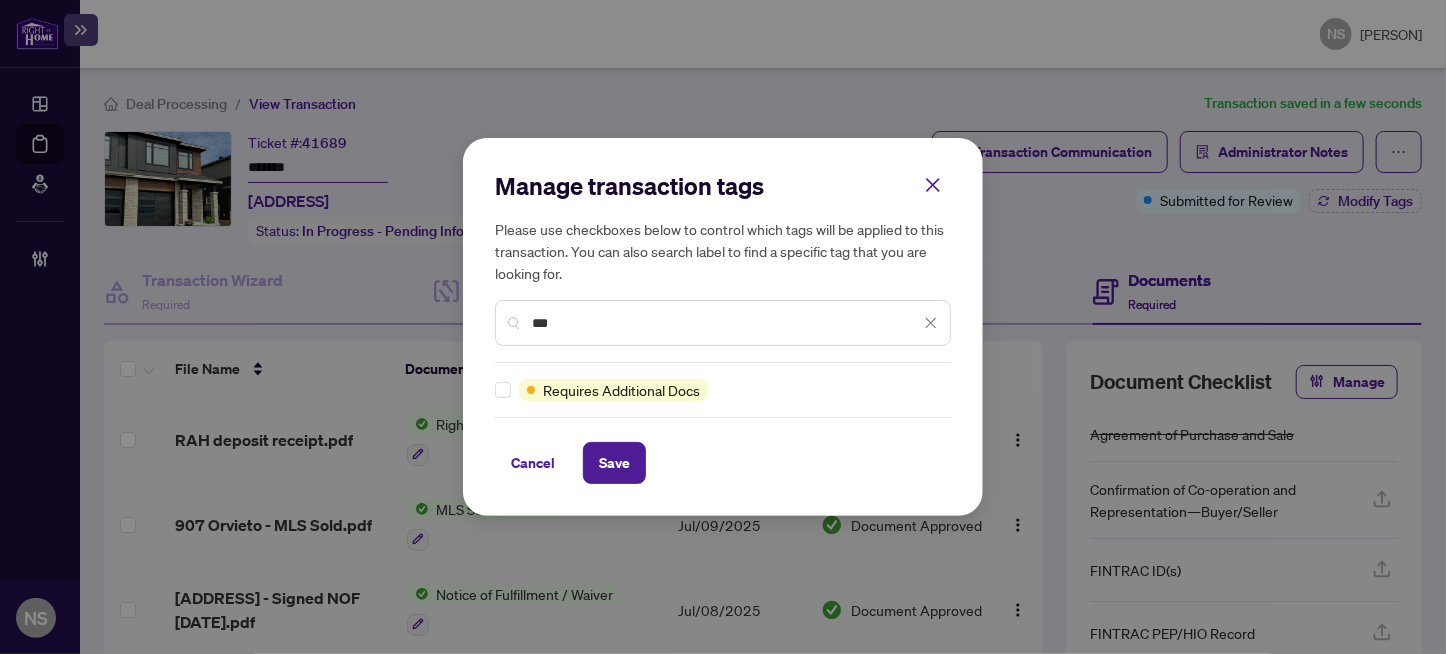 type on "***" 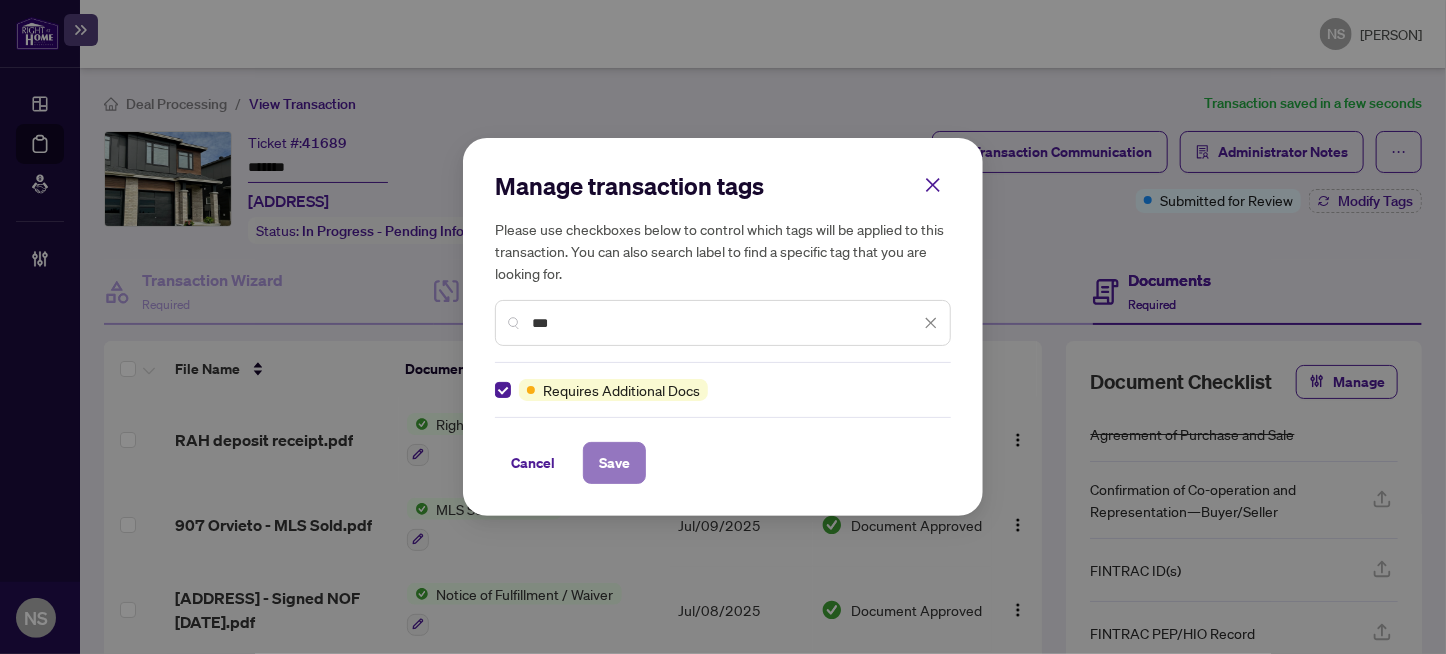 click on "Save" at bounding box center (614, 463) 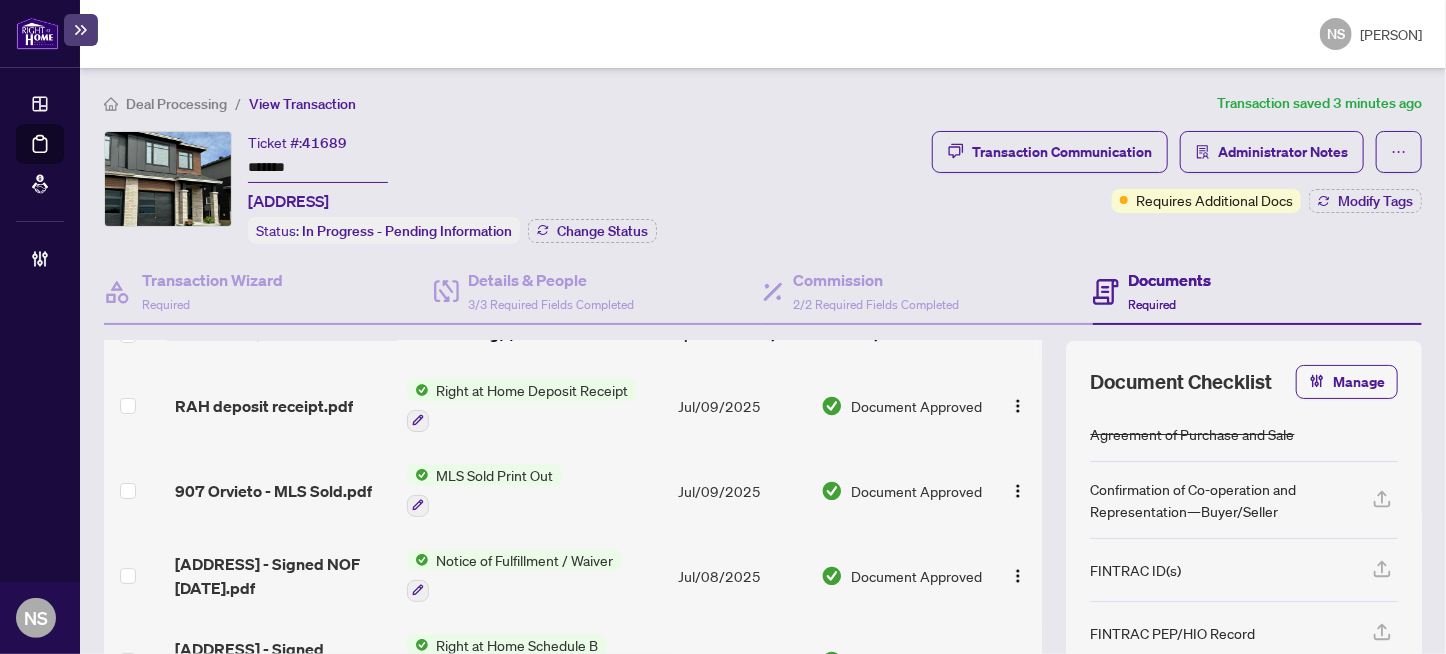 scroll, scrollTop: 0, scrollLeft: 0, axis: both 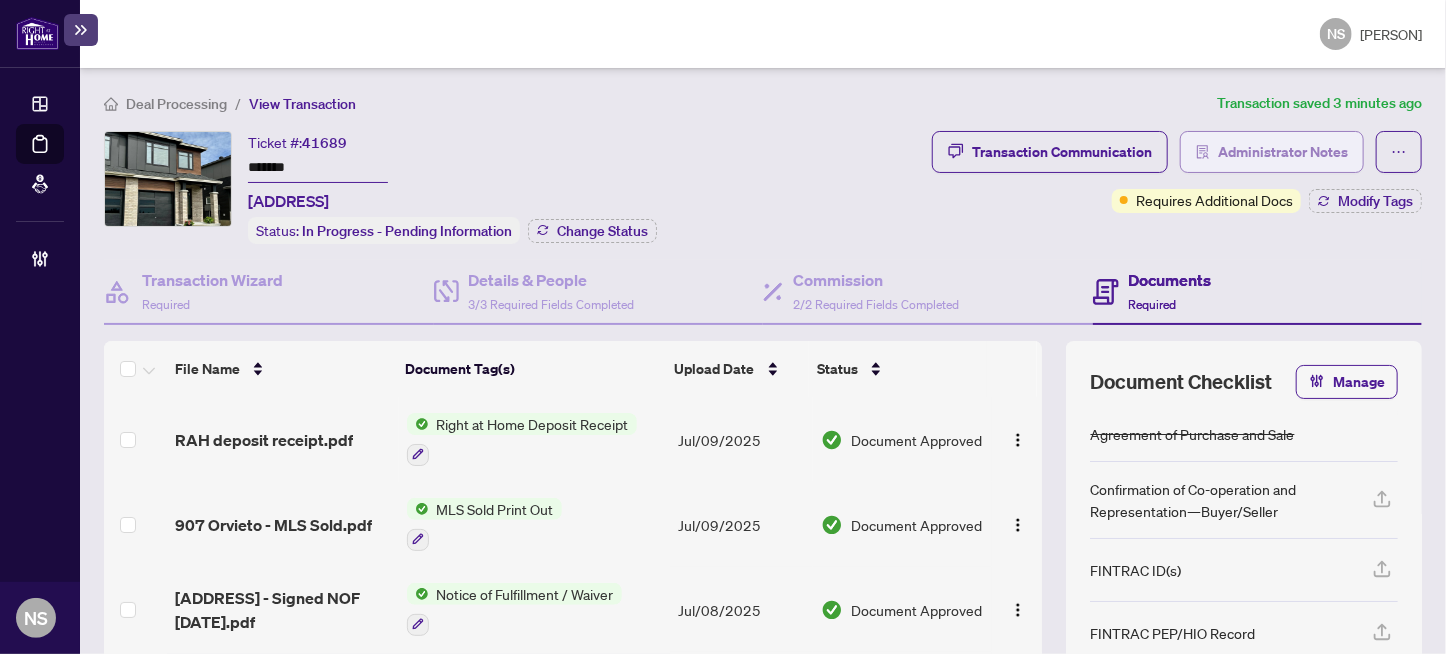 click on "Administrator Notes" at bounding box center (1283, 152) 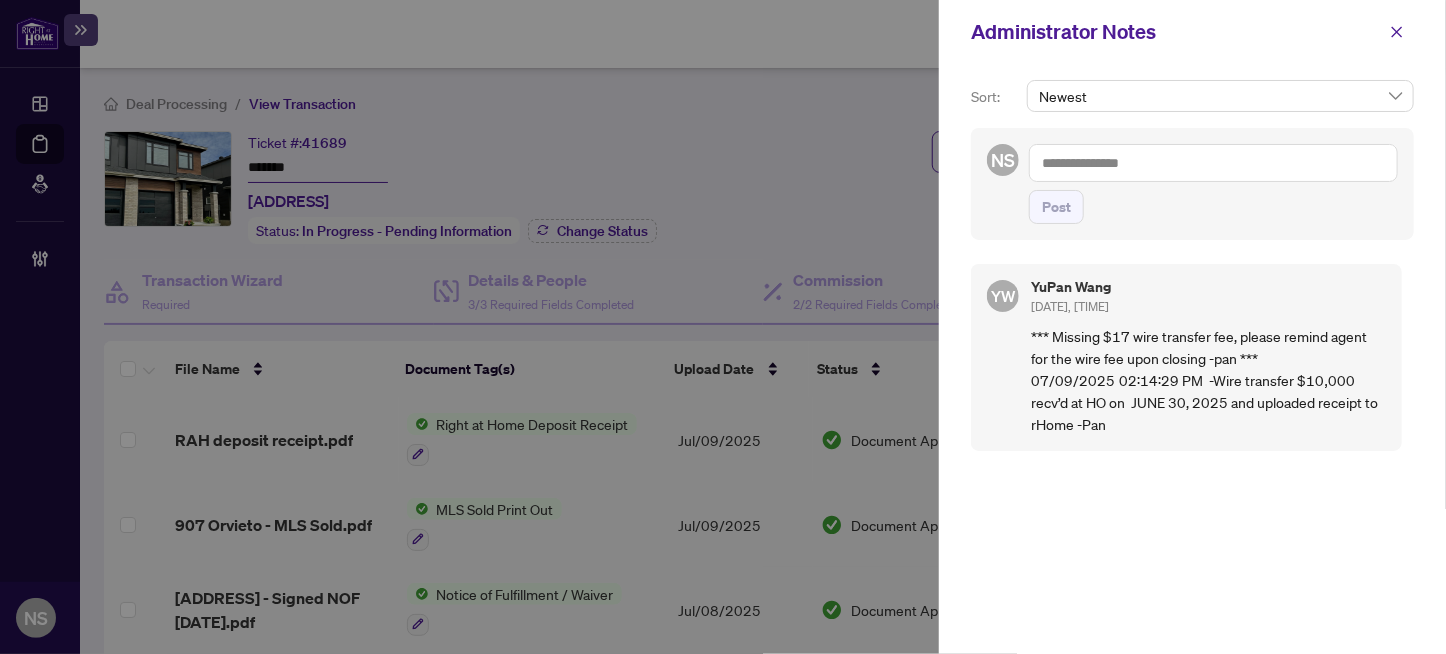 click at bounding box center [1213, 163] 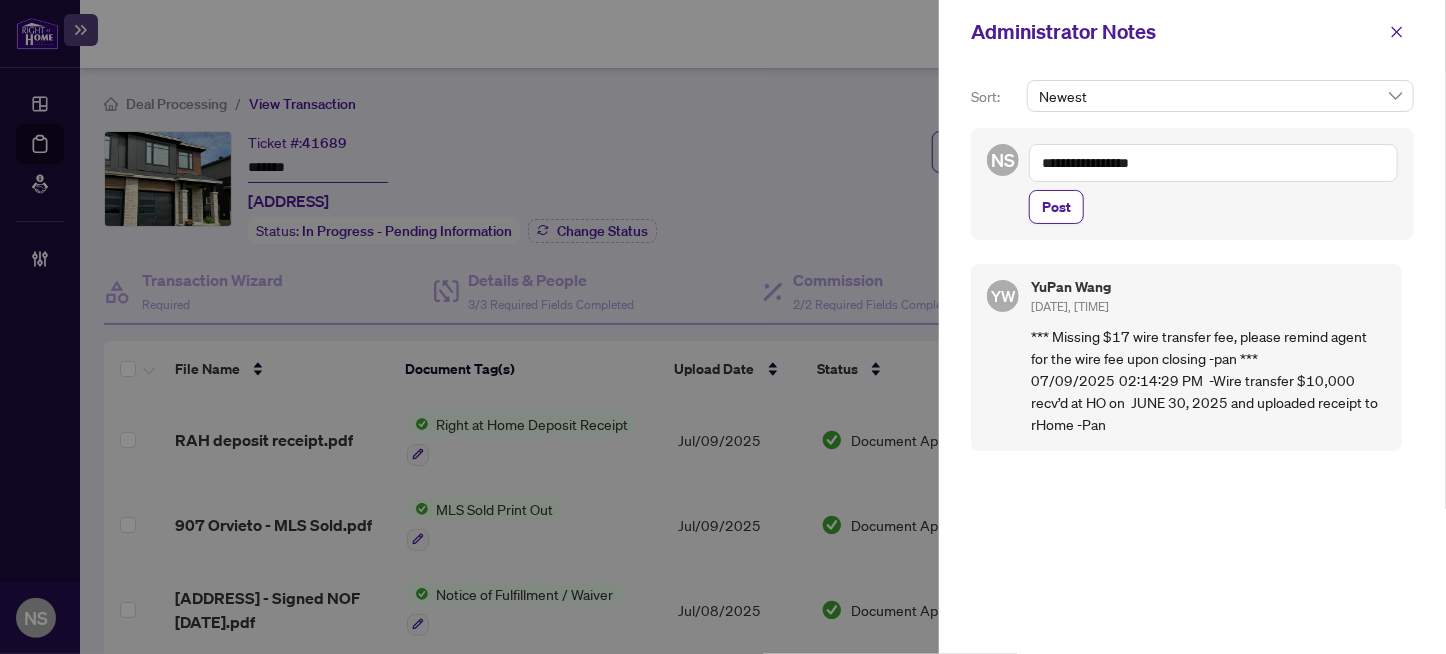 paste on "******" 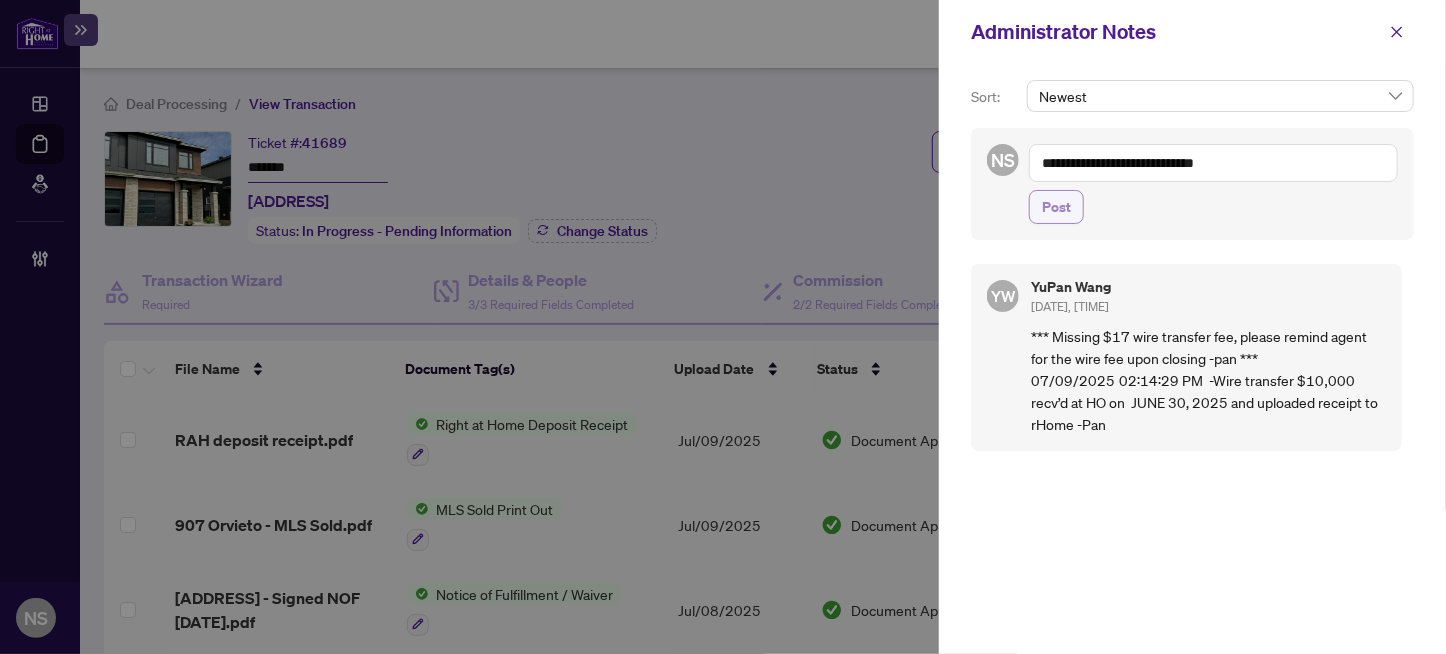 type on "**********" 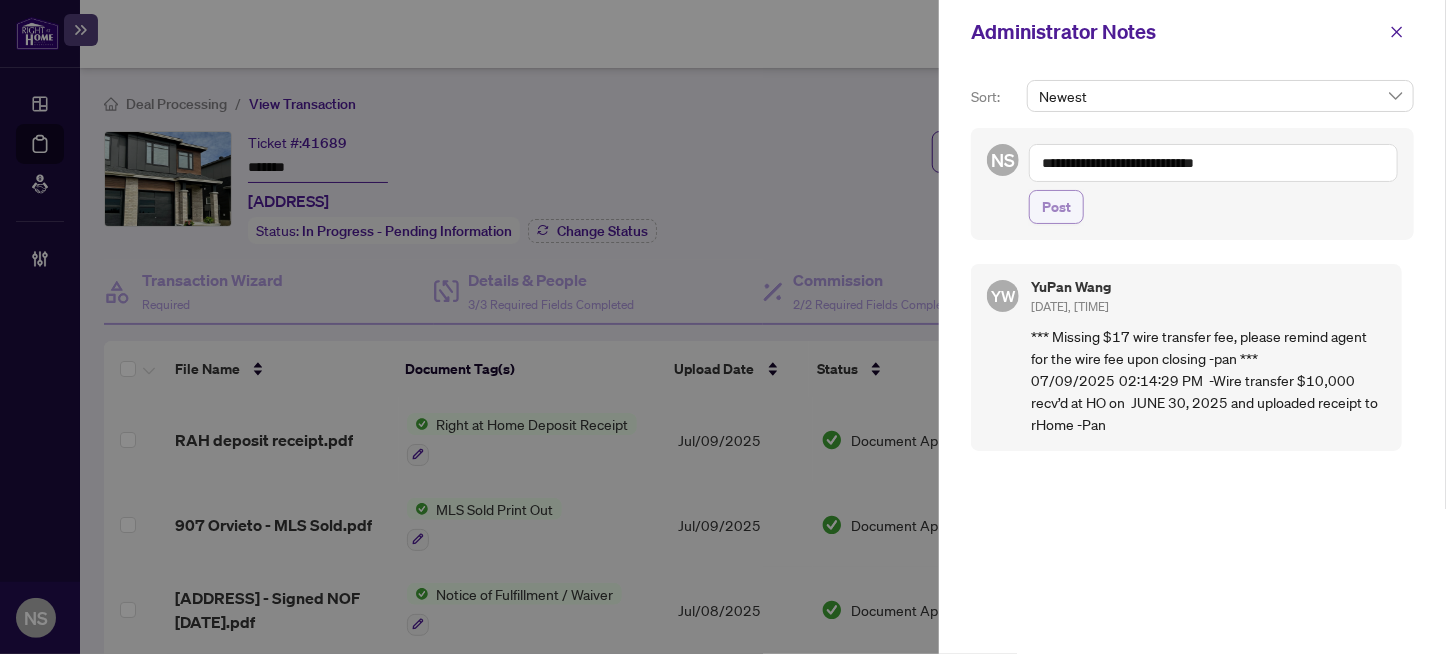 click on "Post" at bounding box center [1056, 207] 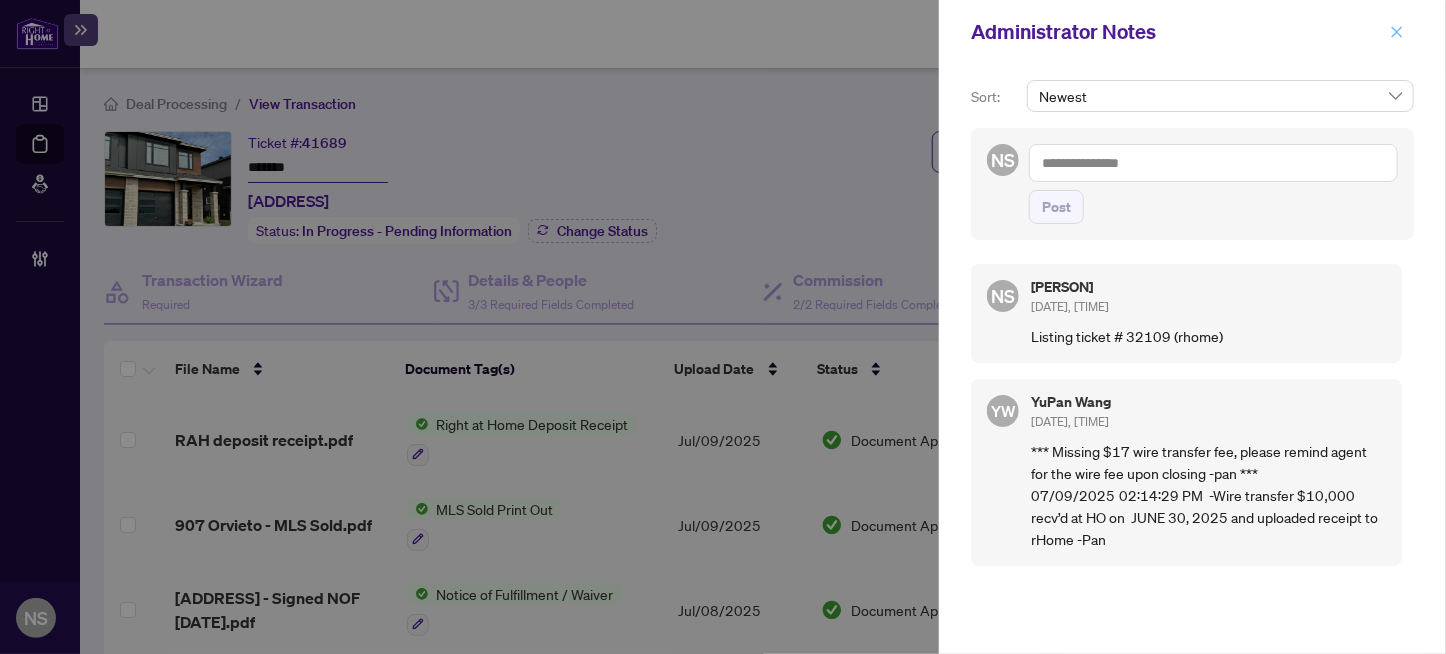 click 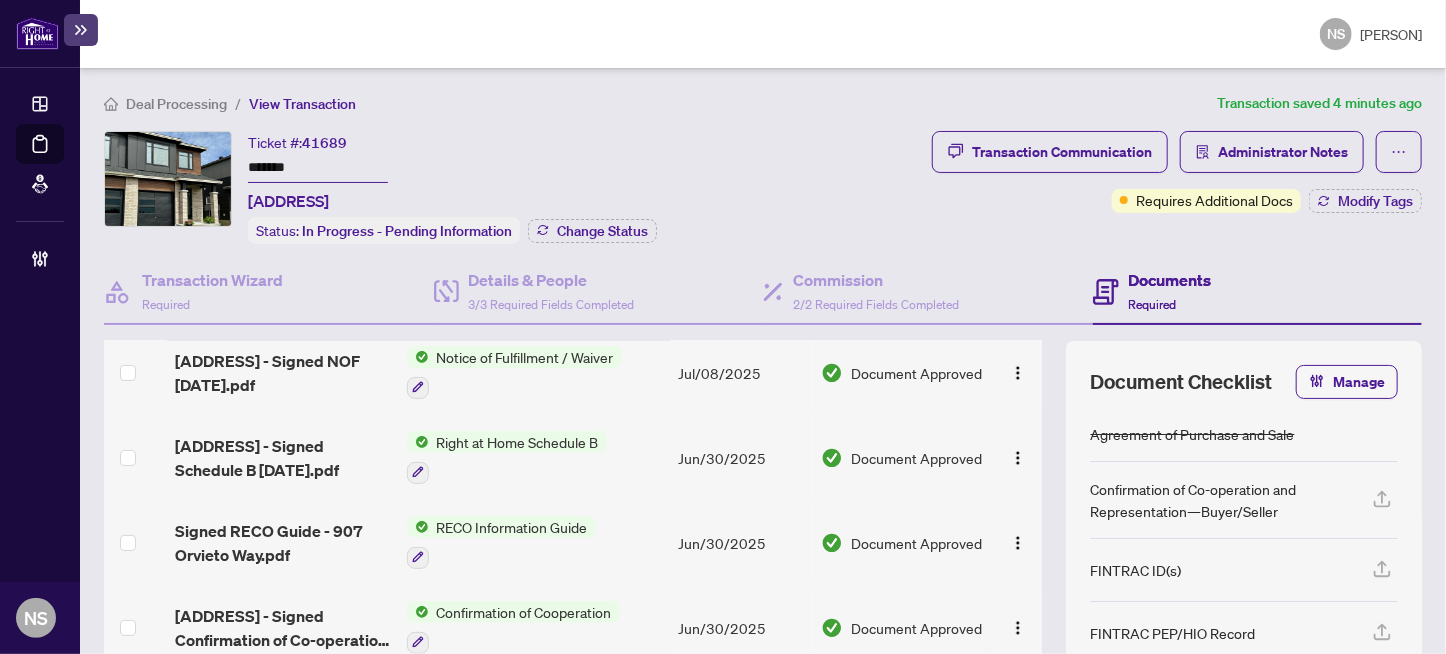 scroll, scrollTop: 299, scrollLeft: 0, axis: vertical 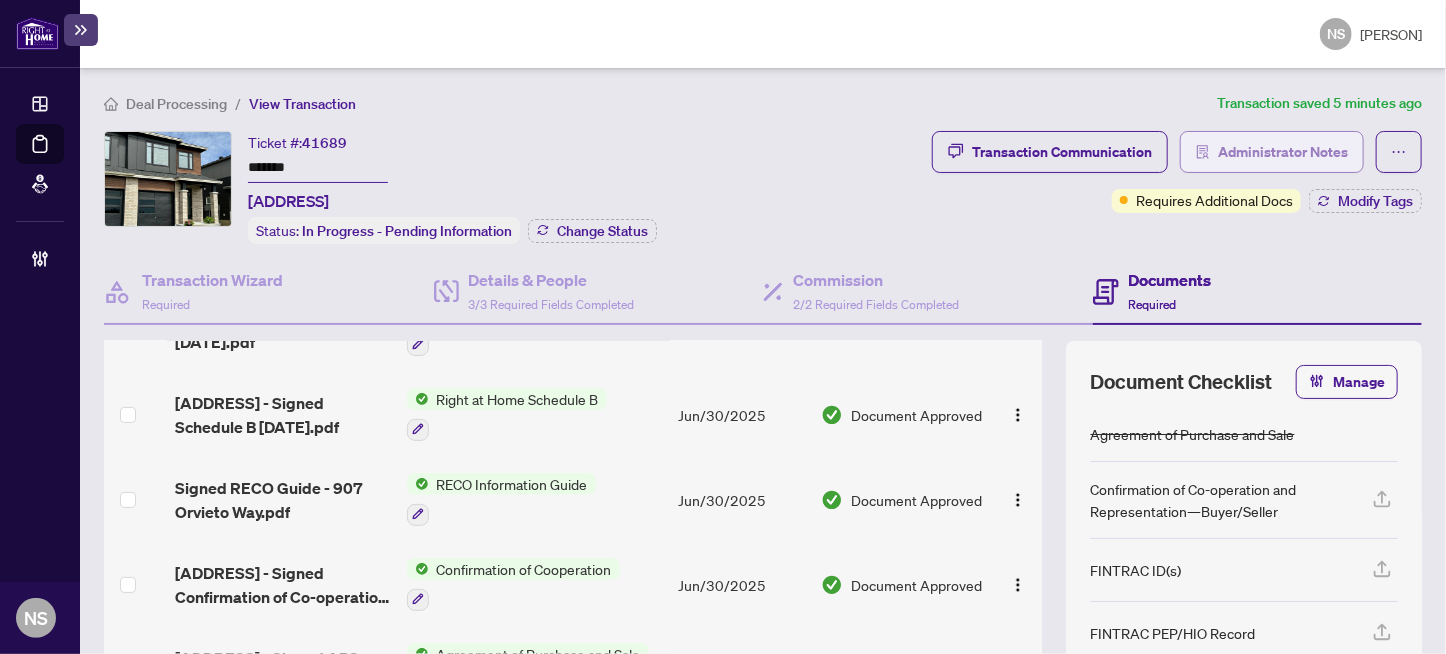 click on "Administrator Notes" at bounding box center (1283, 152) 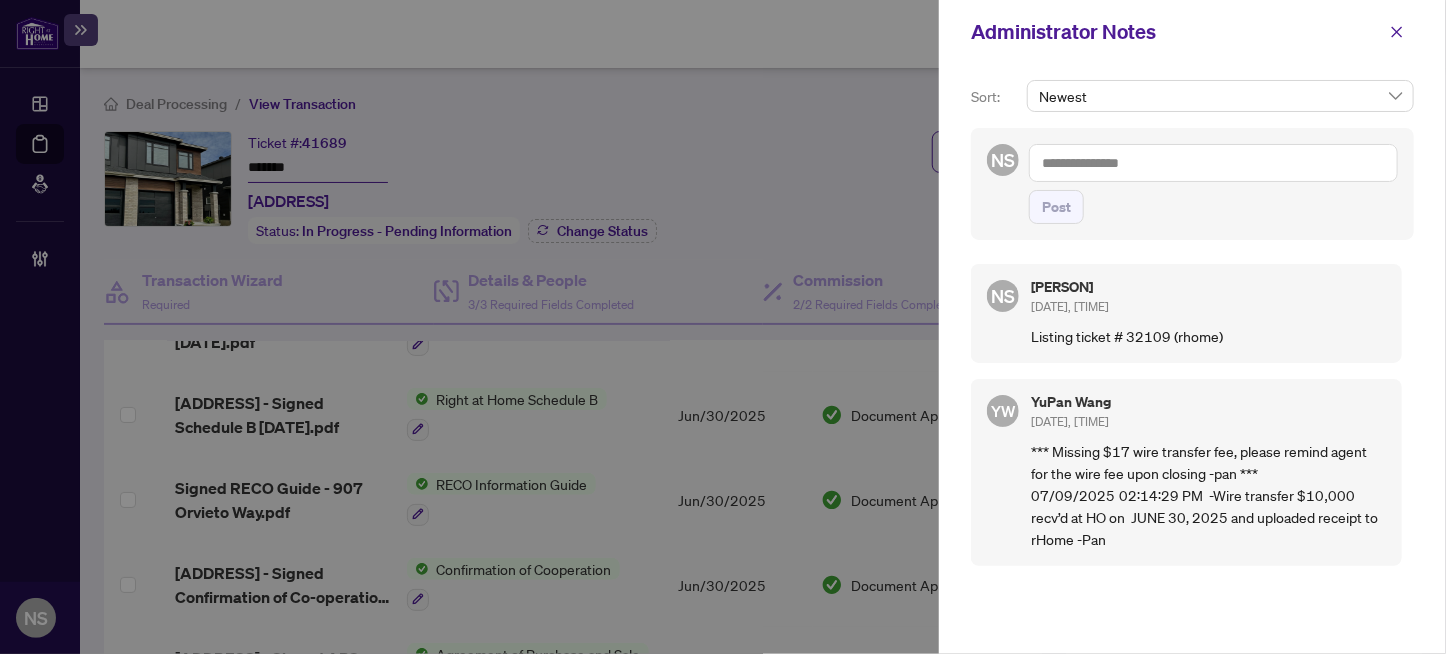 click at bounding box center (1213, 163) 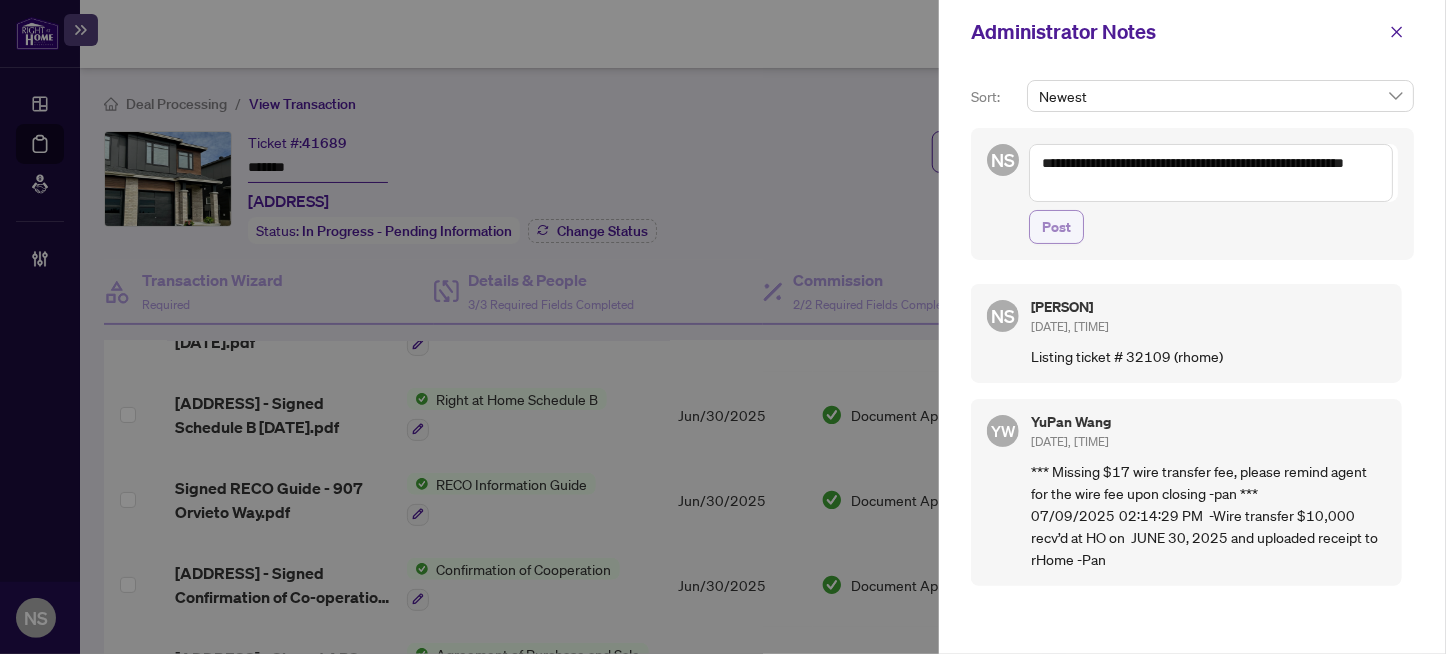 click on "Post" at bounding box center (1056, 227) 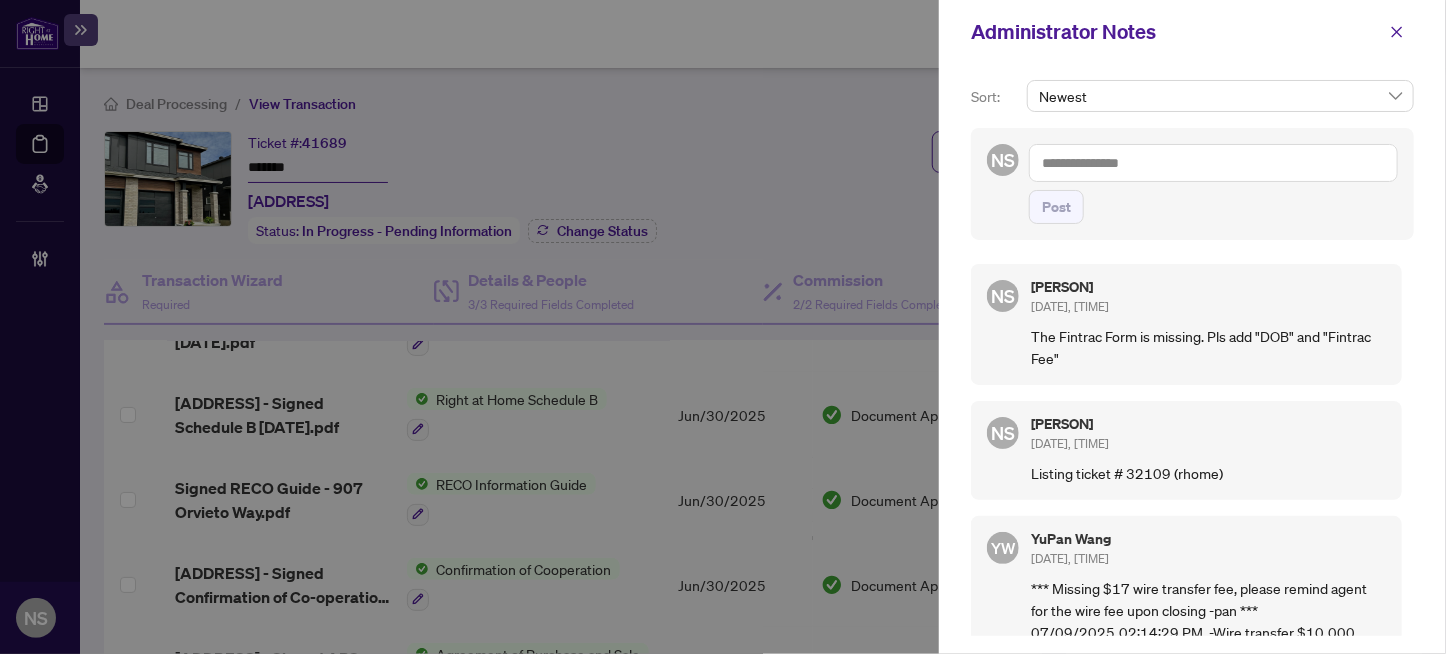 click at bounding box center (1213, 163) 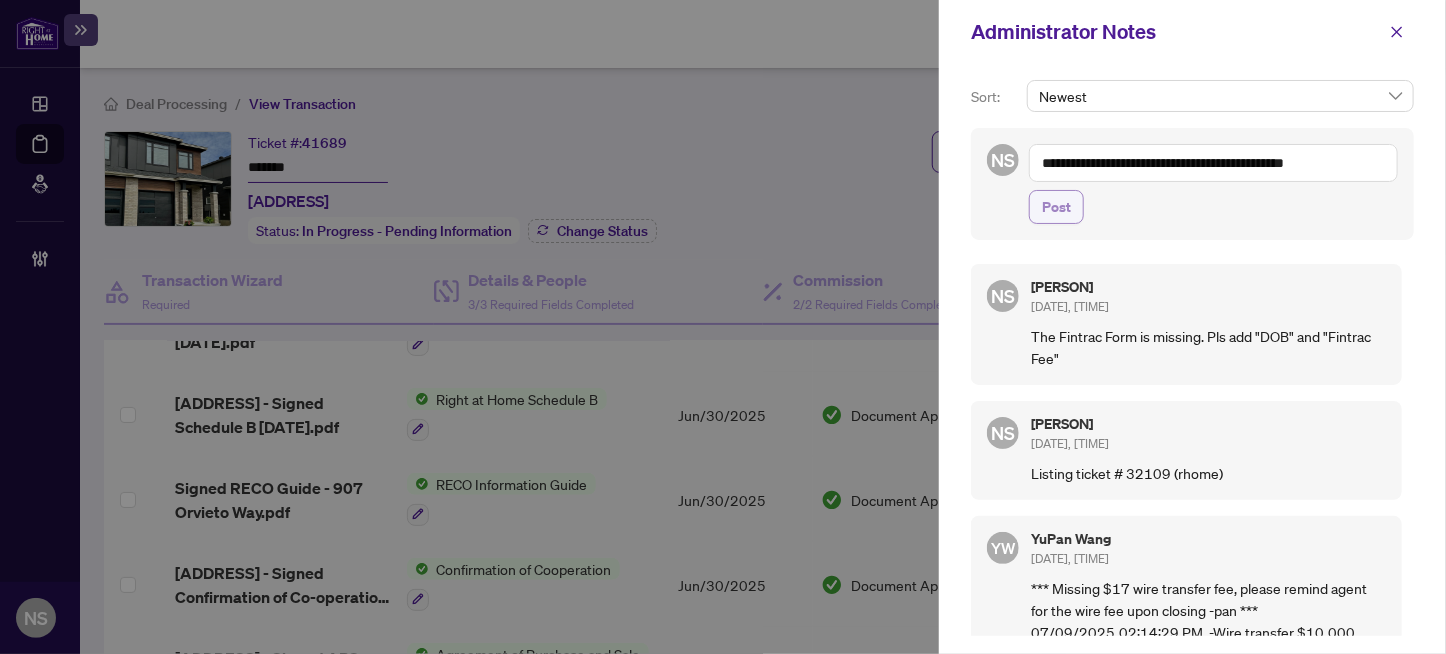 type on "**********" 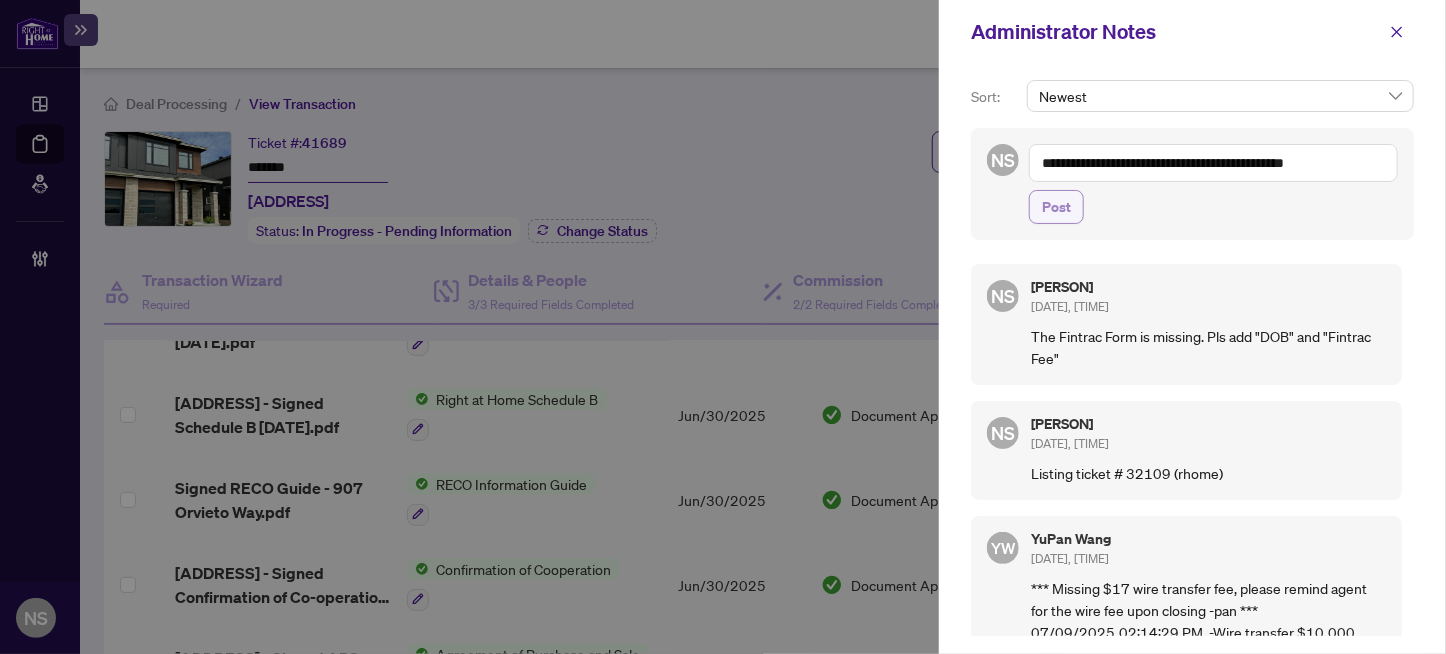 click on "Post" at bounding box center (1056, 207) 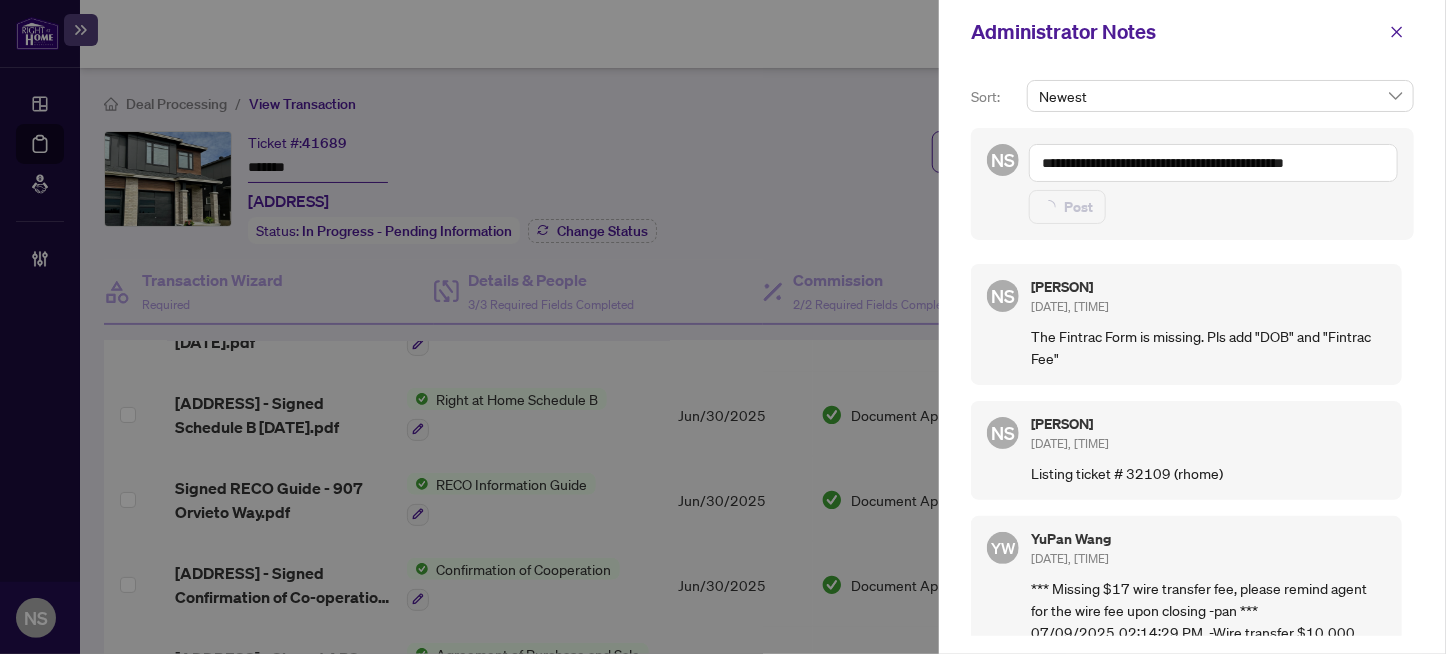 type 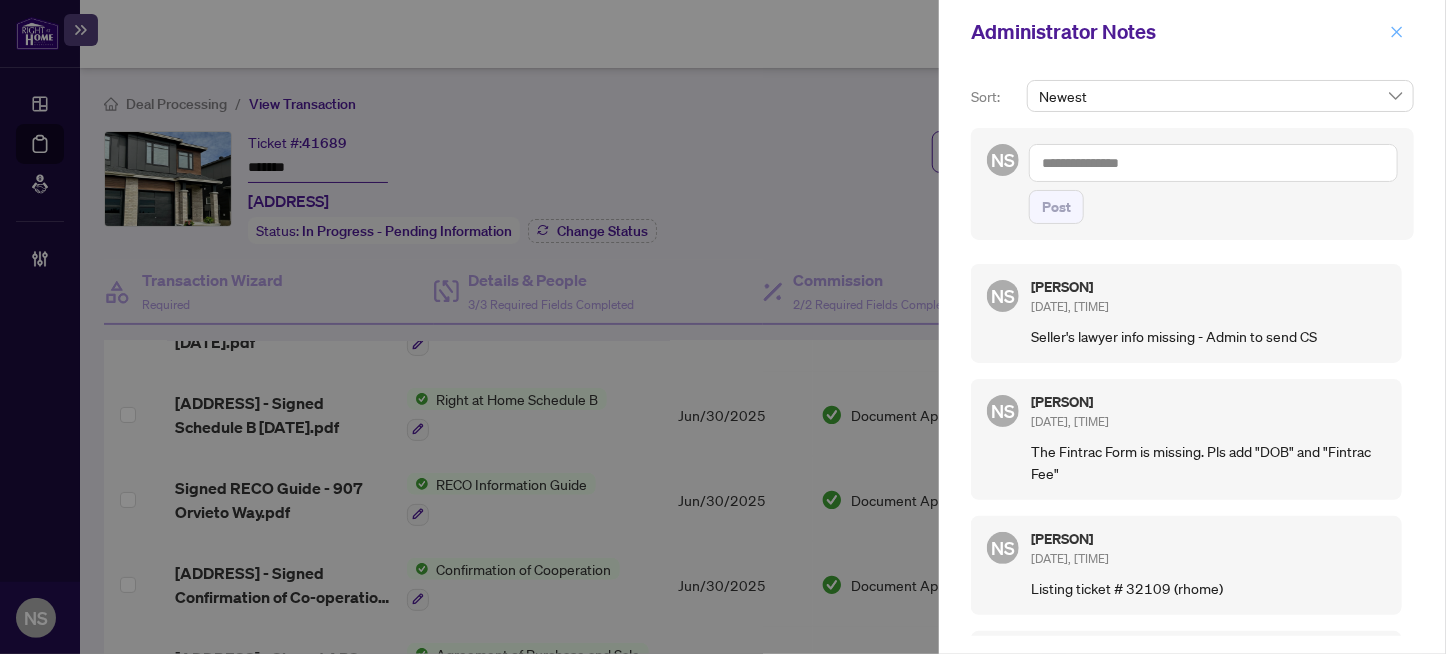 click 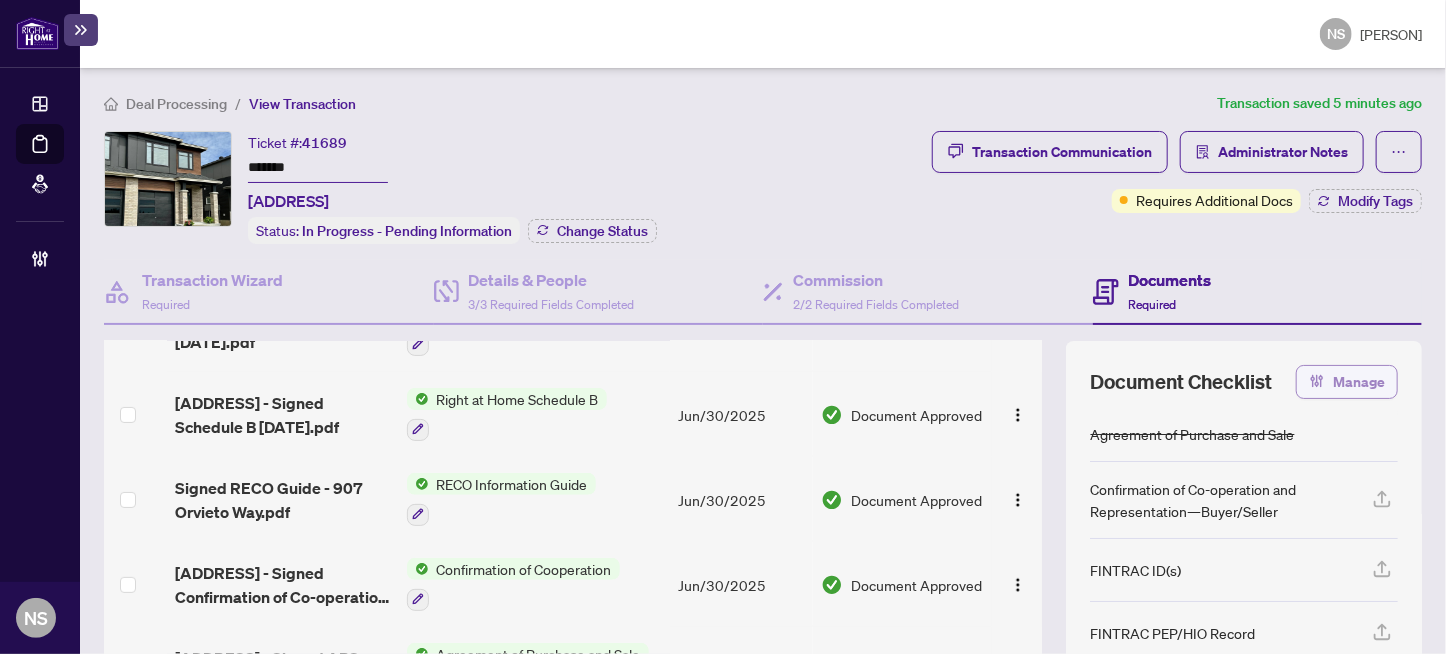 click on "Manage" at bounding box center (1359, 382) 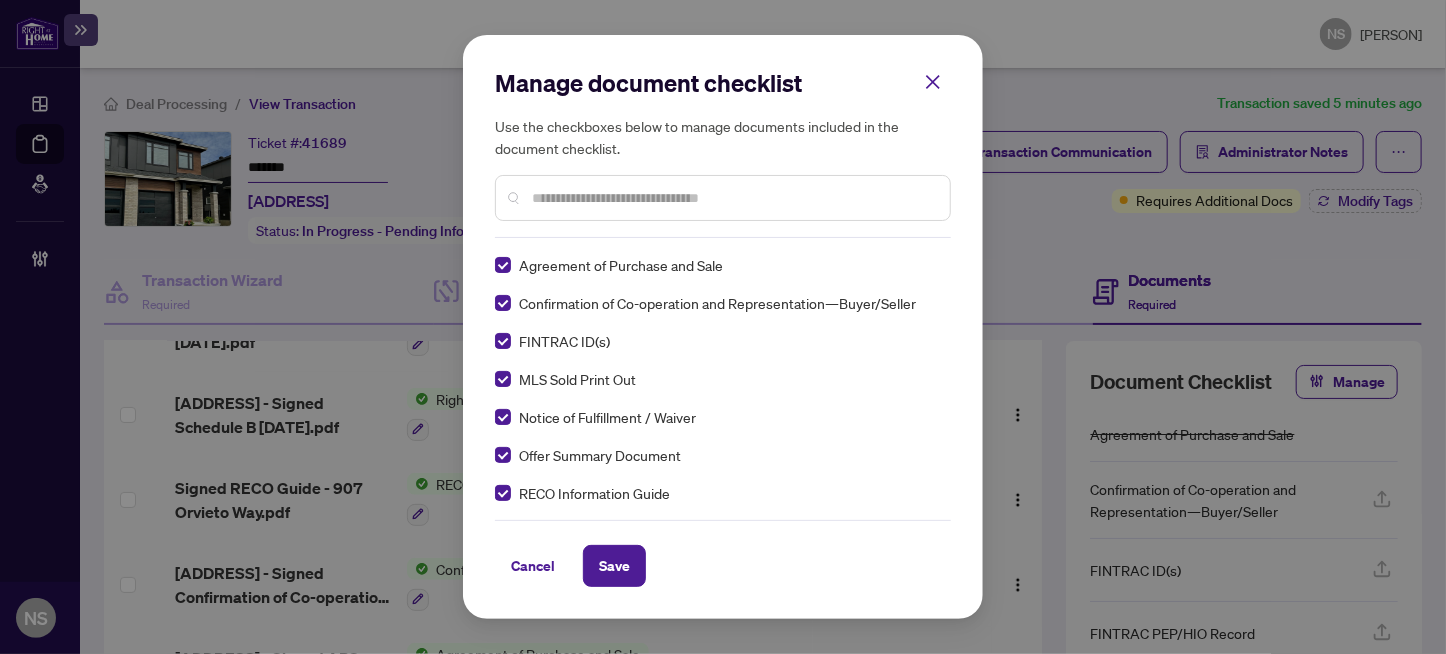 scroll, scrollTop: 0, scrollLeft: 0, axis: both 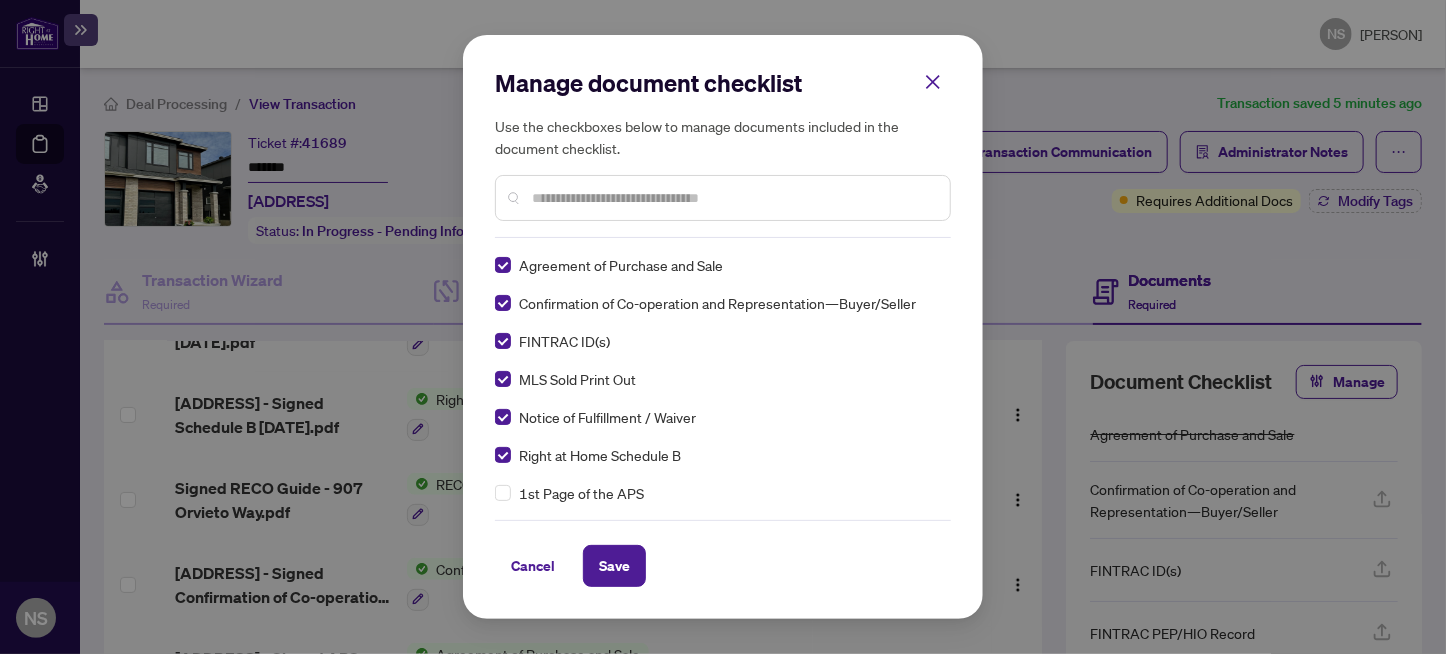 click at bounding box center [733, 198] 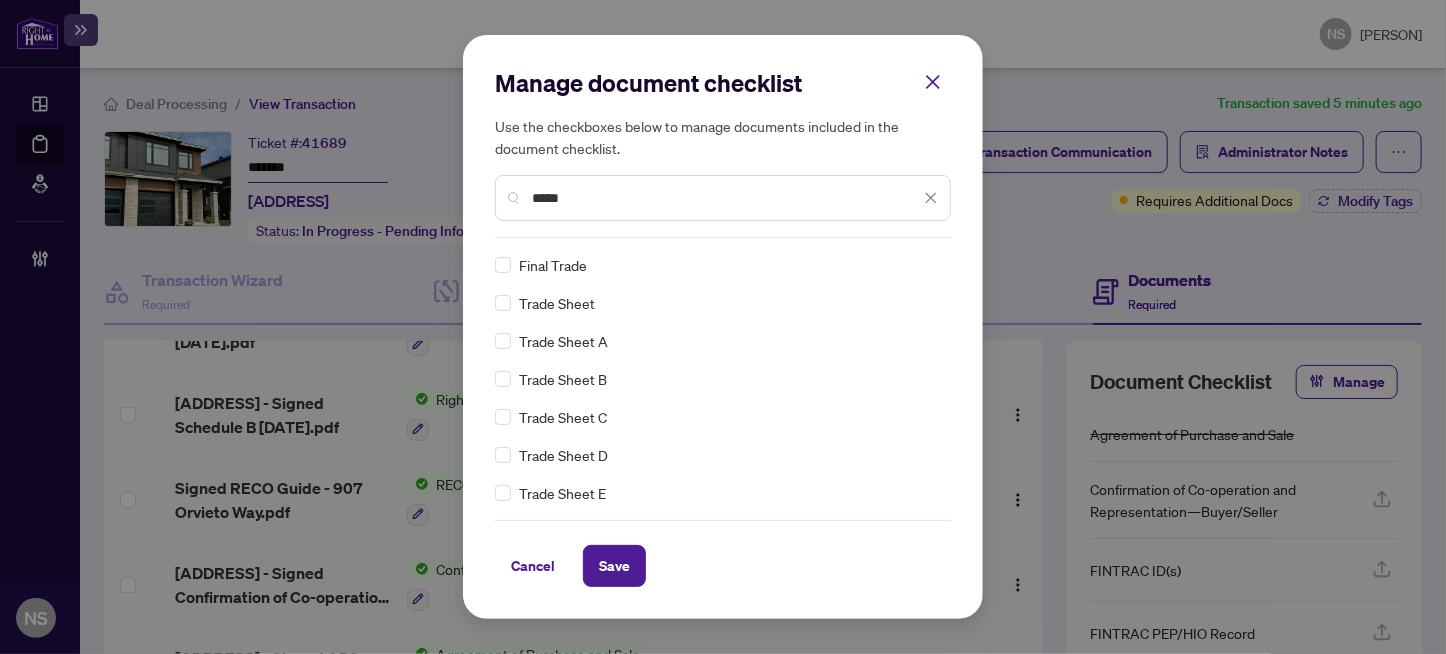 click on "Trade Sheet" at bounding box center (717, 303) 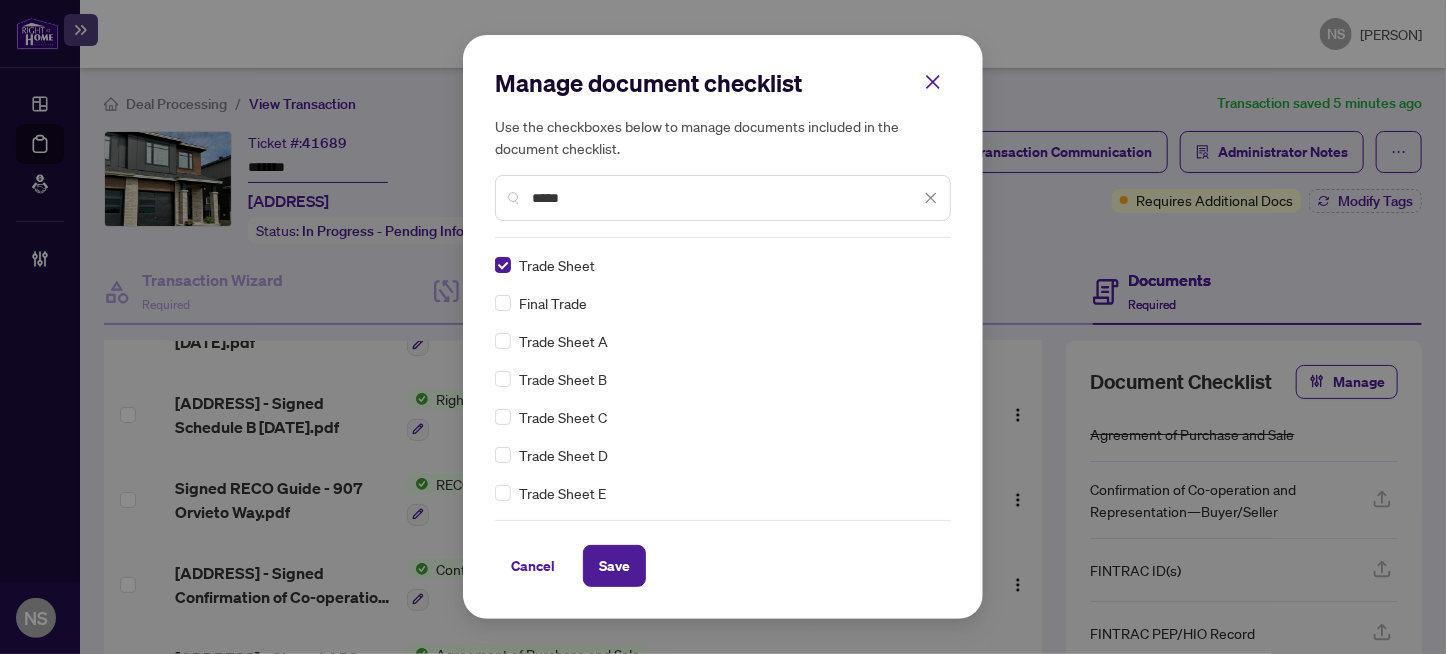 drag, startPoint x: 606, startPoint y: 190, endPoint x: 474, endPoint y: 208, distance: 133.22162 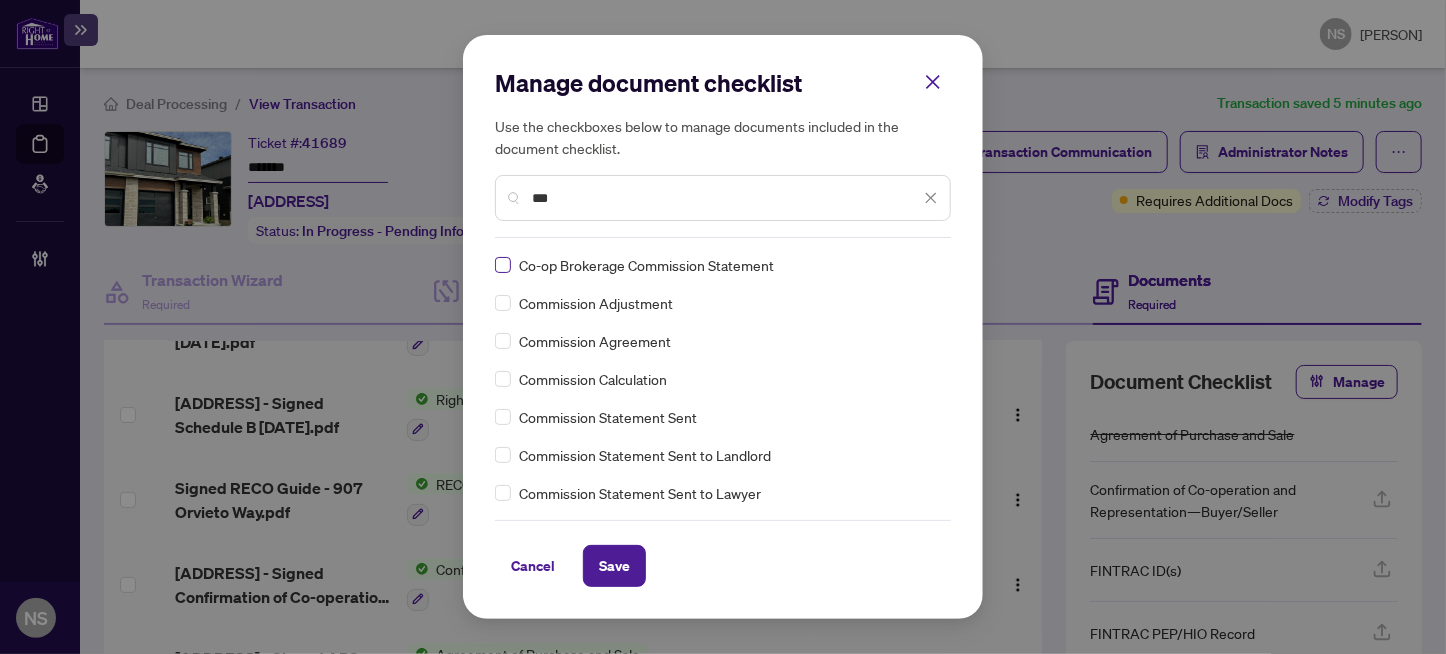 type on "***" 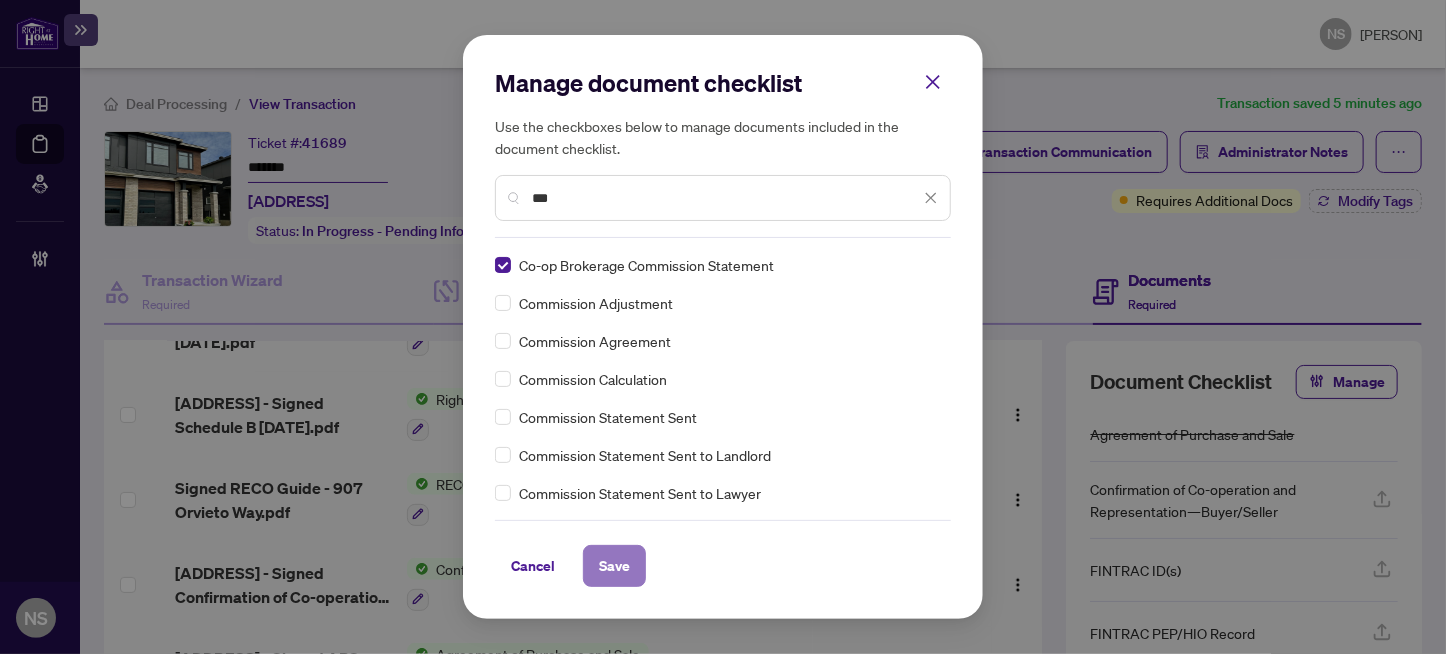 click on "Save" at bounding box center [614, 566] 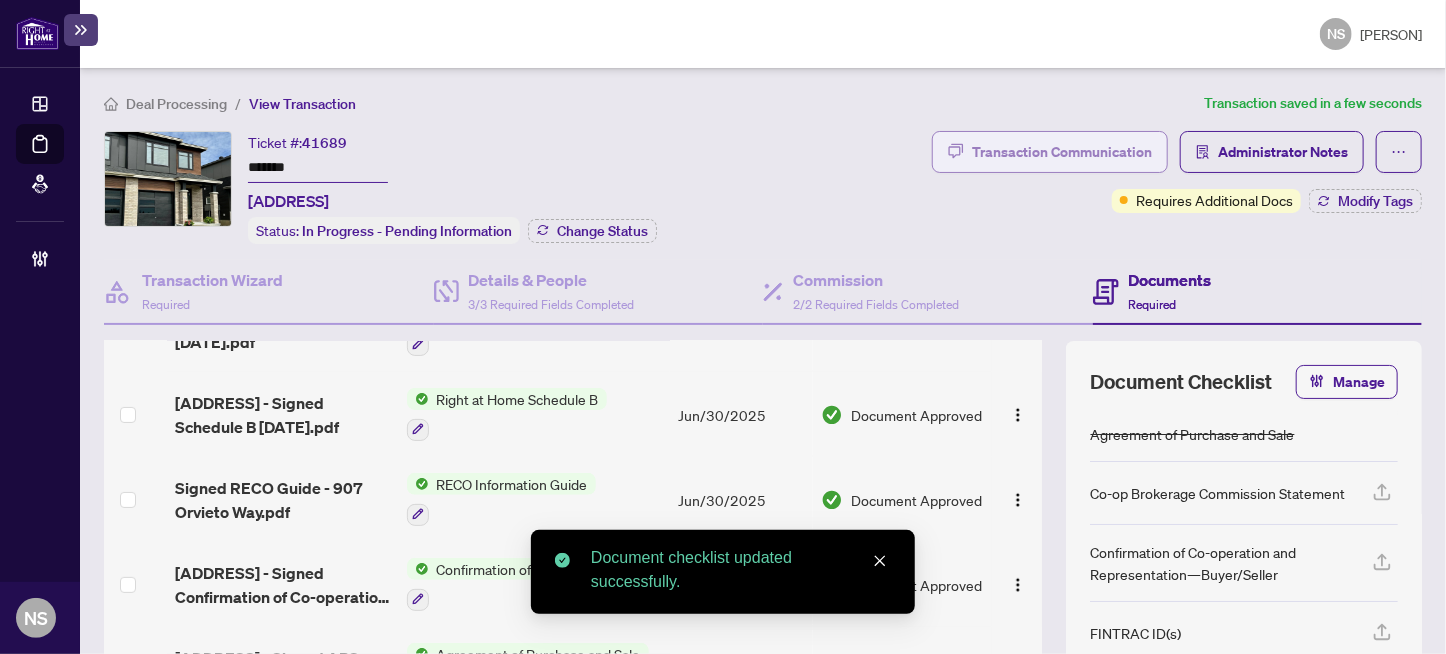 click on "Transaction Communication" at bounding box center (1062, 152) 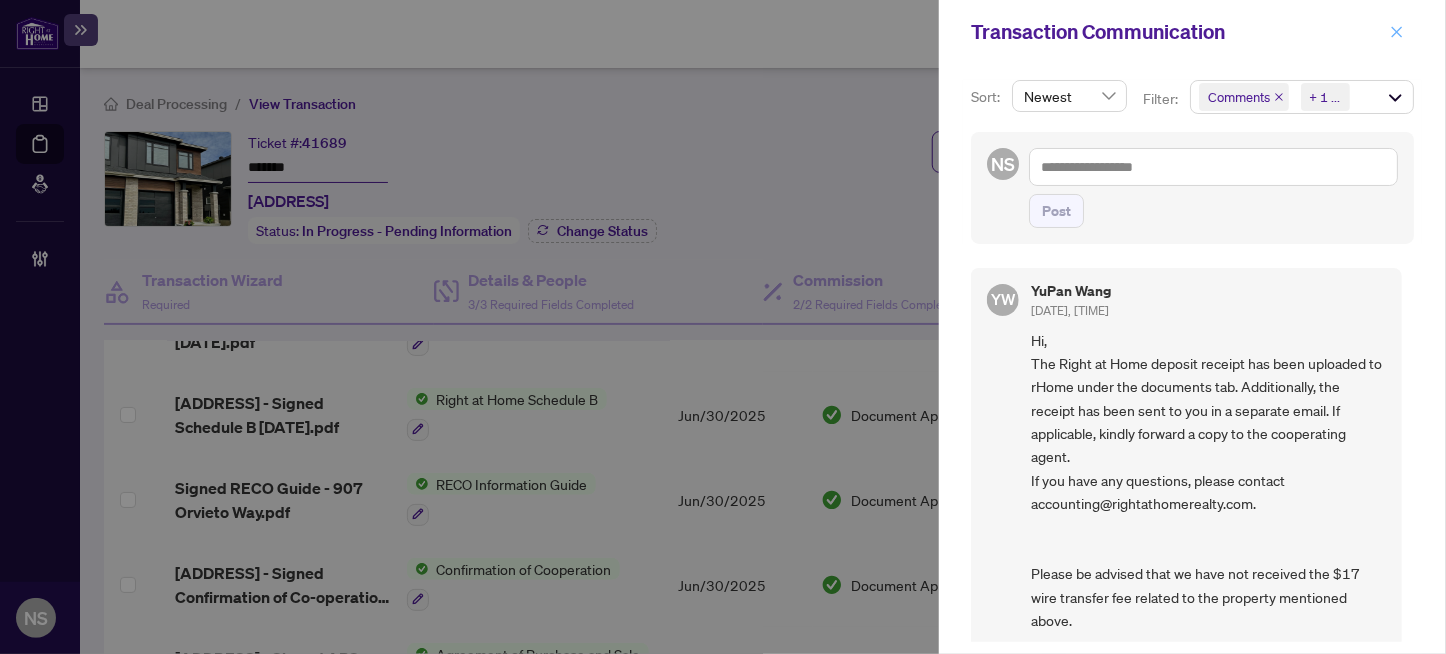 click 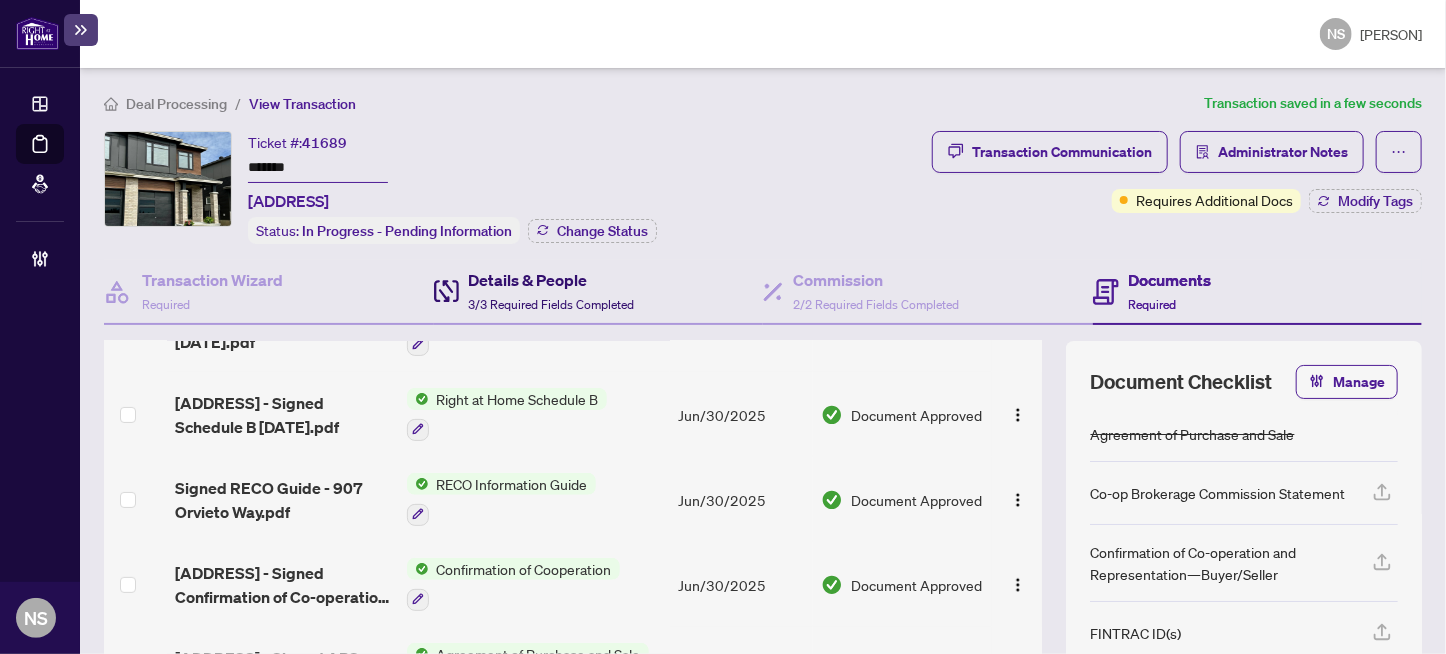 click on "Details & People" at bounding box center (552, 280) 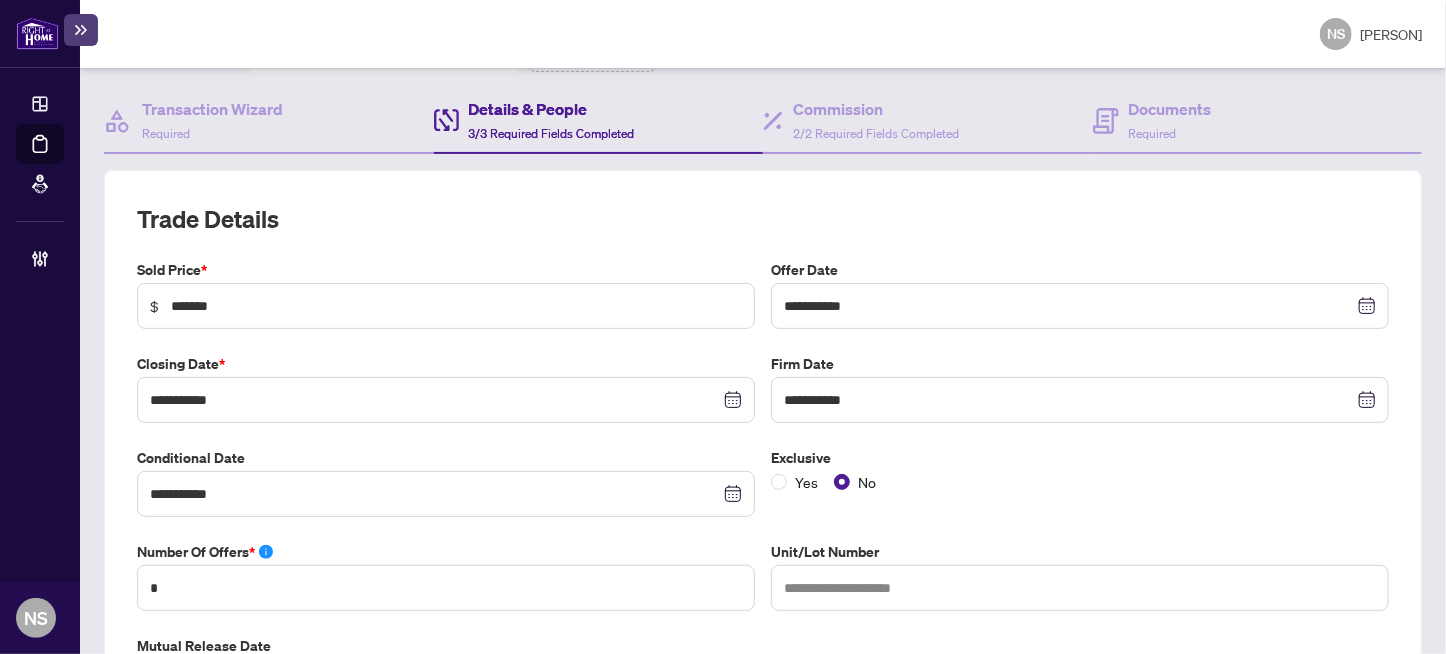 scroll, scrollTop: 0, scrollLeft: 0, axis: both 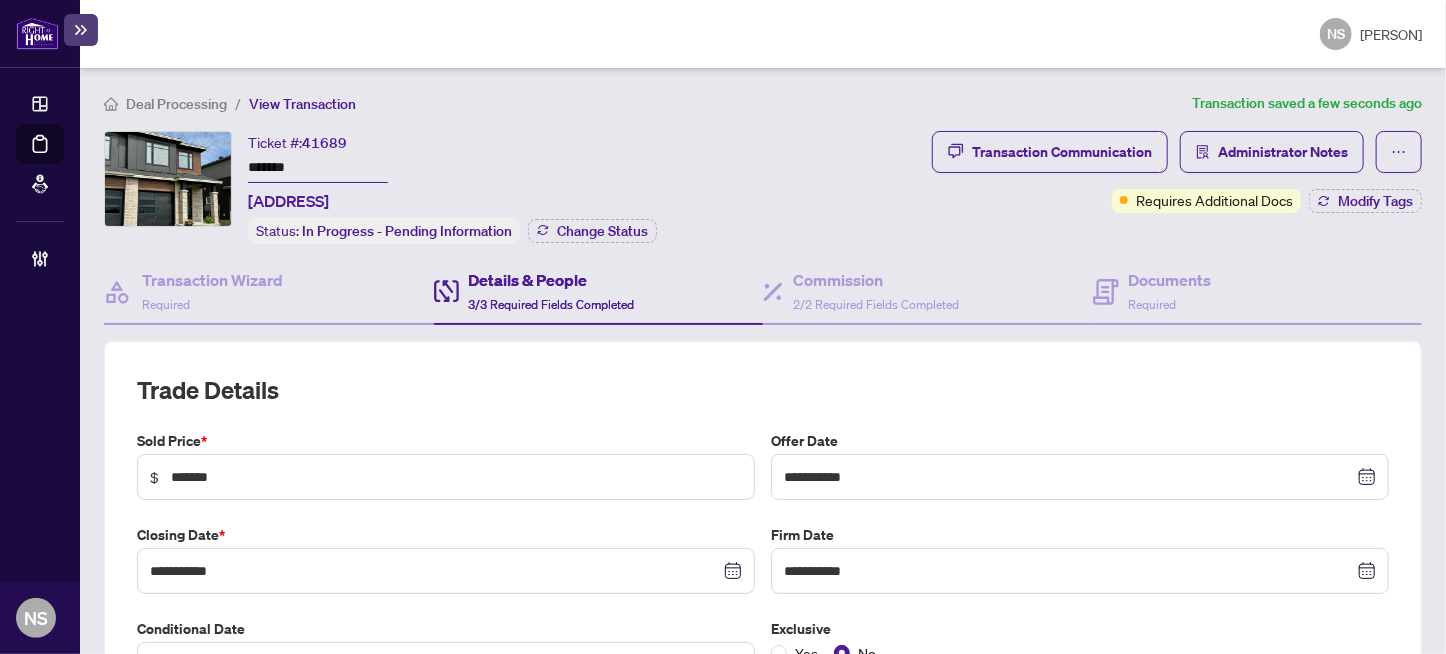 click on "Ticket #:  41689 ******* 907 Orvieto Way, Stittsville, Ontario K2S 2L1, Canada Status:   In Progress - Pending Information Change Status" at bounding box center (514, 187) 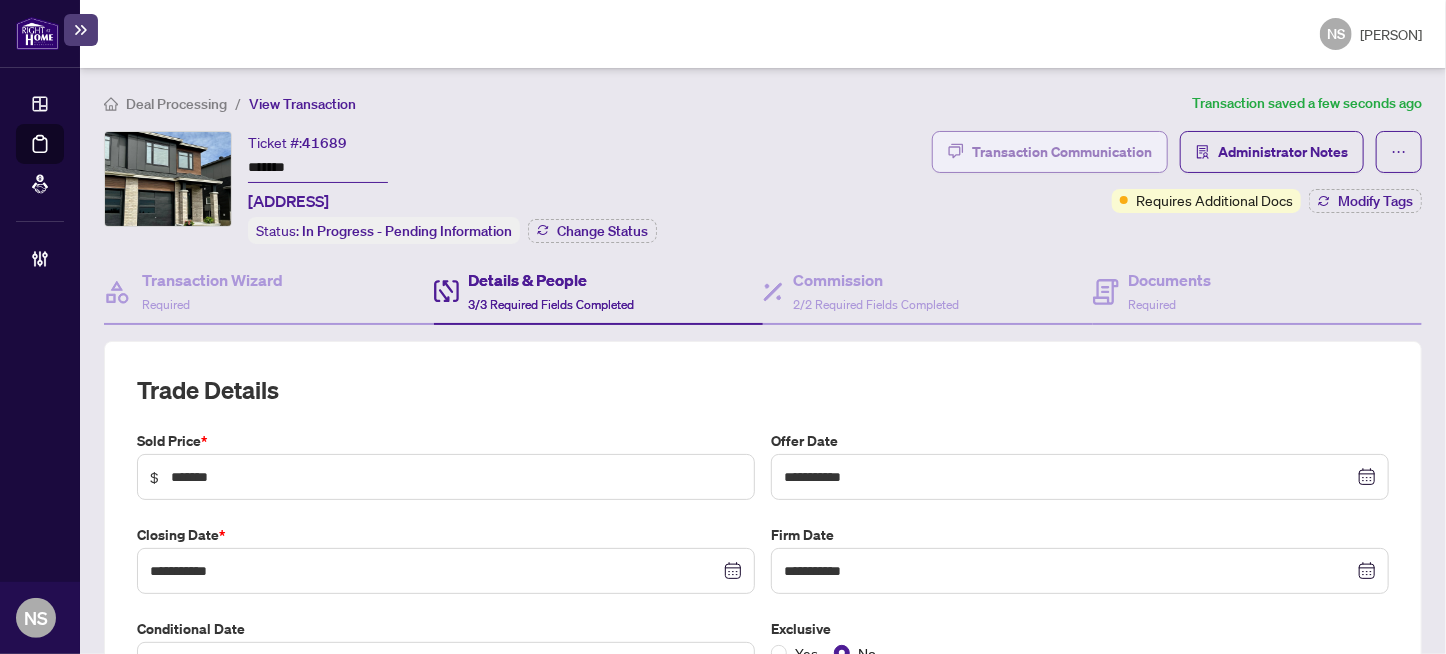 click on "Transaction Communication" at bounding box center [1062, 152] 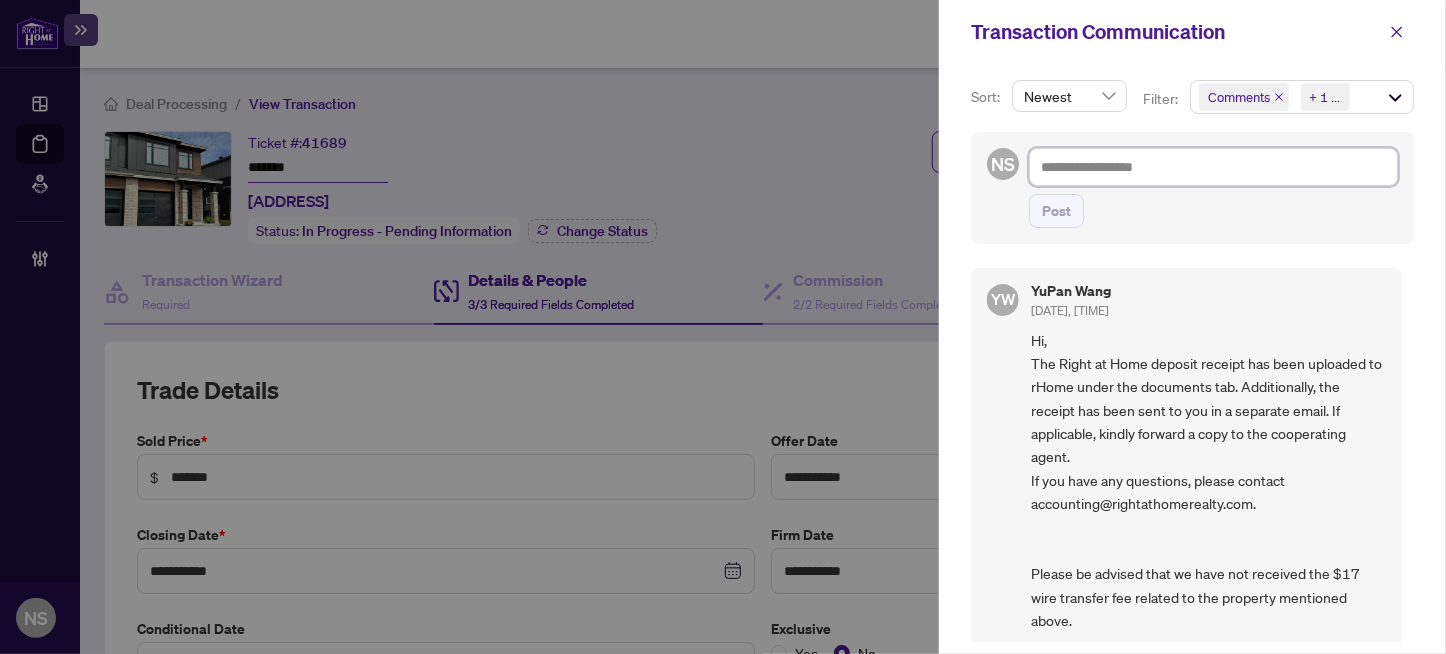 click at bounding box center [1213, 167] 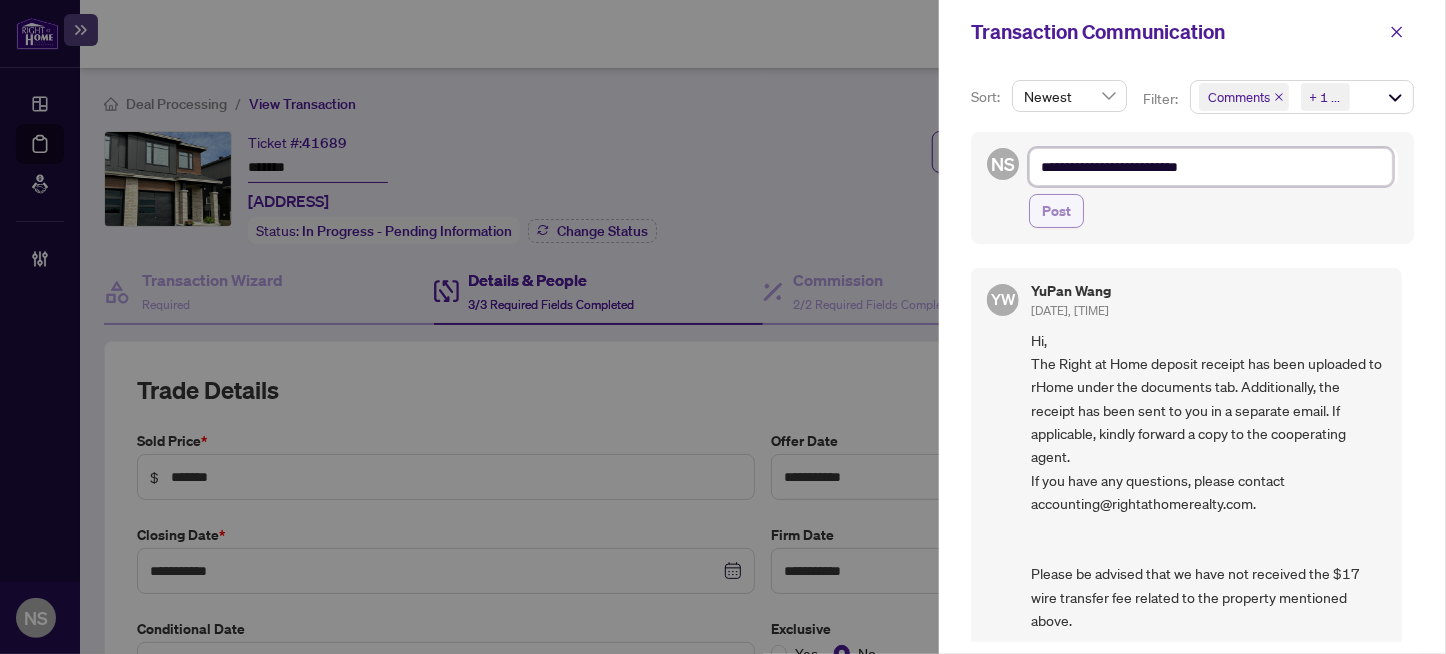 type on "**********" 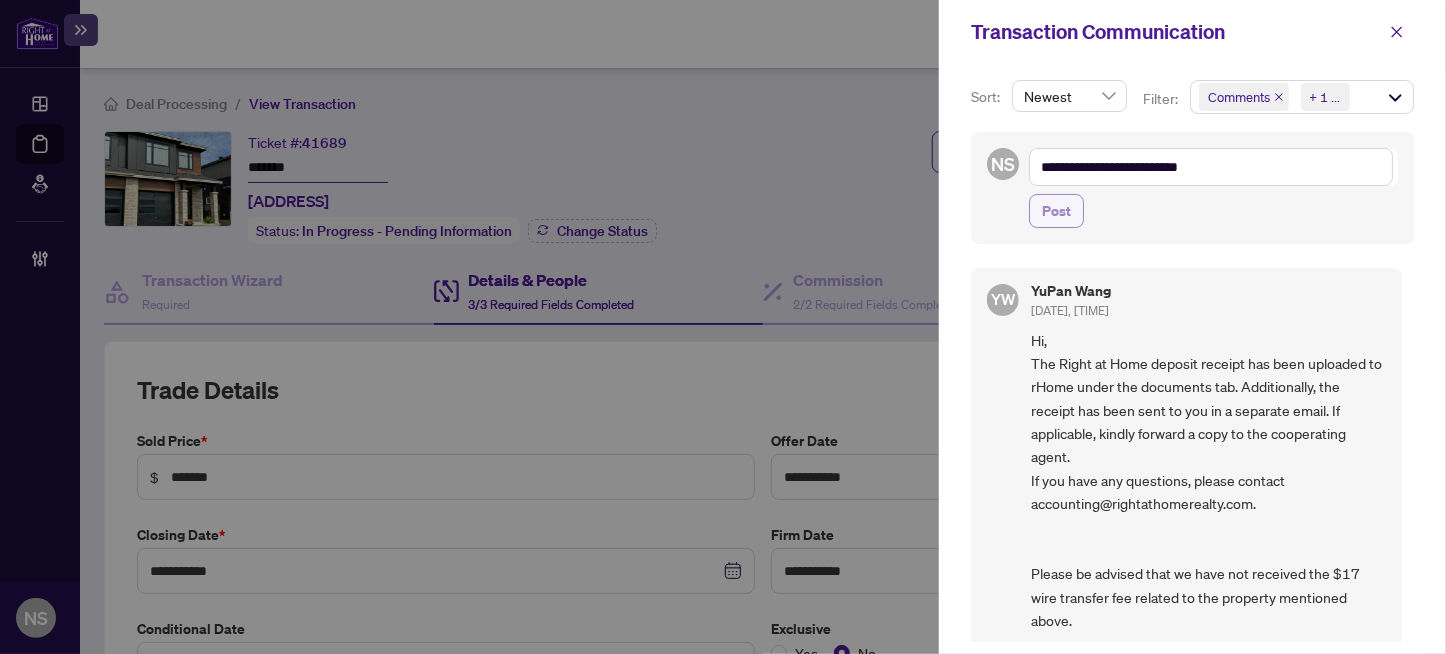 click on "Post" at bounding box center (1056, 211) 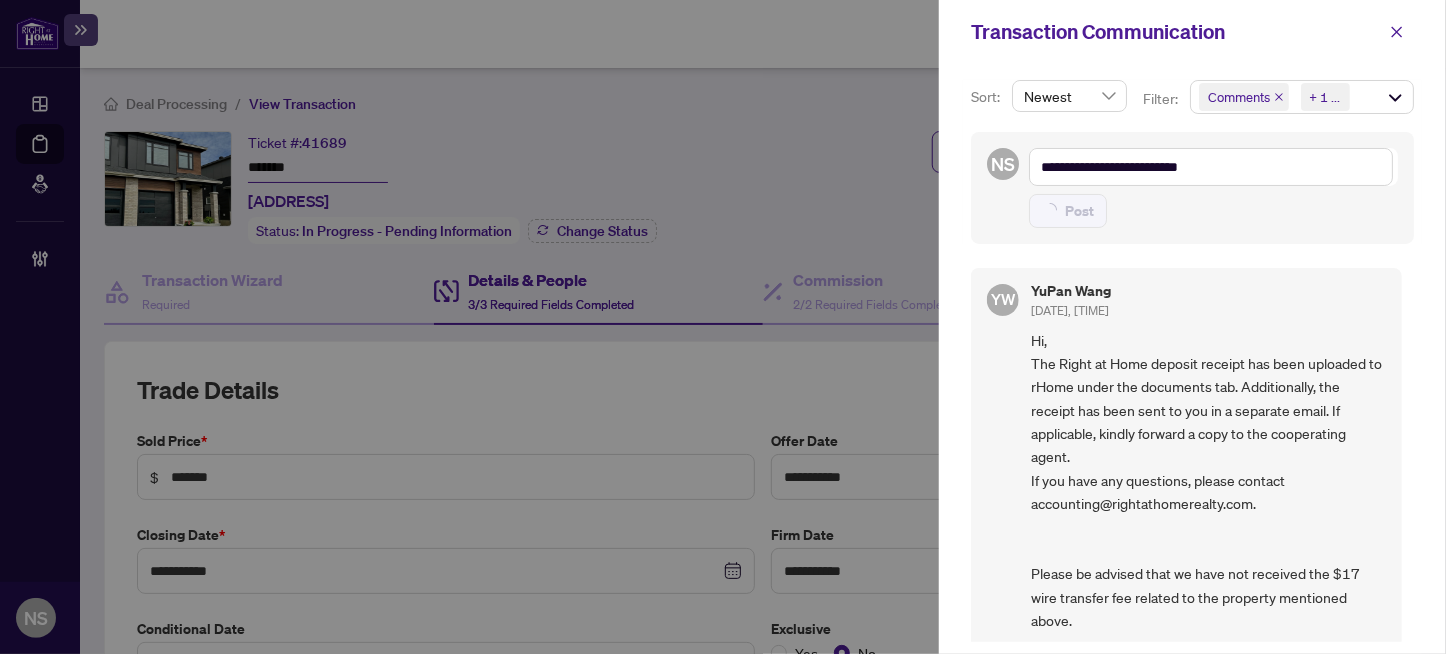 type on "**********" 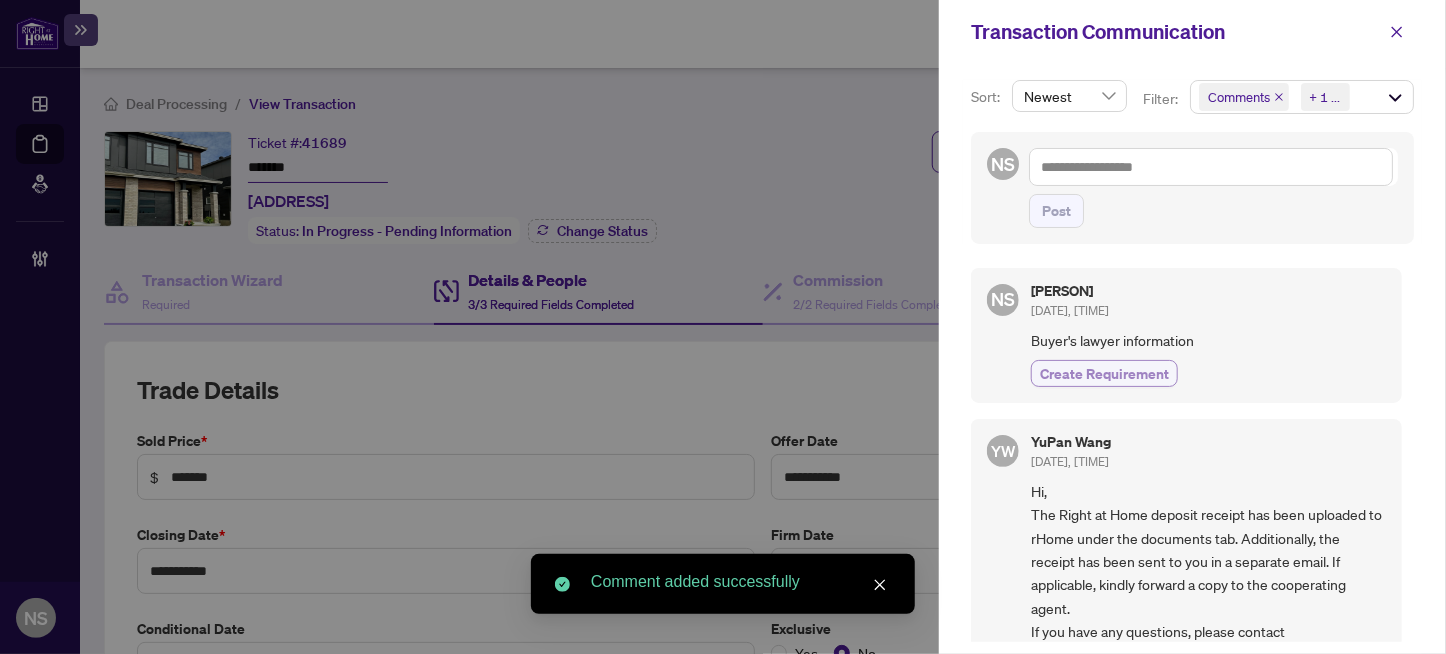 click on "Create Requirement" at bounding box center (1104, 373) 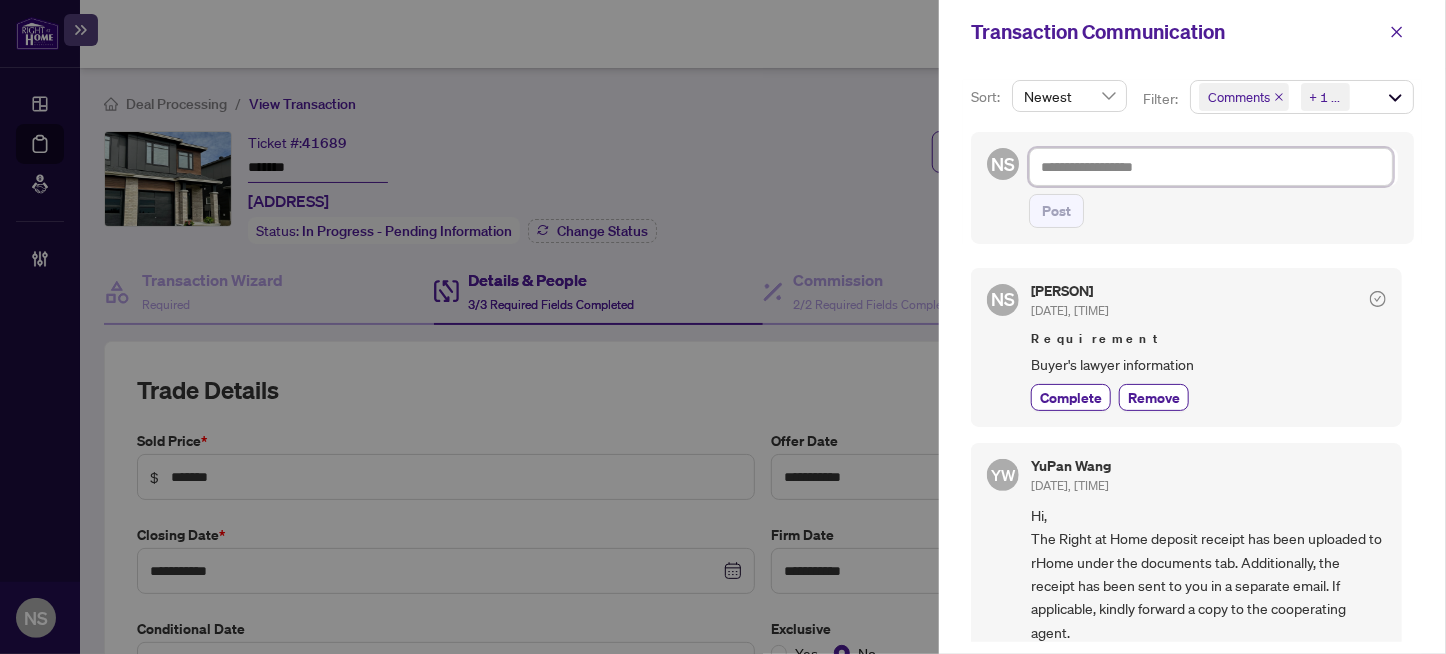 click at bounding box center [1211, 167] 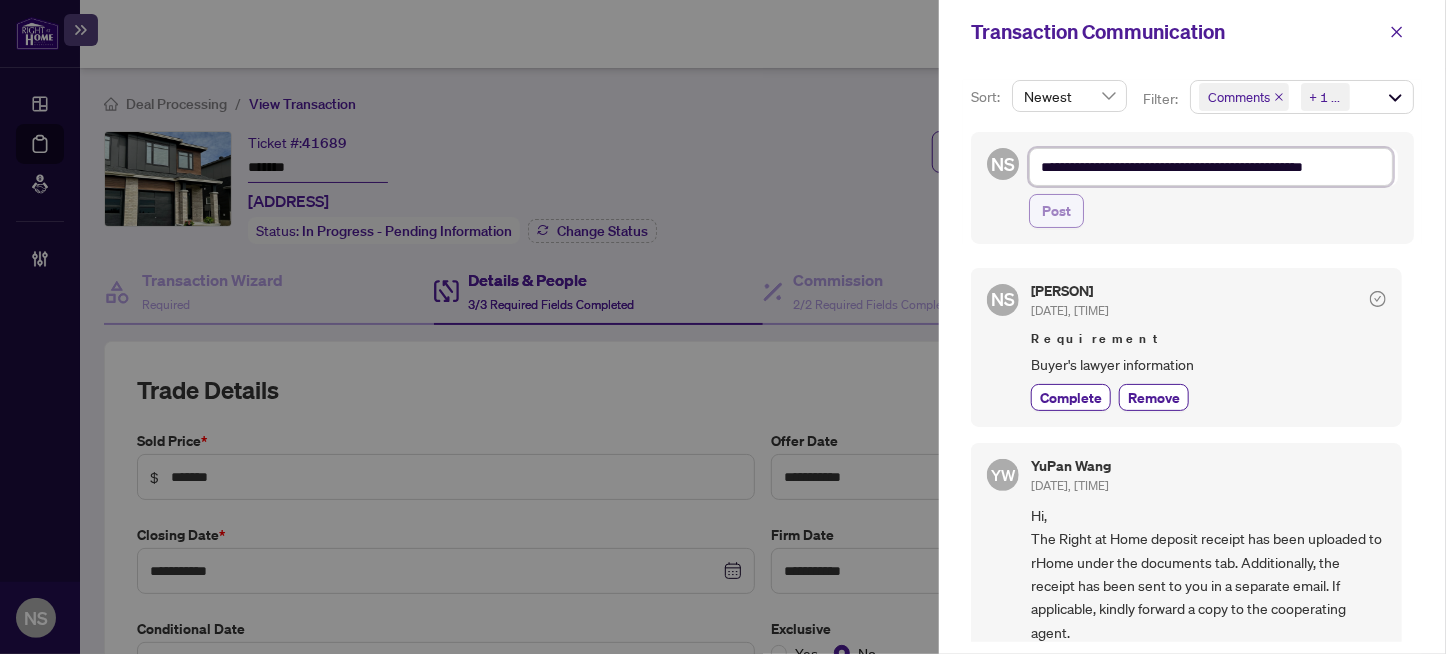 type on "**********" 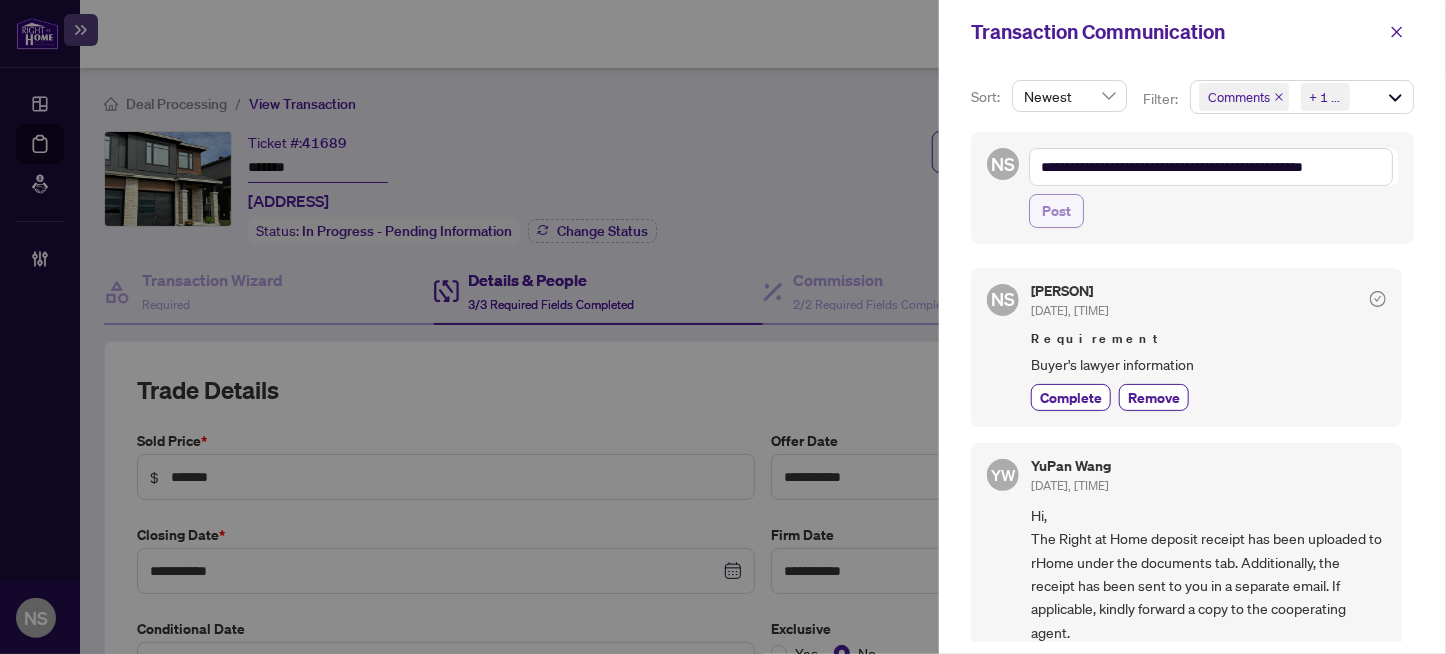 click on "Post" at bounding box center [1056, 211] 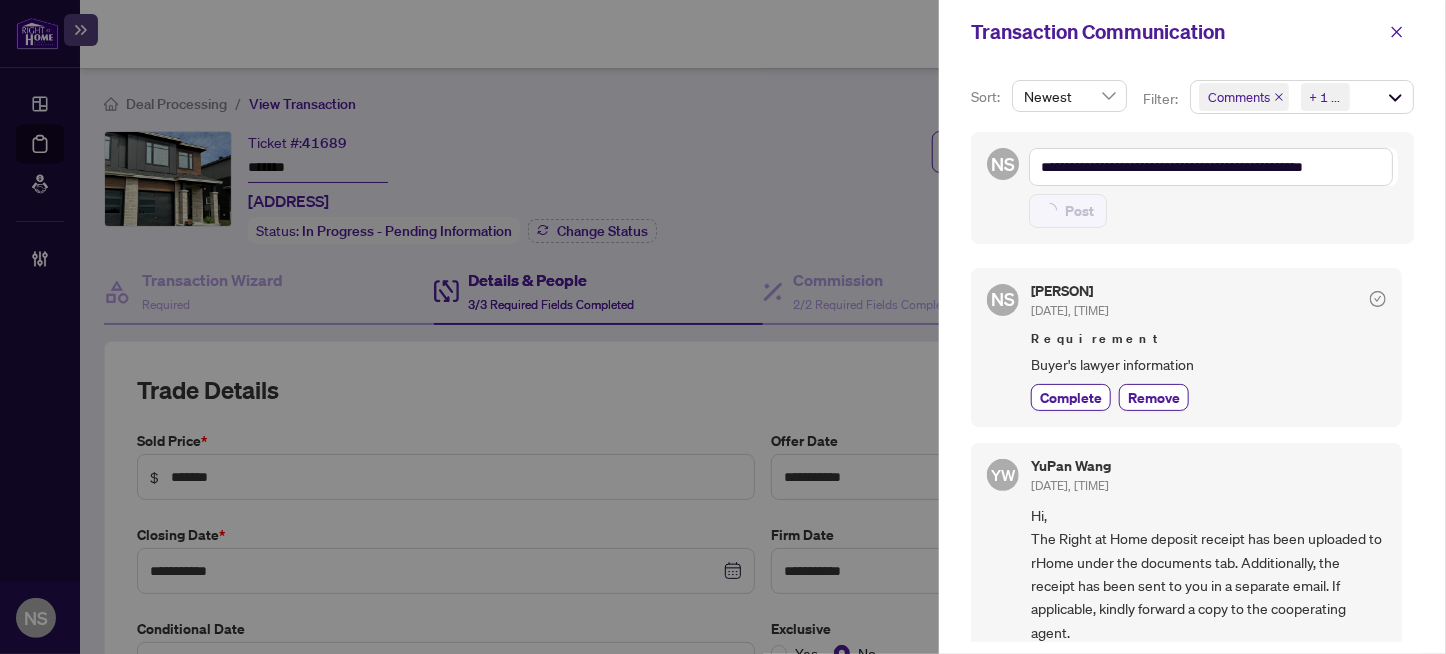 type on "**********" 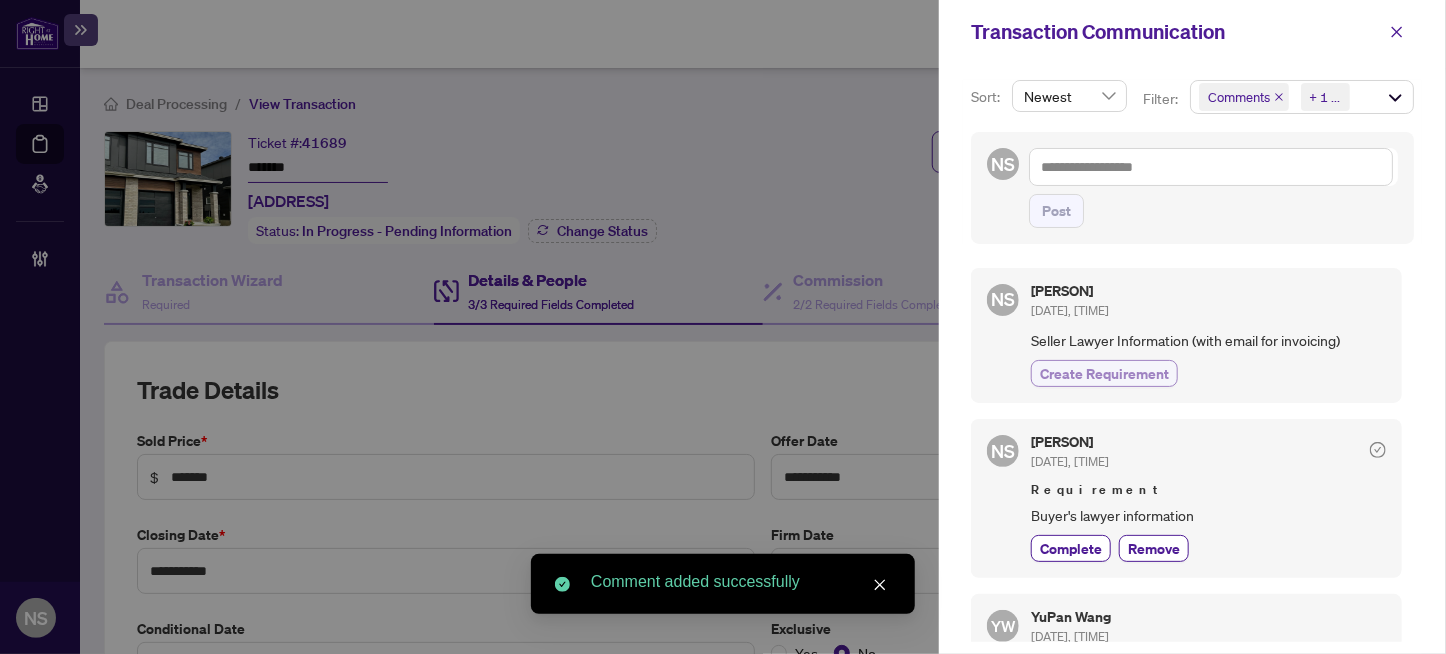click on "Create Requirement" at bounding box center [1104, 373] 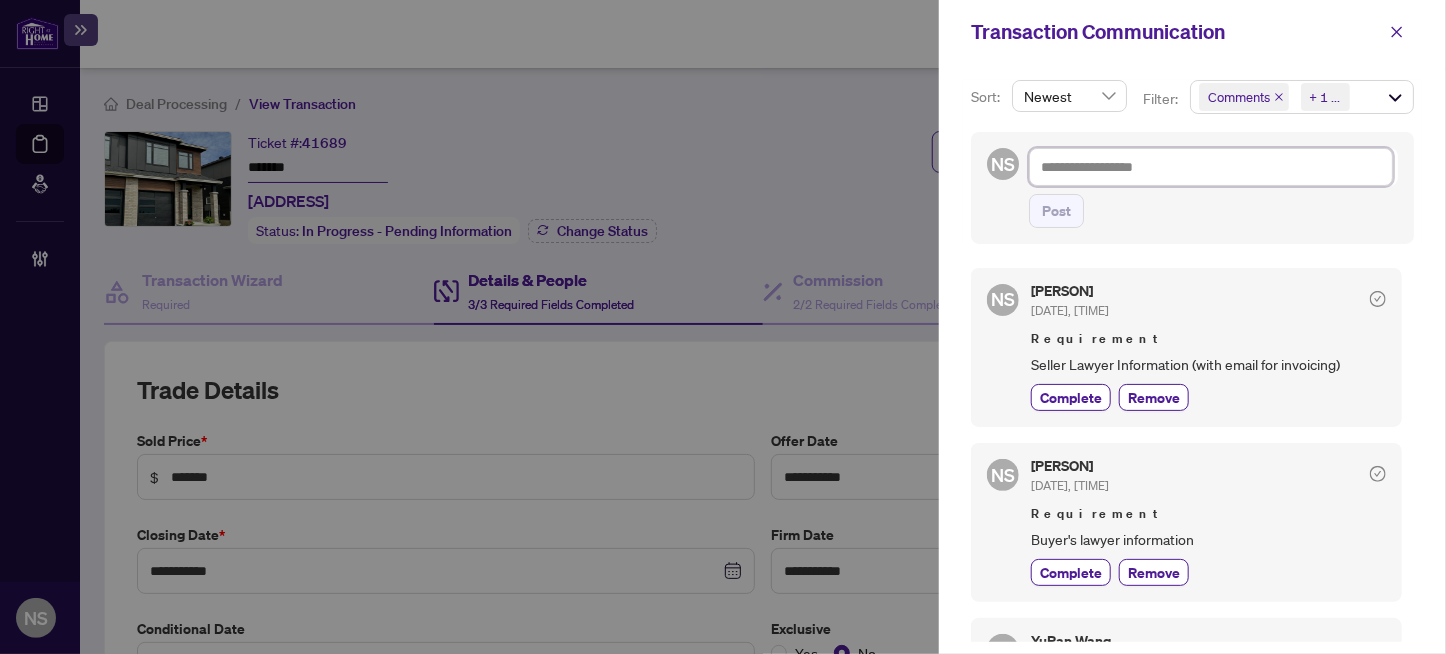 click at bounding box center [1211, 167] 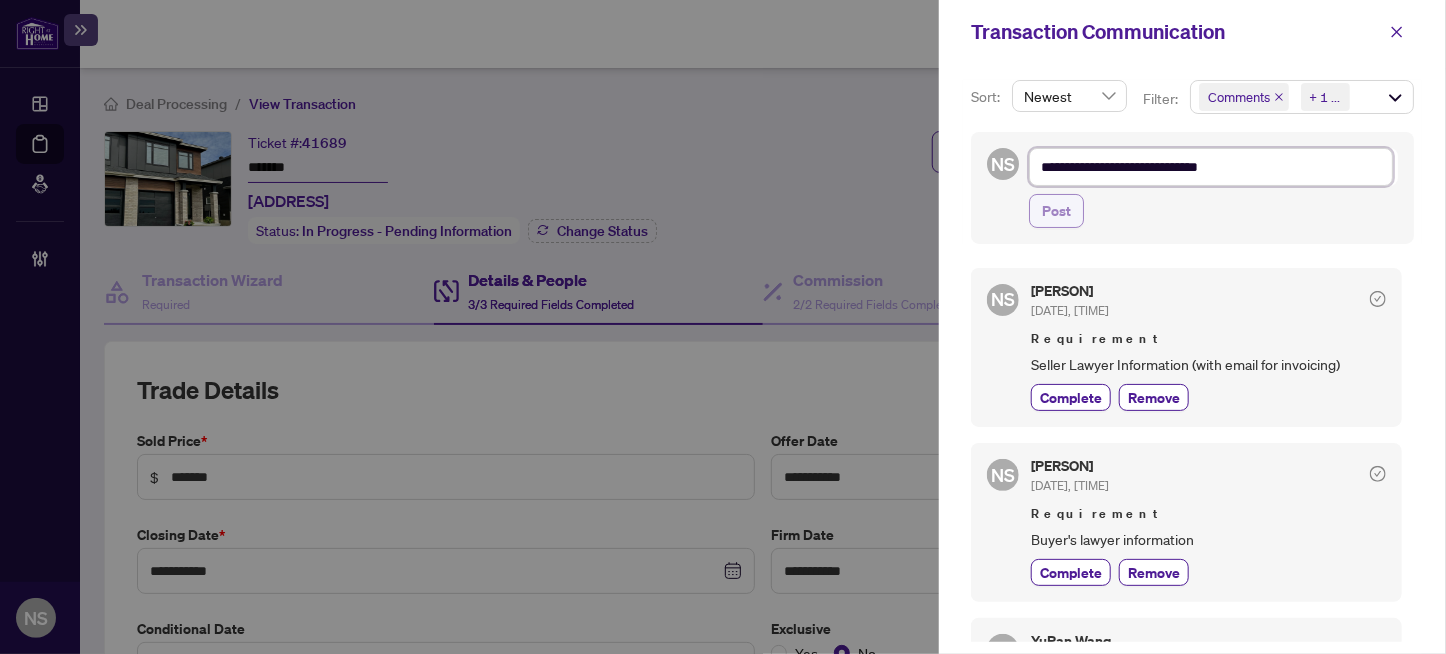 type on "**********" 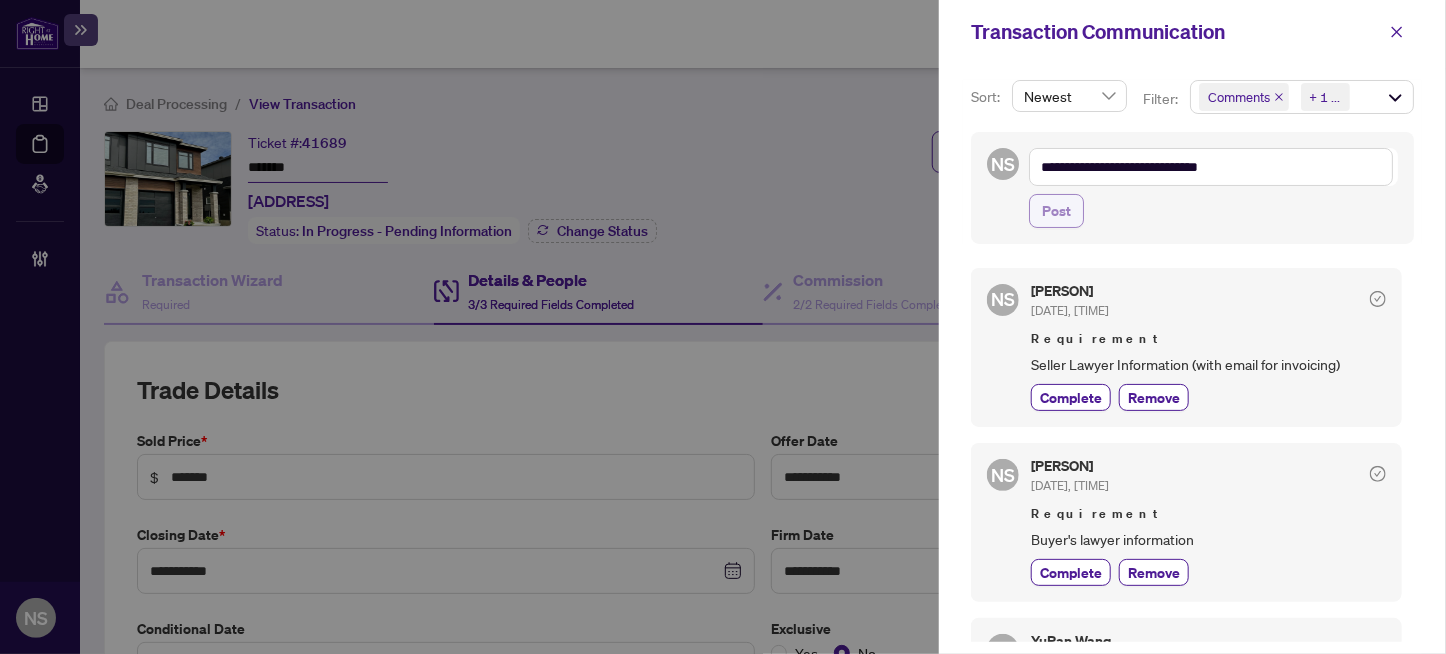 click on "Post" at bounding box center [1056, 211] 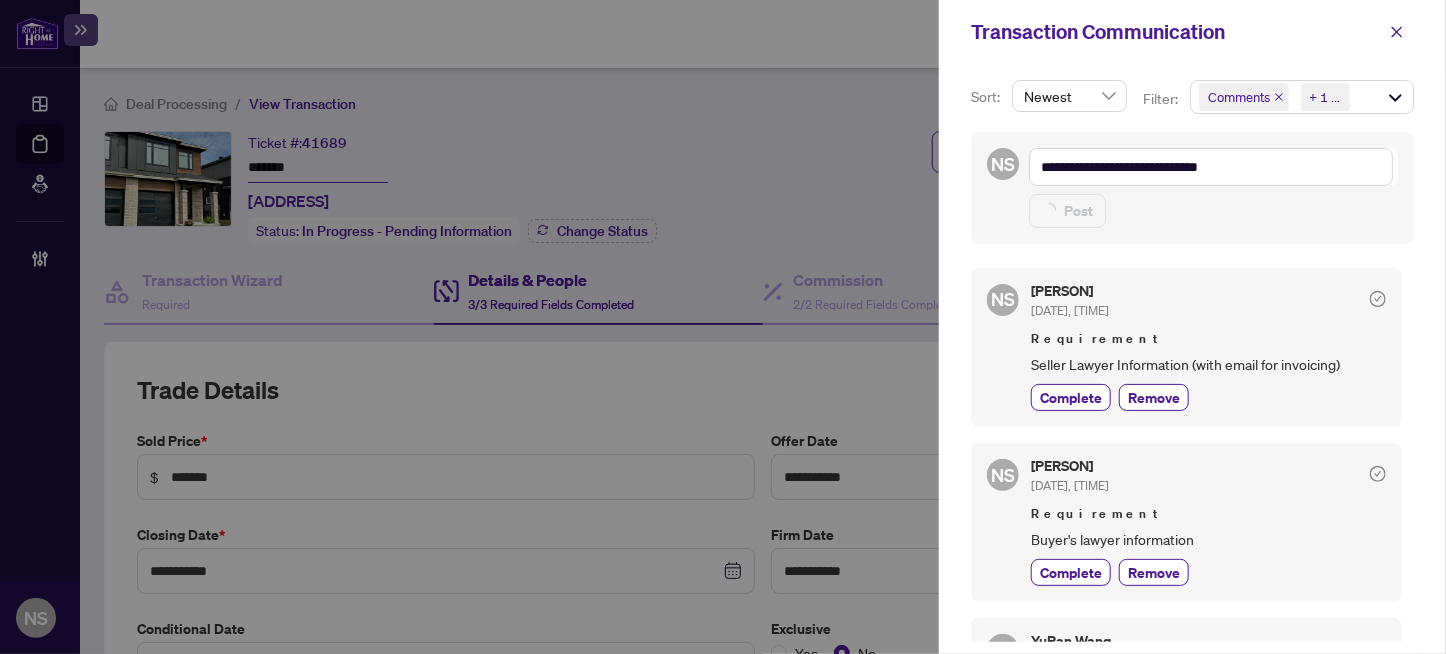 type on "**********" 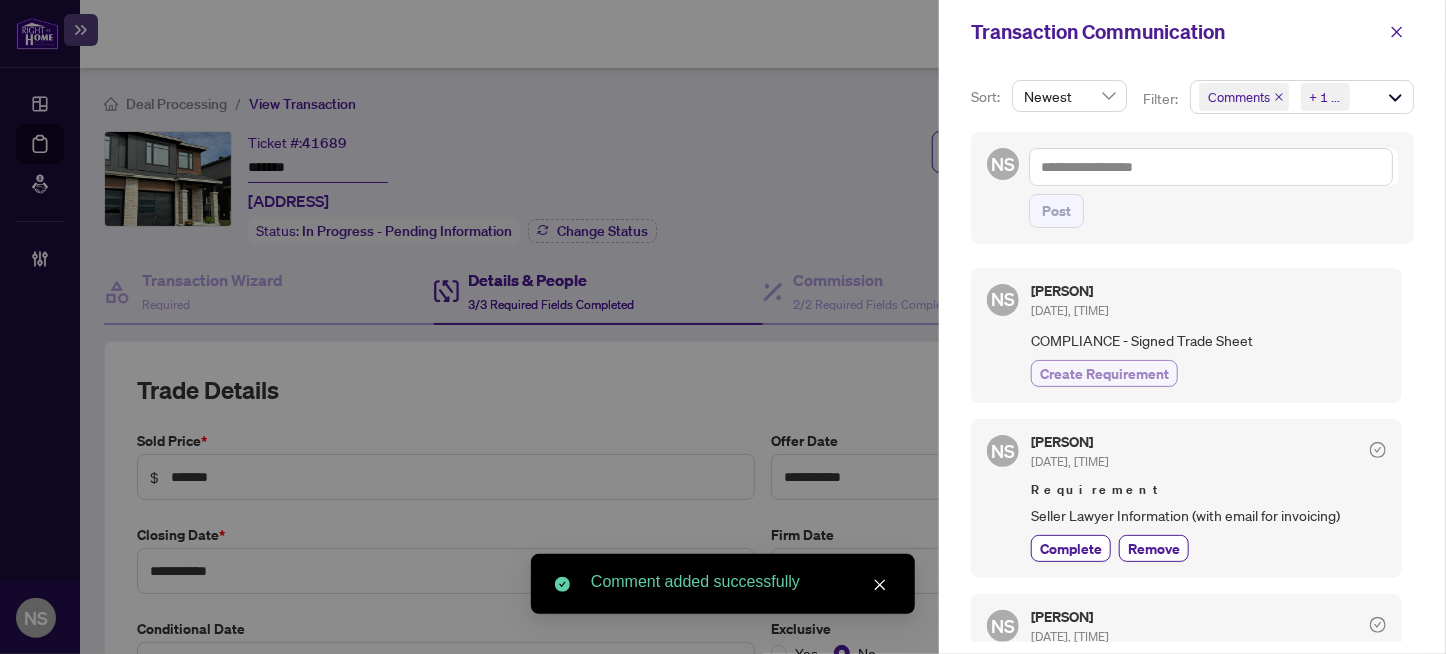 click on "Create Requirement" at bounding box center [1104, 373] 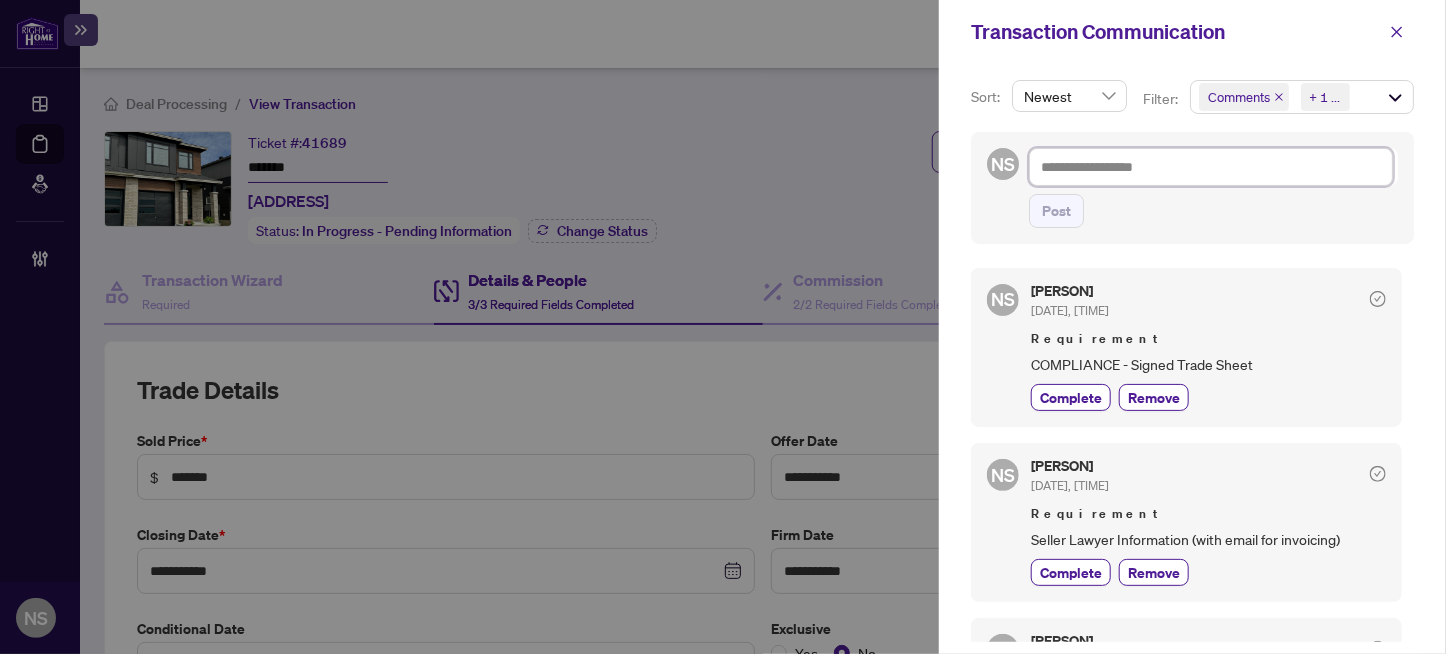 click at bounding box center (1211, 167) 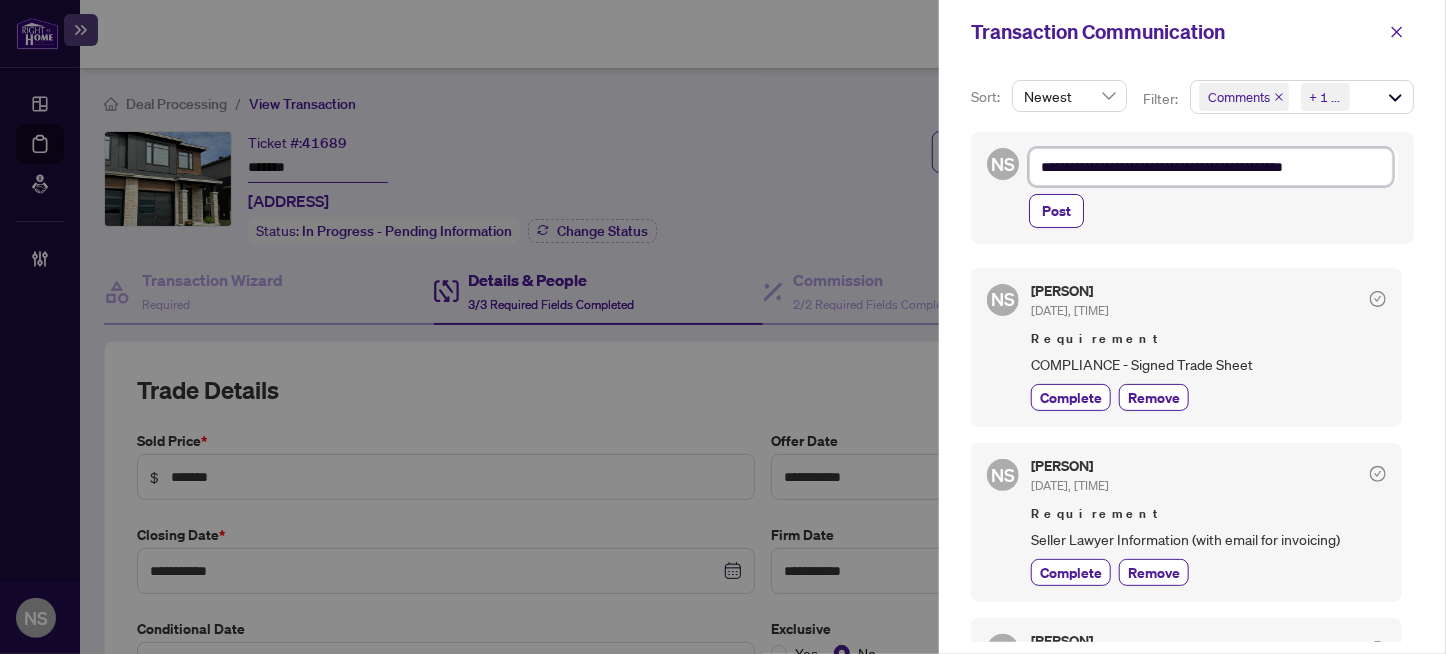 type on "**********" 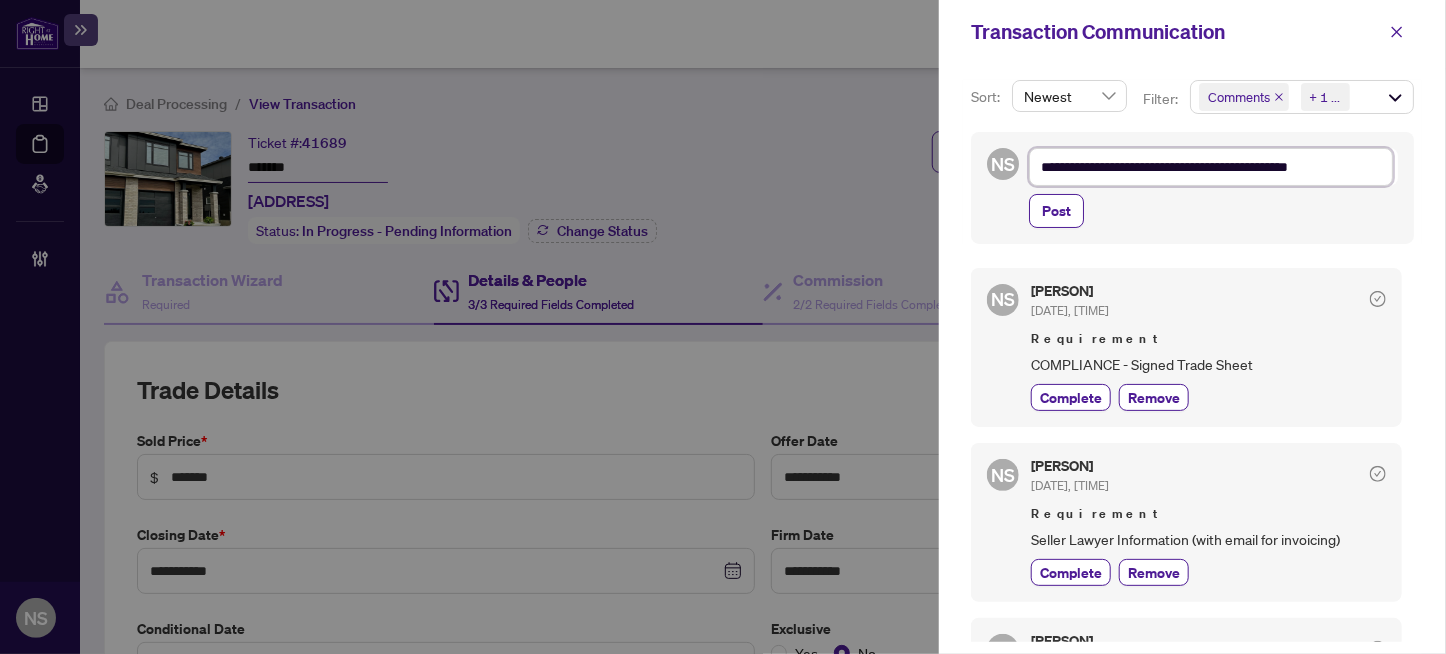 type on "**********" 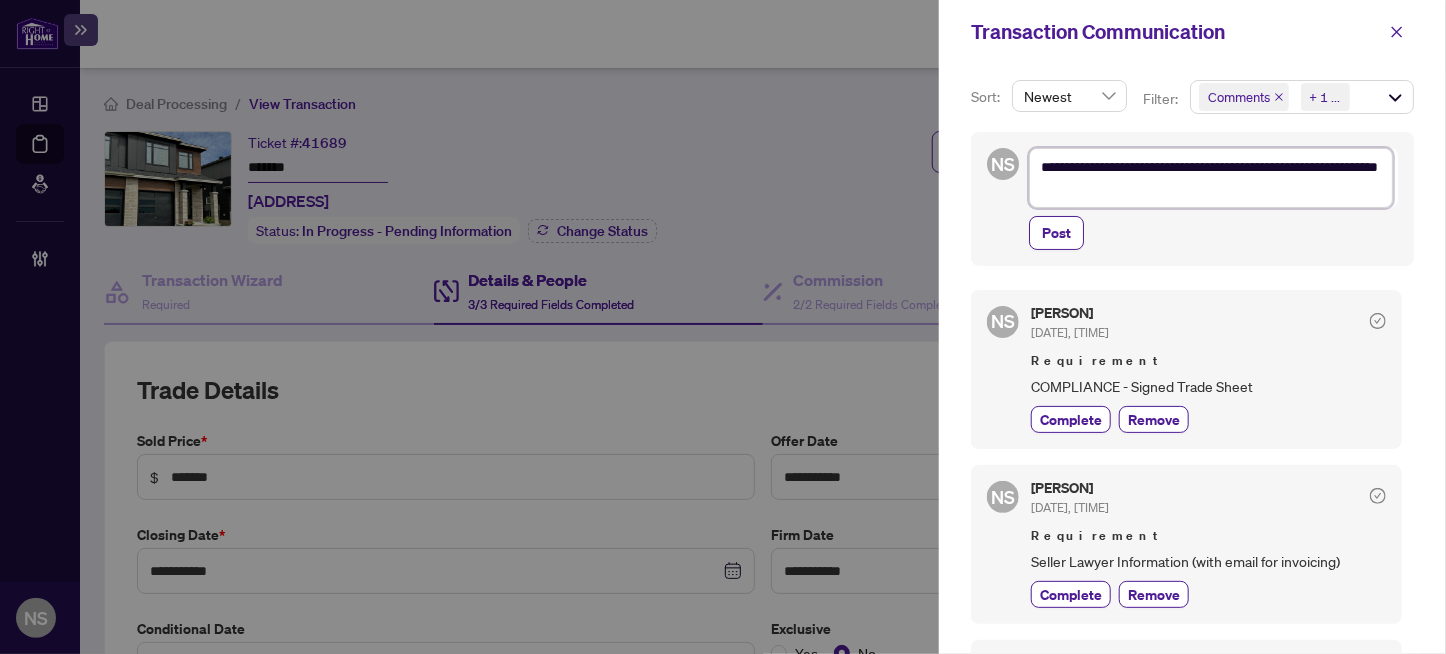 type on "**********" 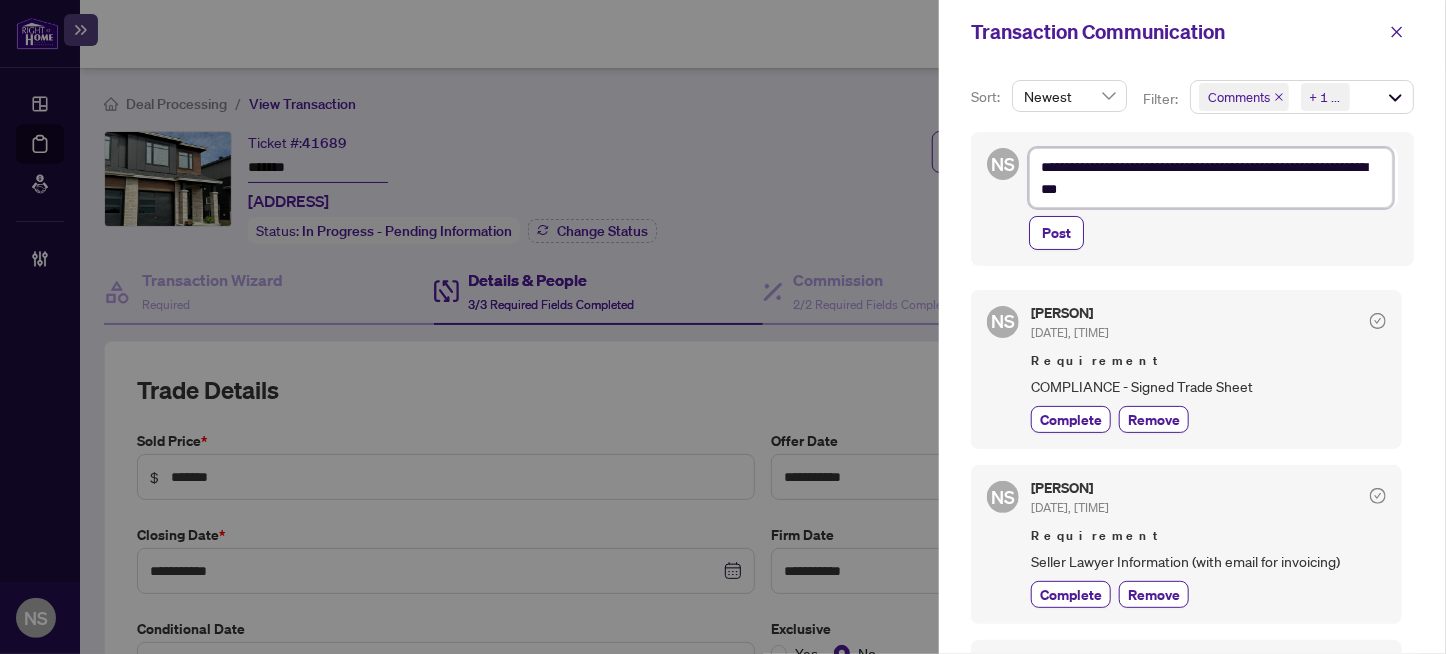 type on "**********" 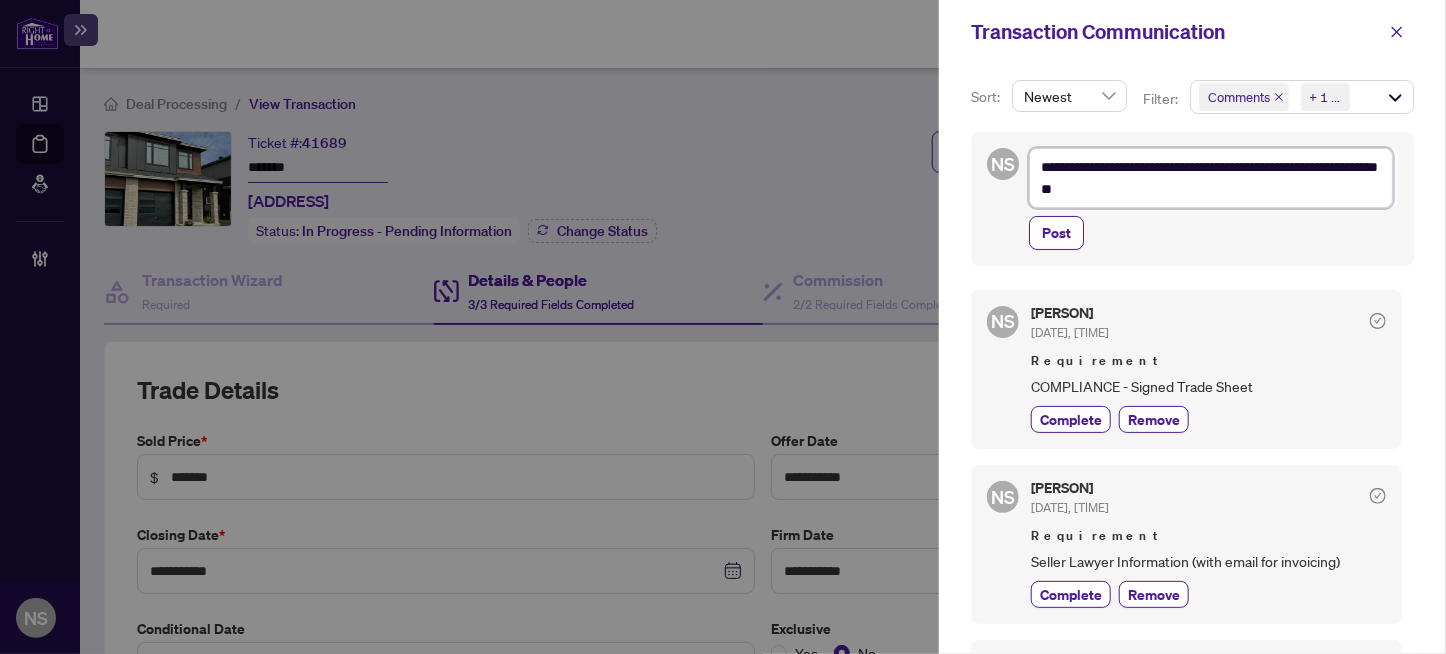 type on "**********" 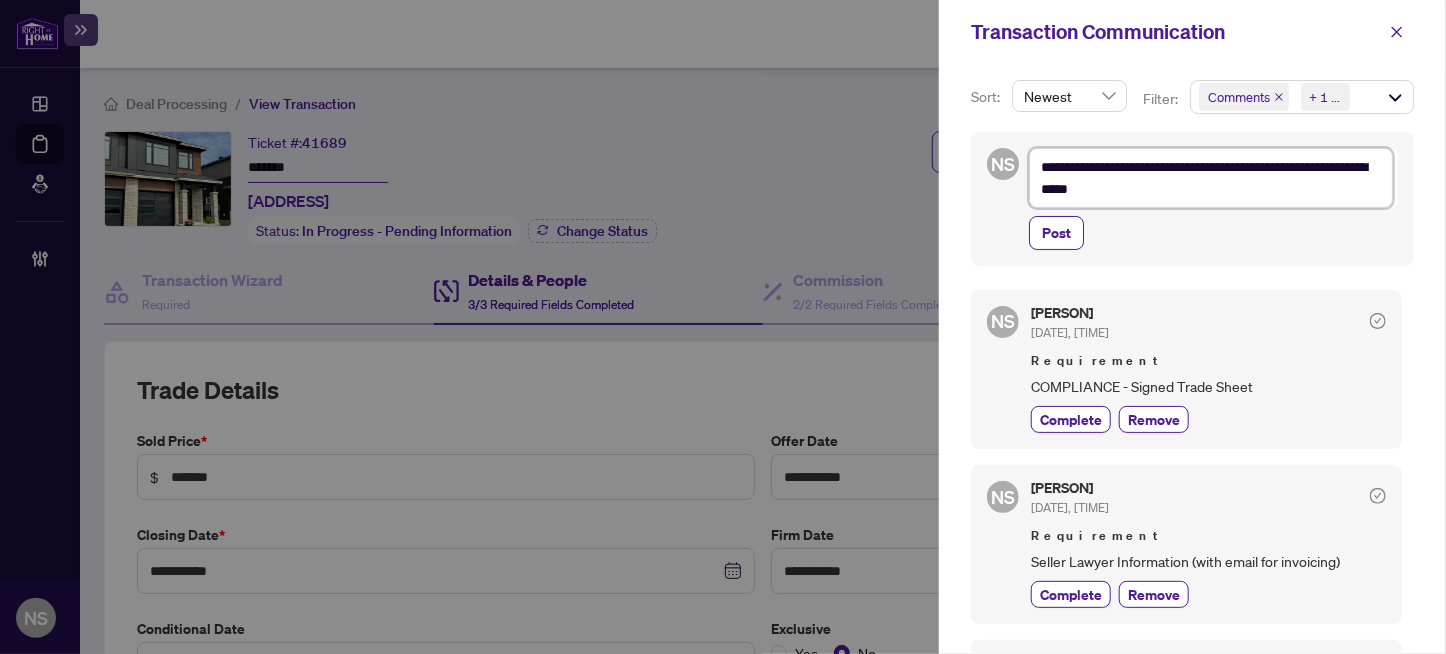 type on "**********" 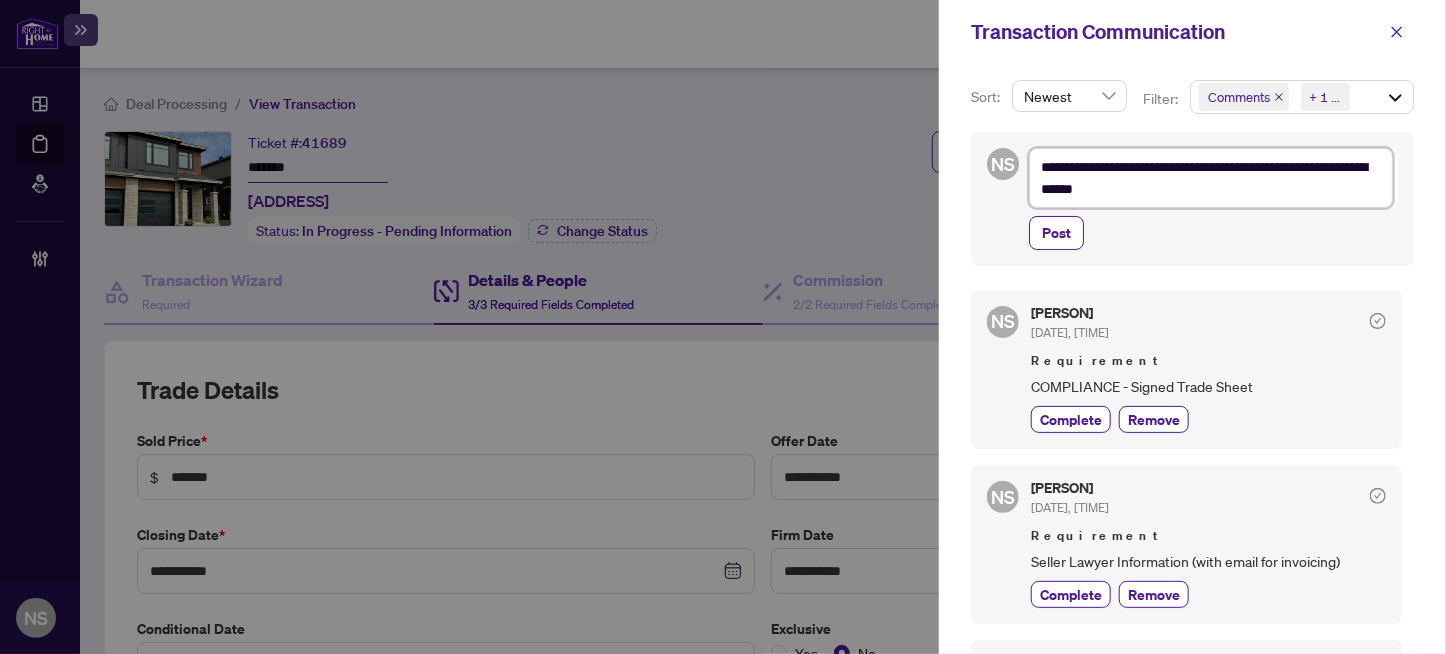 type on "**********" 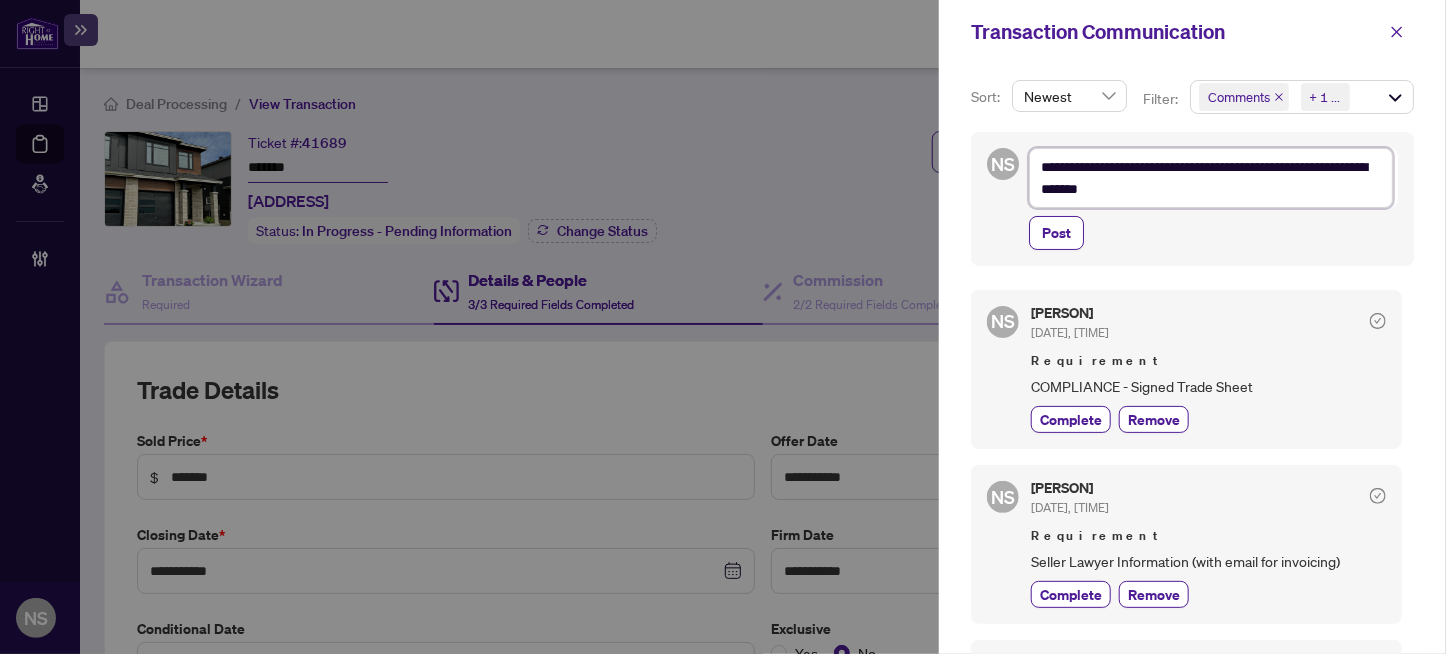 type on "**********" 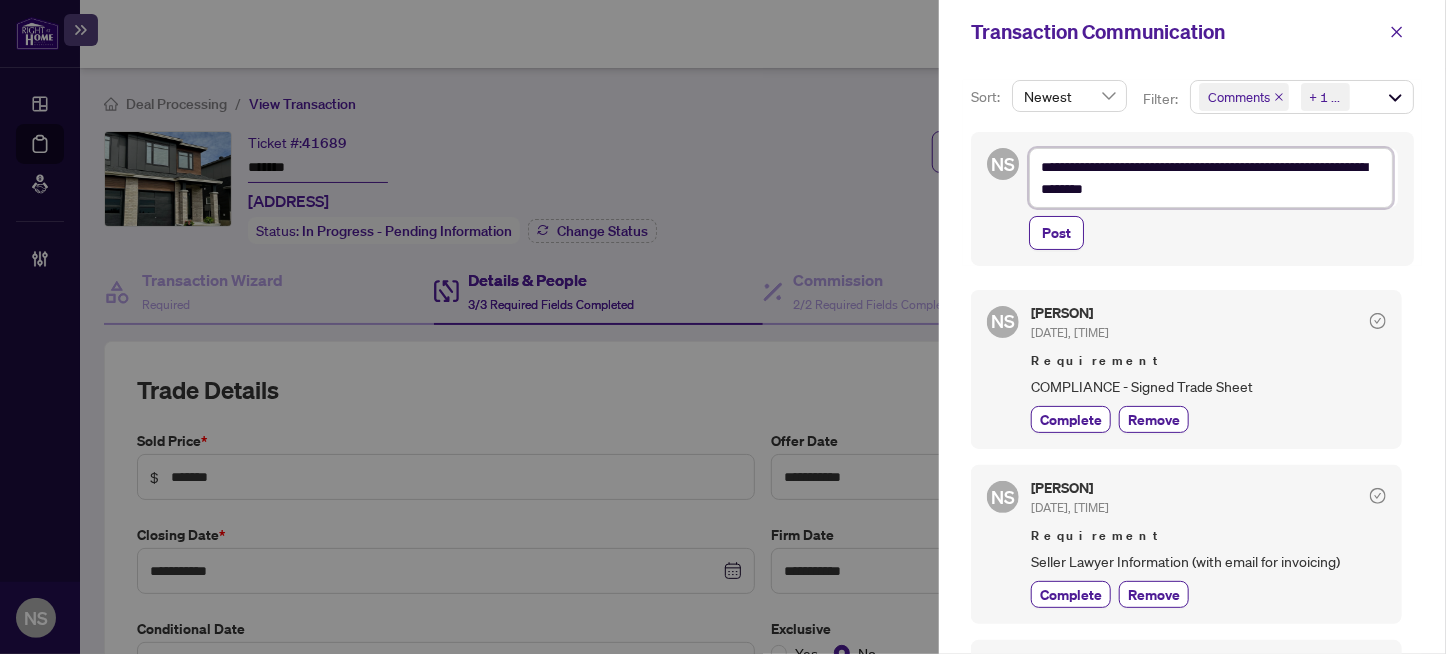type on "**********" 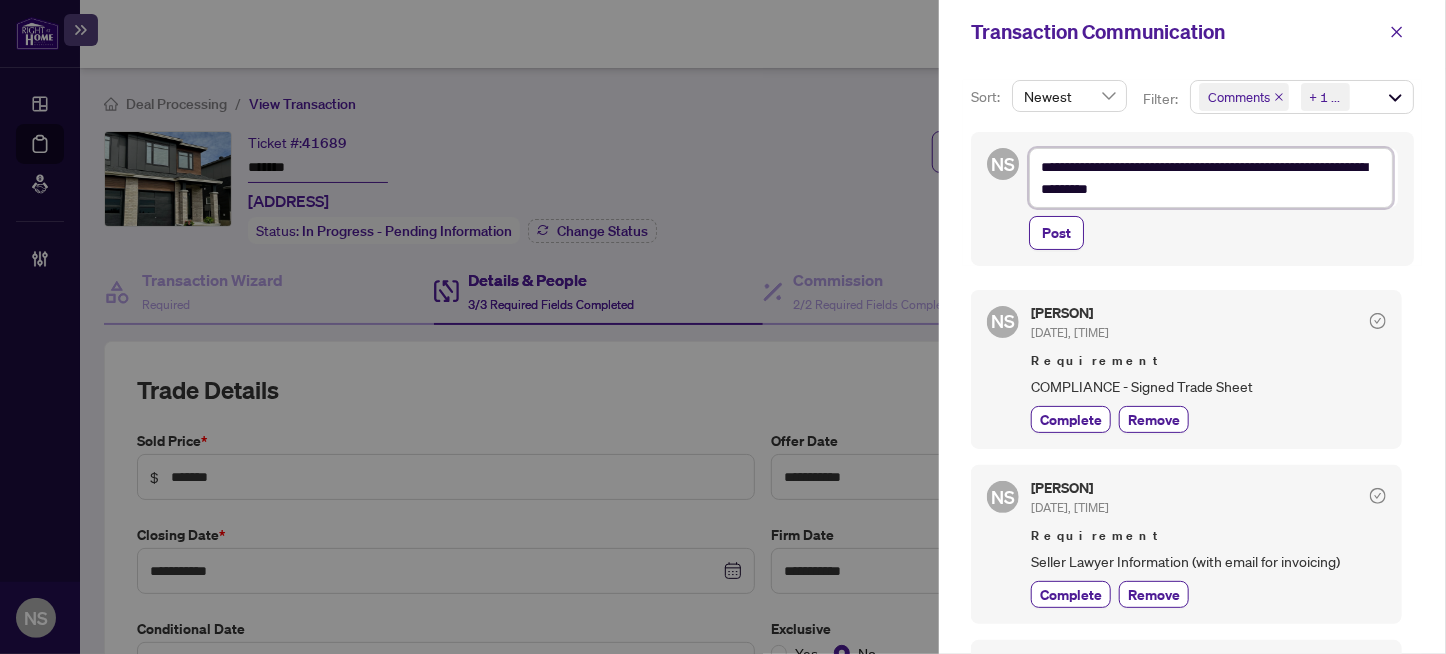 type on "**********" 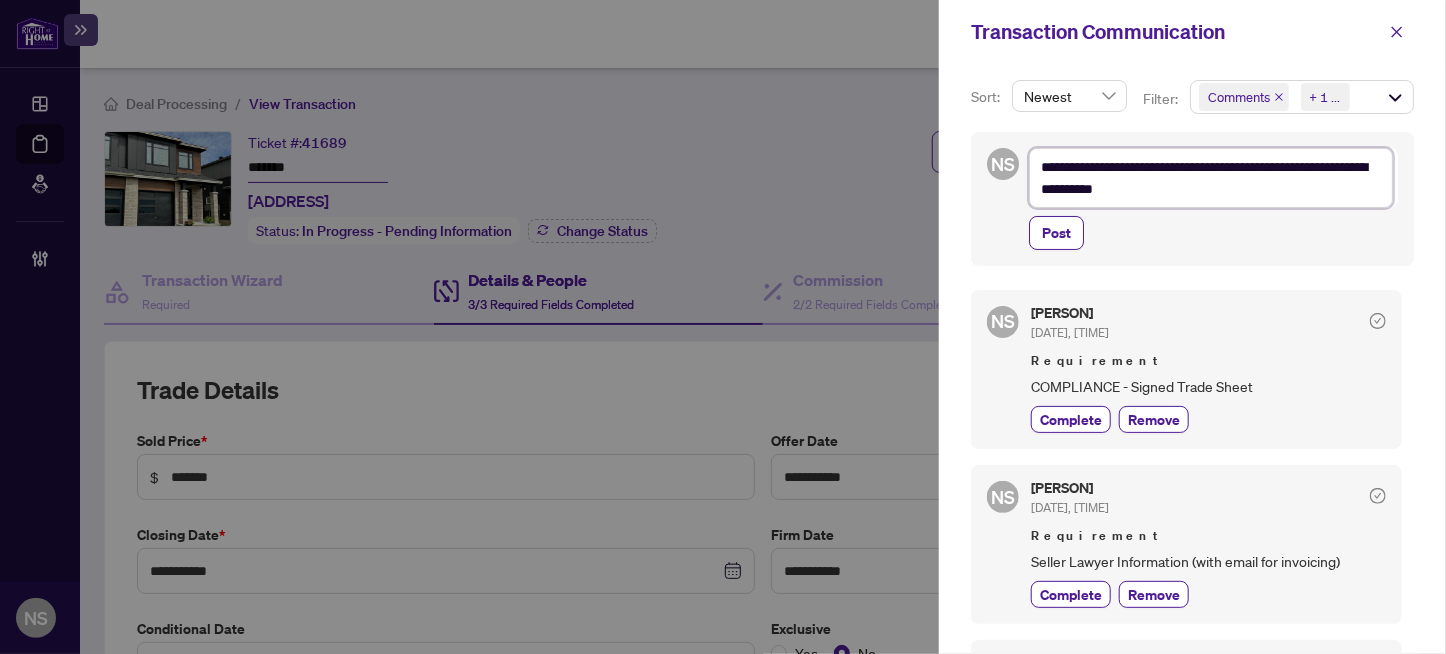 type on "**********" 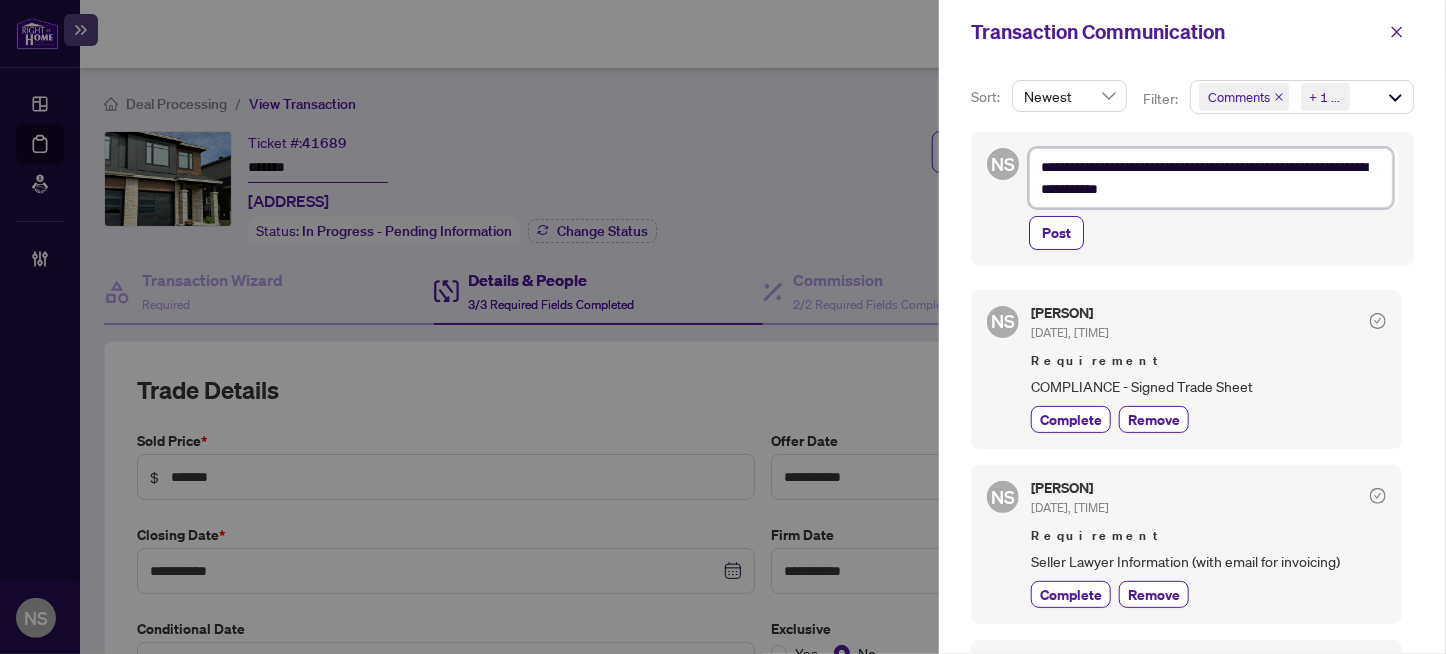 type on "**********" 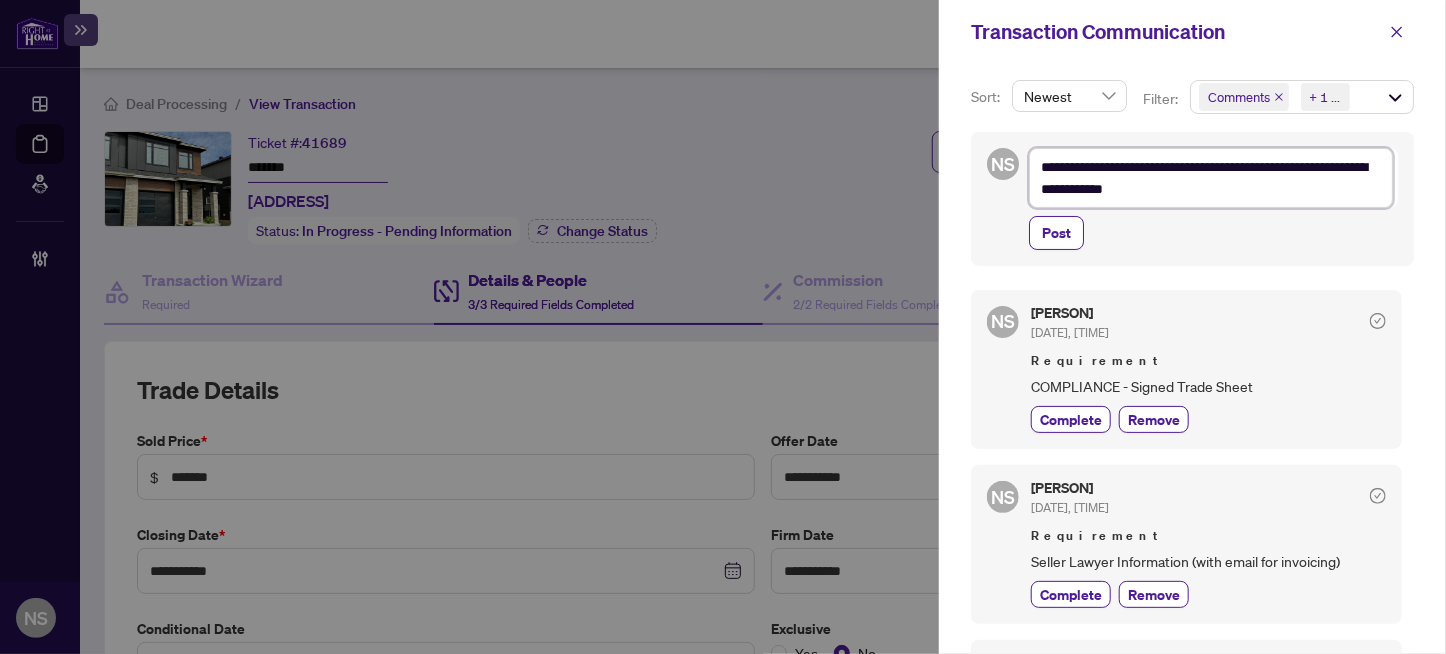 type on "**********" 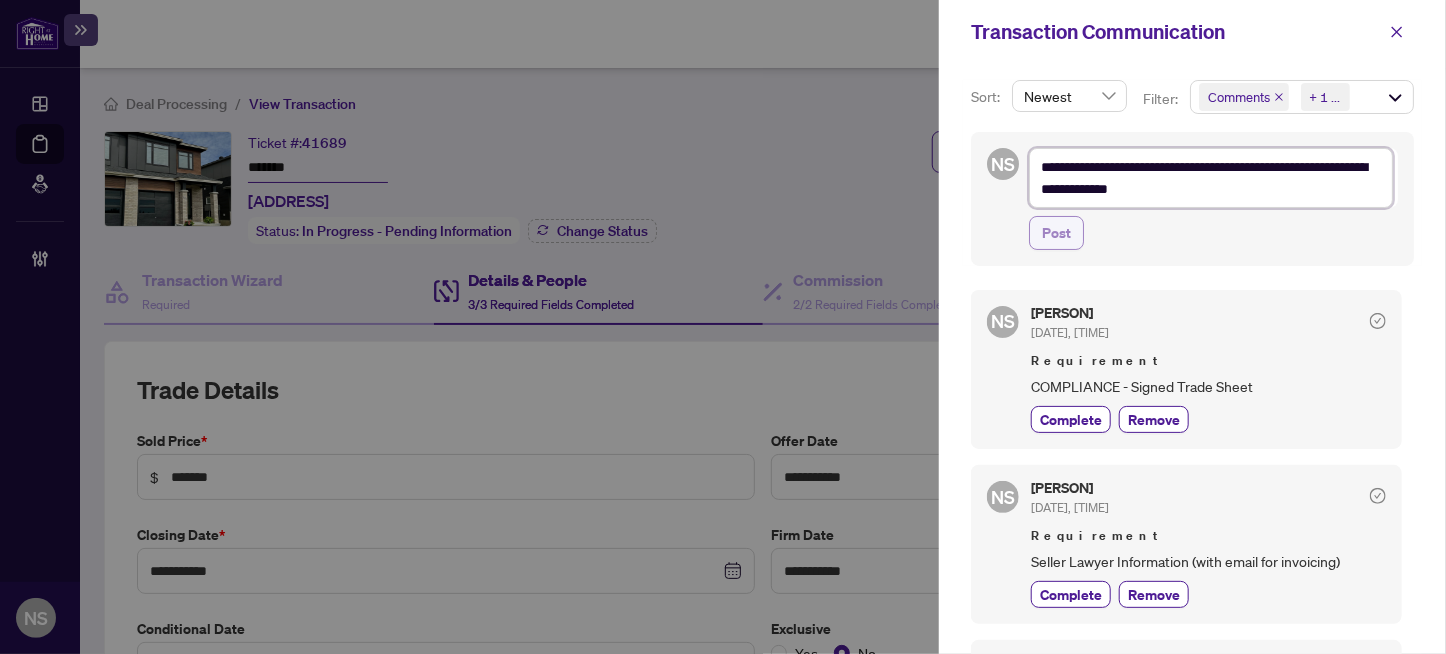 type on "**********" 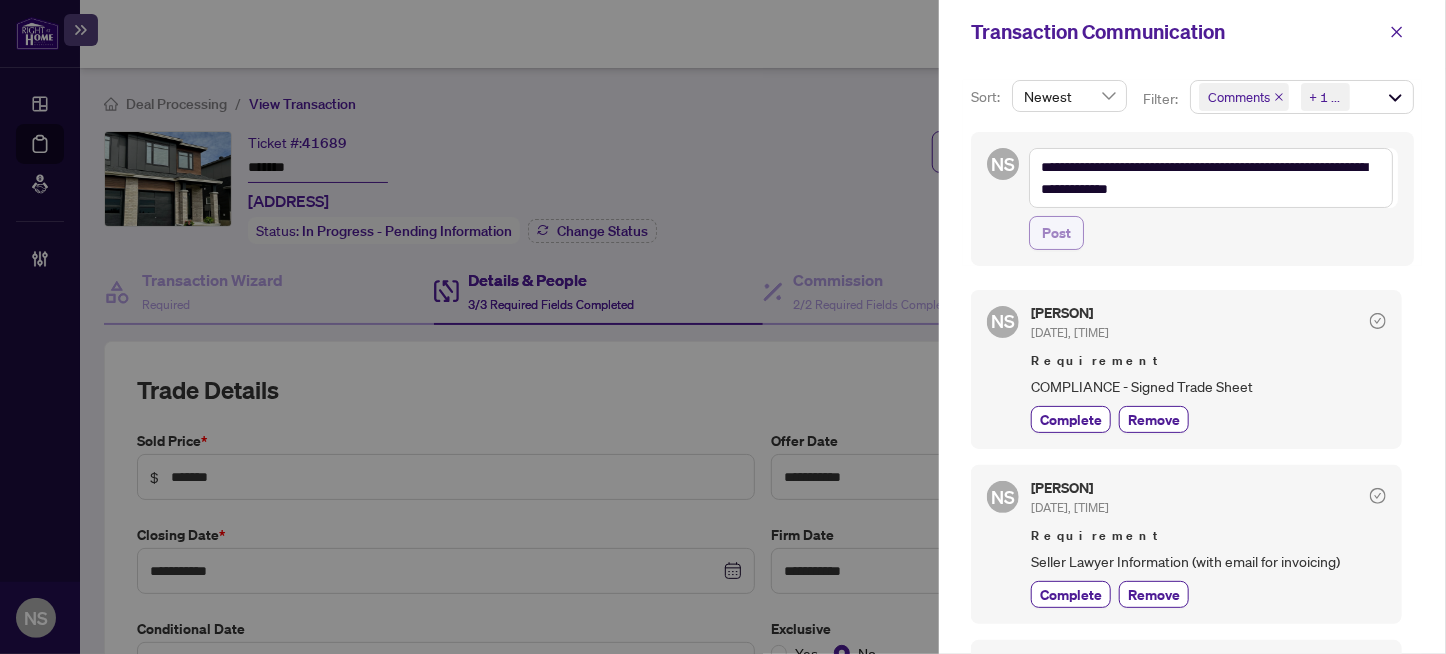 click on "Post" at bounding box center (1056, 233) 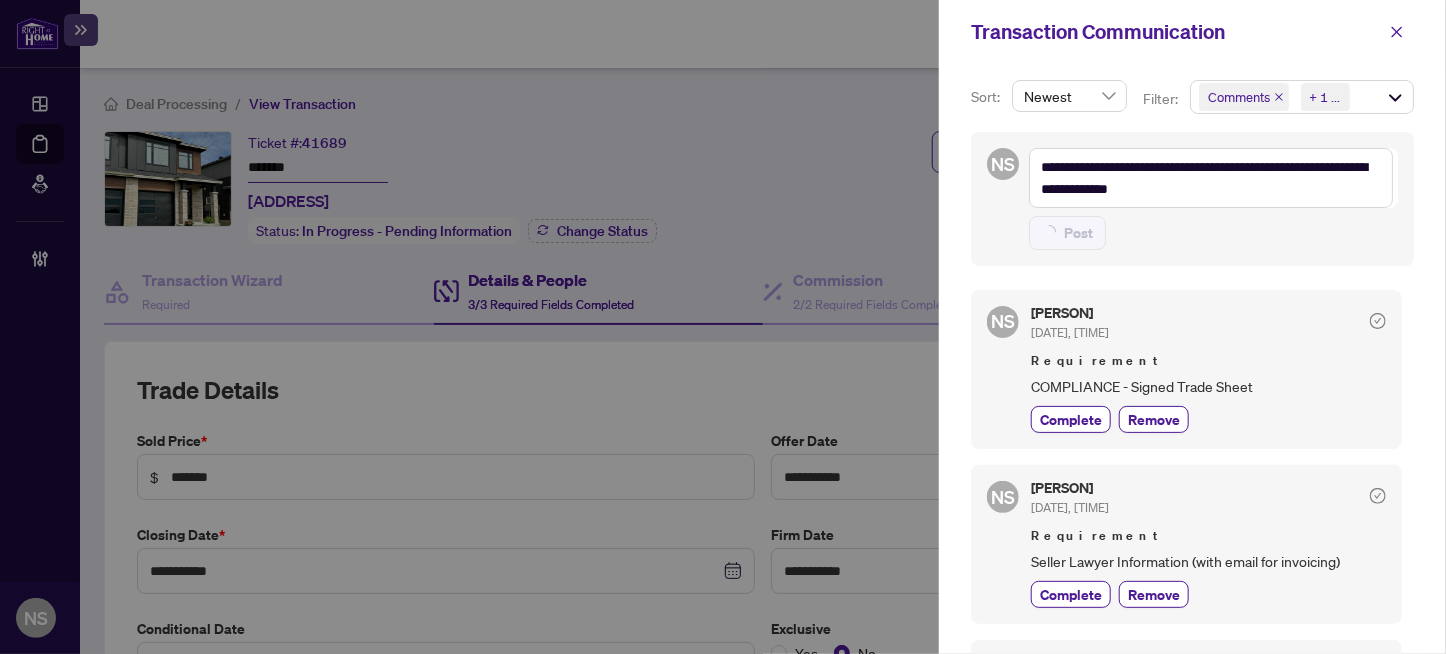 type on "**********" 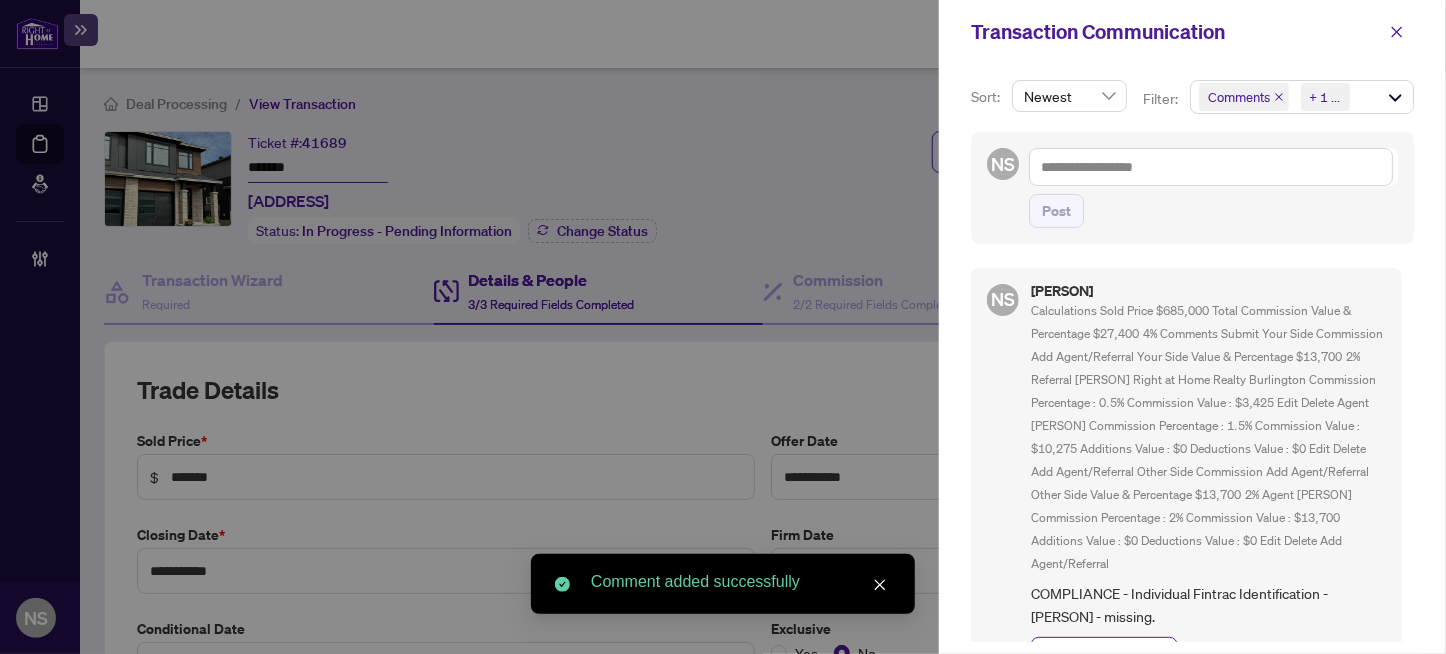 drag, startPoint x: 1079, startPoint y: 389, endPoint x: 1444, endPoint y: 269, distance: 384.22 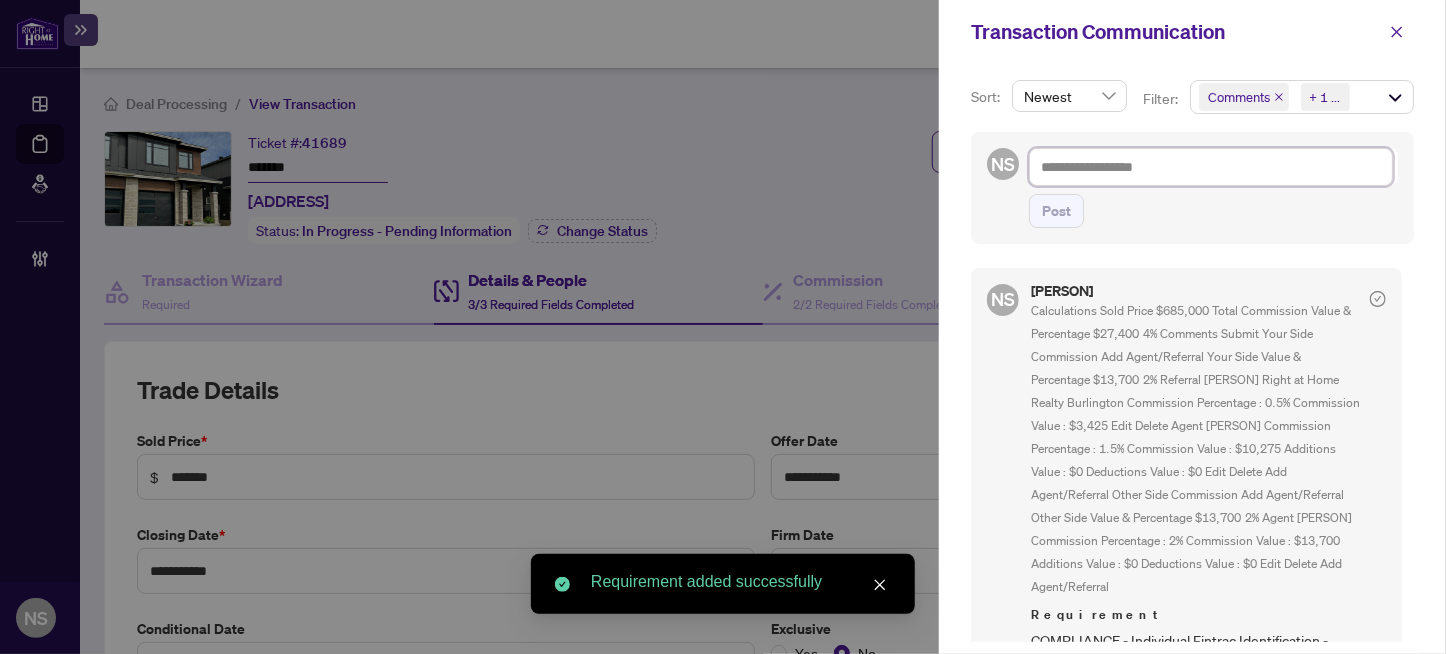 click at bounding box center (1211, 167) 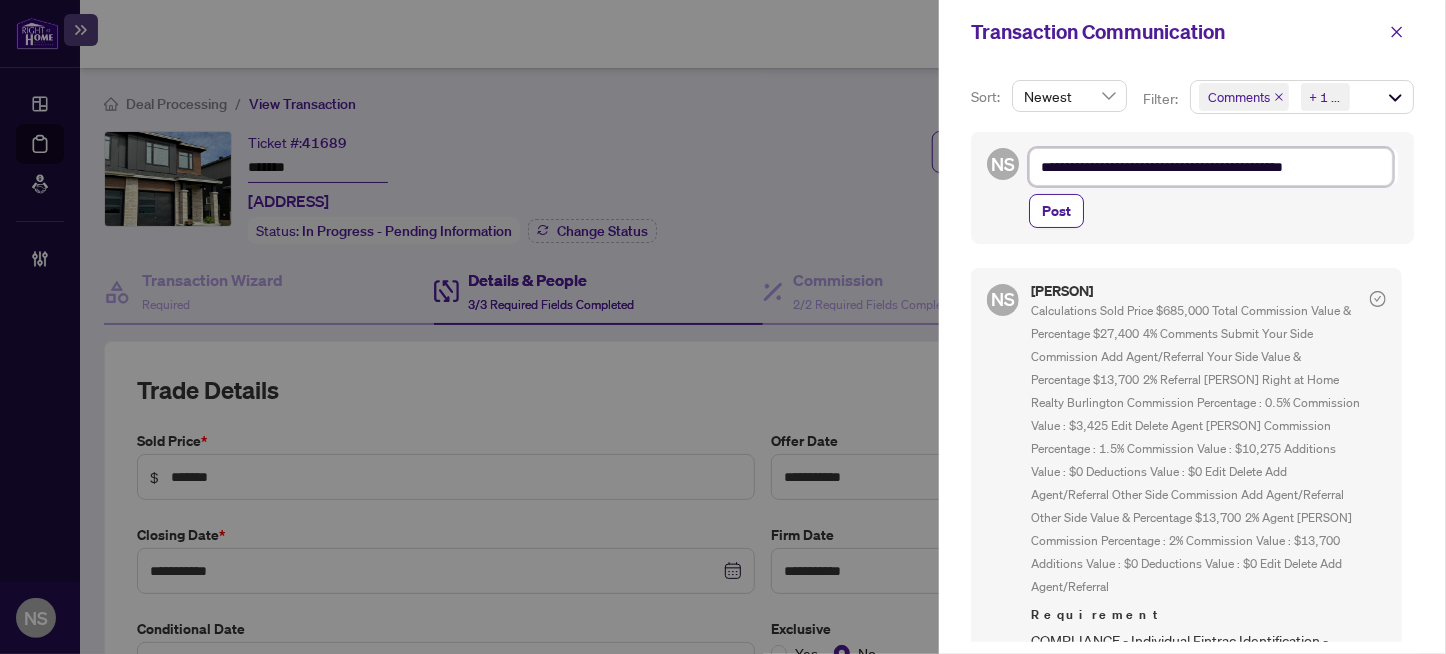 type on "**********" 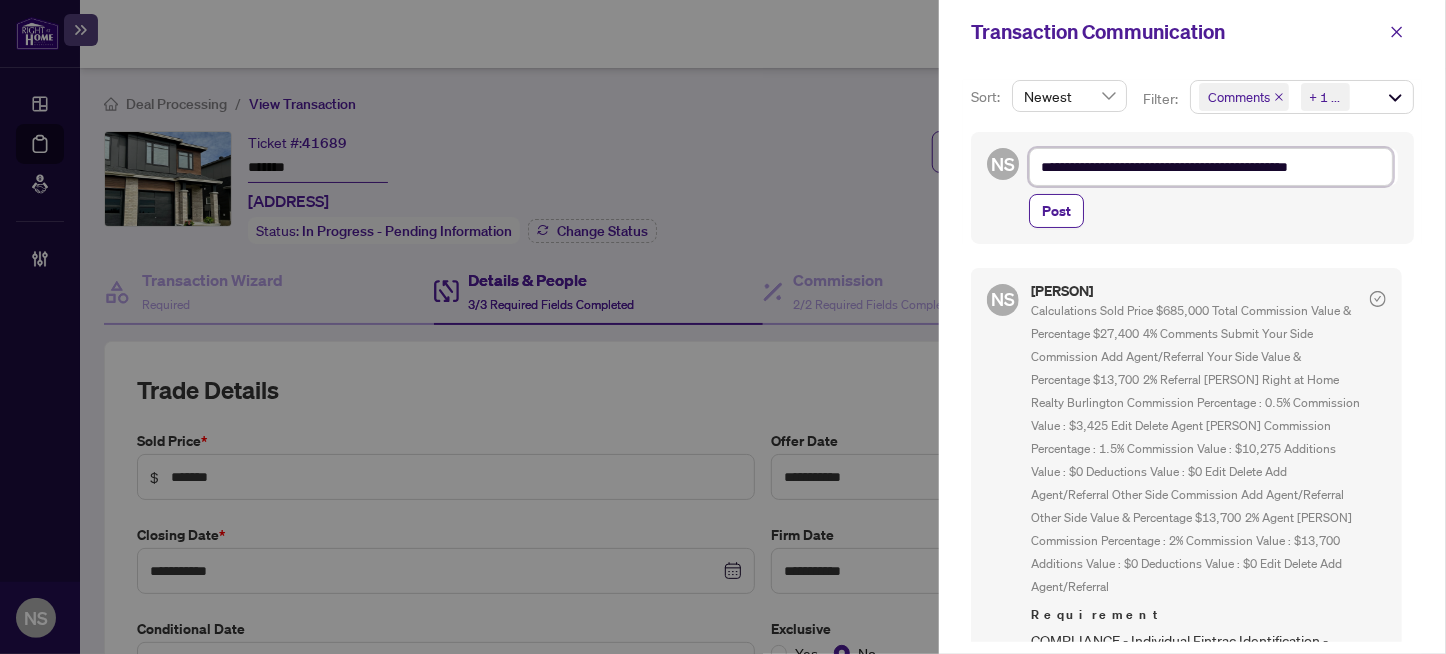 type on "**********" 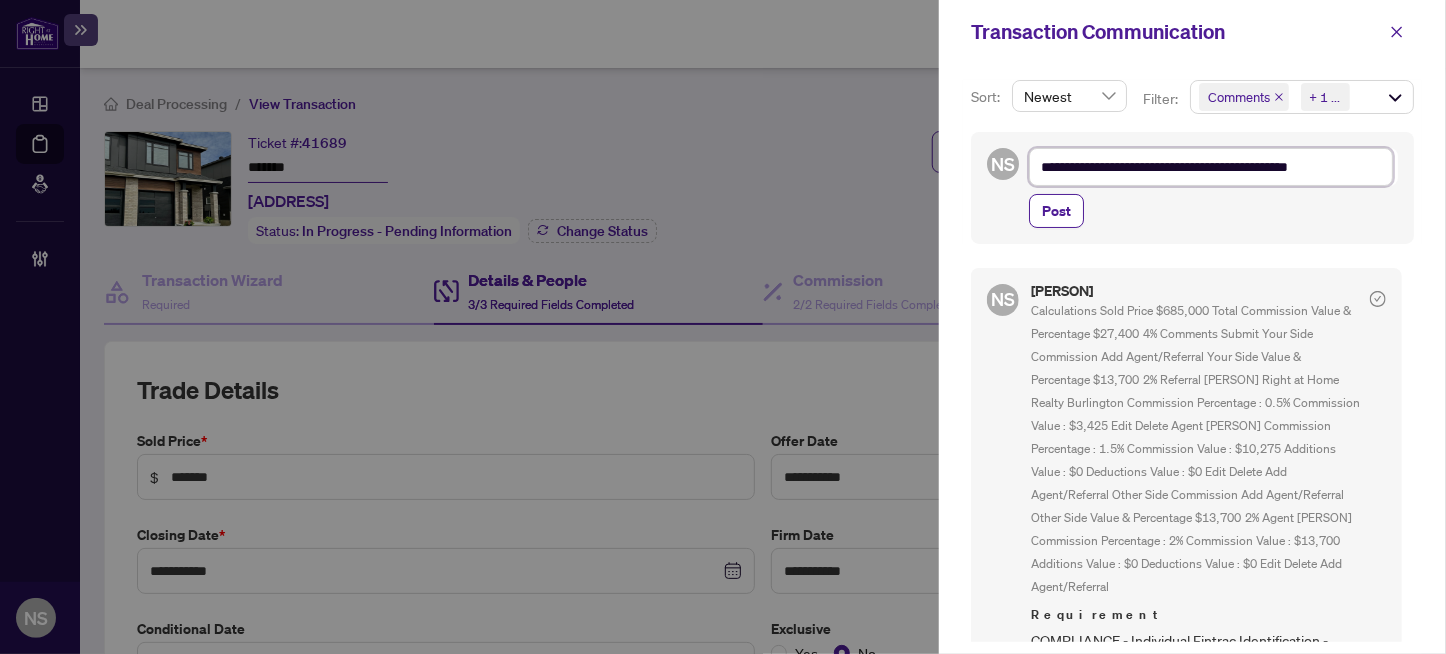 paste on "**********" 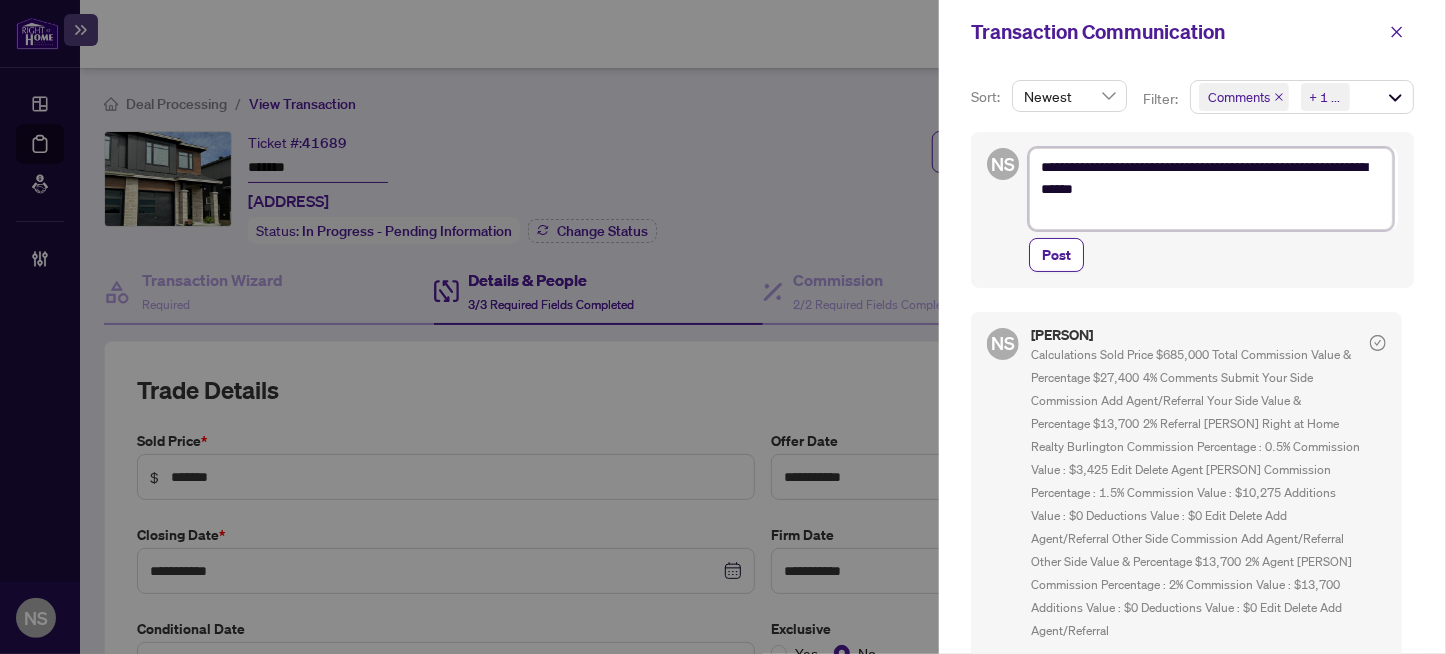 click on "**********" at bounding box center (1211, 189) 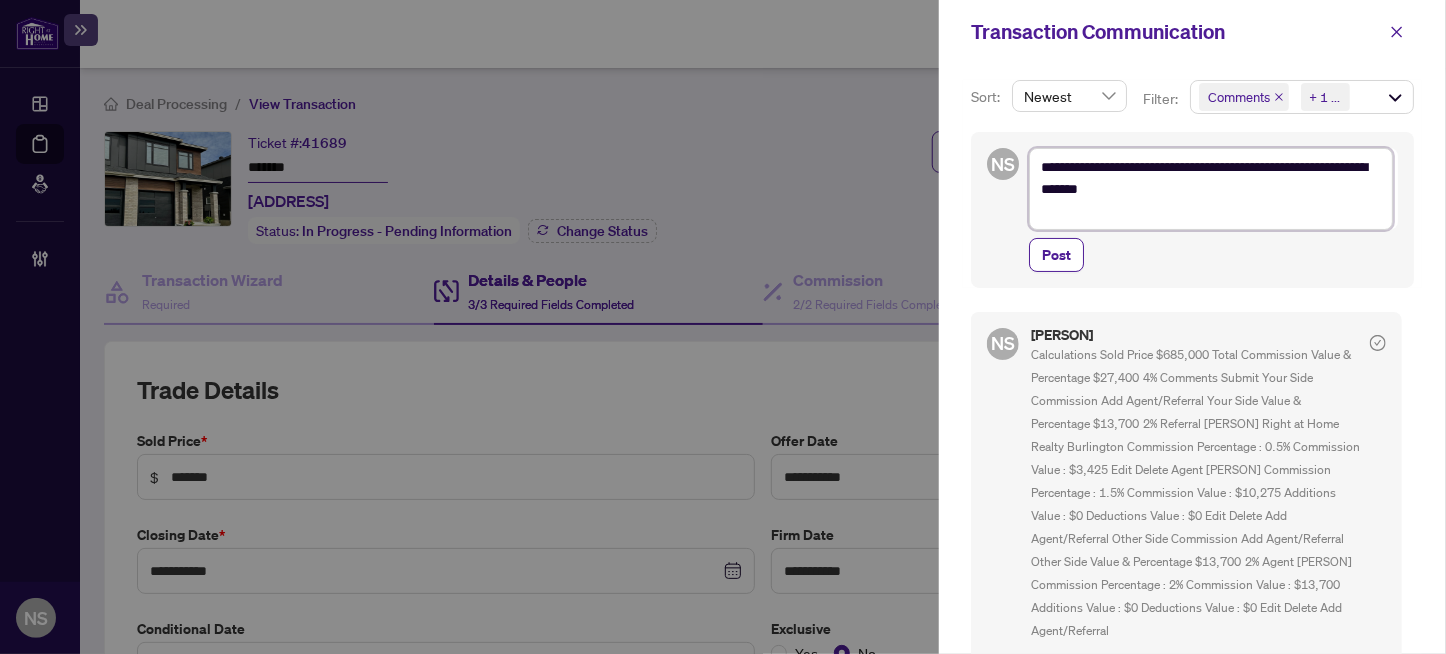type on "**********" 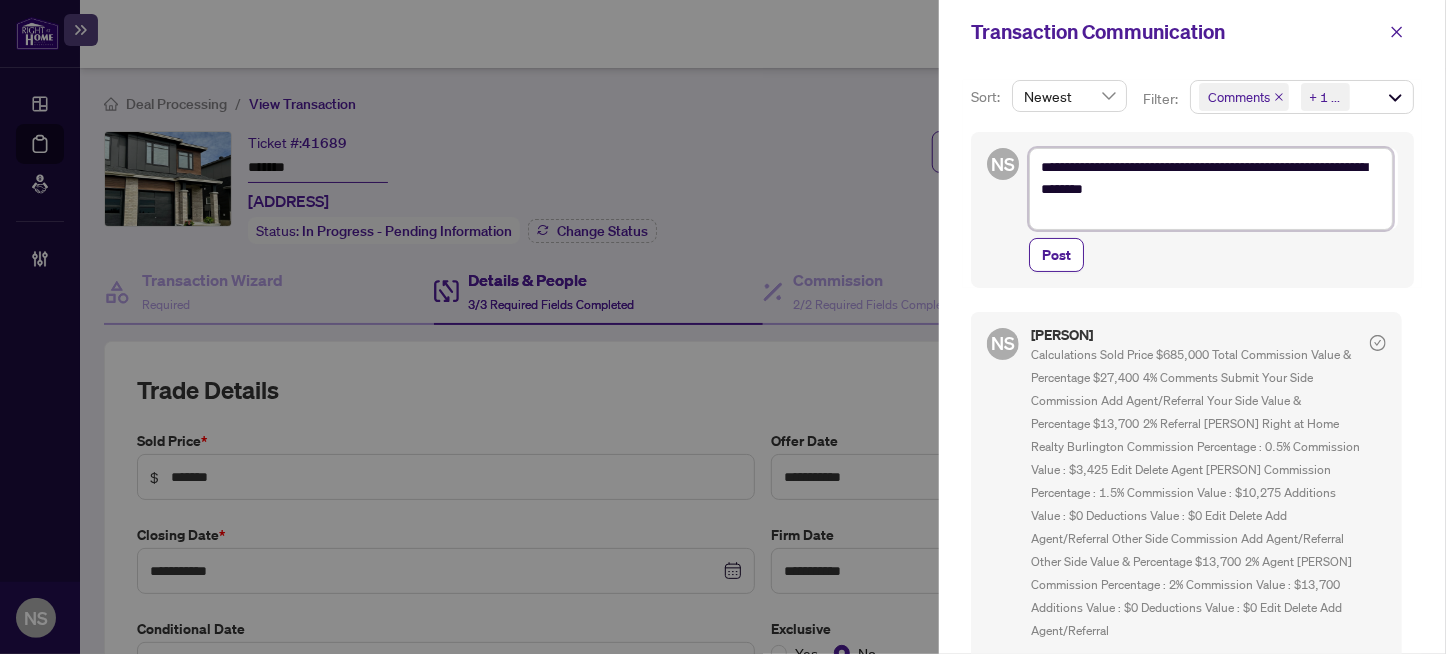type on "**********" 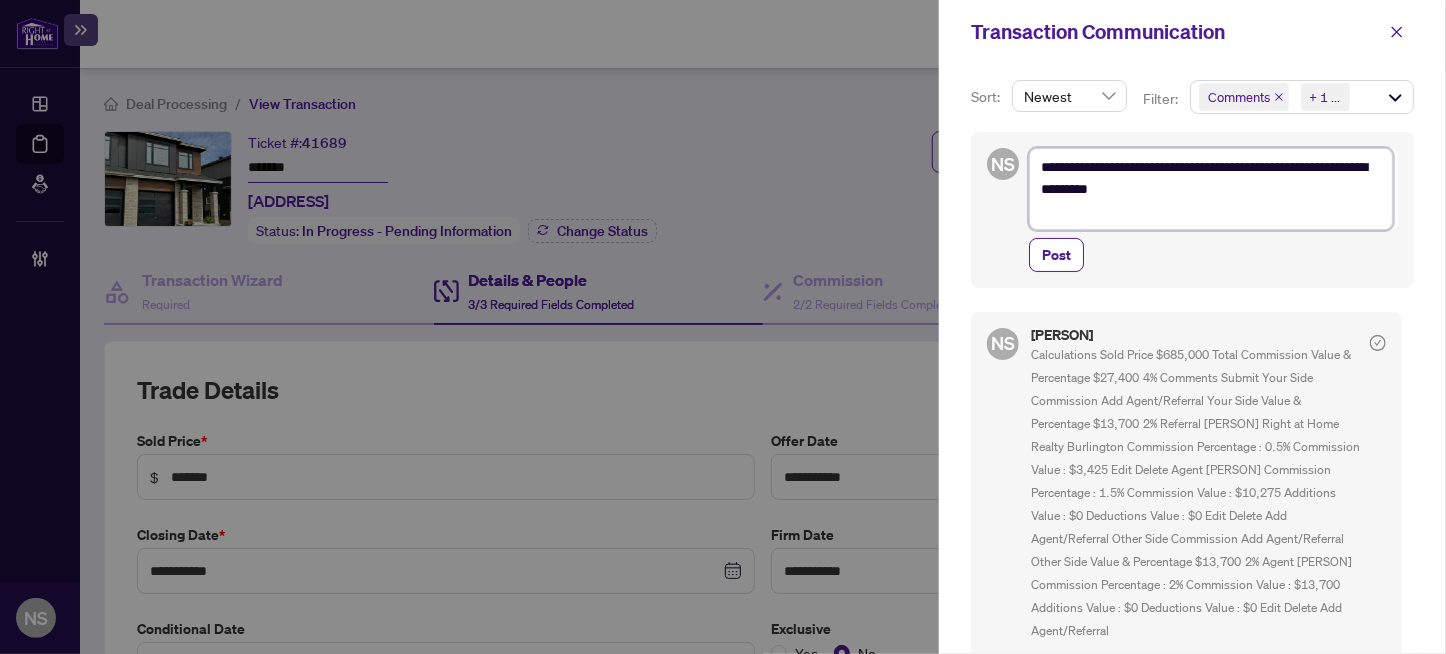 type on "**********" 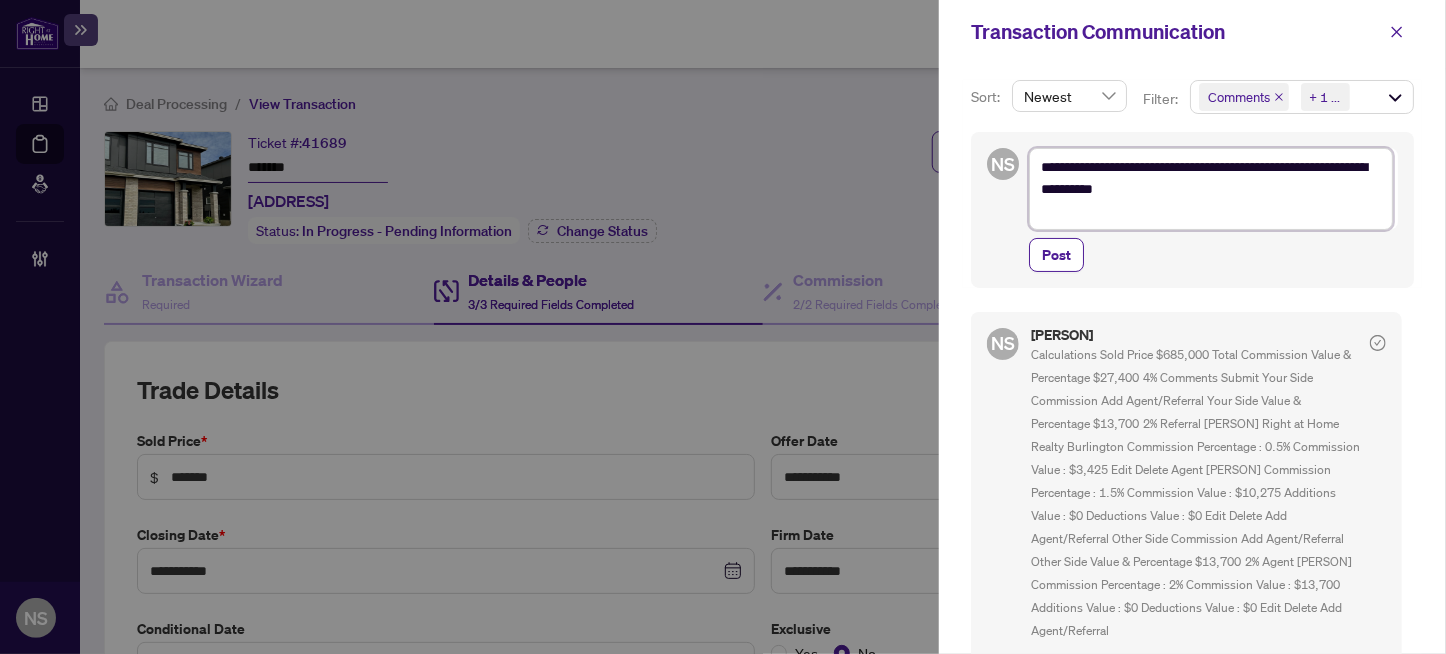type on "**********" 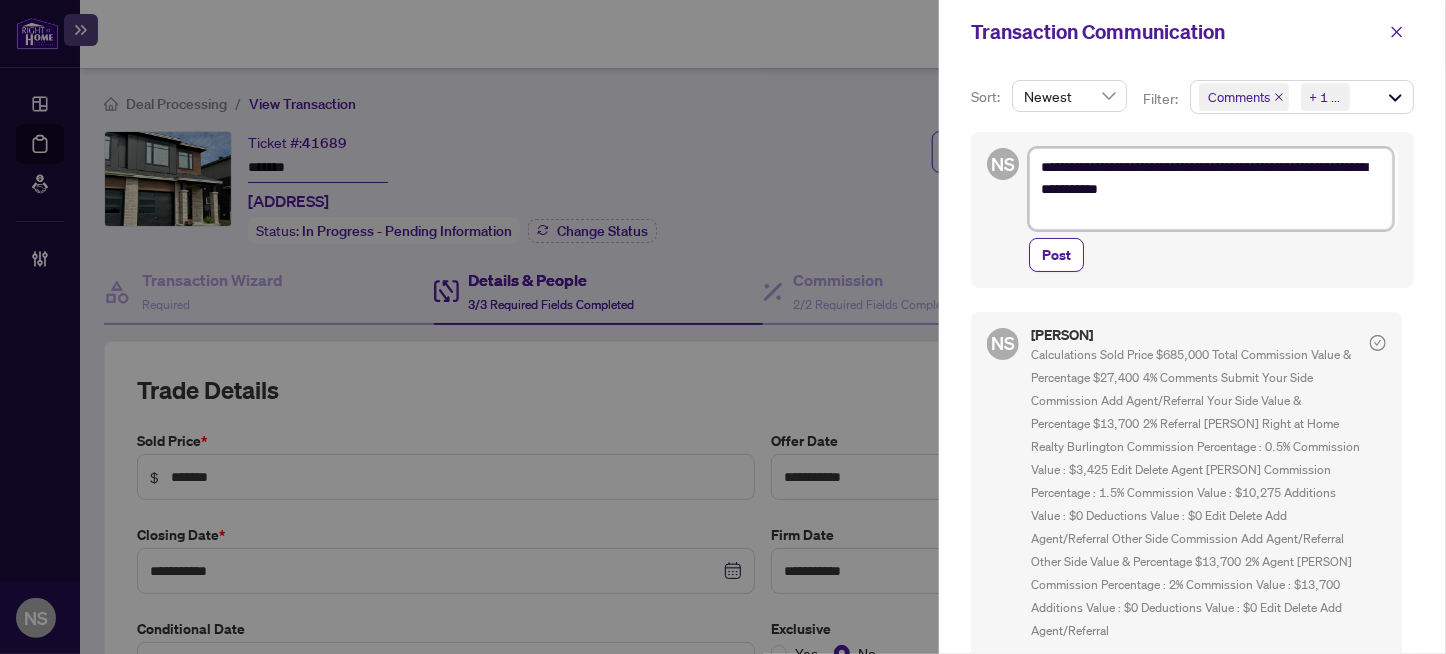 type on "**********" 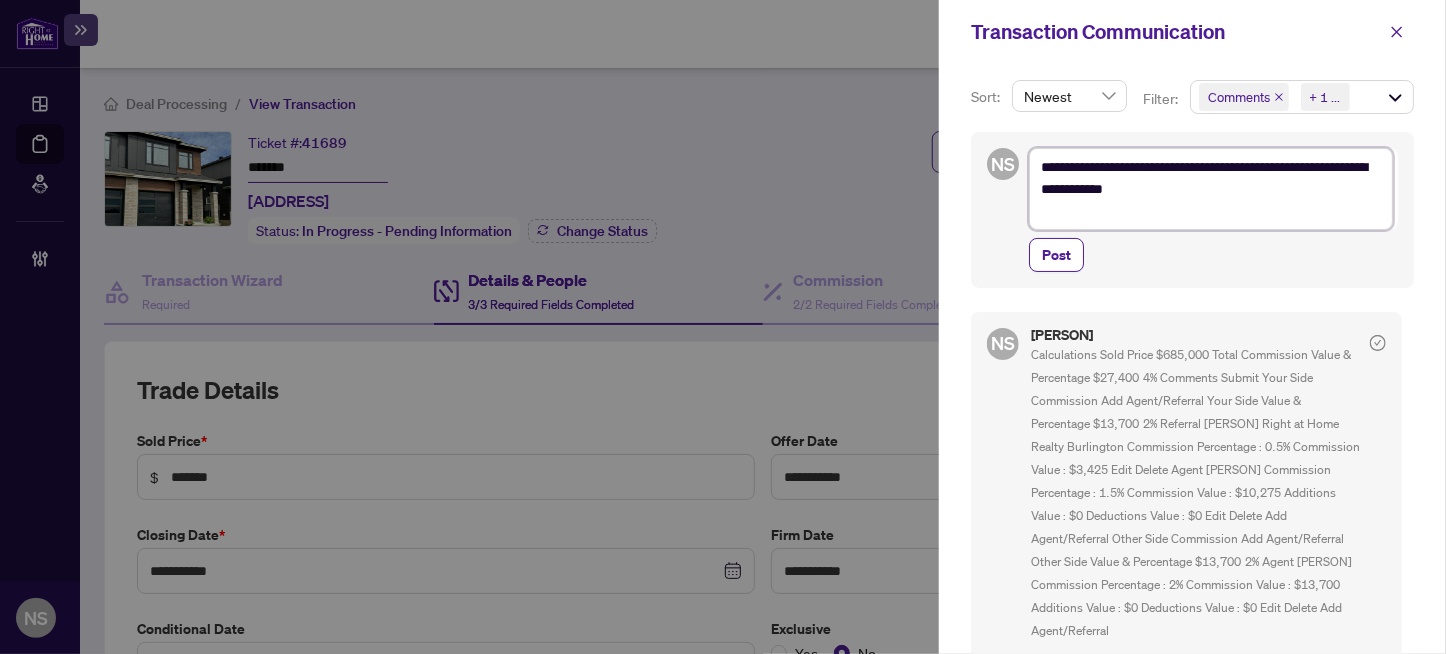 type on "**********" 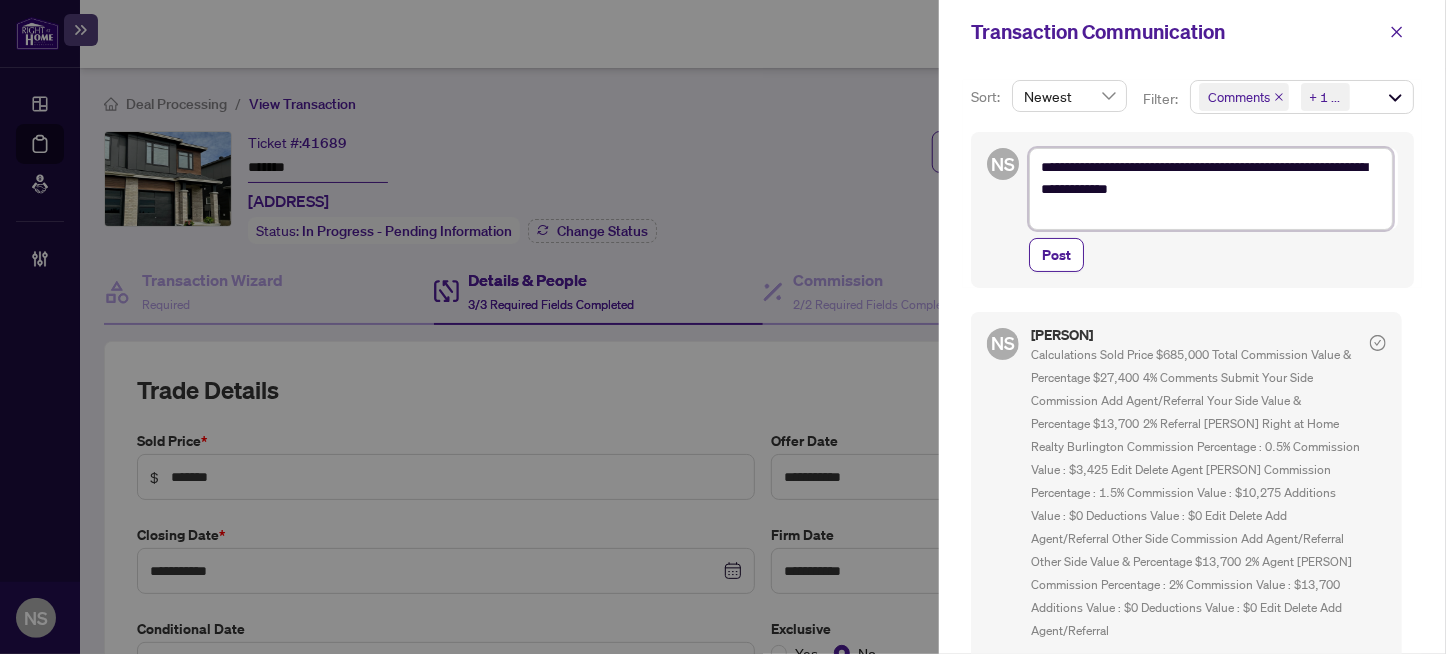 type on "**********" 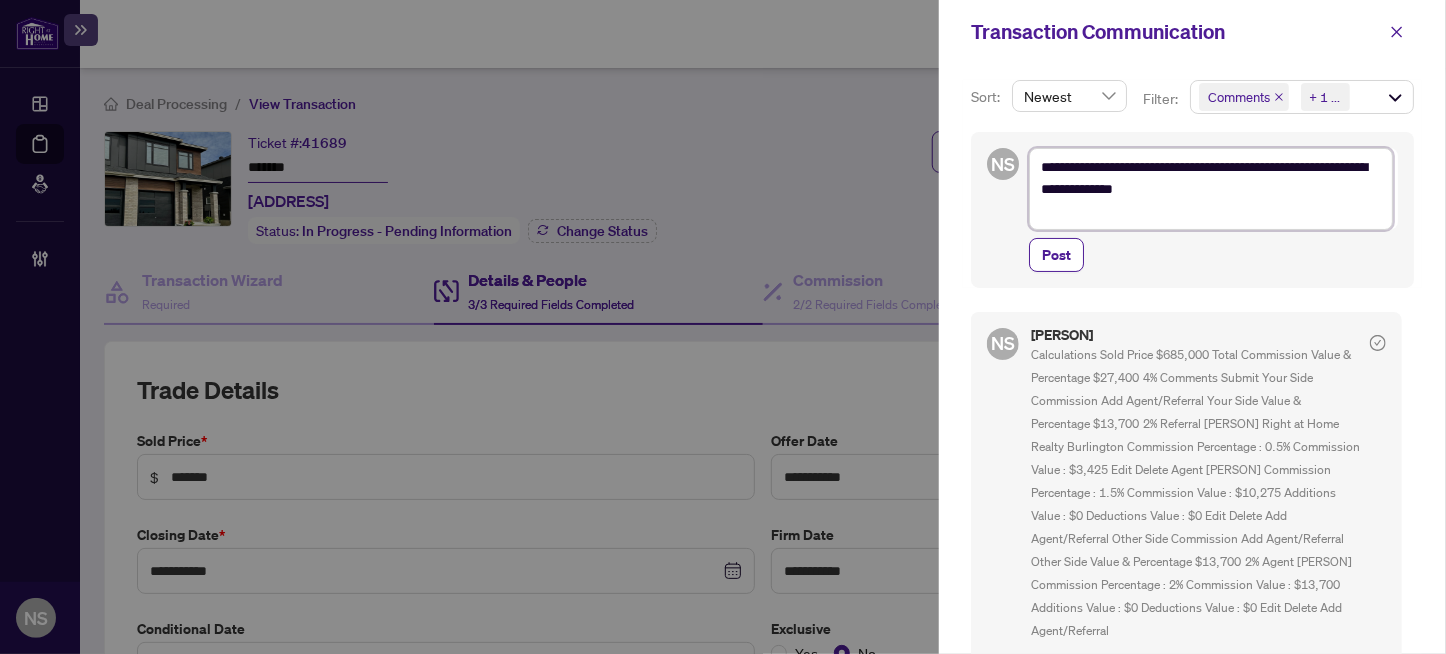 type on "**********" 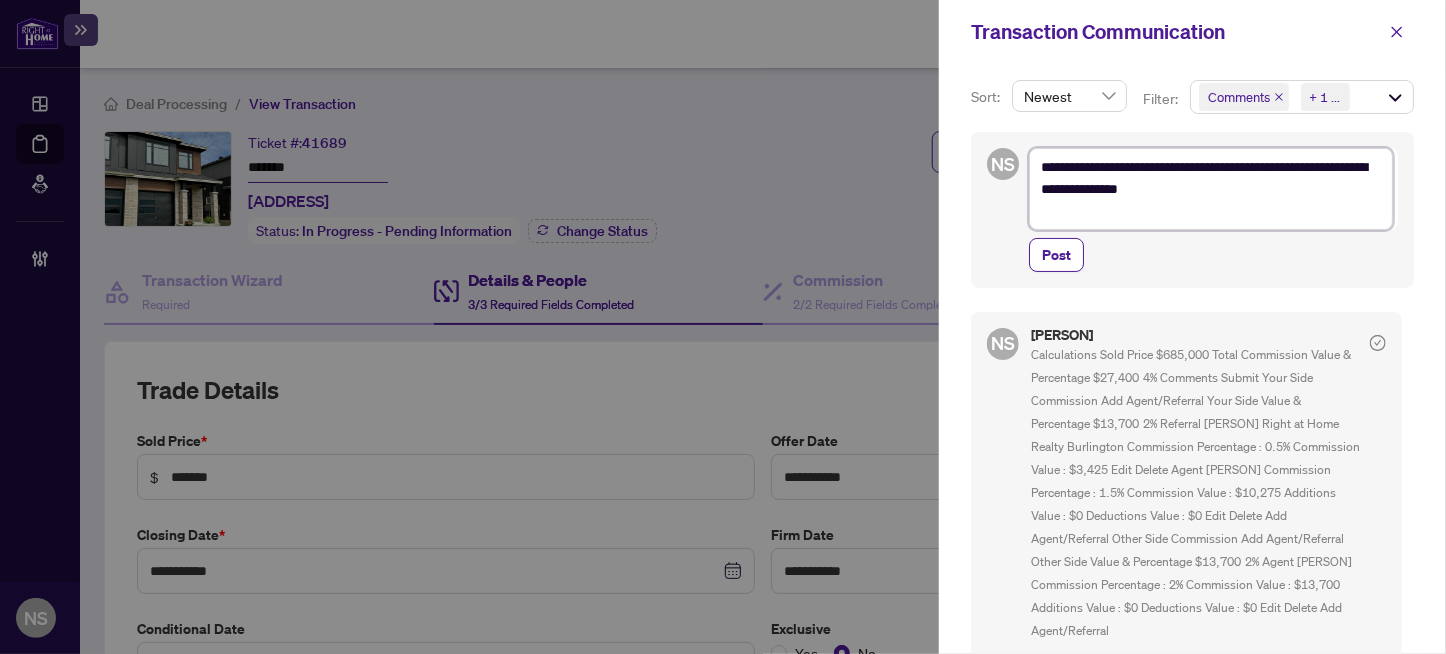type on "**********" 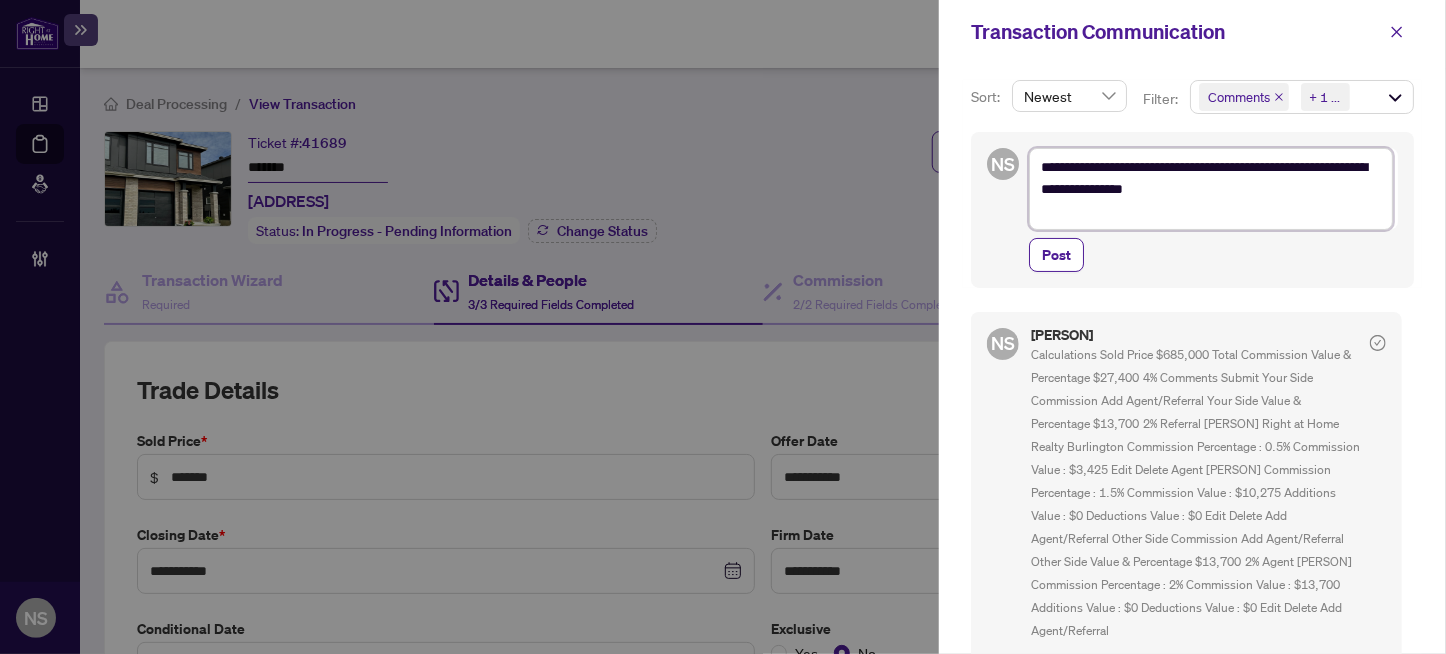 type on "**********" 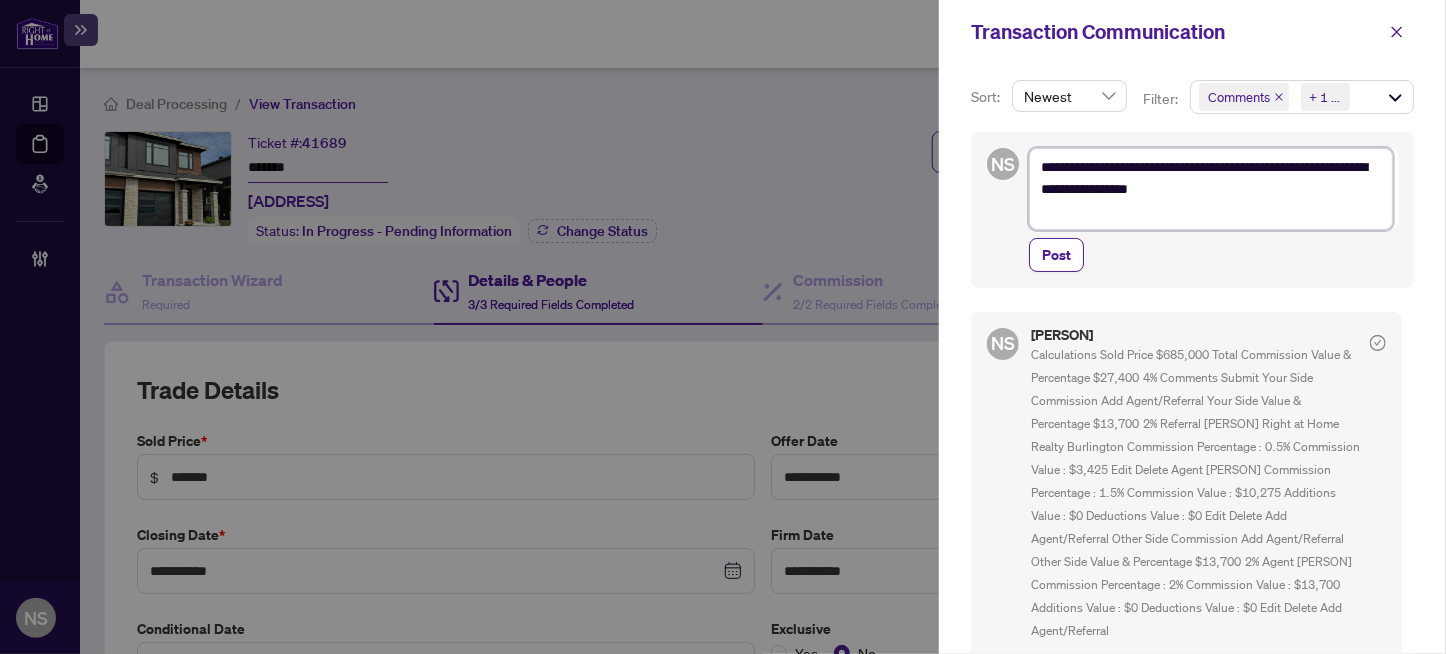 type on "**********" 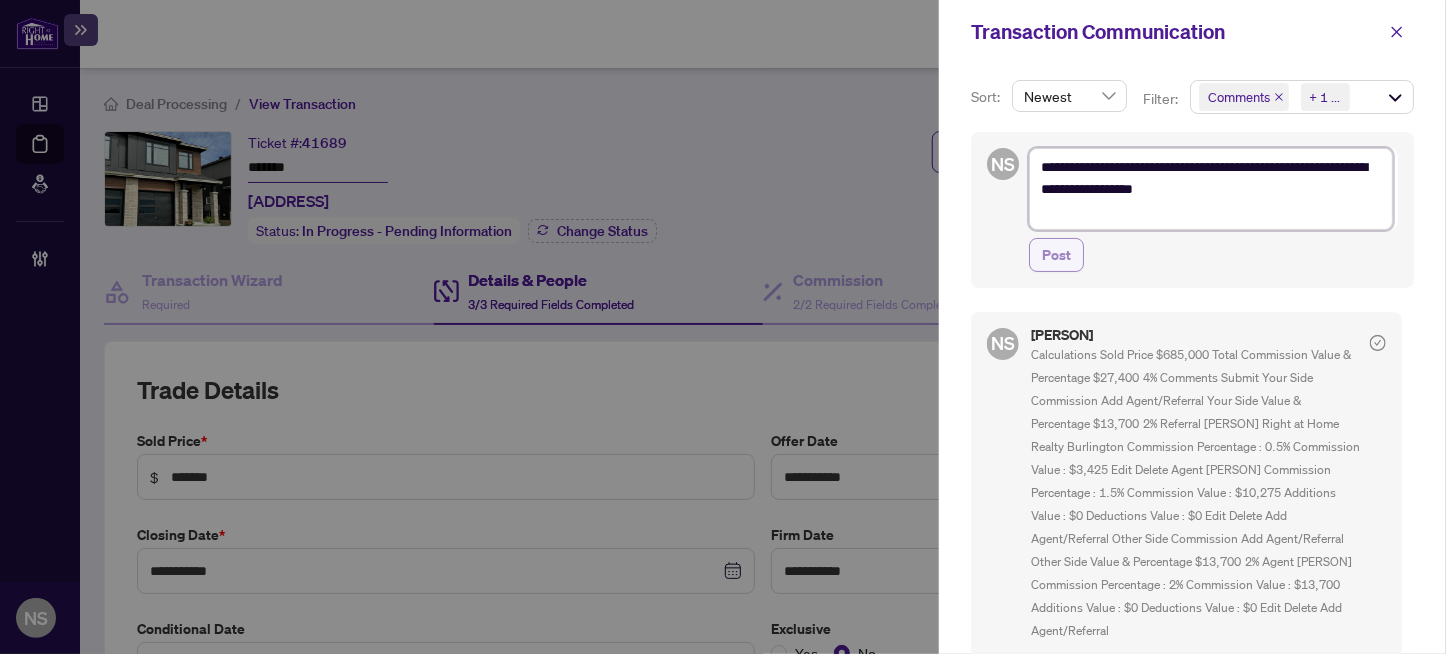 type on "**********" 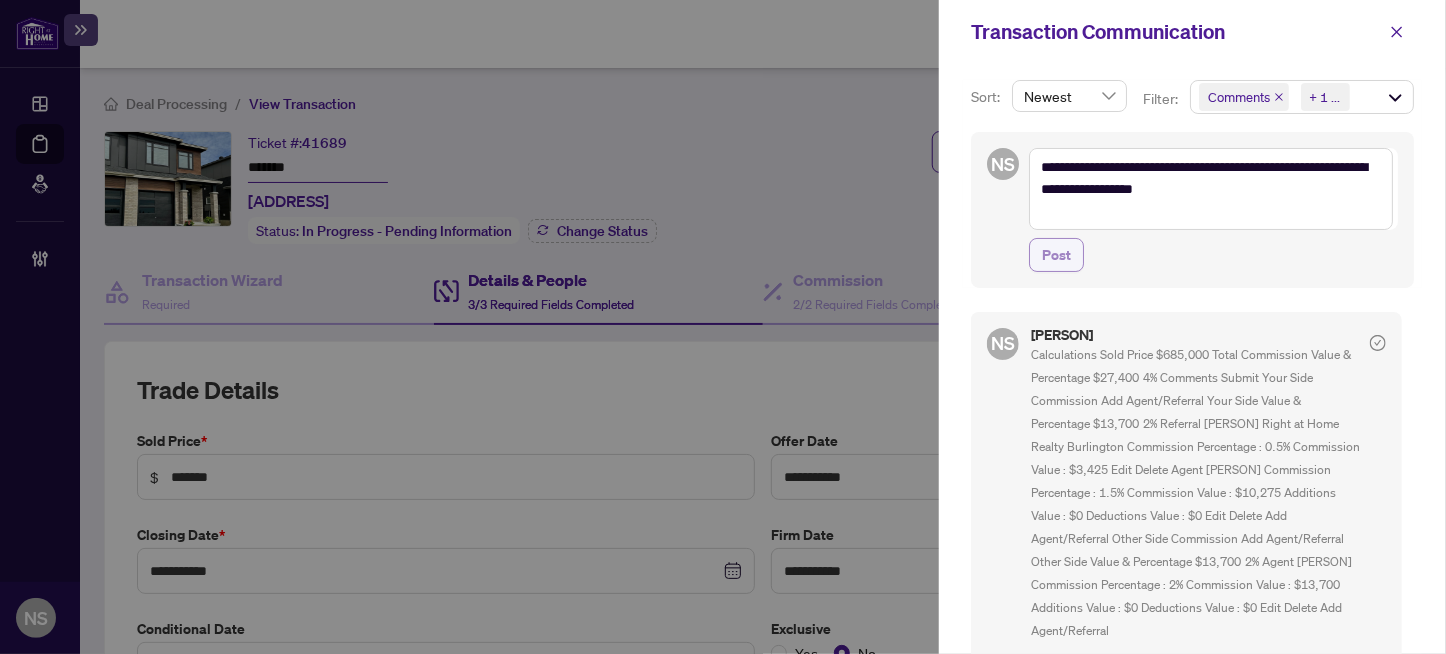 click on "Post" at bounding box center (1056, 255) 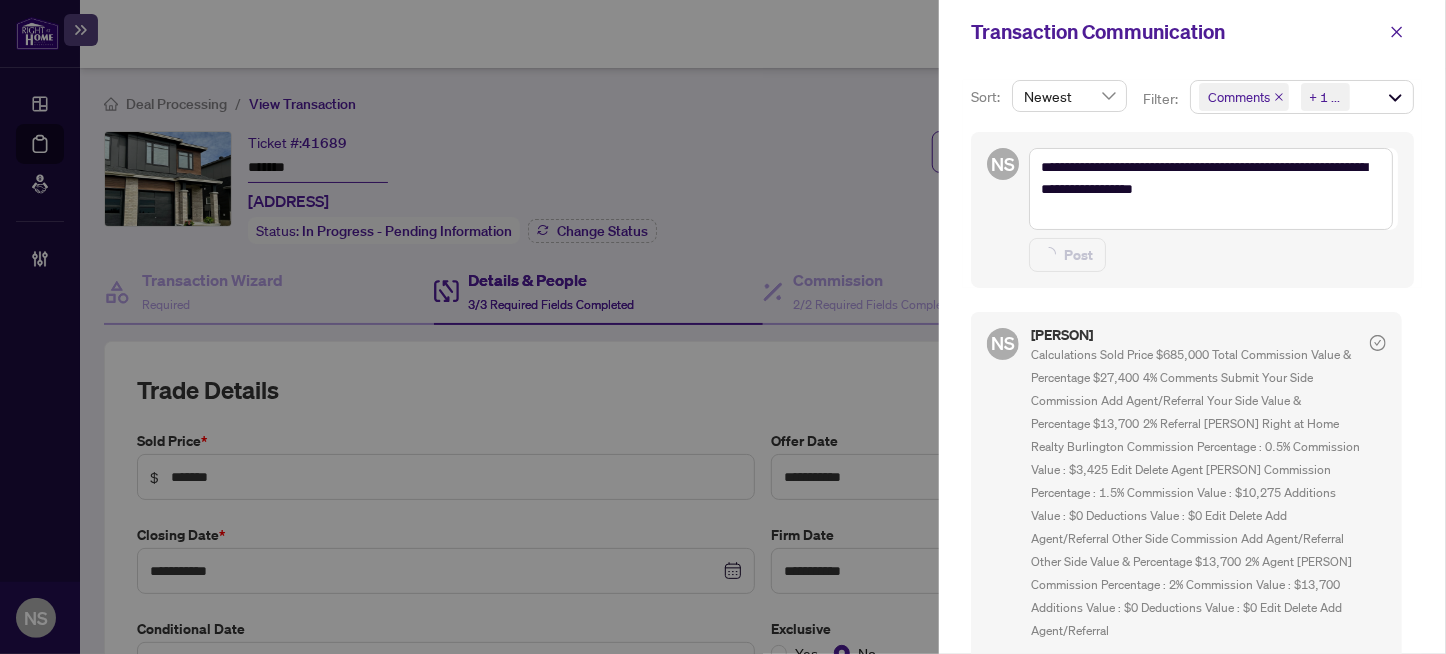 type on "**********" 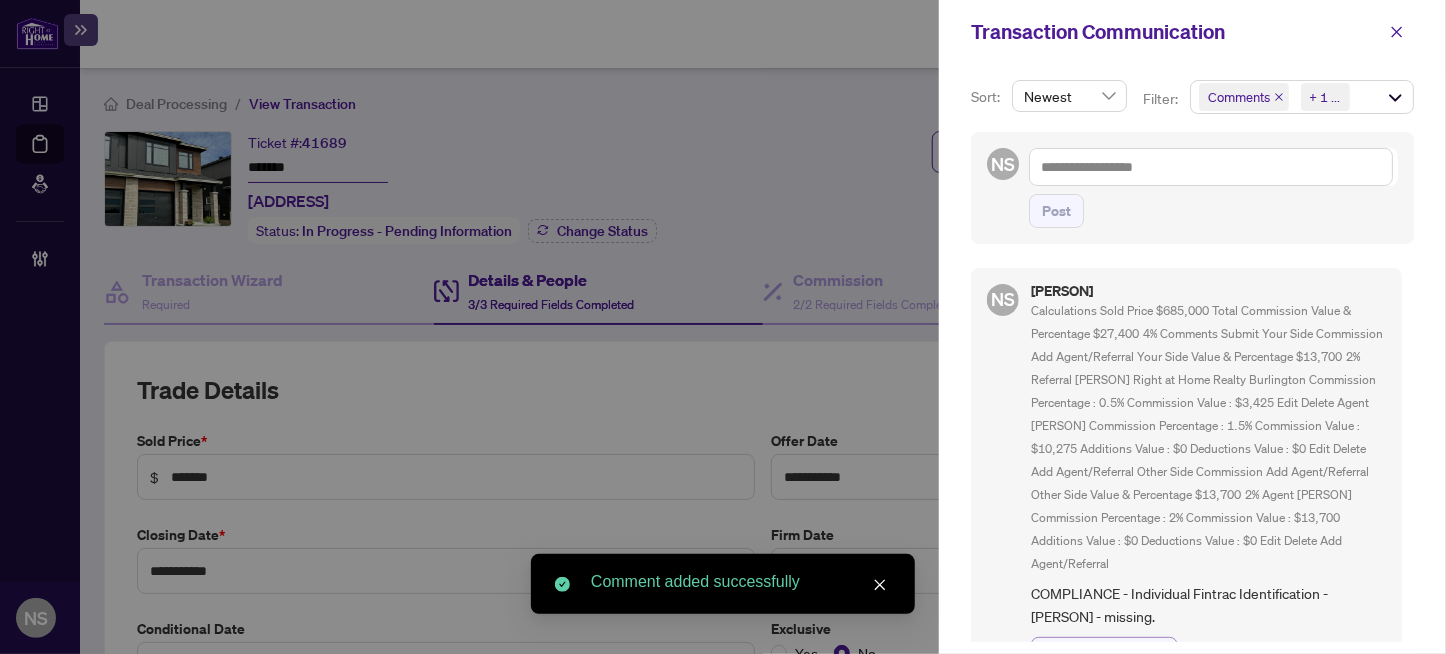 click on "Create Requirement" at bounding box center [1104, 650] 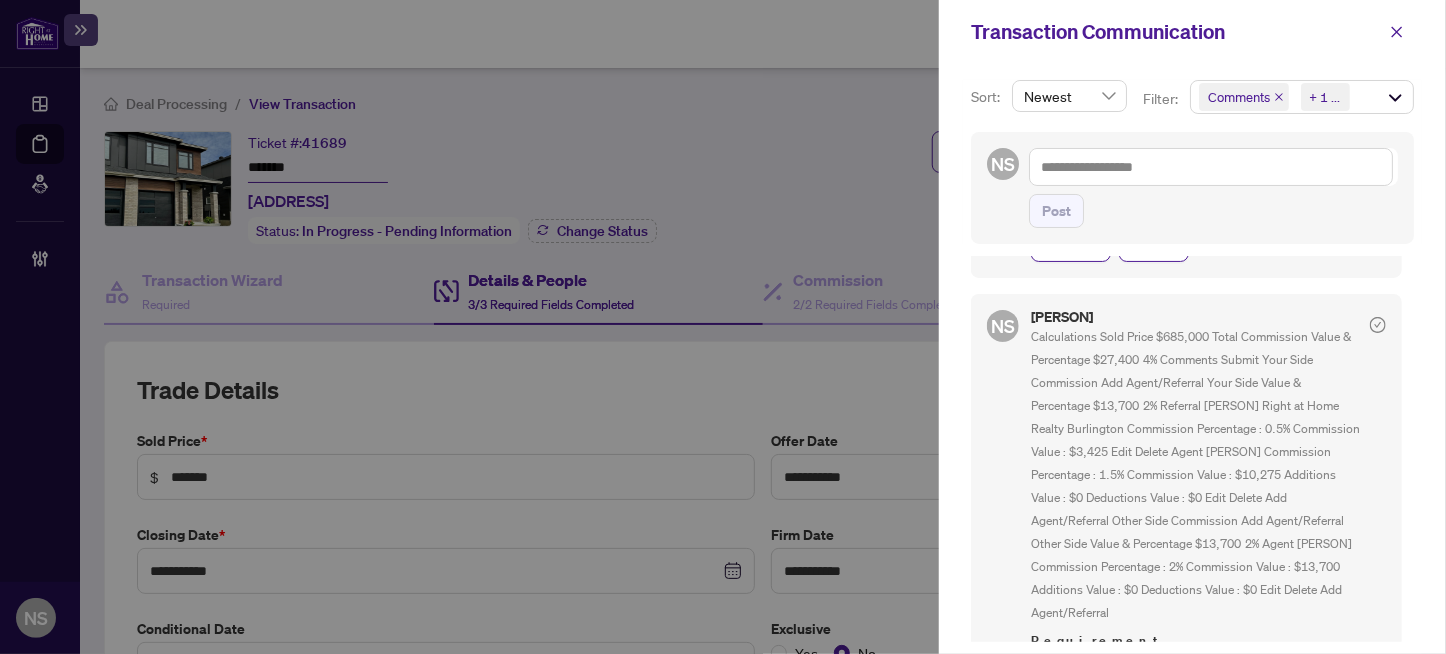 scroll, scrollTop: 0, scrollLeft: 0, axis: both 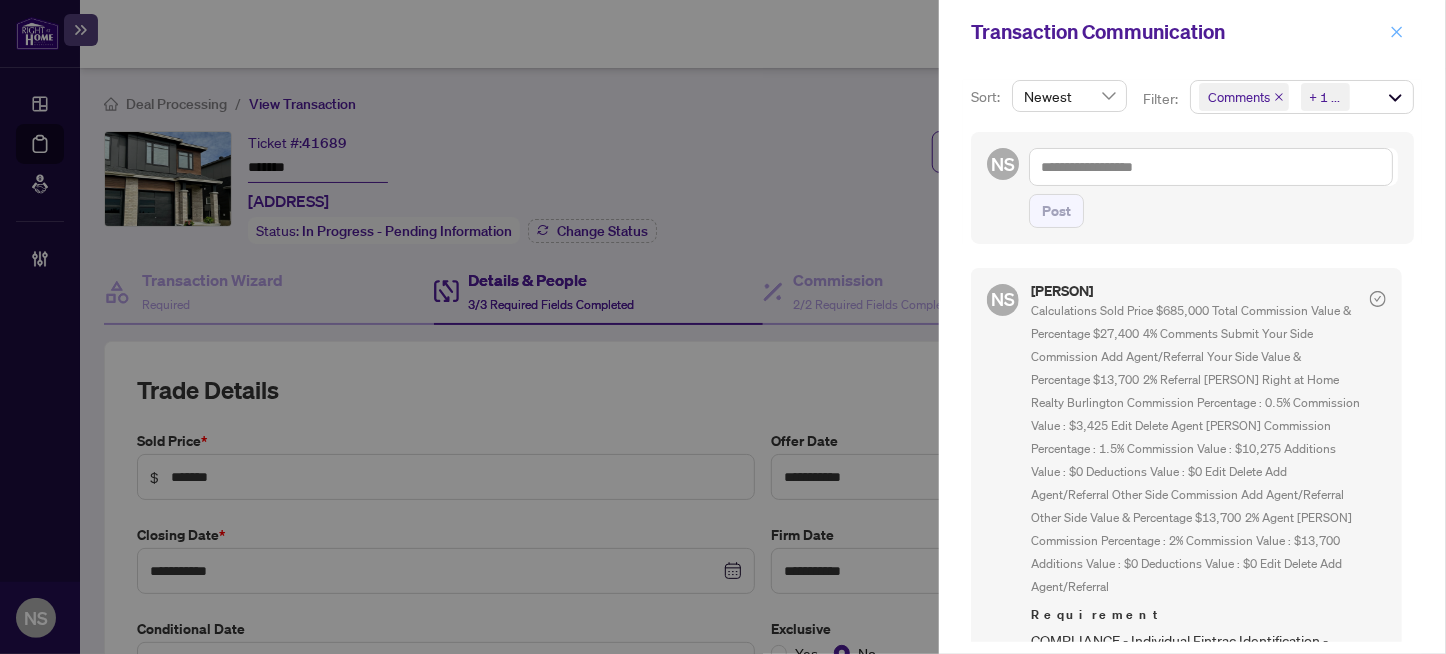 drag, startPoint x: 1399, startPoint y: 26, endPoint x: 1392, endPoint y: 35, distance: 11.401754 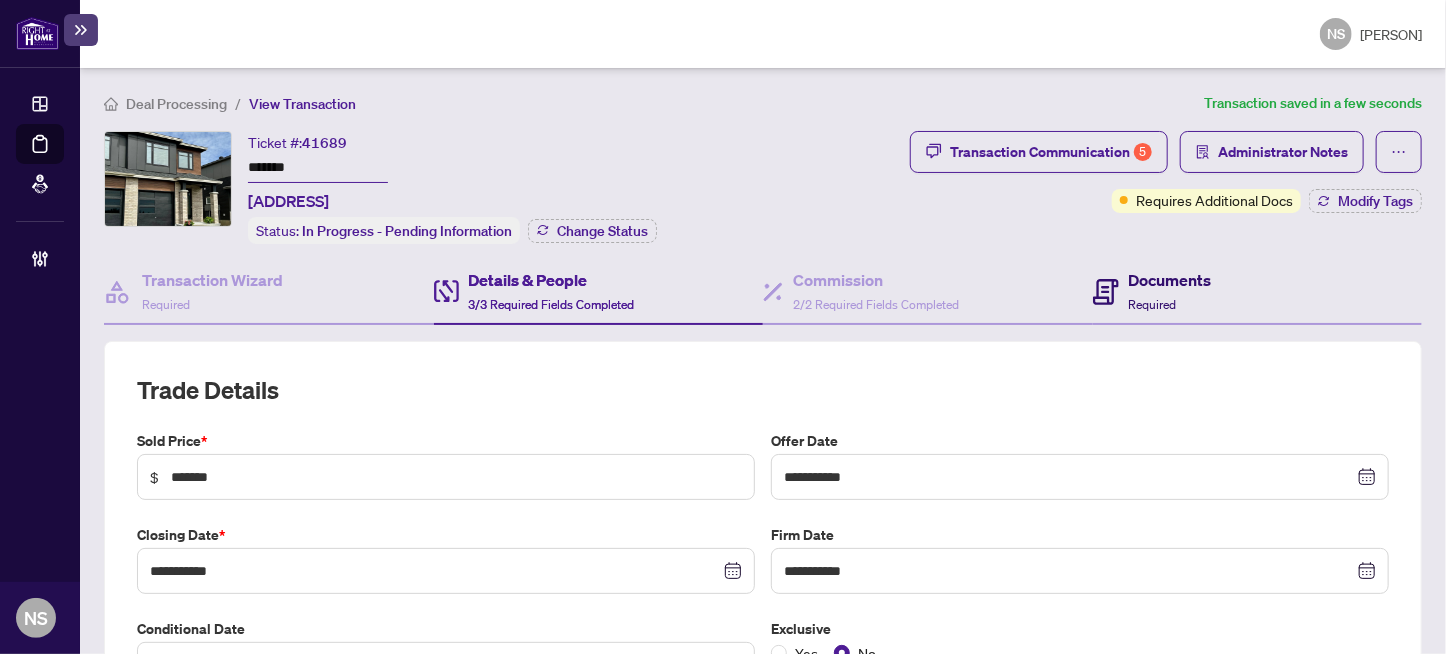 click on "Documents Required" at bounding box center (1152, 291) 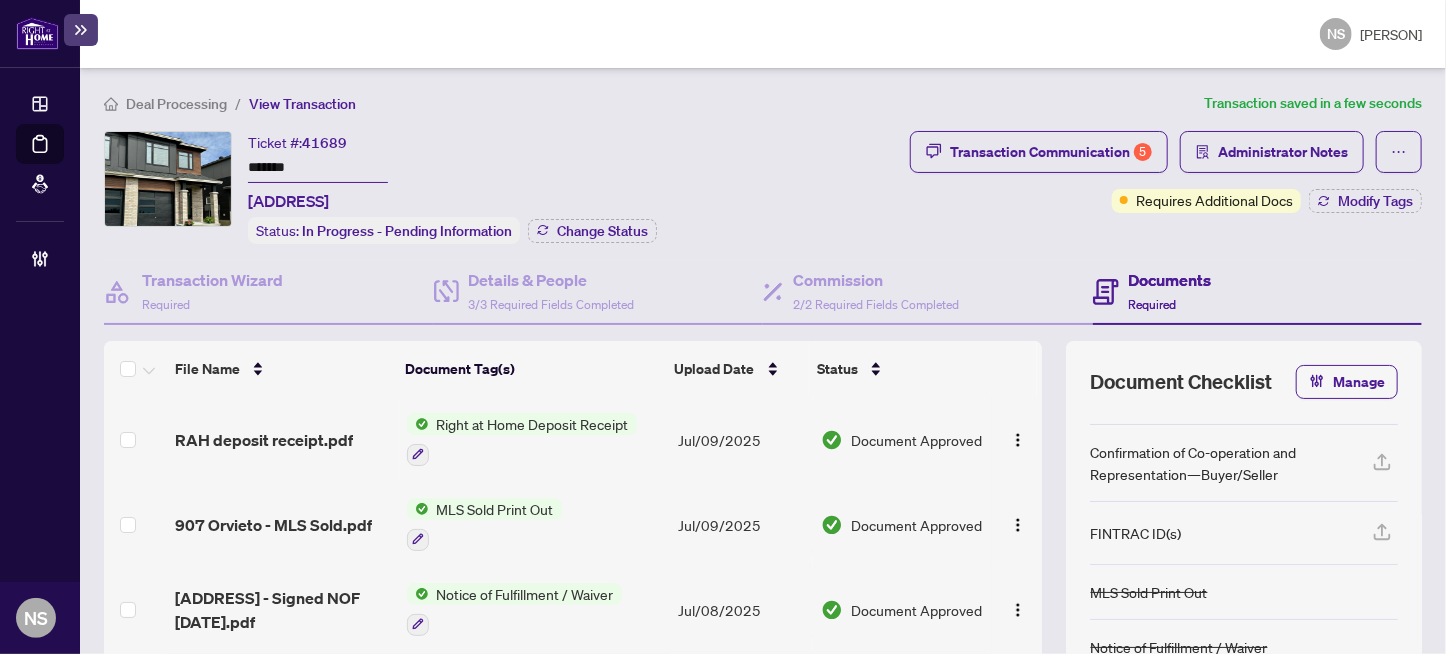 scroll, scrollTop: 128, scrollLeft: 0, axis: vertical 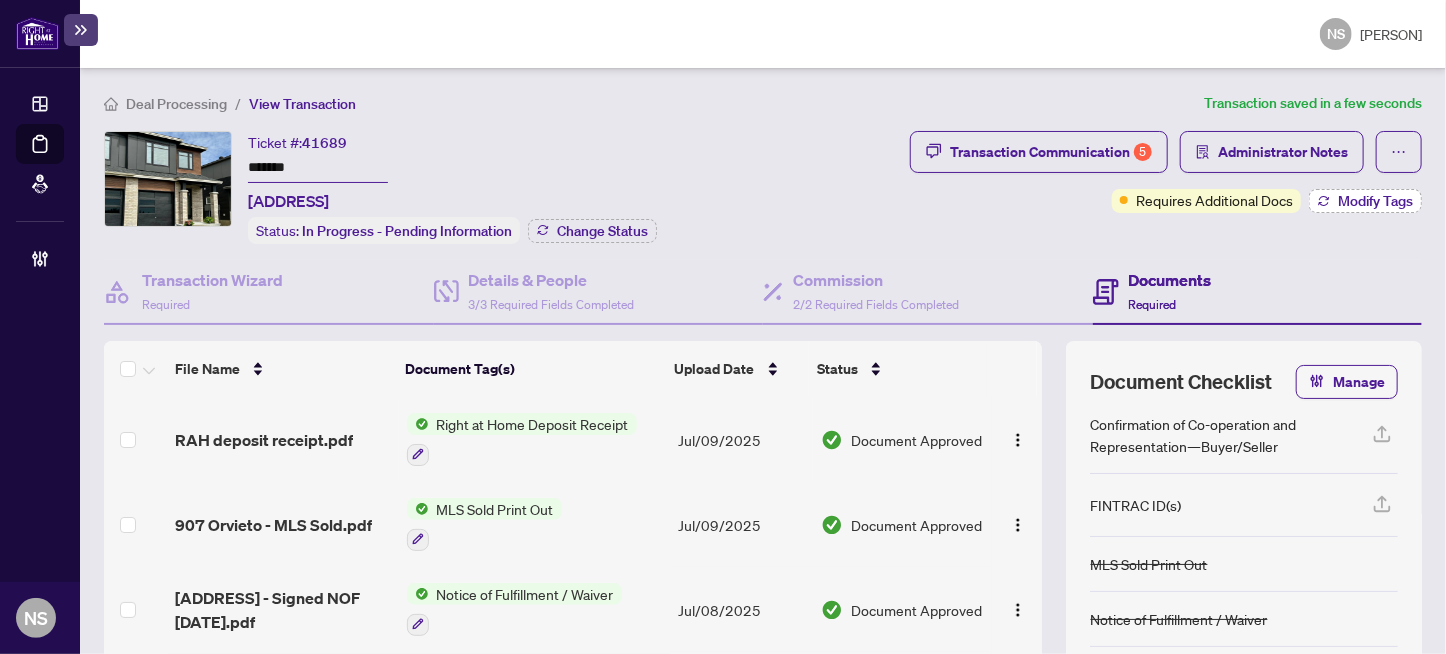 click on "Modify Tags" at bounding box center (1375, 201) 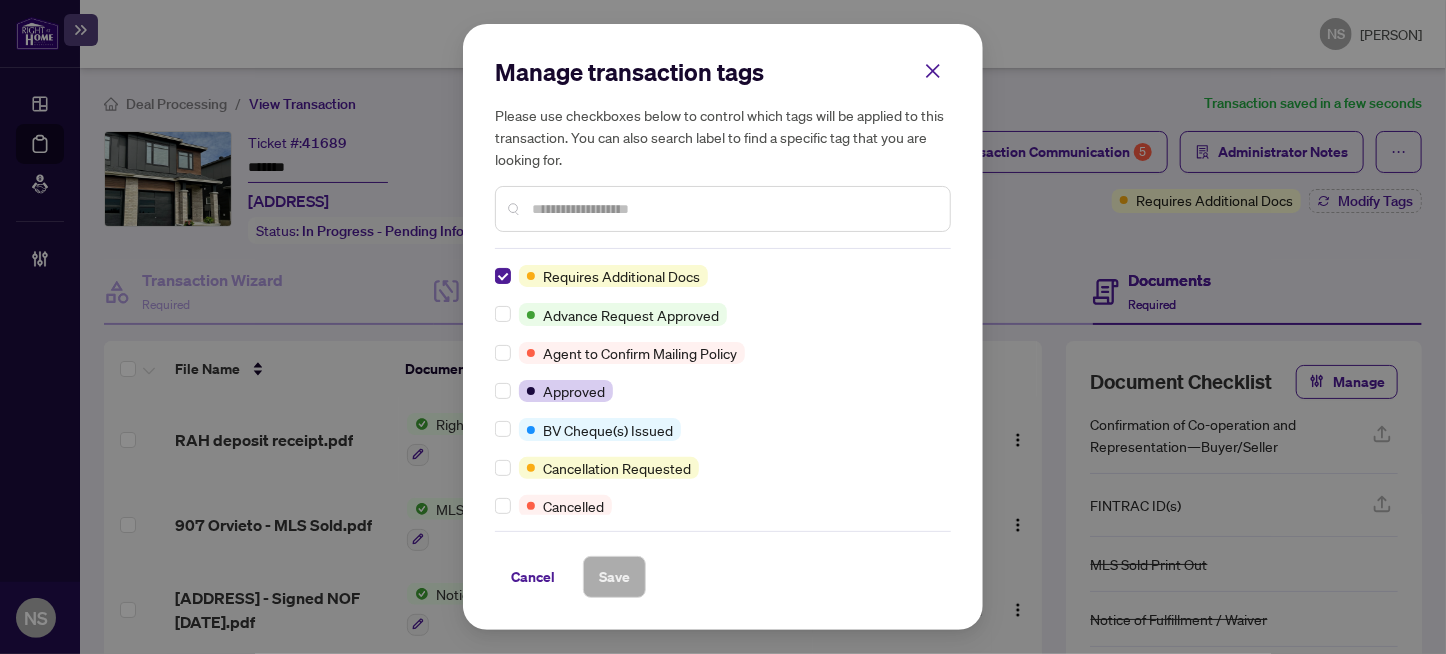 click at bounding box center [733, 209] 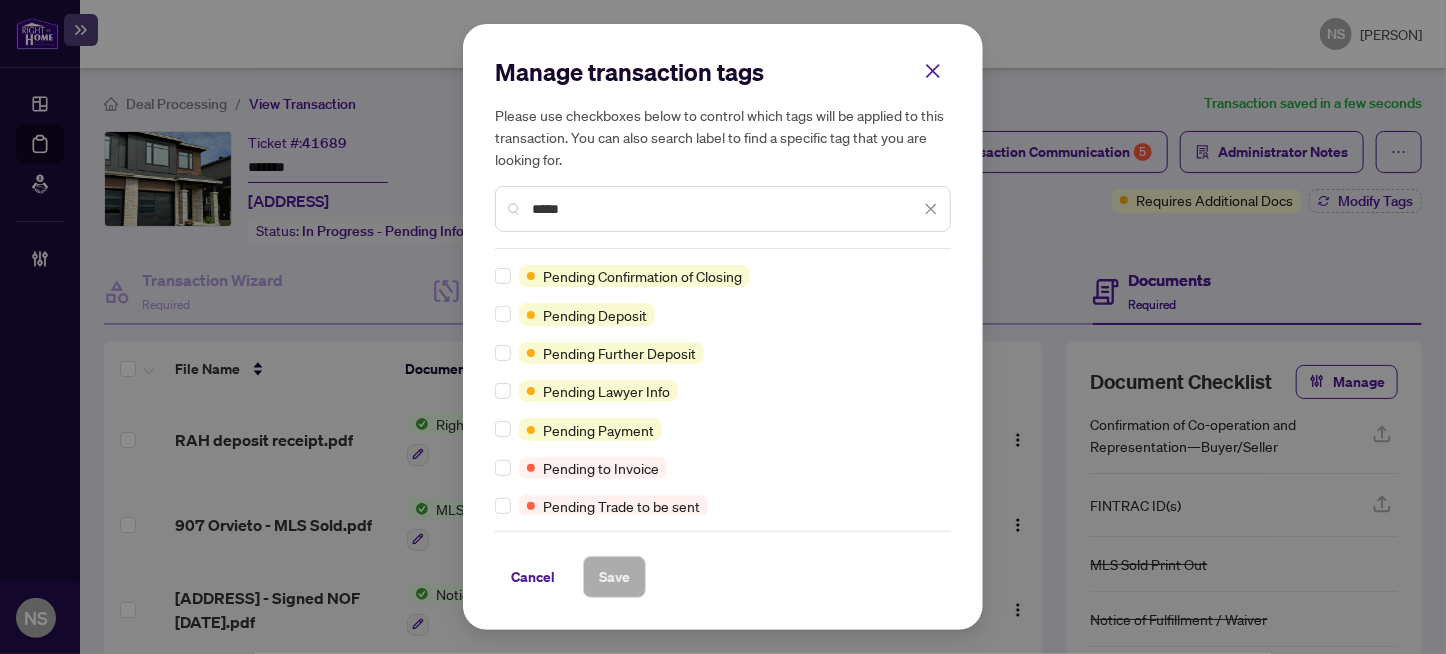 type on "*****" 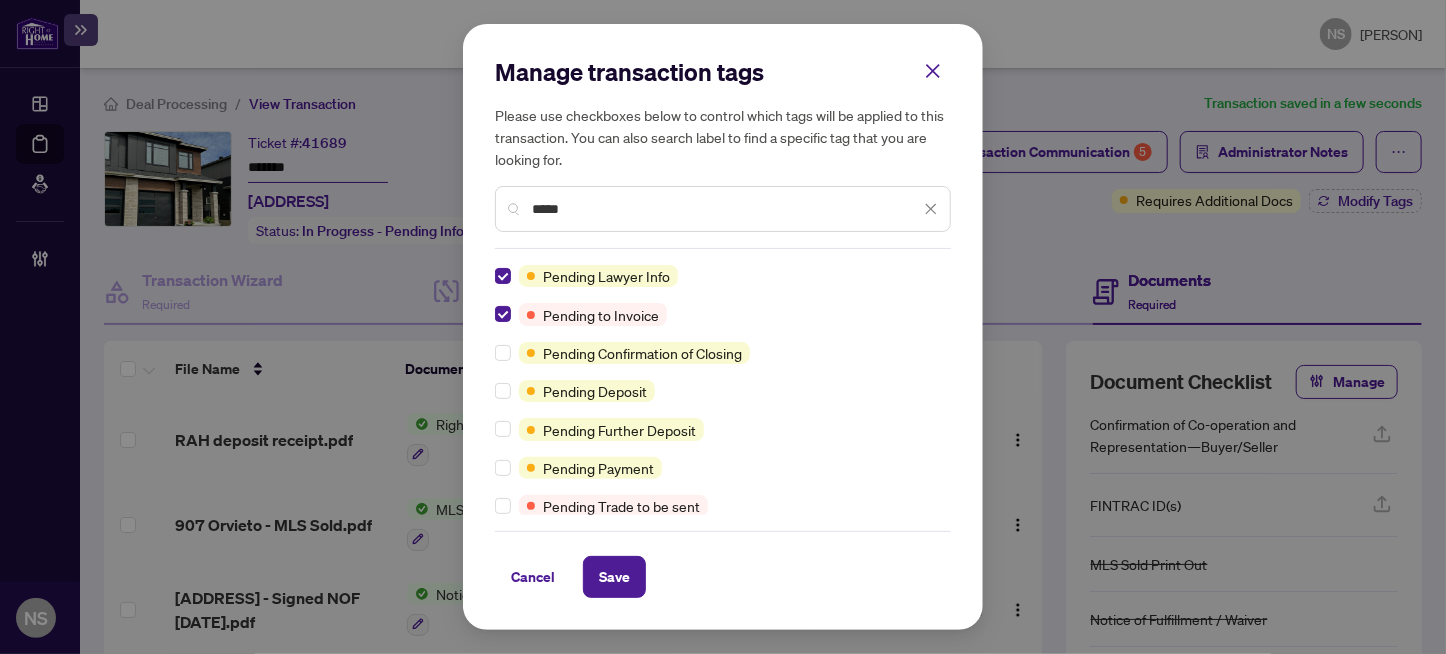 click on "Cancel Save" at bounding box center [723, 577] 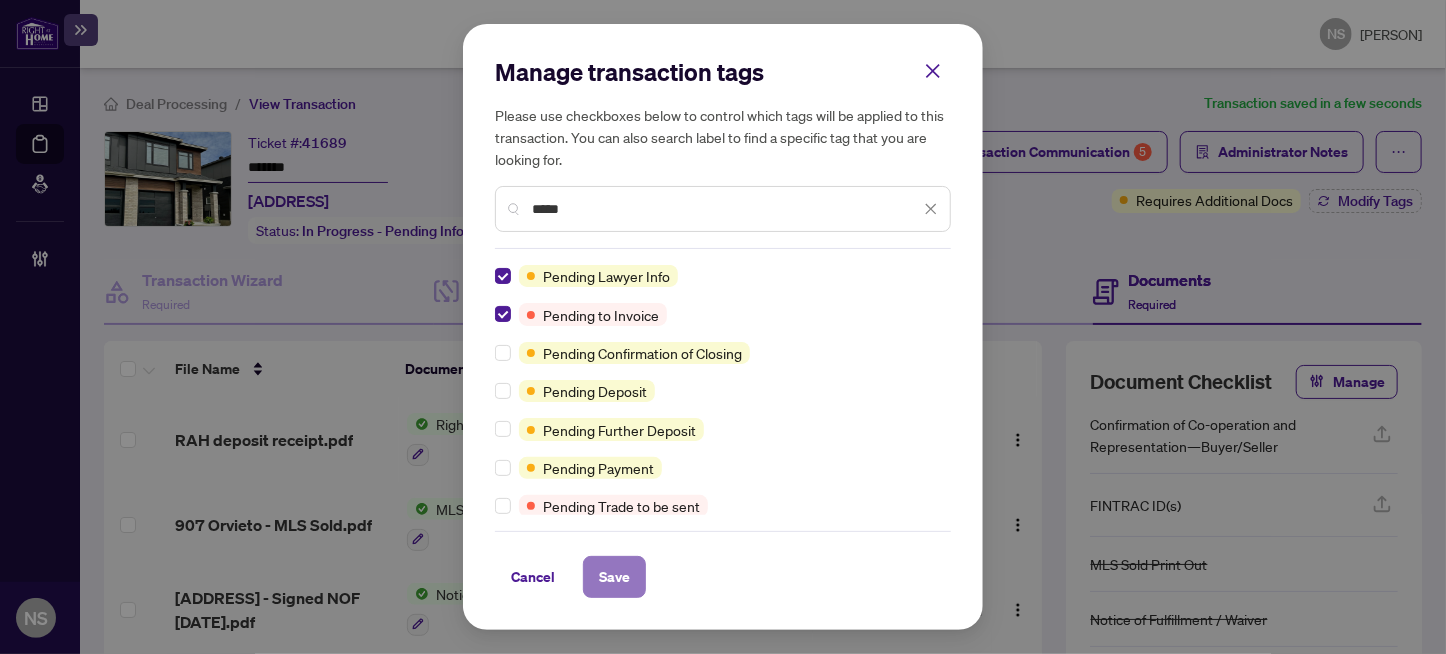 click on "Save" at bounding box center [614, 577] 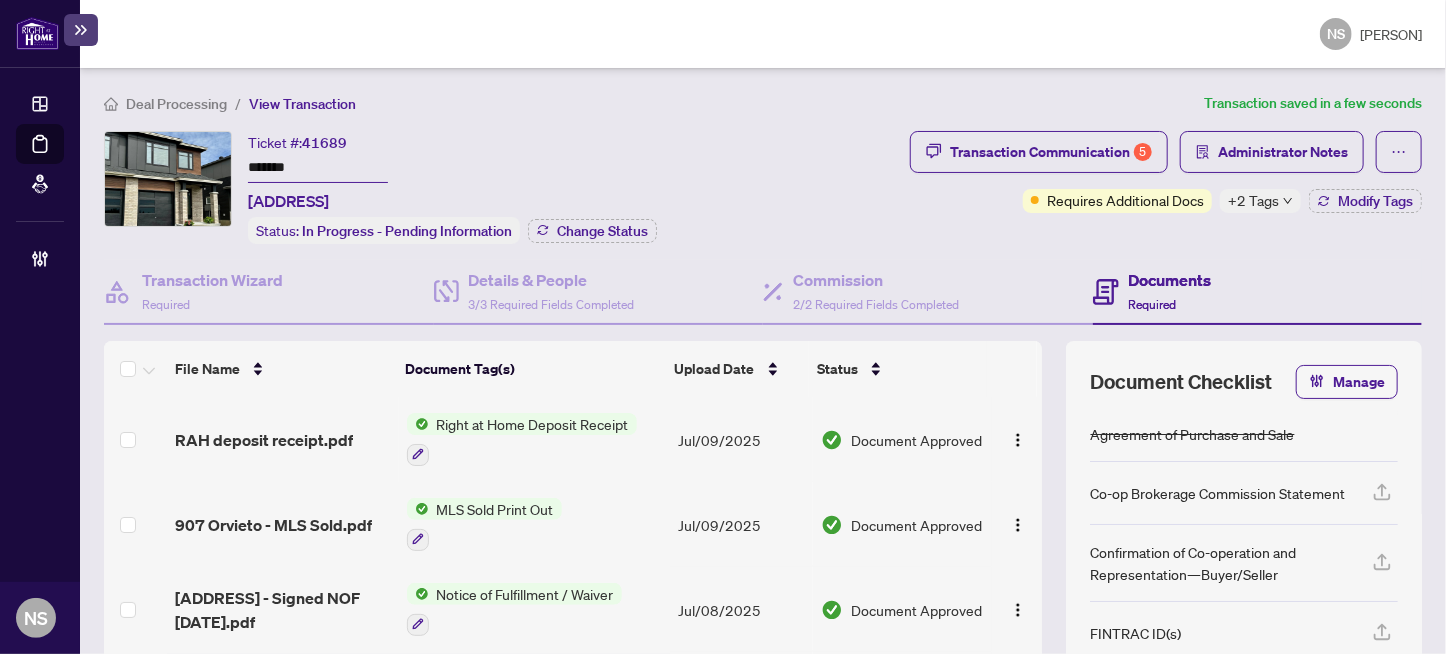 click on "Deal Processing / View Transaction Transaction saved   in a few seconds Ticket #:  41689 ******* 907 Orvieto Way, Stittsville, Ontario K2S 2L1, Canada Status:   In Progress - Pending Information Change Status Transaction Communication 5 Administrator Notes Requires Additional Docs +2 Tags Modify Tags Transaction Wizard Required Details & People 3/3 Required Fields Completed Commission 2/2 Required Fields Completed Documents Required File Name Document Tag(s) Upload Date Status             RAH deposit receipt.pdf Right at Home Deposit Receipt Jul/09/2025 Document Approved 907 Orvieto - MLS Sold.pdf MLS Sold Print Out Jul/09/2025 Document Approved 907 Orvieto - Signed NOF July 8.pdf Notice of Fulfillment / Waiver Jul/08/2025 Document Approved 907 Orvieto Way - Signed Schedule B June 28.pdf Right at Home Schedule B Jun/30/2025 Document Approved Signed RECO Guide - 907 Orvieto Way.pdf RECO Information Guide Jun/30/2025 Document Approved 907 Orvieto Way - Signed Confirmation of Co-operation June 27.pdf" at bounding box center [763, 470] 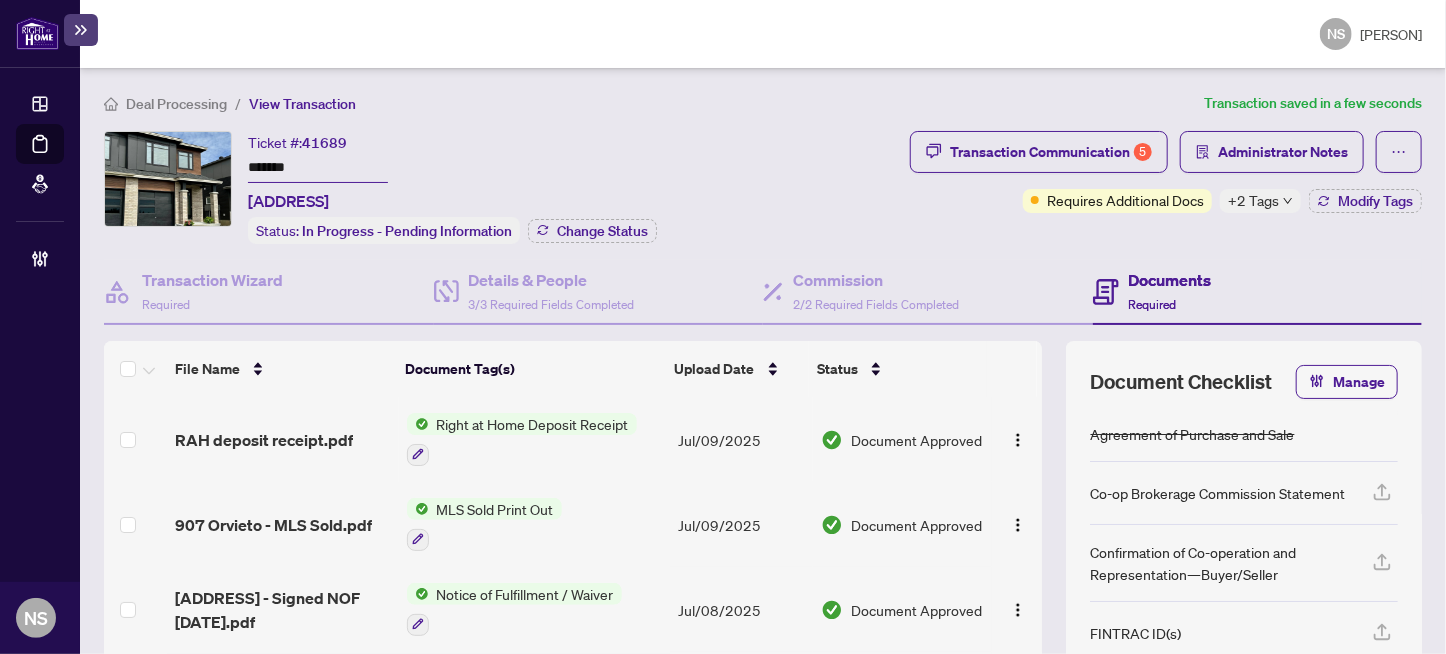 click on "*******" at bounding box center [318, 168] 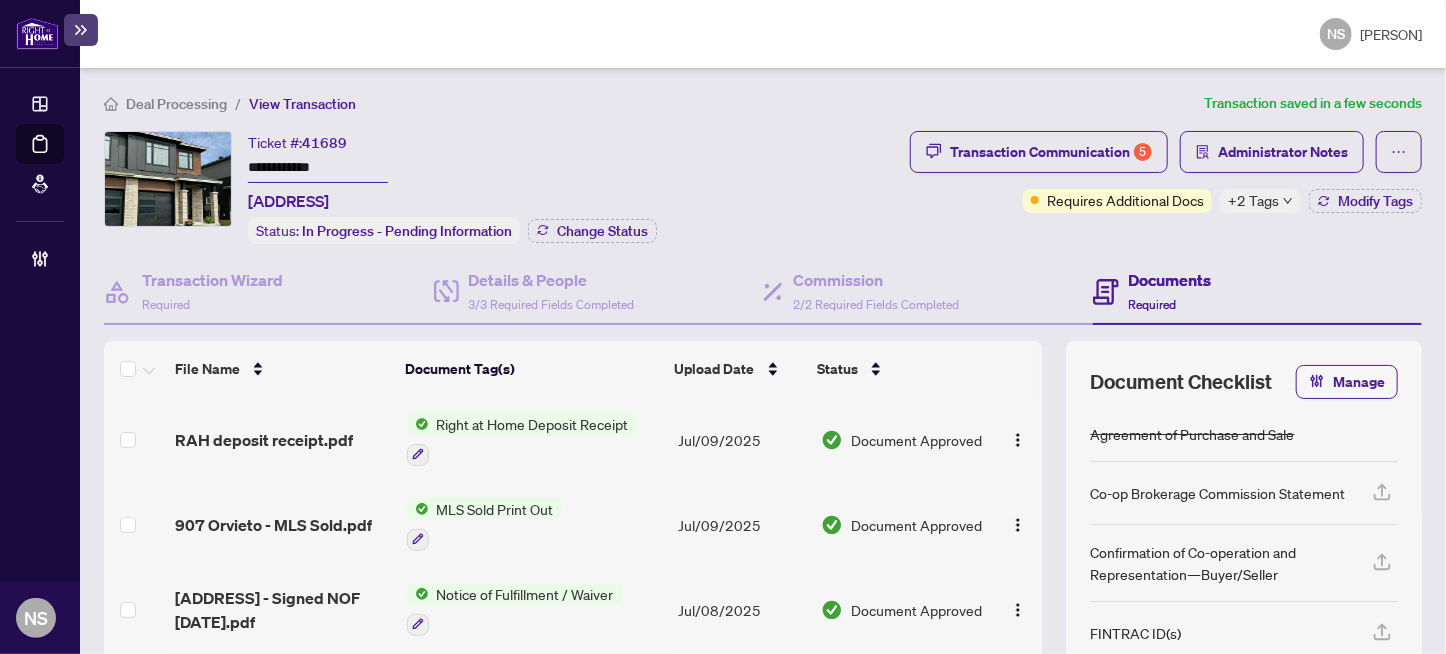 type on "**********" 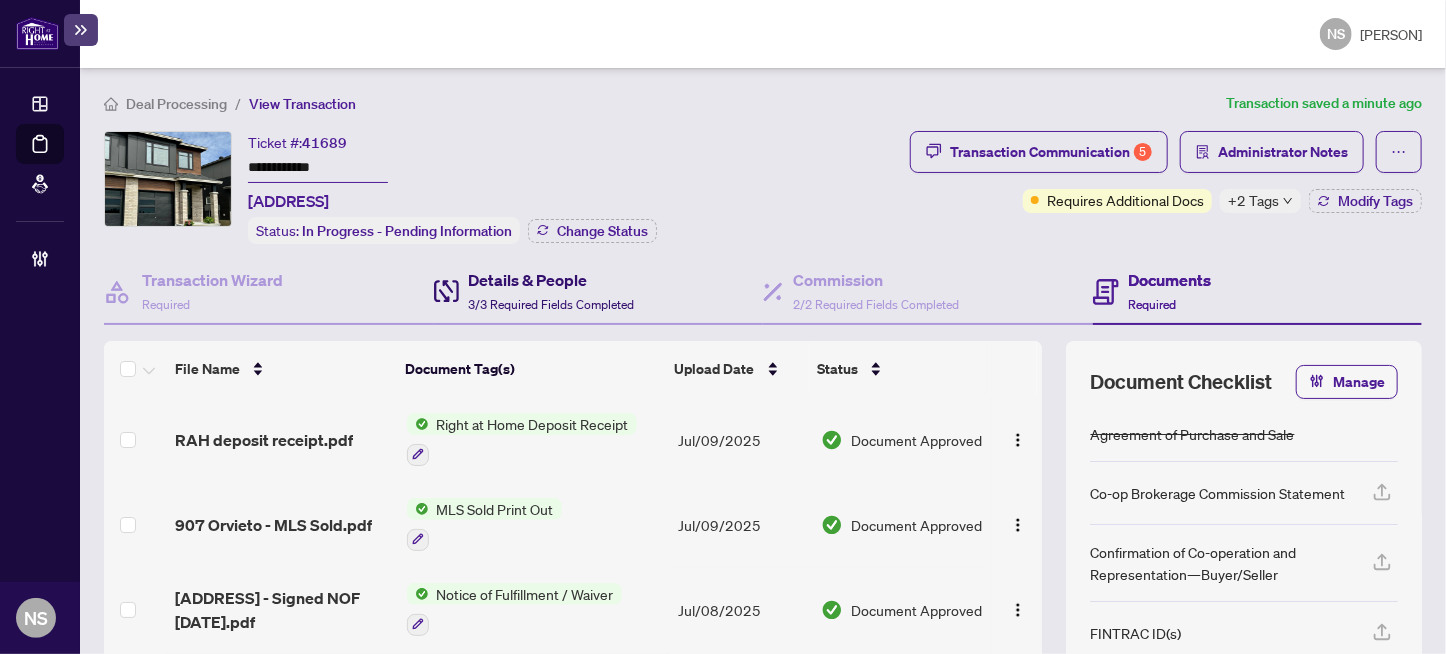 click on "Details & People 3/3 Required Fields Completed" at bounding box center [552, 291] 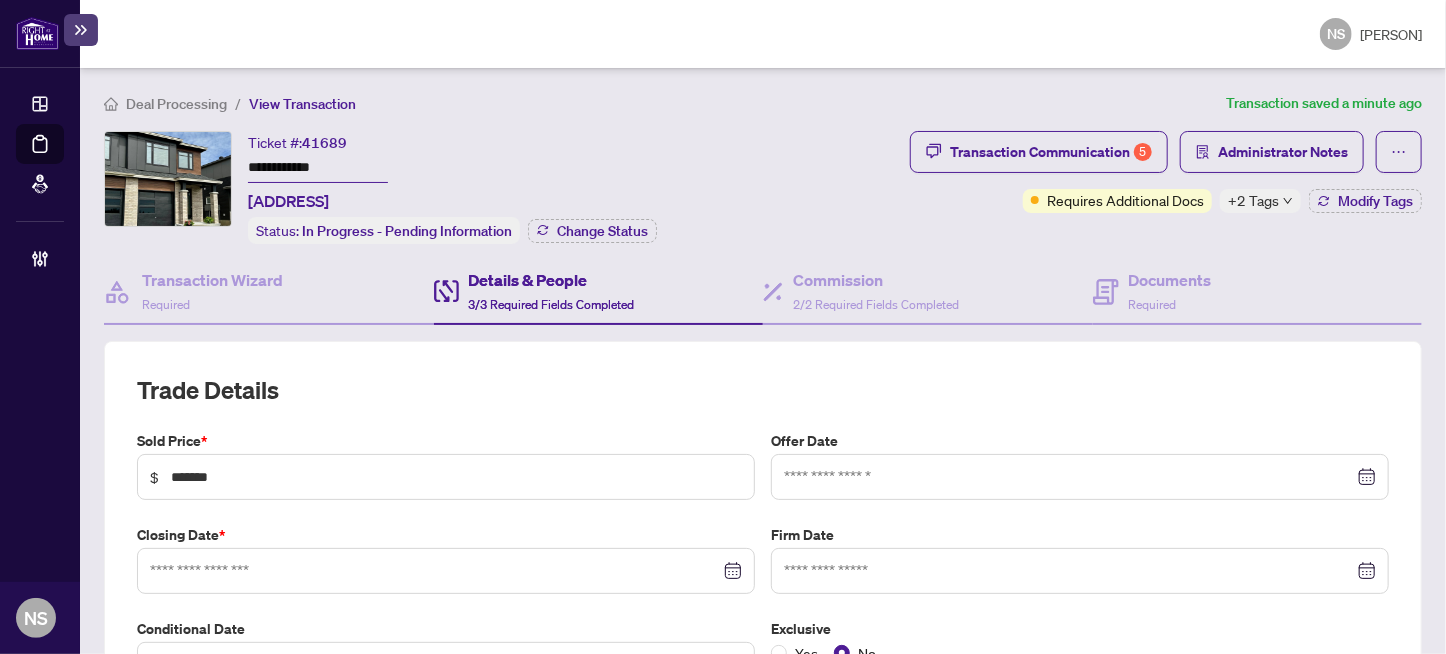 type on "**********" 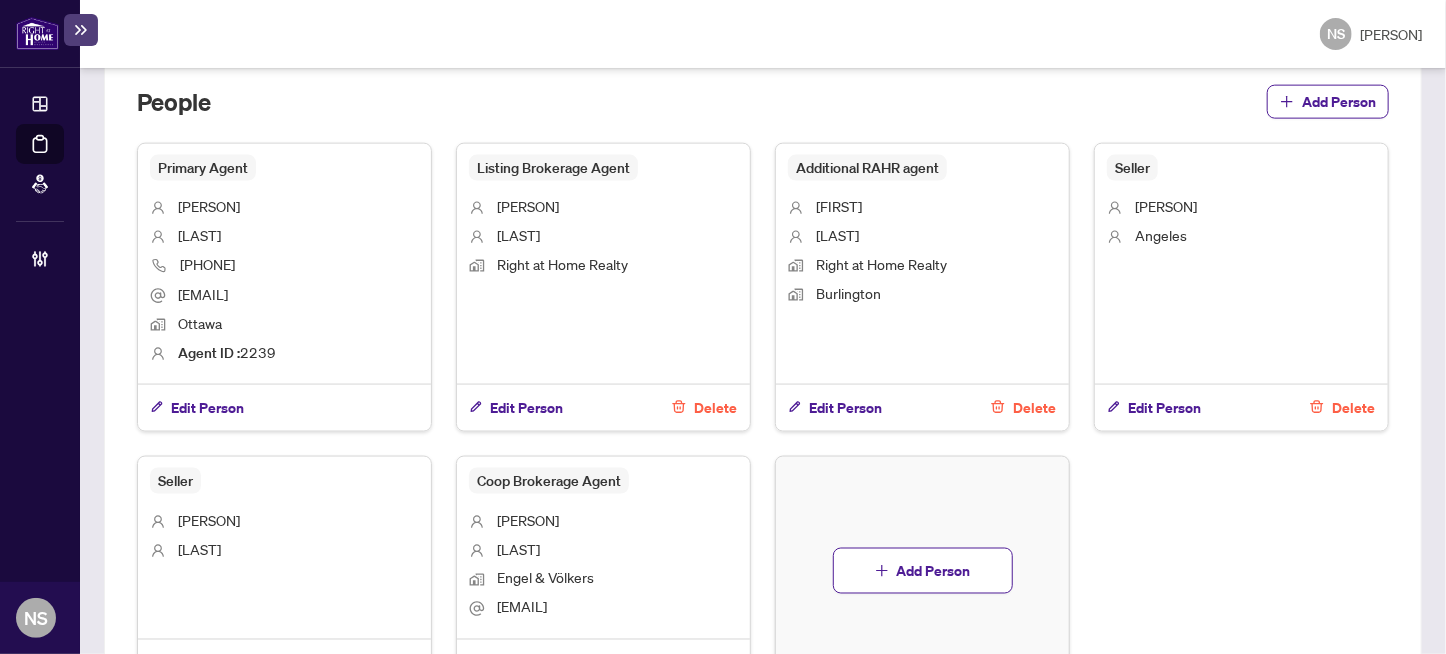scroll, scrollTop: 1300, scrollLeft: 0, axis: vertical 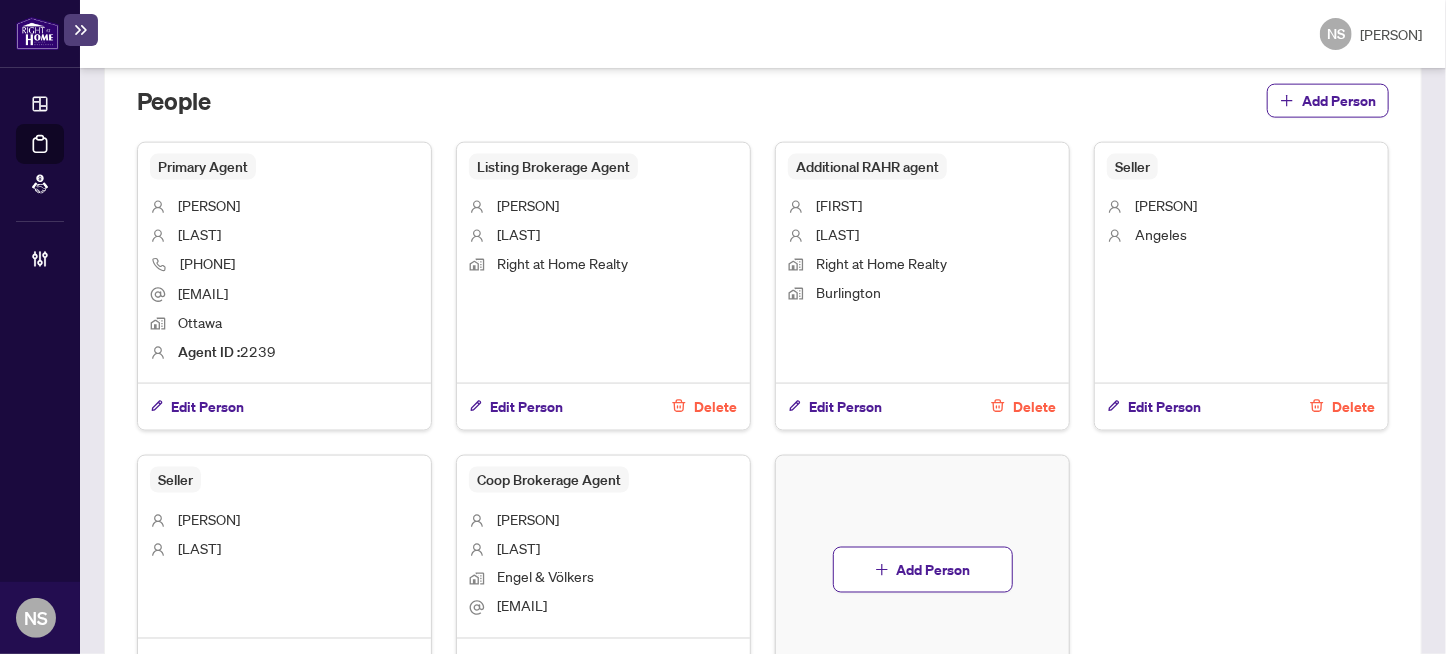 click on "Claire" at bounding box center (839, 205) 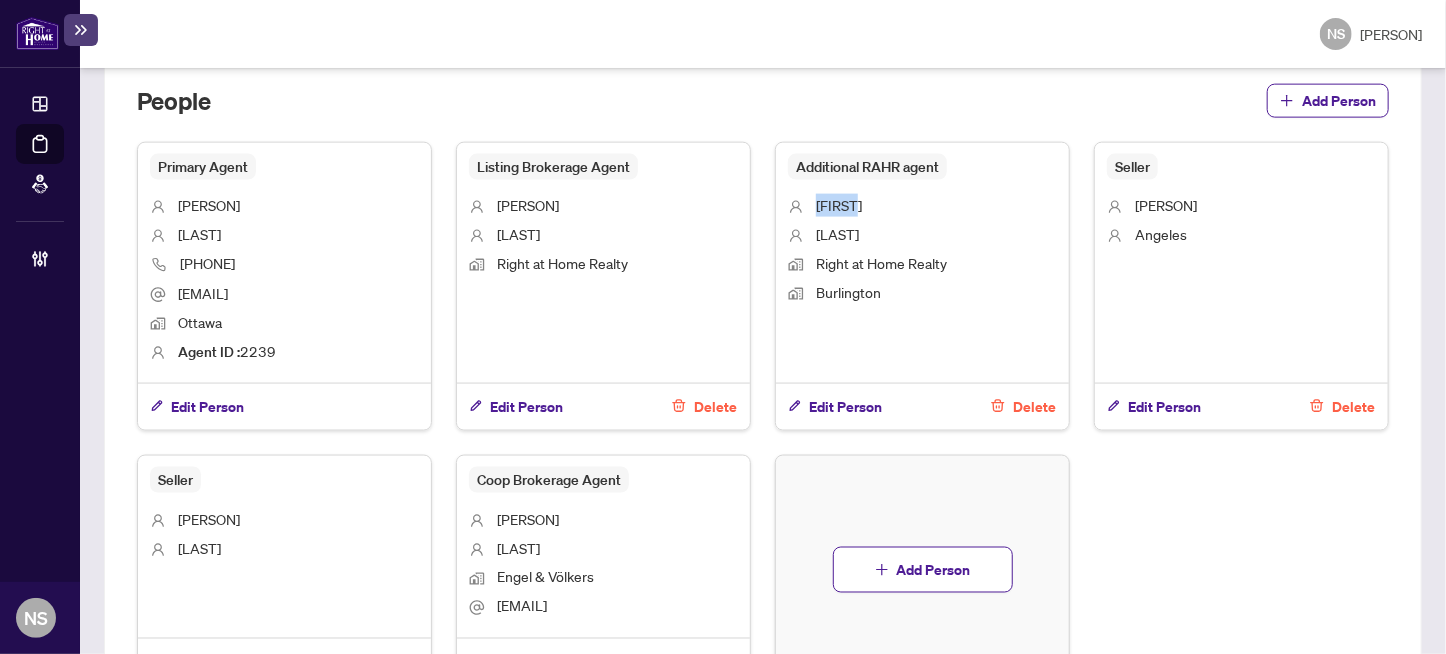 click on "Claire" at bounding box center (839, 205) 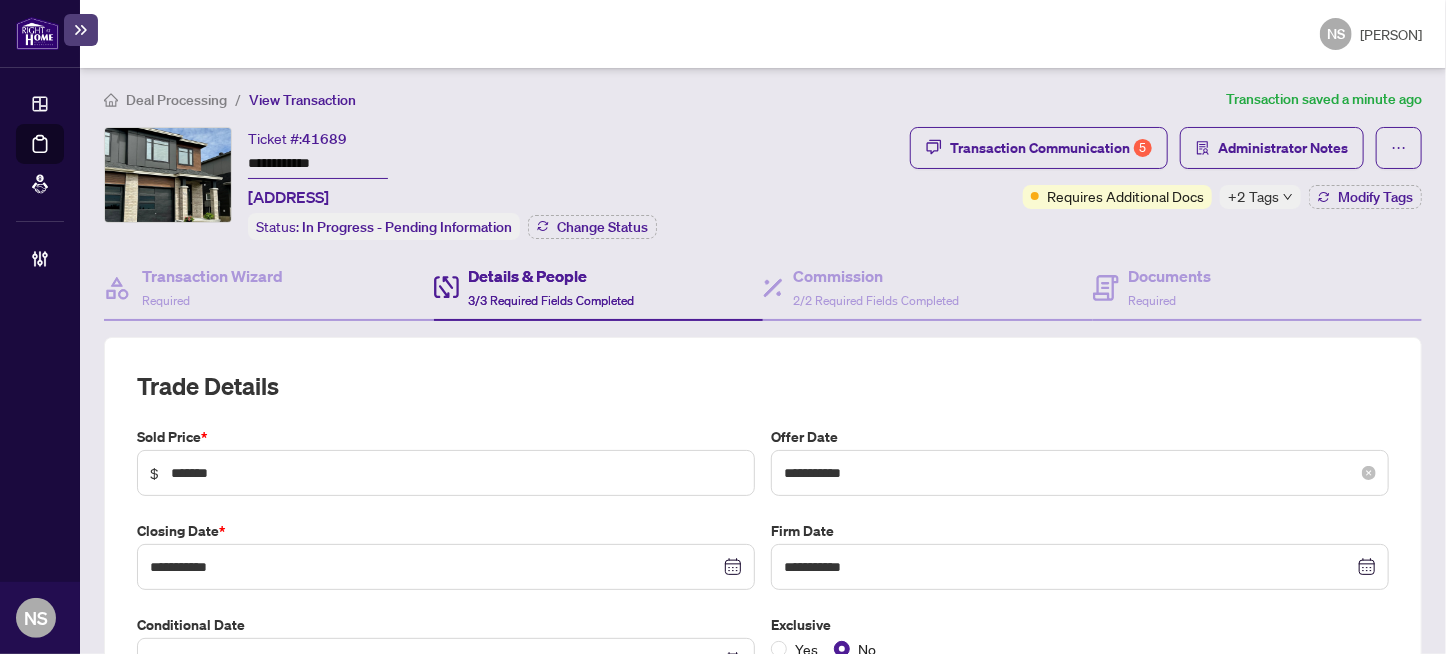 scroll, scrollTop: 0, scrollLeft: 0, axis: both 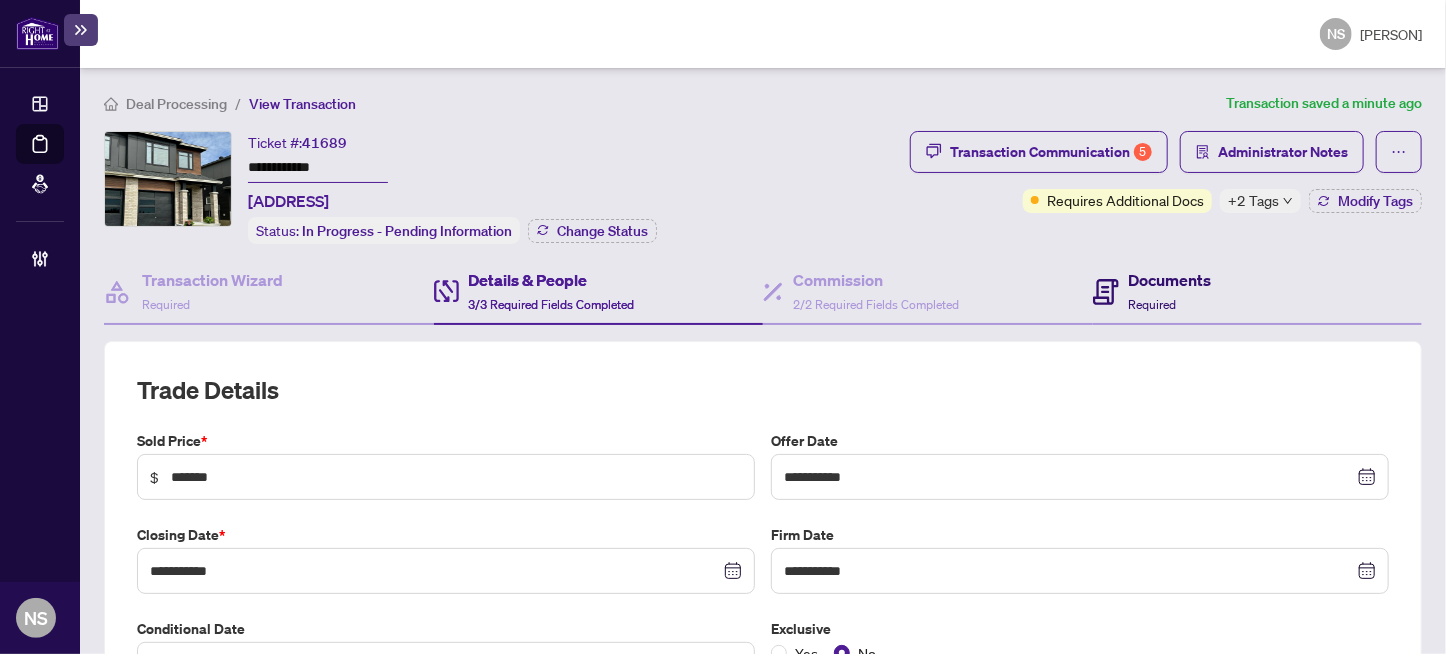 click on "Required" at bounding box center (1153, 304) 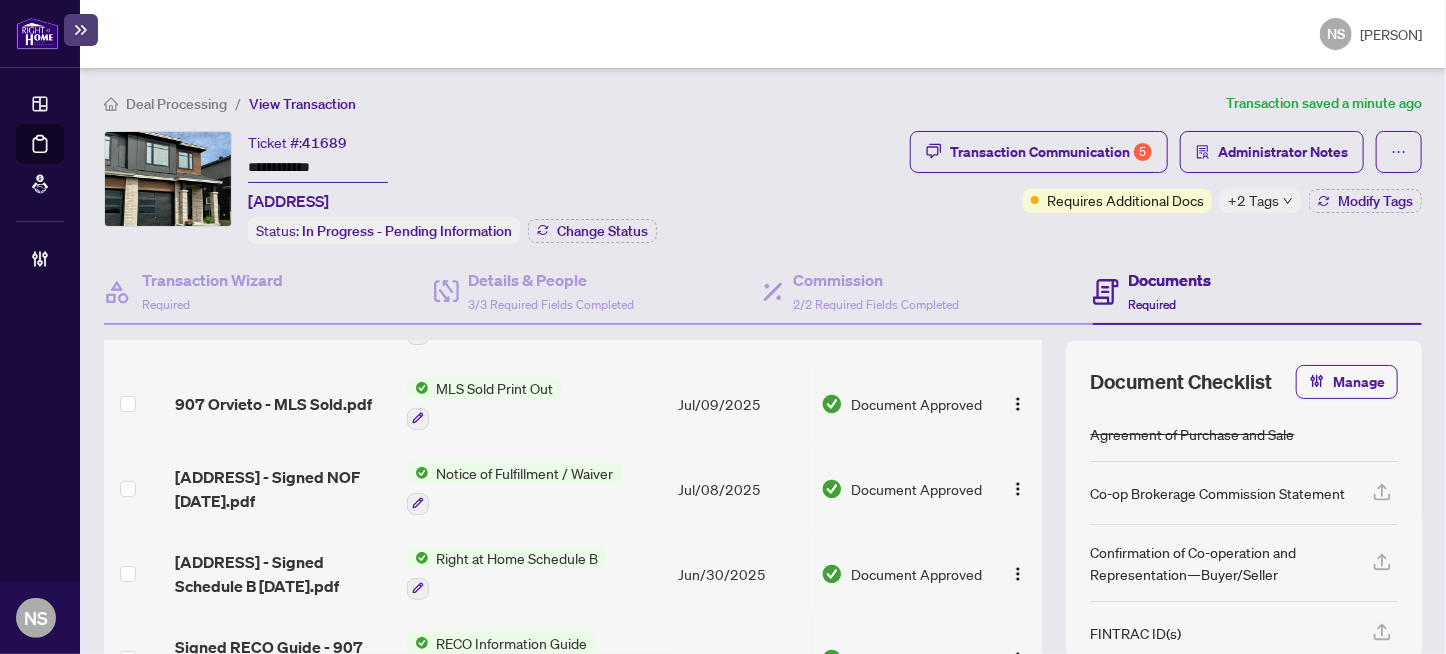 scroll, scrollTop: 380, scrollLeft: 0, axis: vertical 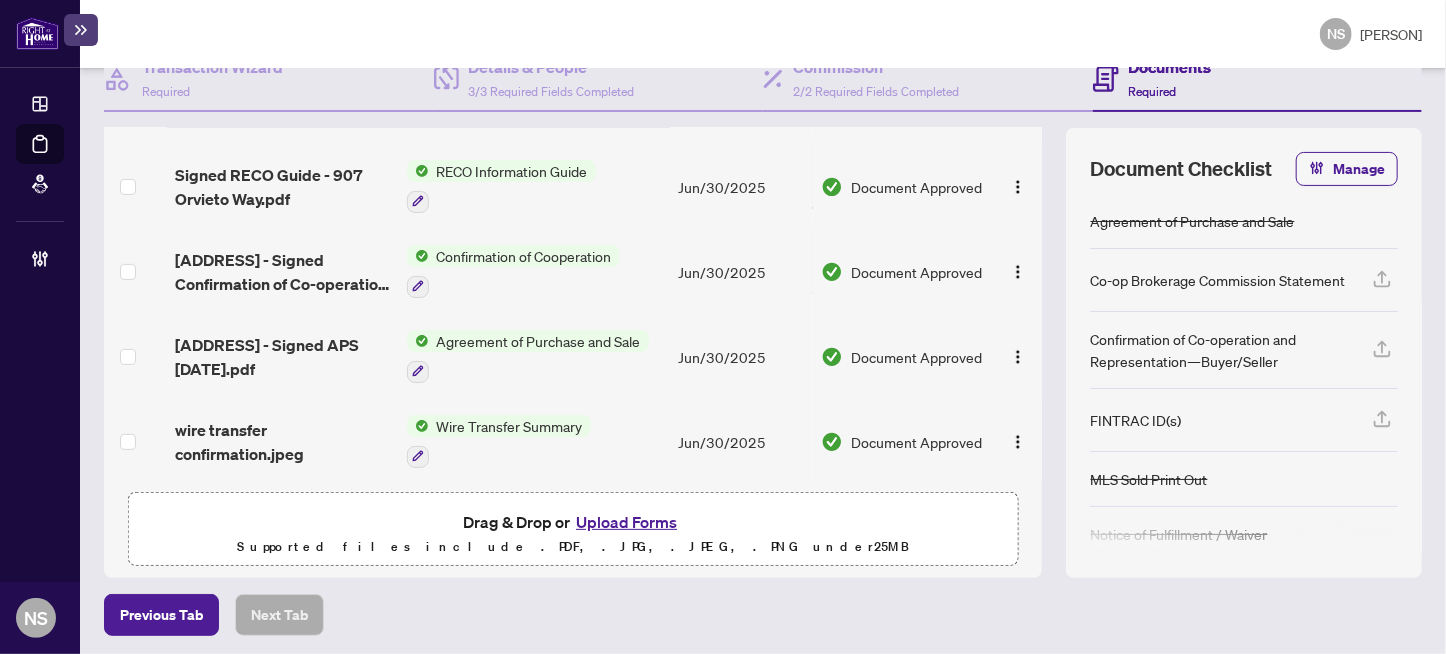 click on "Upload Forms" at bounding box center [626, 522] 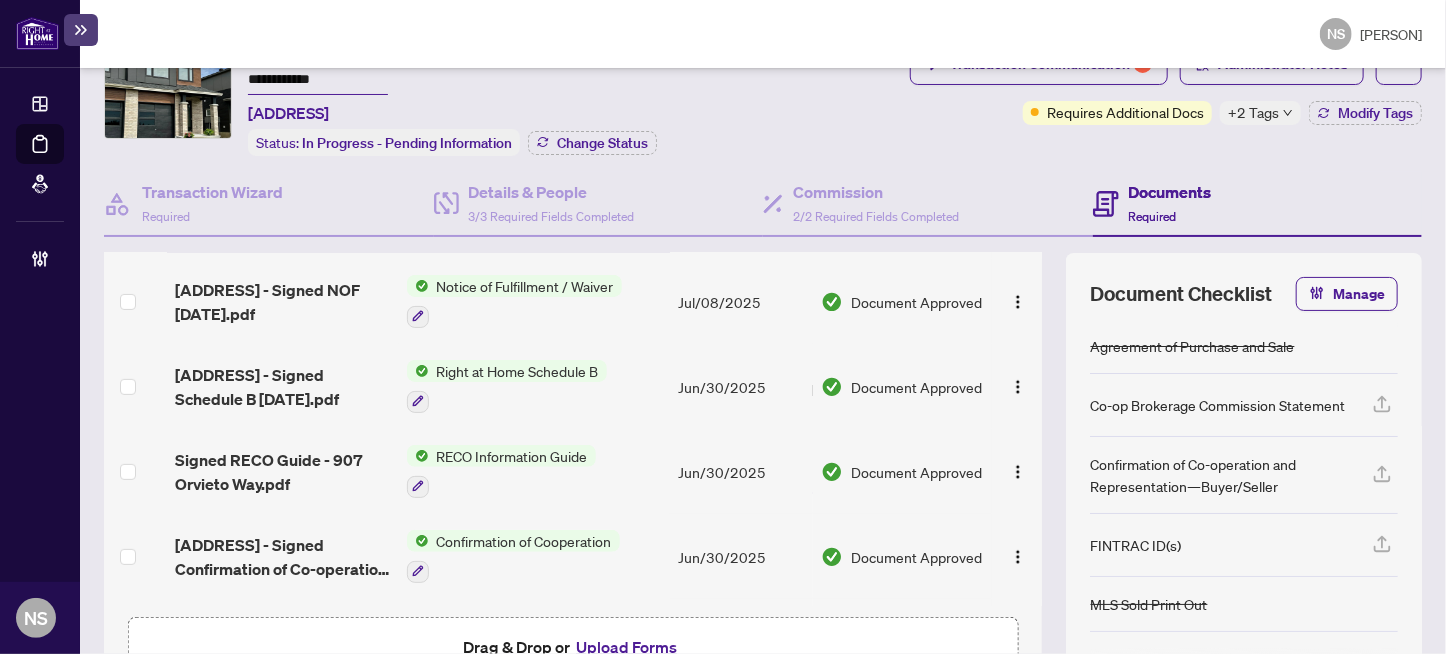 scroll, scrollTop: 0, scrollLeft: 0, axis: both 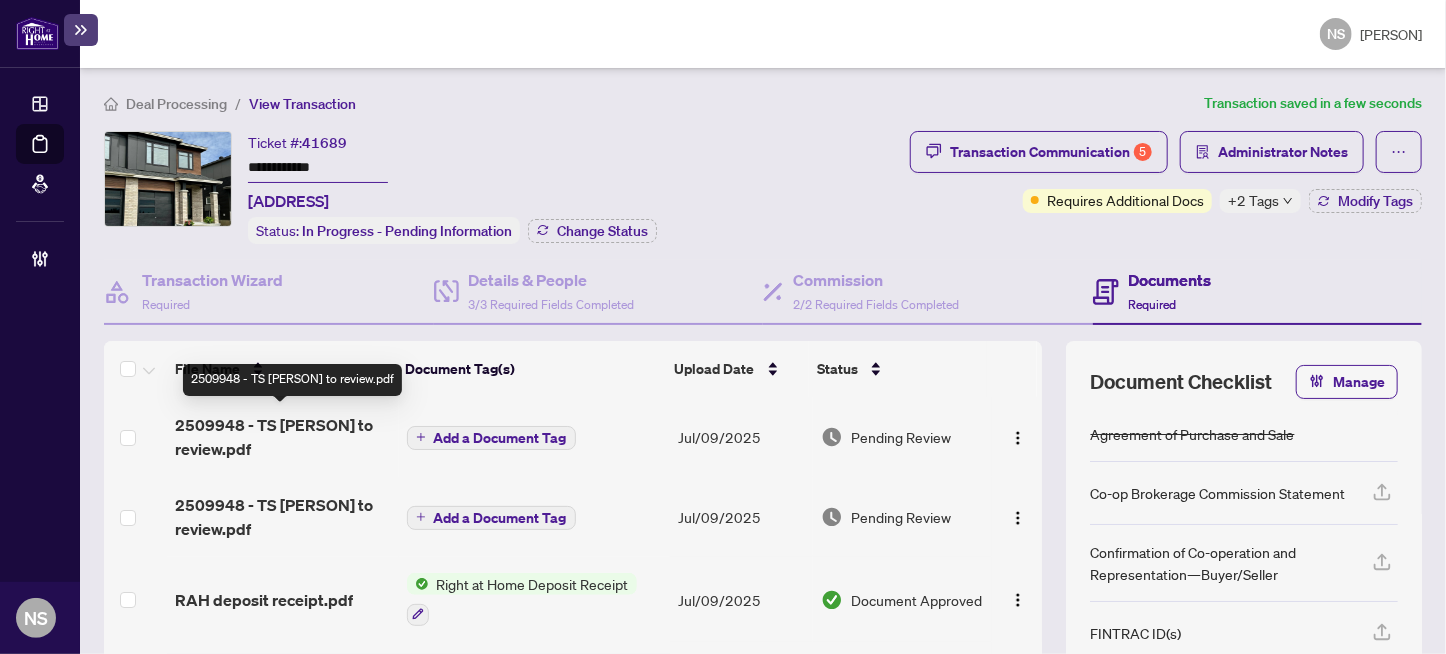 click on "2509948 - TS Claire to review.pdf" at bounding box center (282, 437) 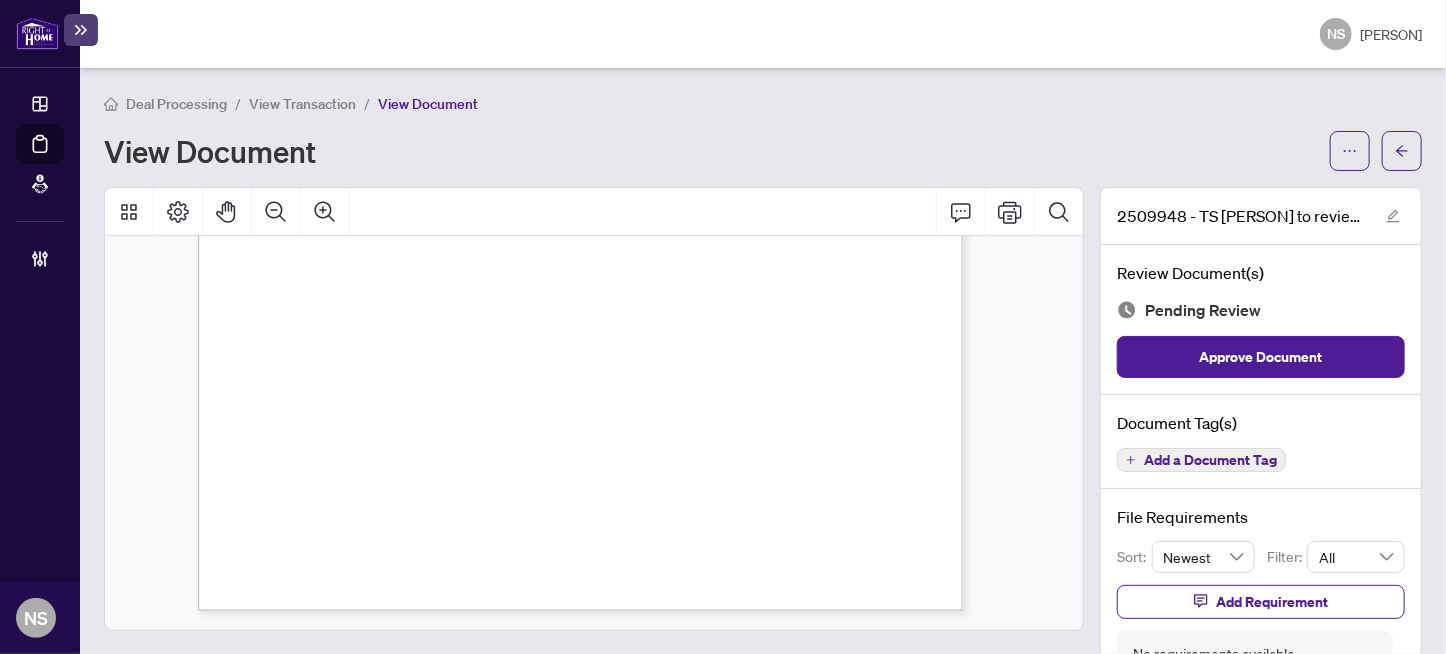scroll, scrollTop: 0, scrollLeft: 0, axis: both 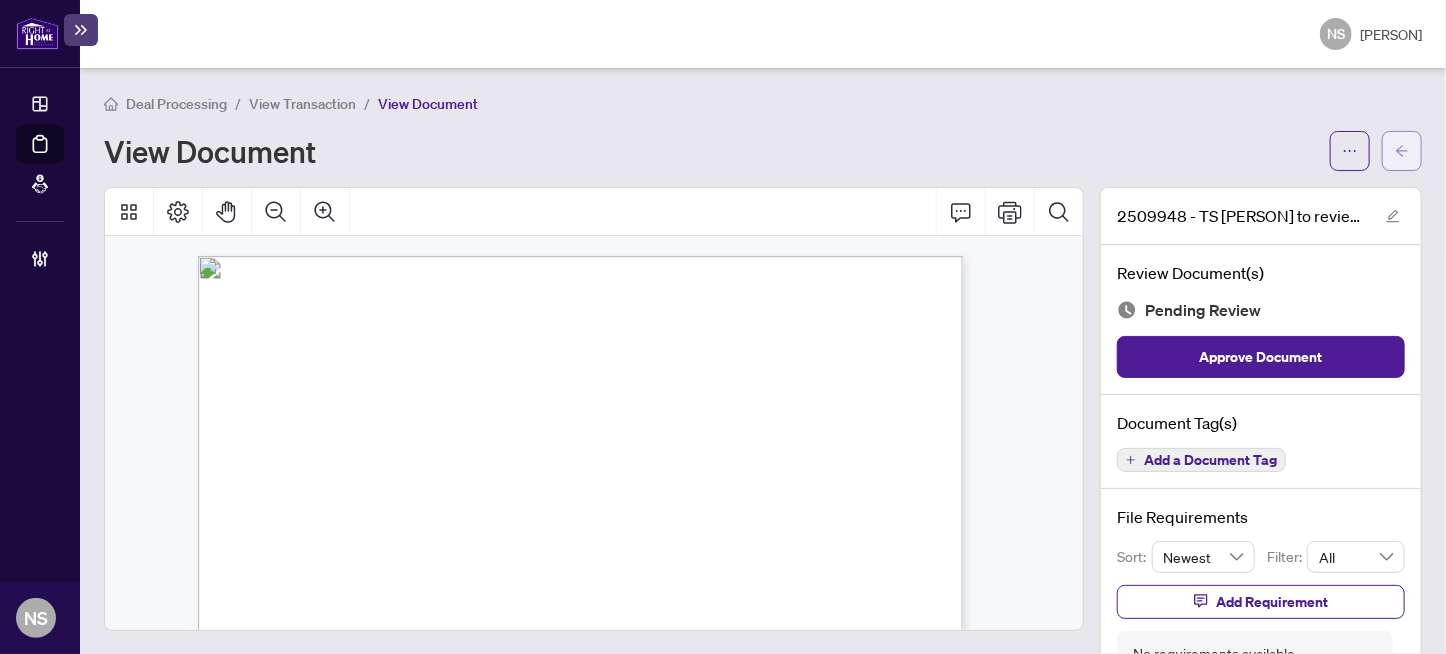 click at bounding box center (1402, 151) 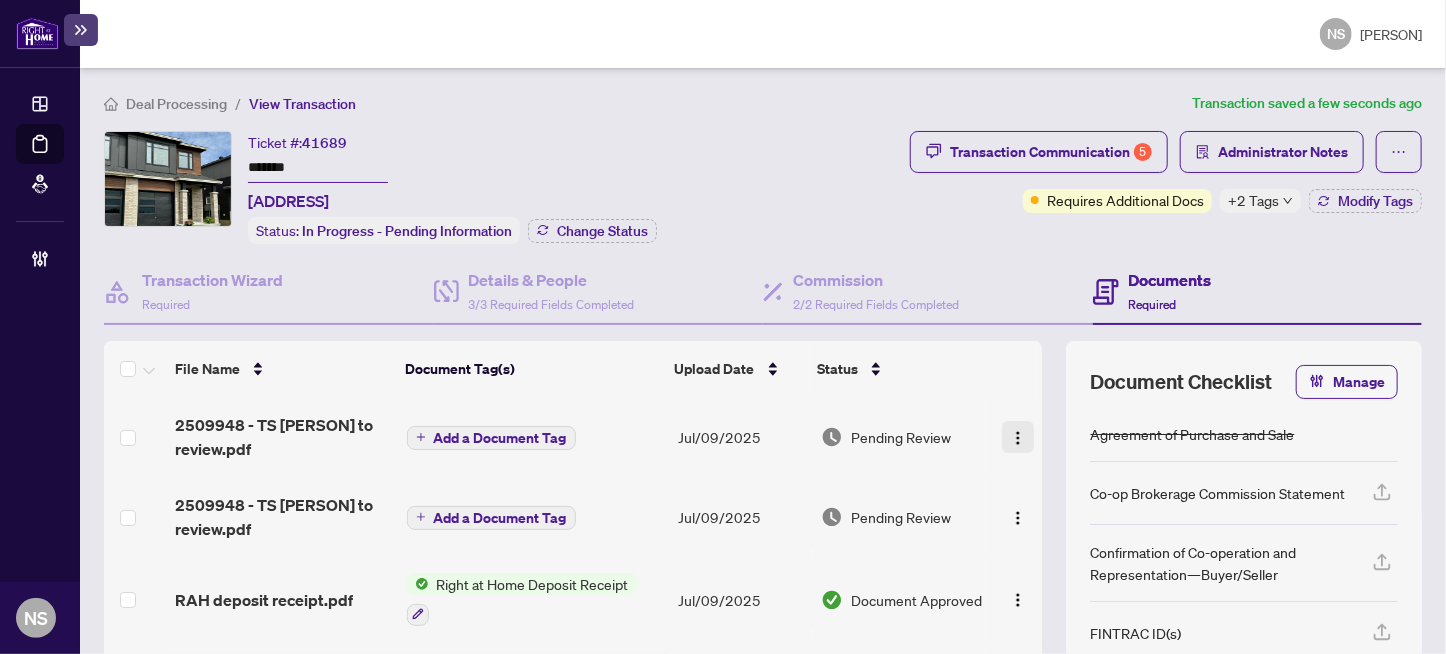 click at bounding box center [1018, 438] 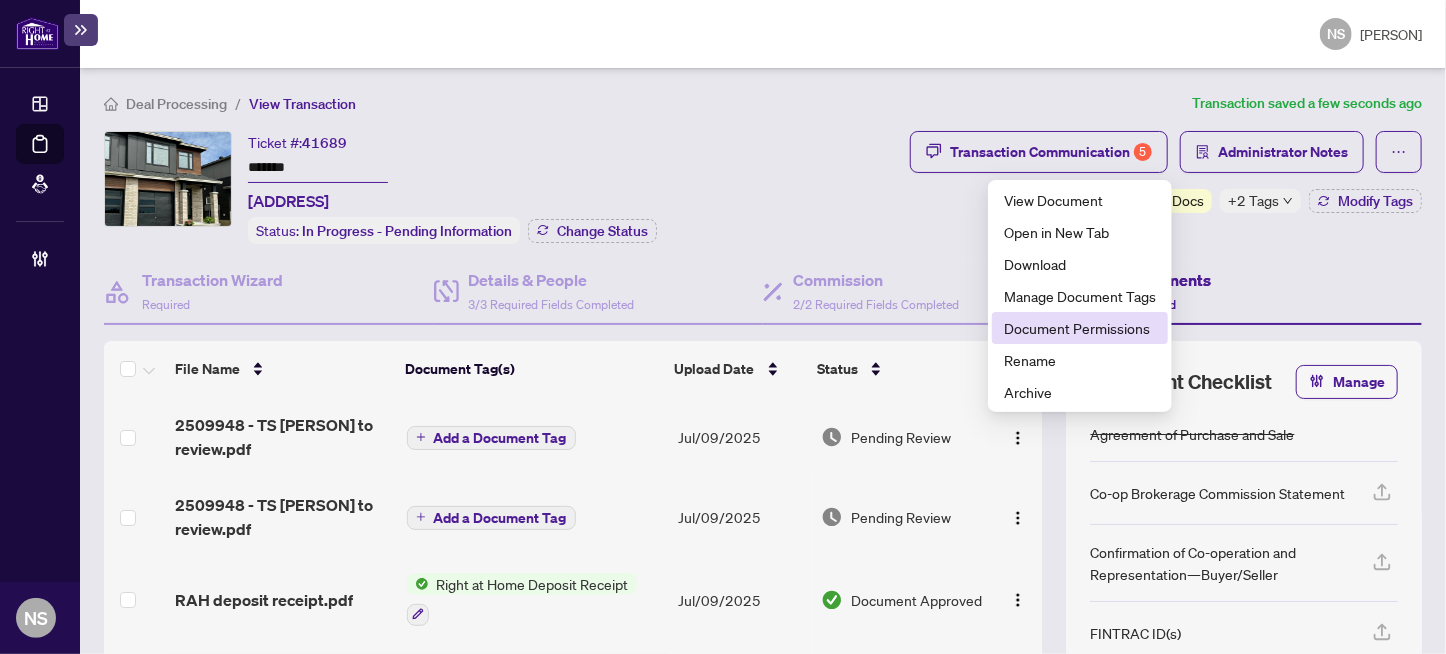 click on "Document Permissions" at bounding box center [1080, 328] 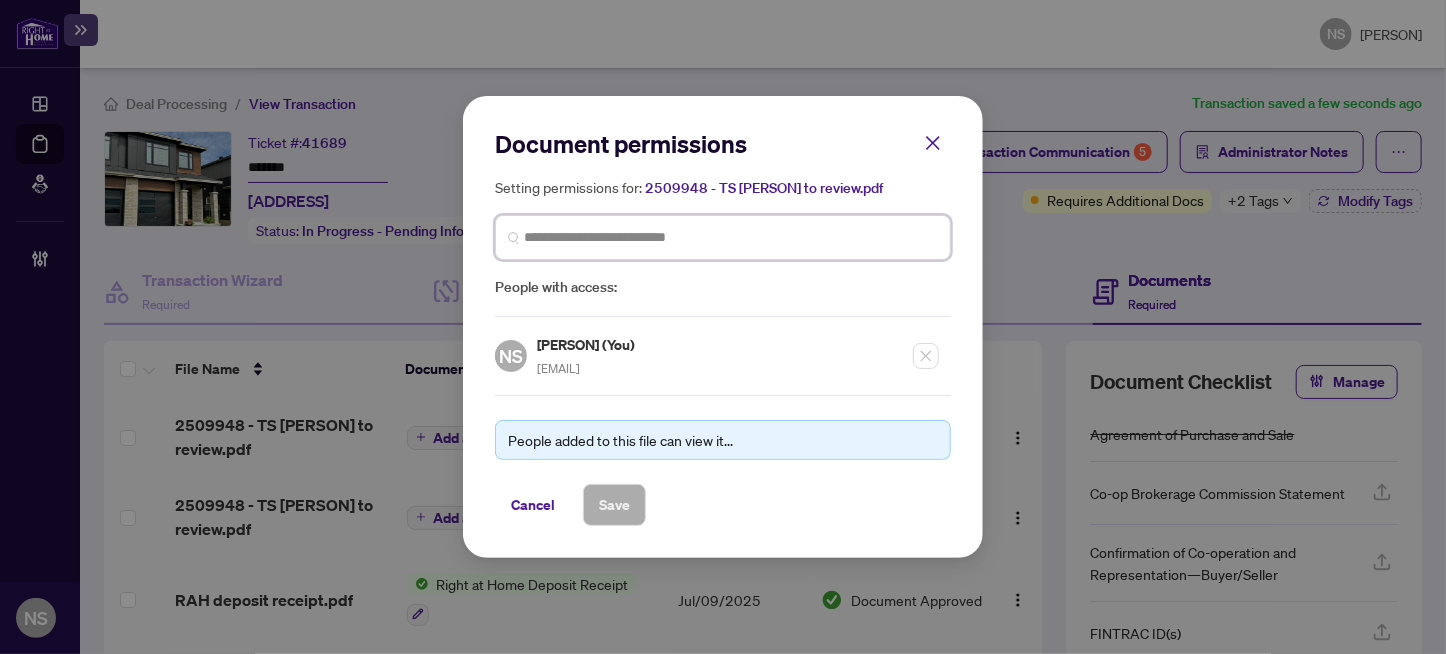 click at bounding box center (731, 237) 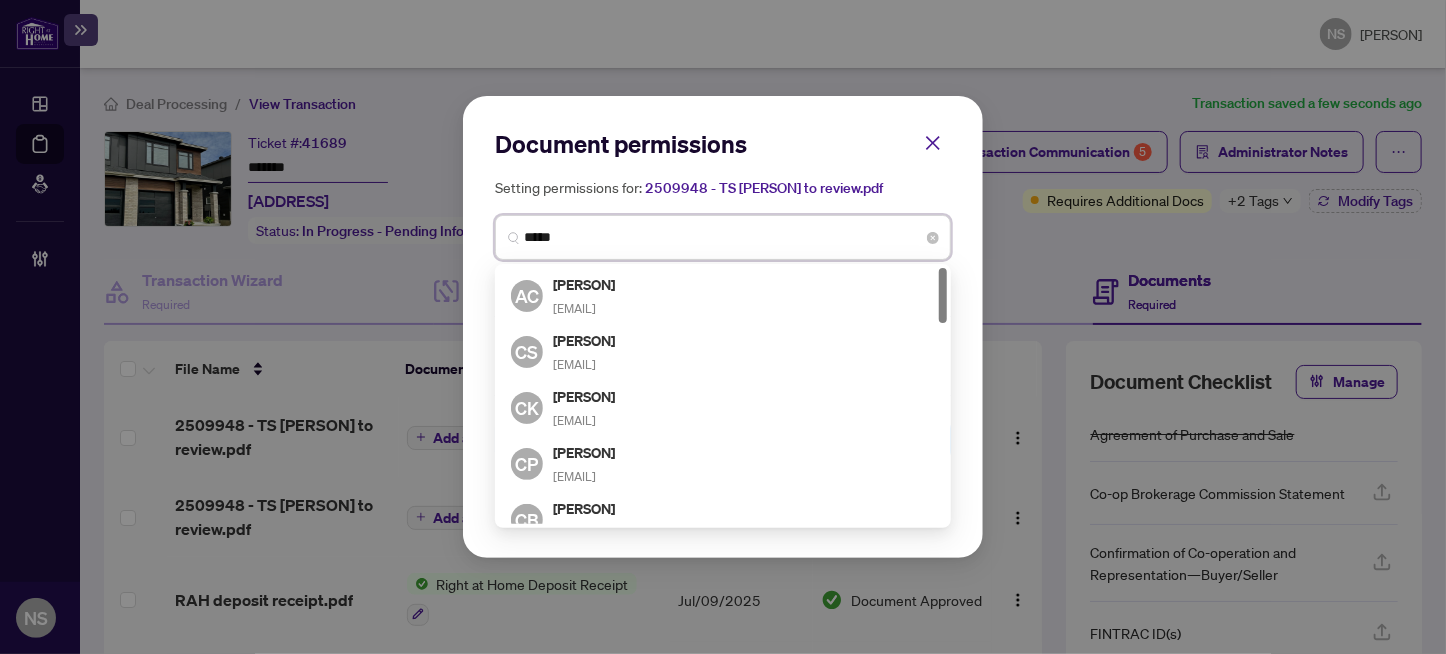 type on "******" 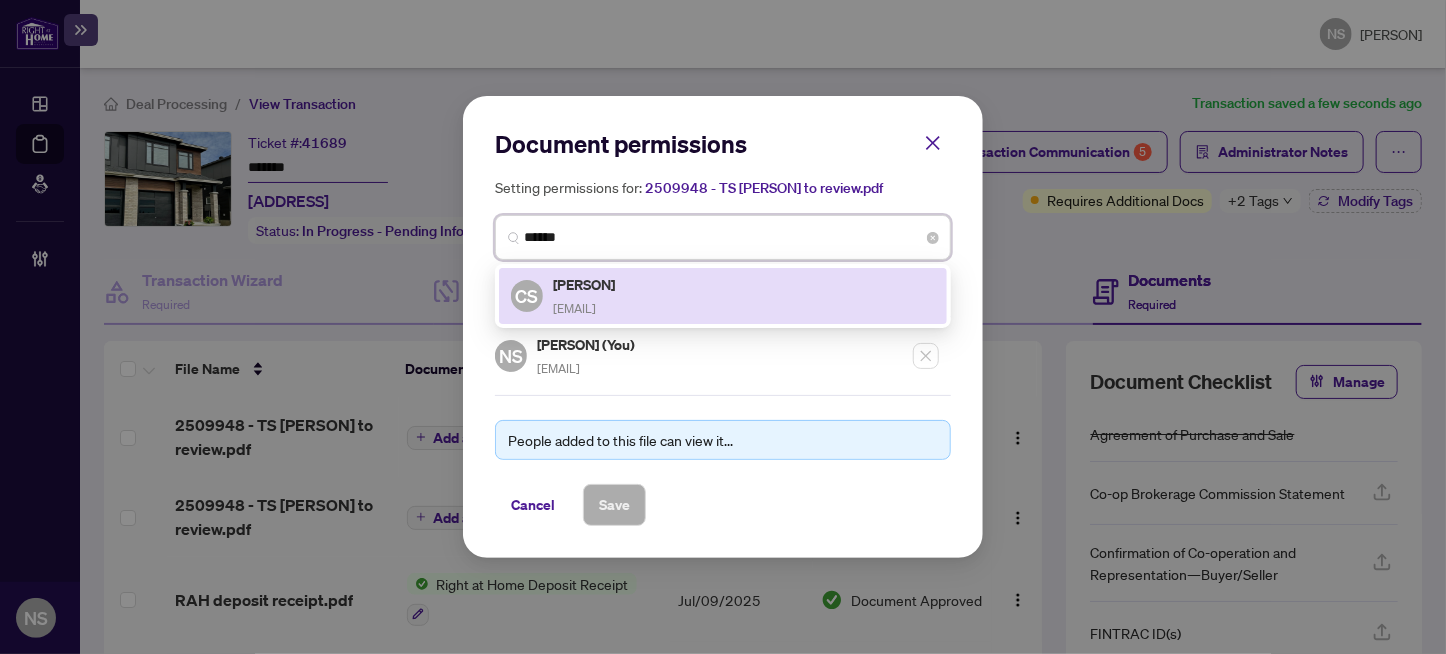 click on "Claire Stavro   telcots@aol.com" at bounding box center (585, 296) 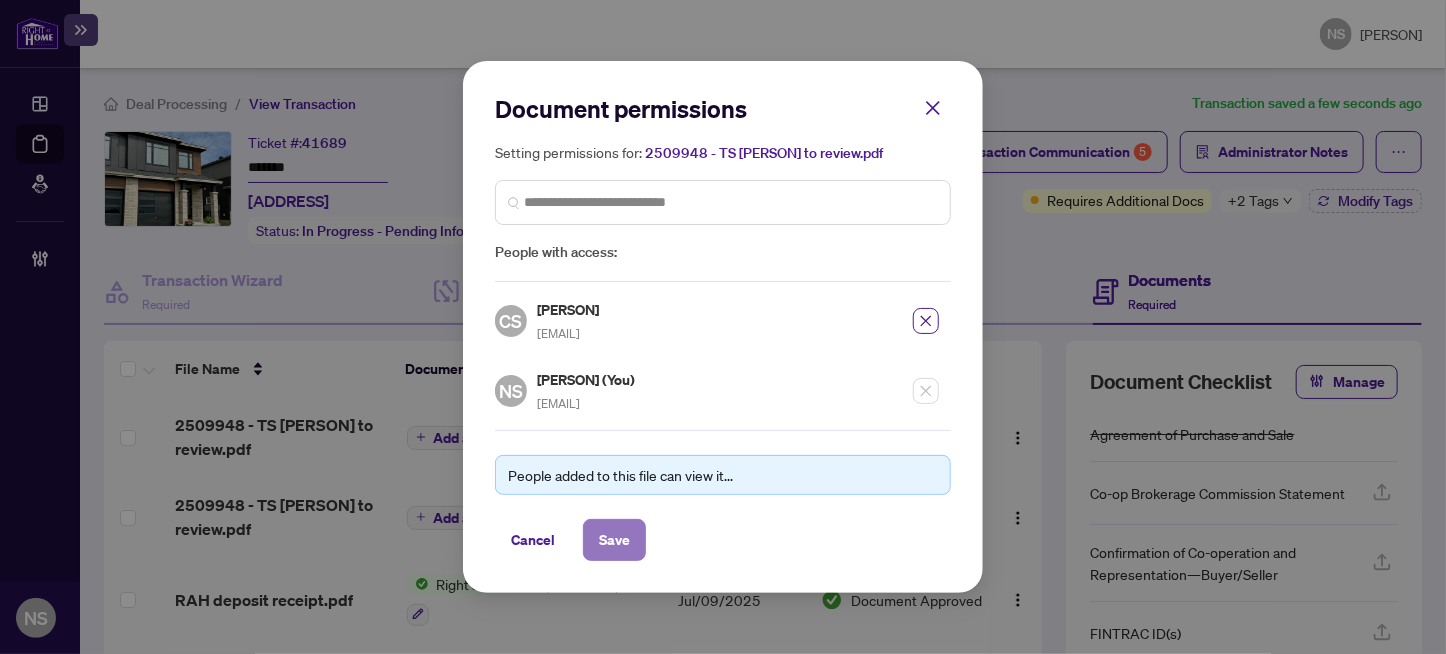 click on "Save" at bounding box center (614, 540) 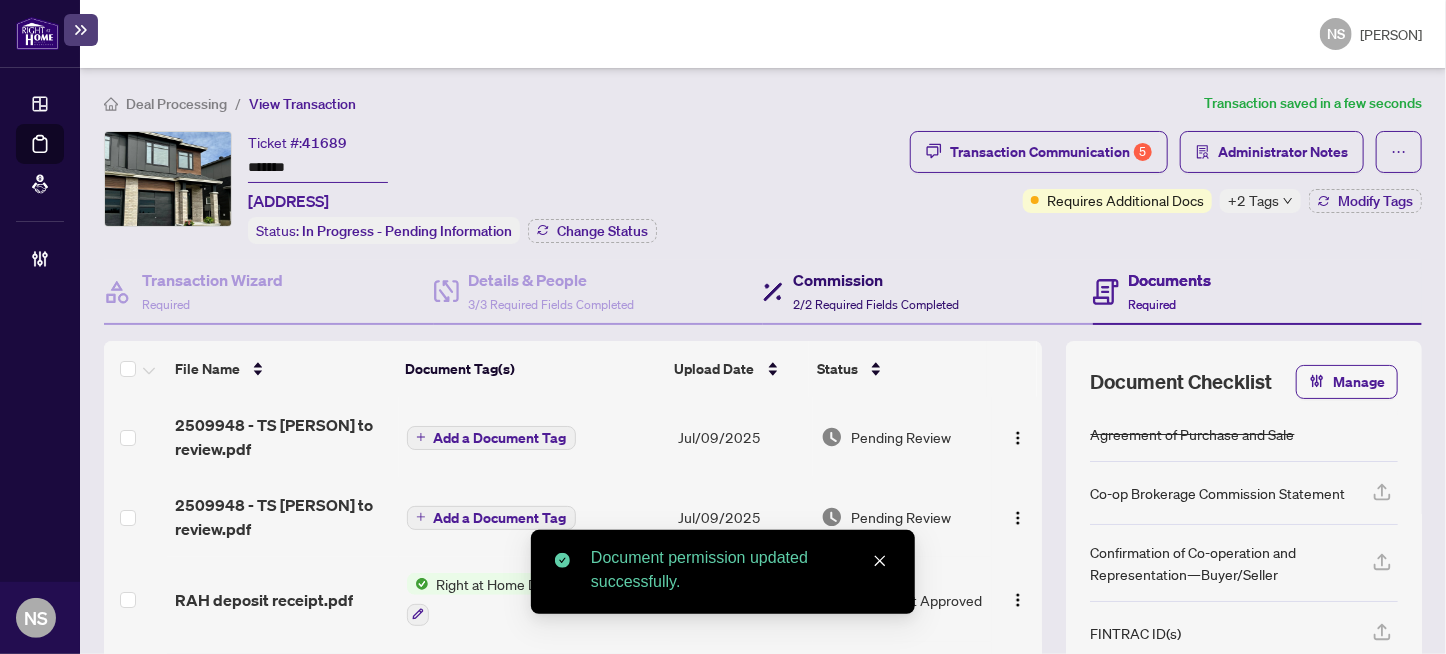 click on "2/2 Required Fields Completed" at bounding box center [876, 304] 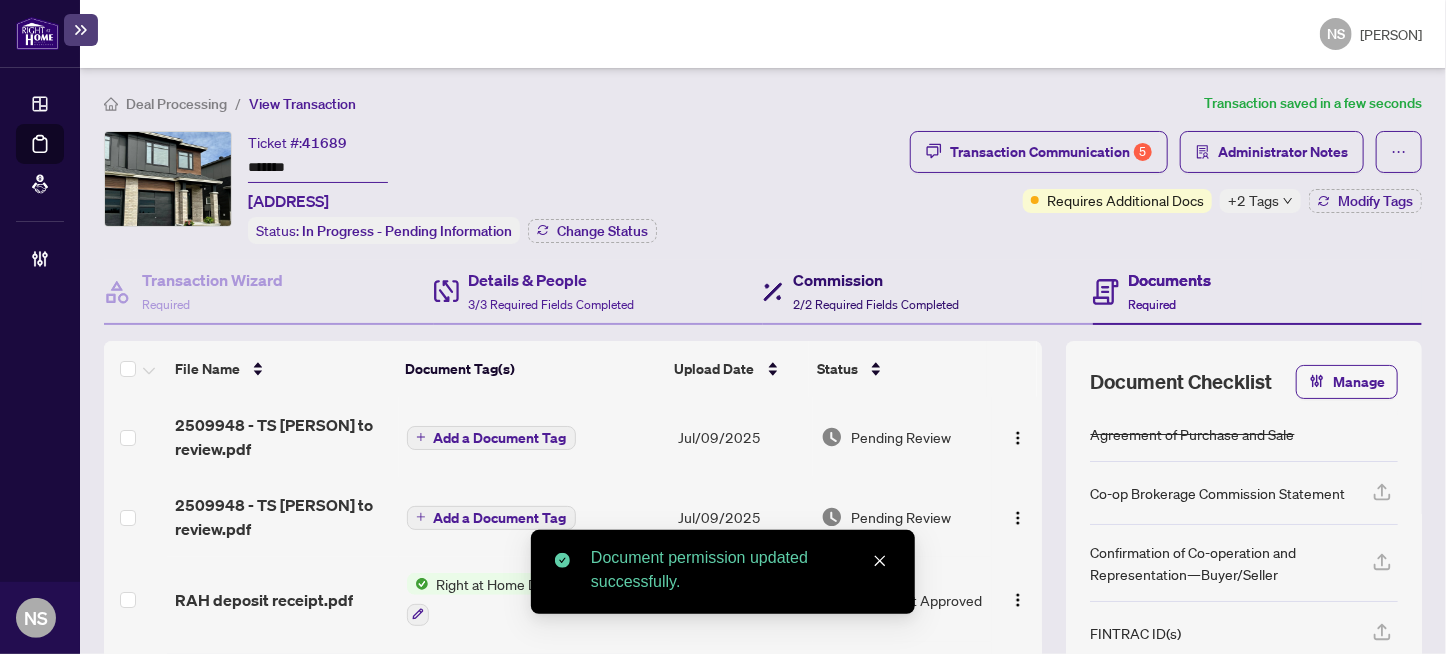 type on "**********" 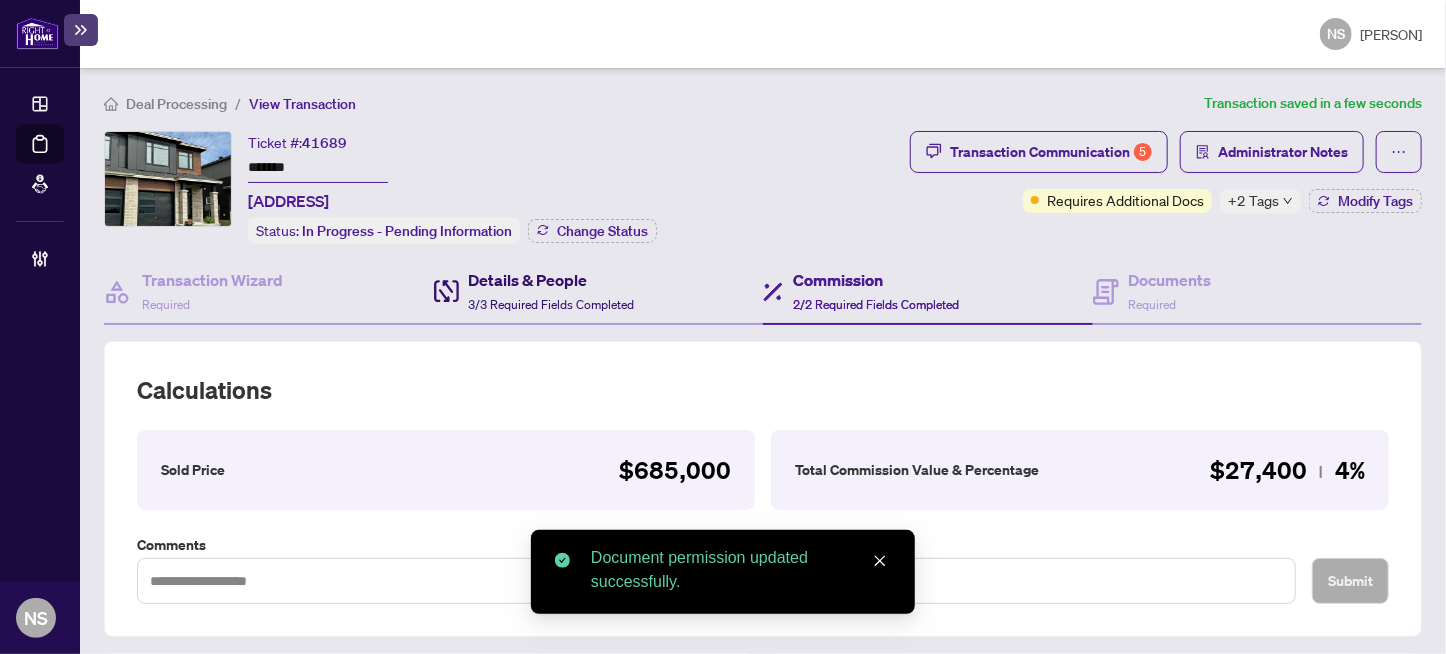 click on "3/3 Required Fields Completed" at bounding box center (552, 304) 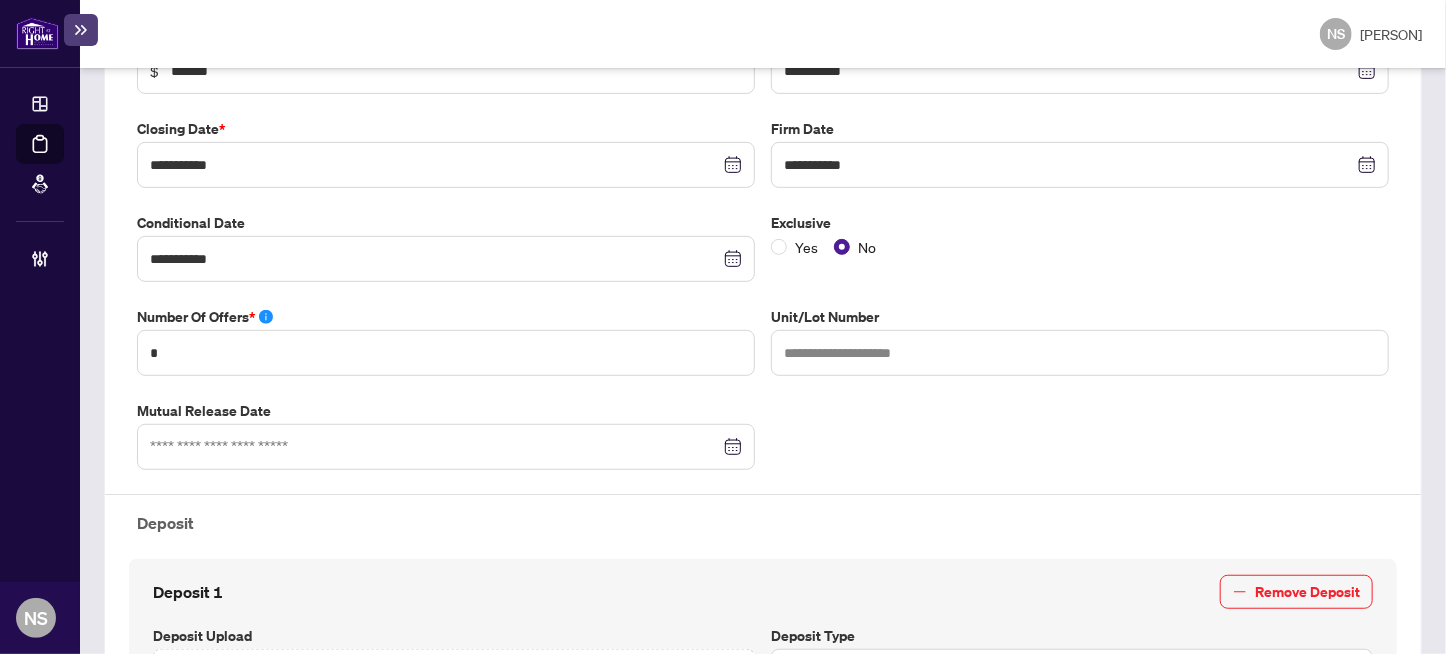 scroll, scrollTop: 0, scrollLeft: 0, axis: both 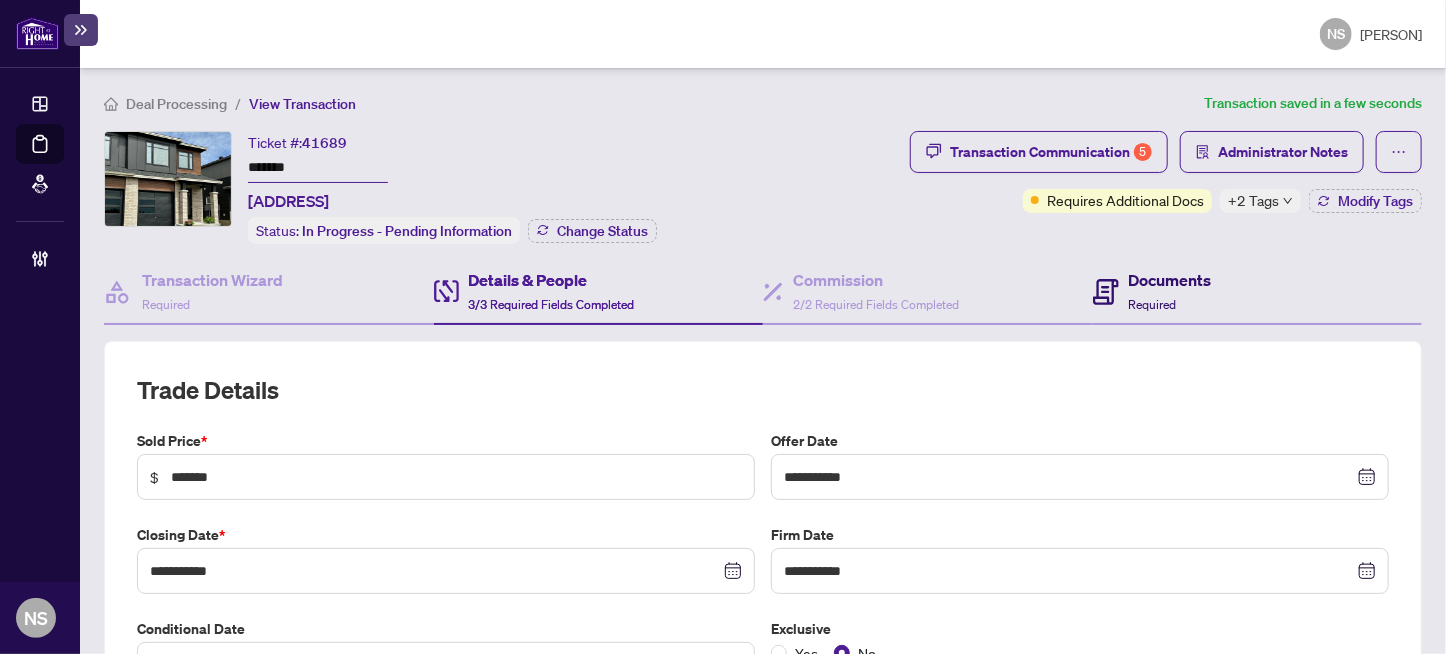 click on "Documents Required" at bounding box center (1170, 291) 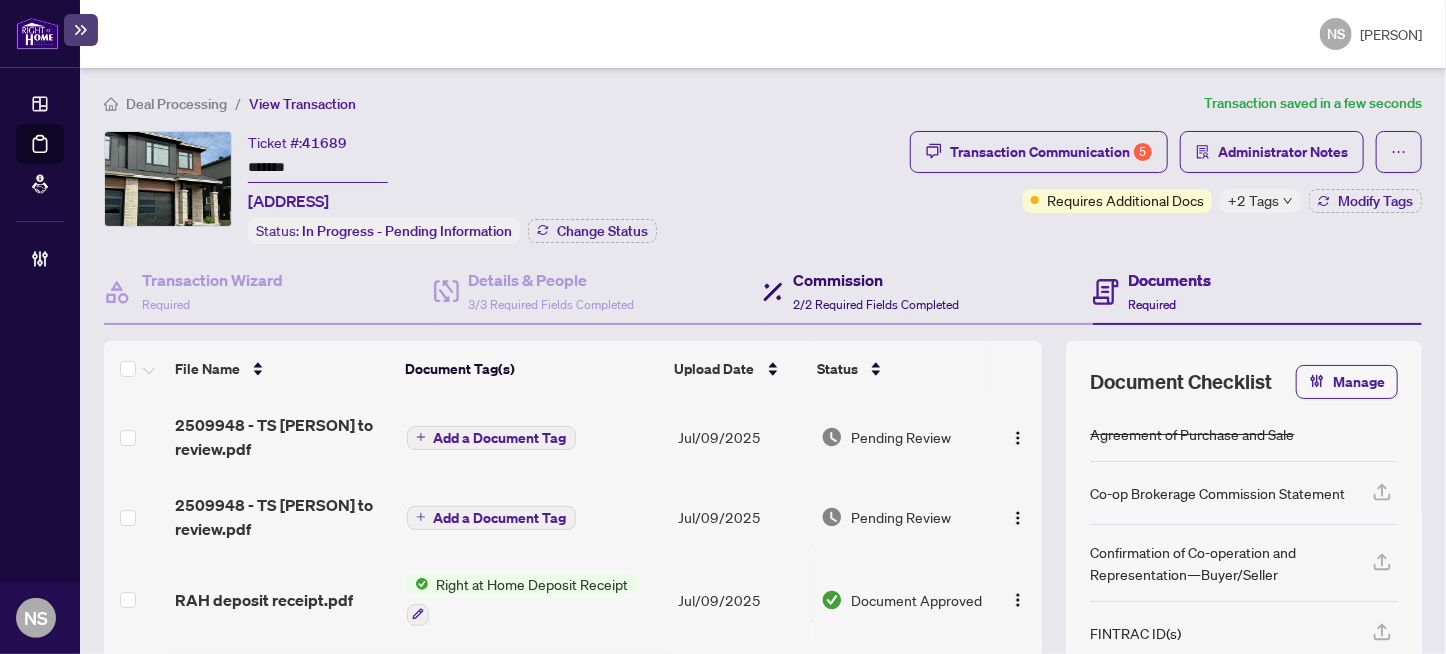 click on "2/2 Required Fields Completed" at bounding box center (876, 304) 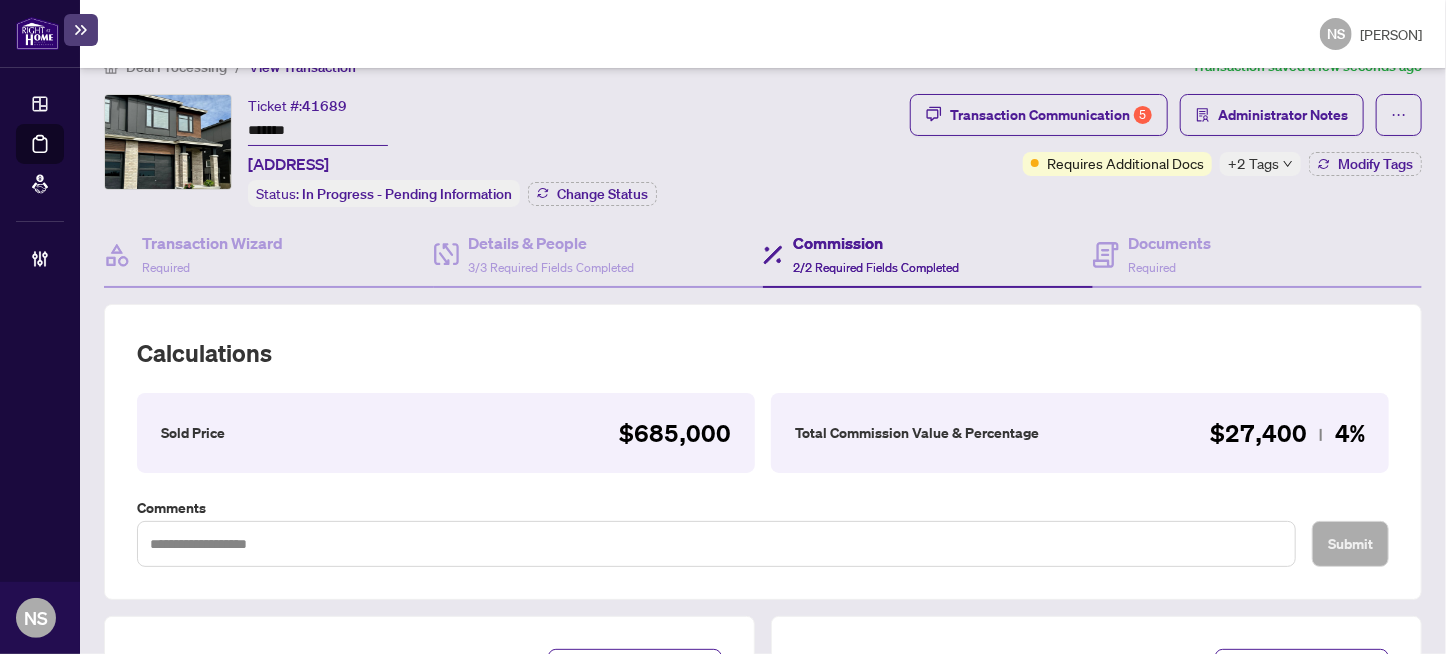 scroll, scrollTop: 0, scrollLeft: 0, axis: both 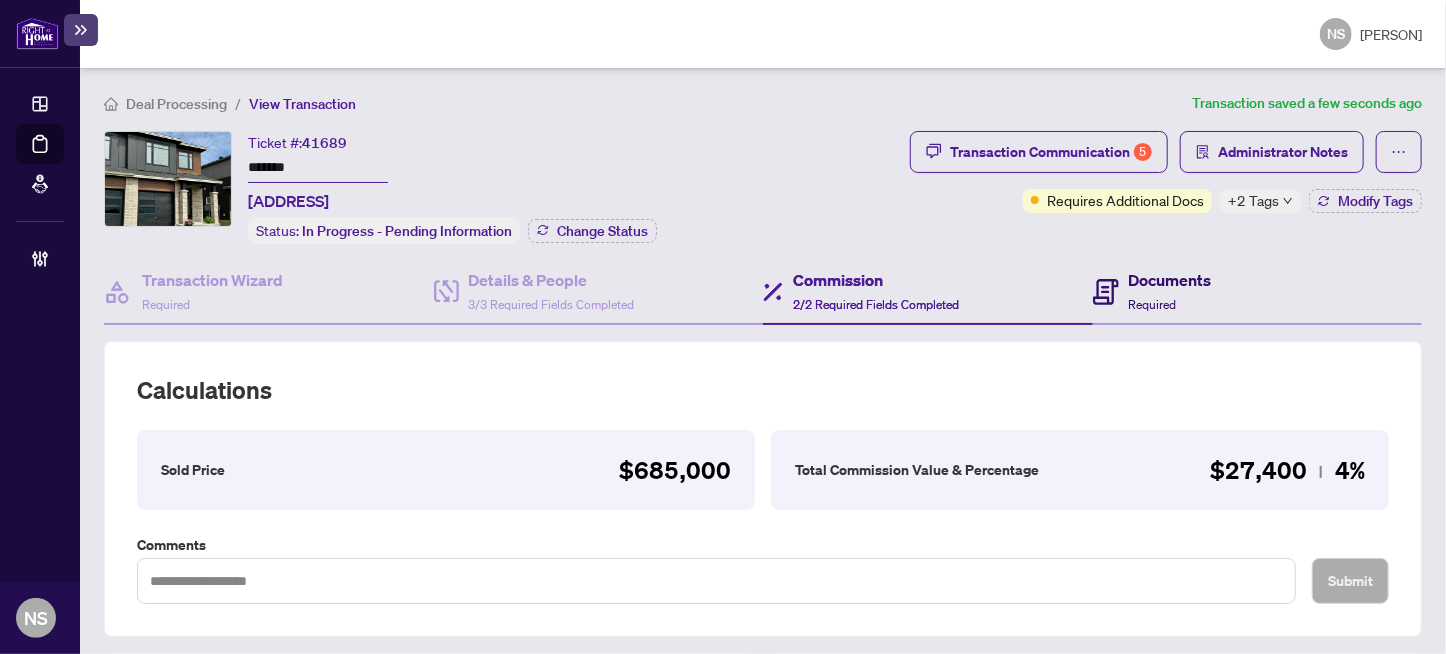 drag, startPoint x: 1140, startPoint y: 287, endPoint x: 1116, endPoint y: 287, distance: 24 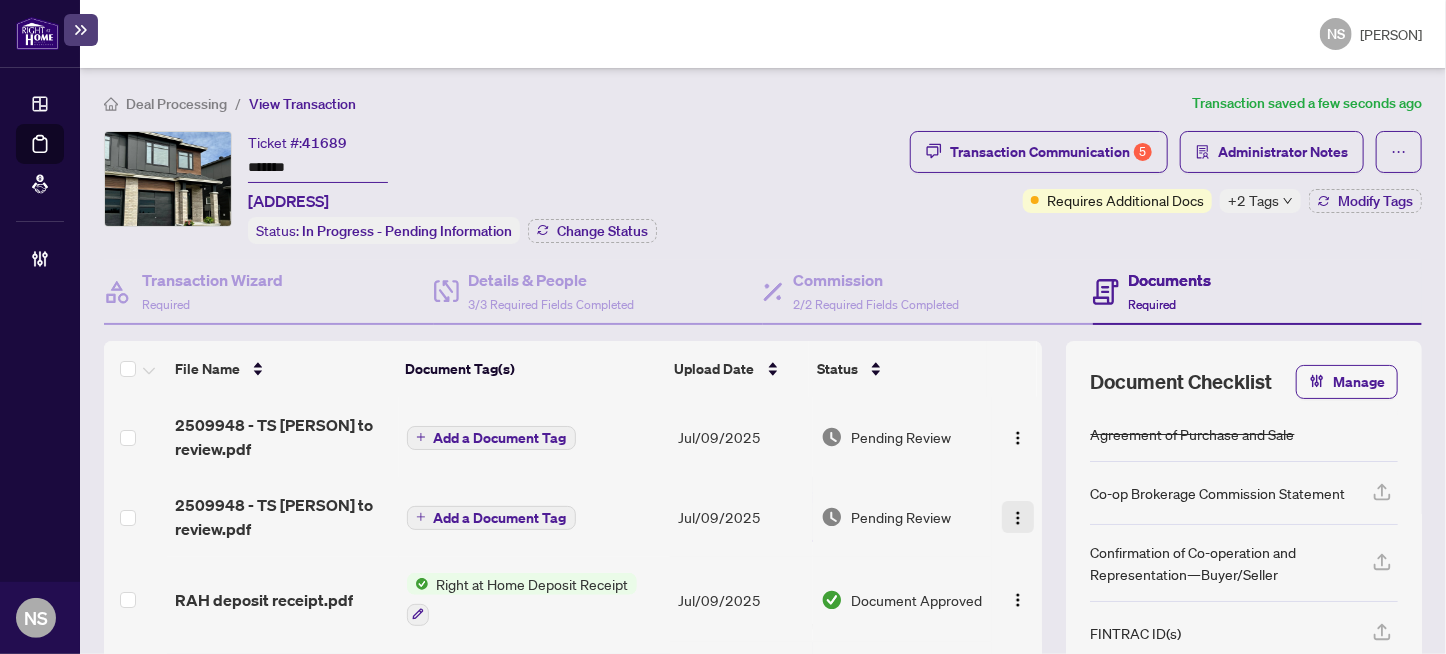 click at bounding box center [1018, 518] 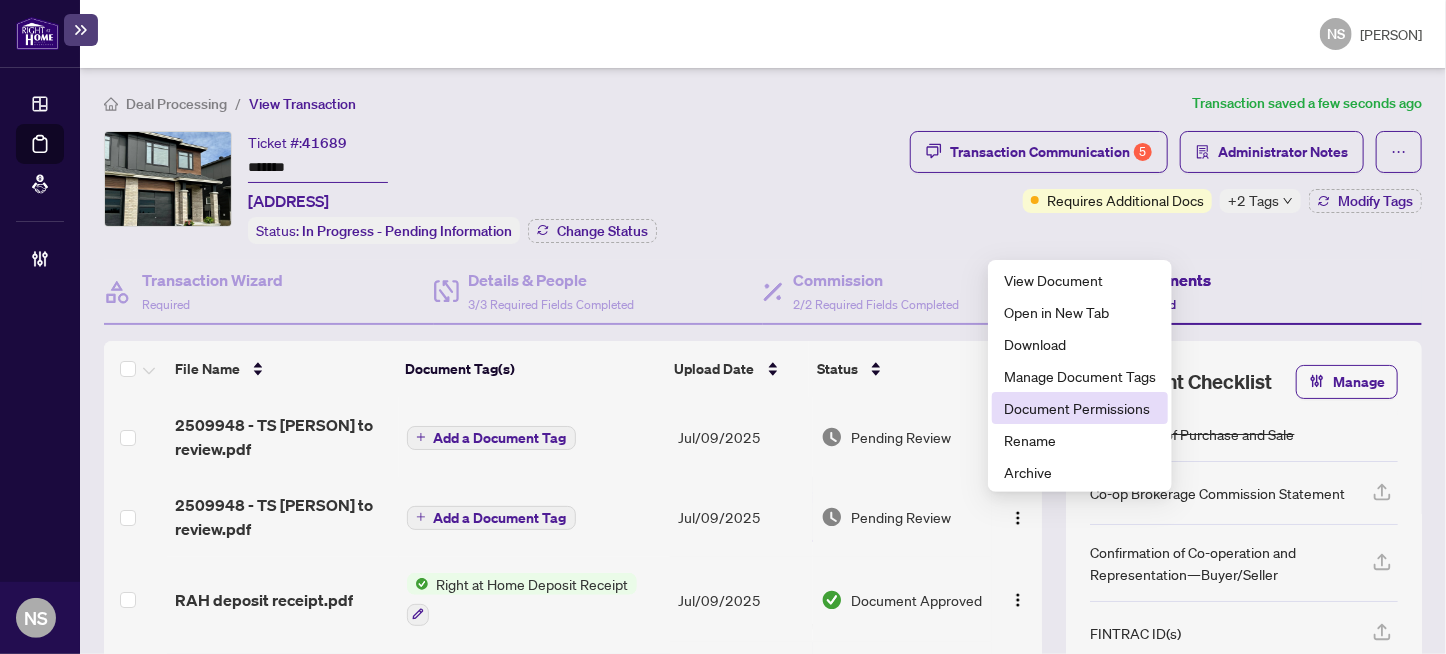 click on "Document Permissions" at bounding box center (1080, 408) 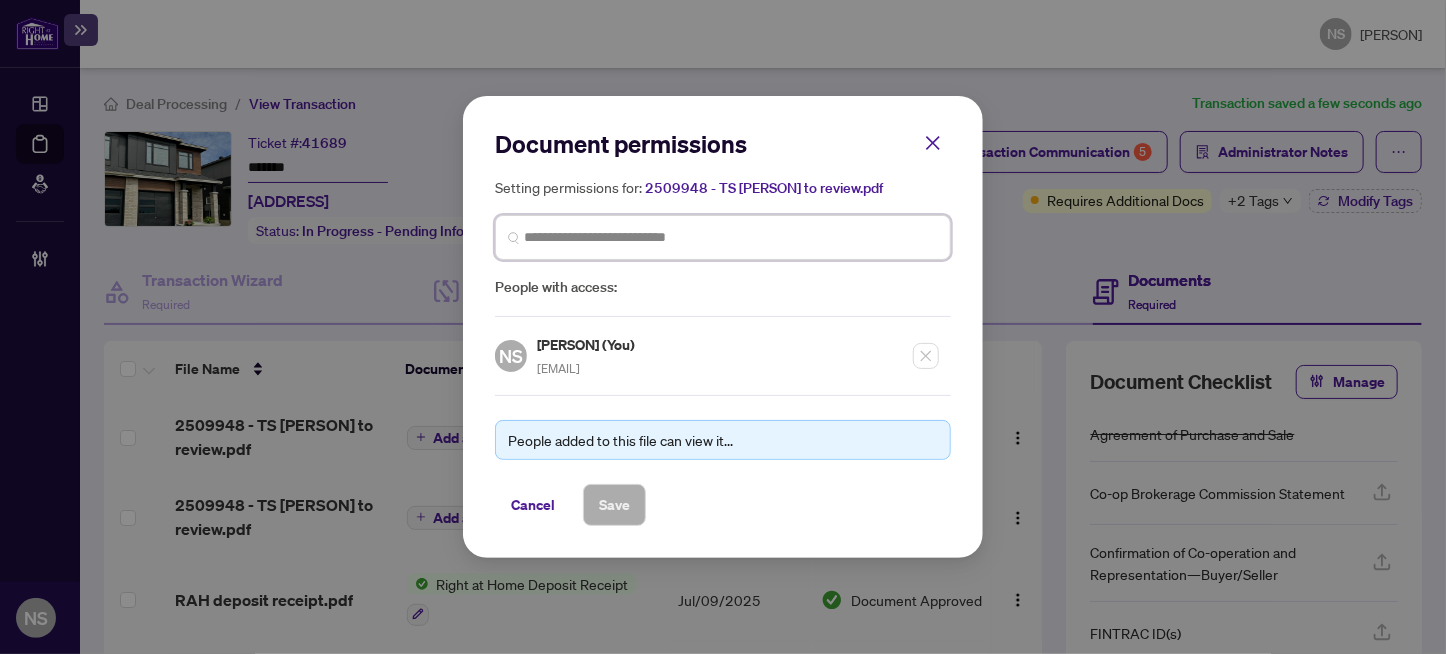 click at bounding box center (731, 237) 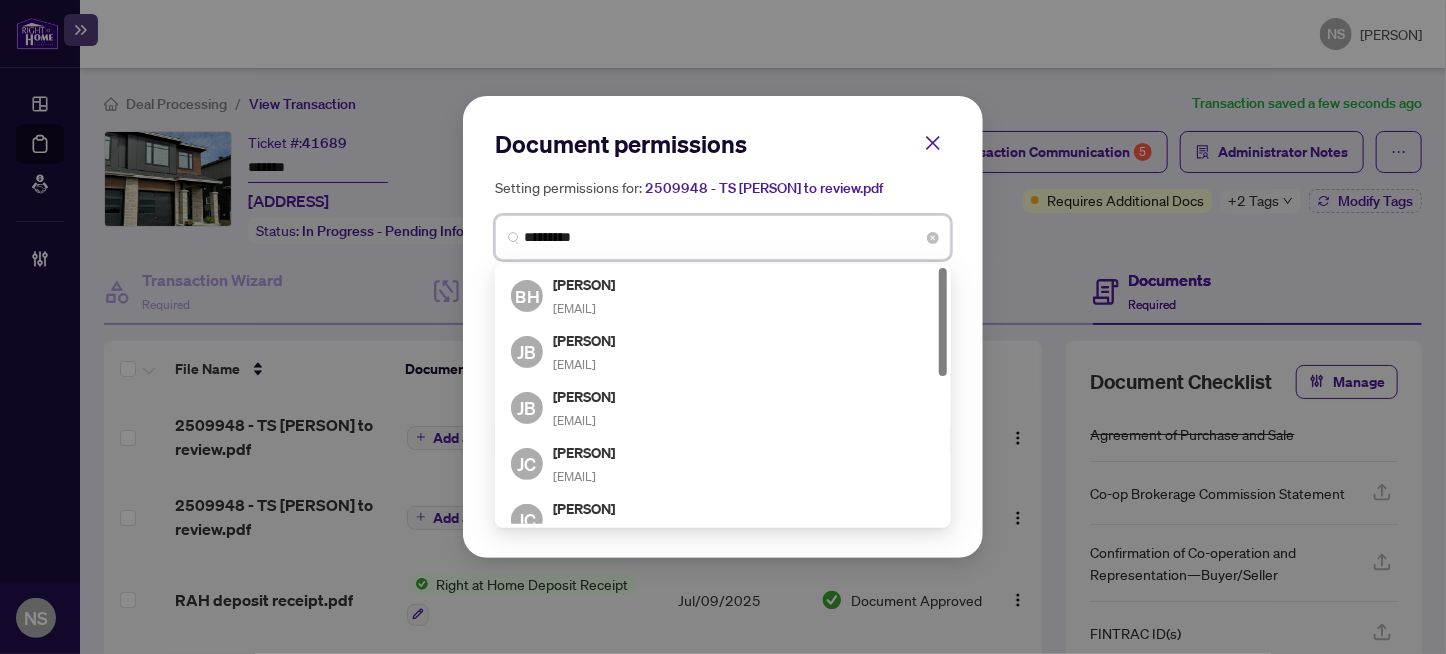 type on "**********" 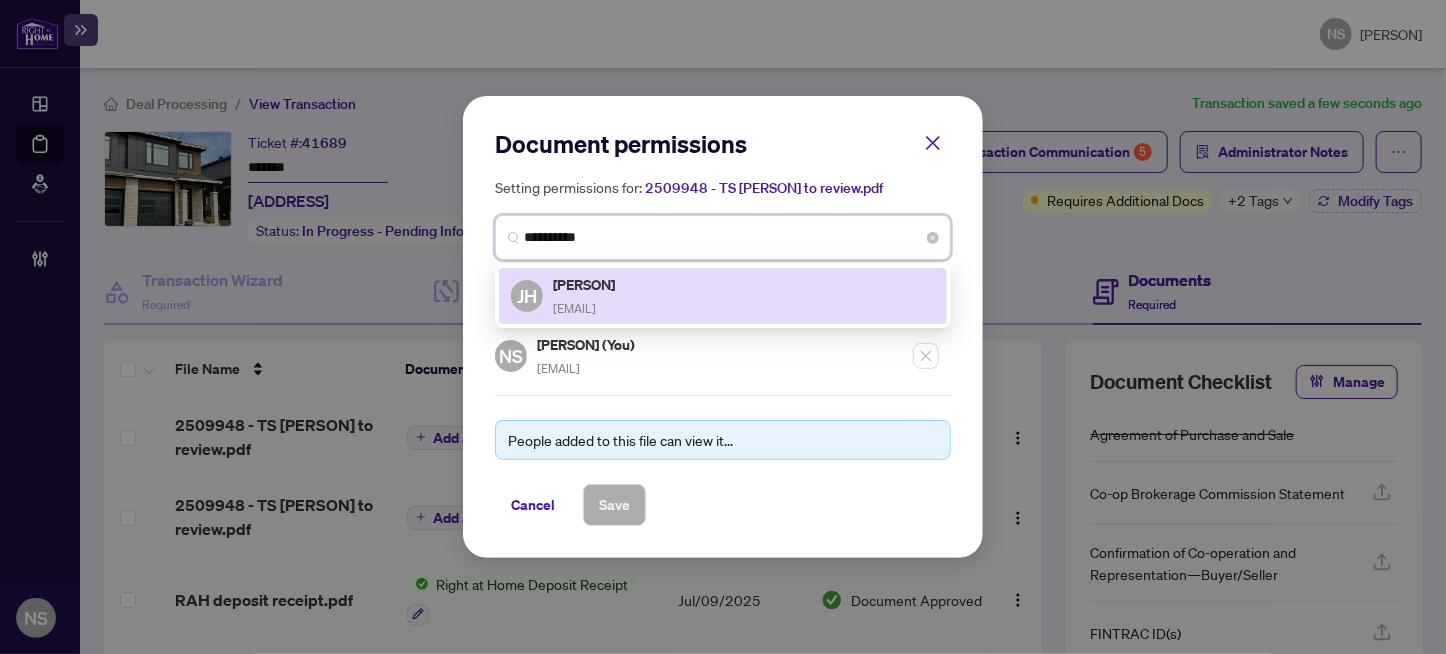 click on "Jessica Higgs   jessica@jessicahiggsrealestate.ca" at bounding box center [585, 296] 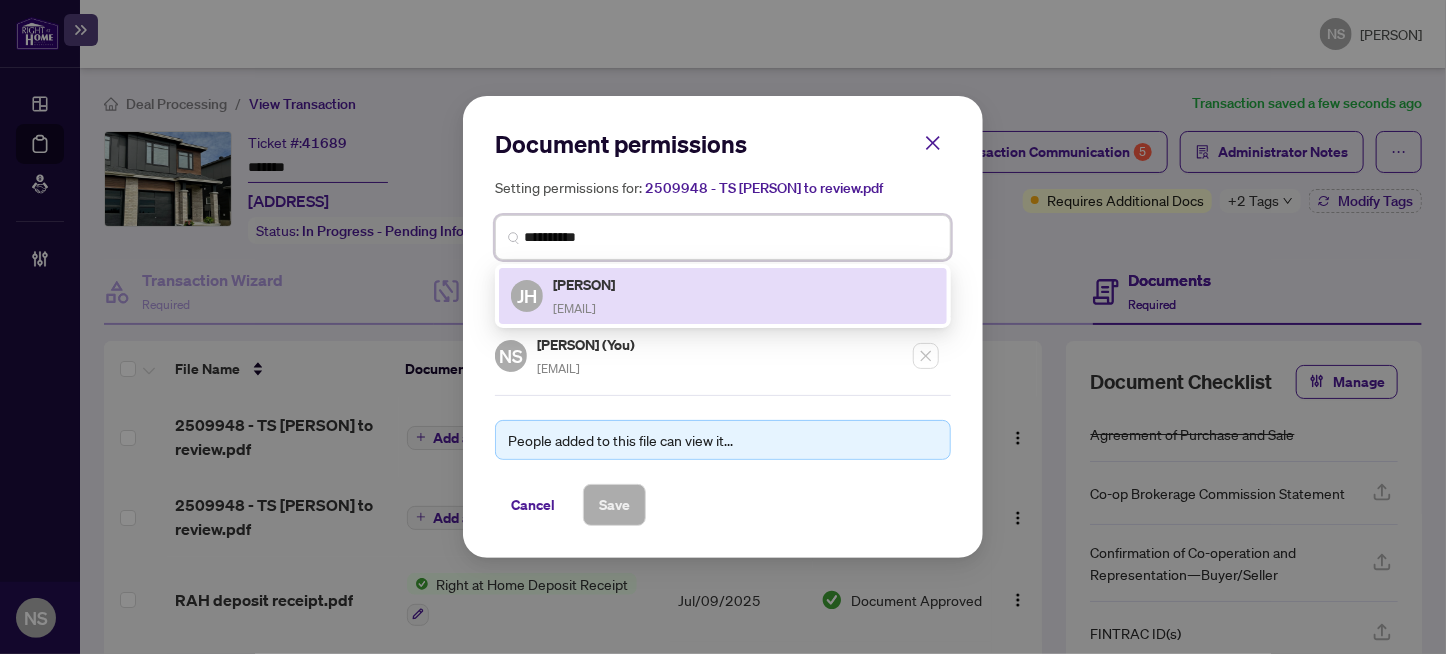 type 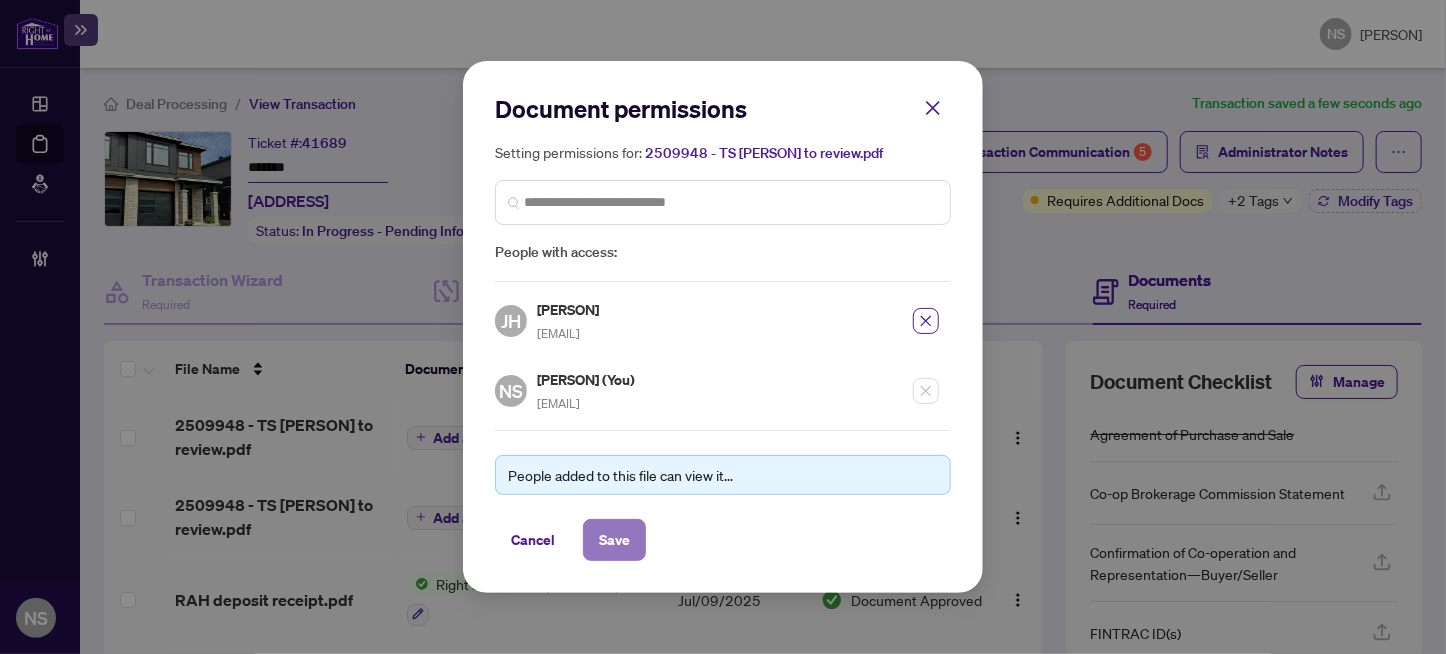 click on "Save" at bounding box center (614, 540) 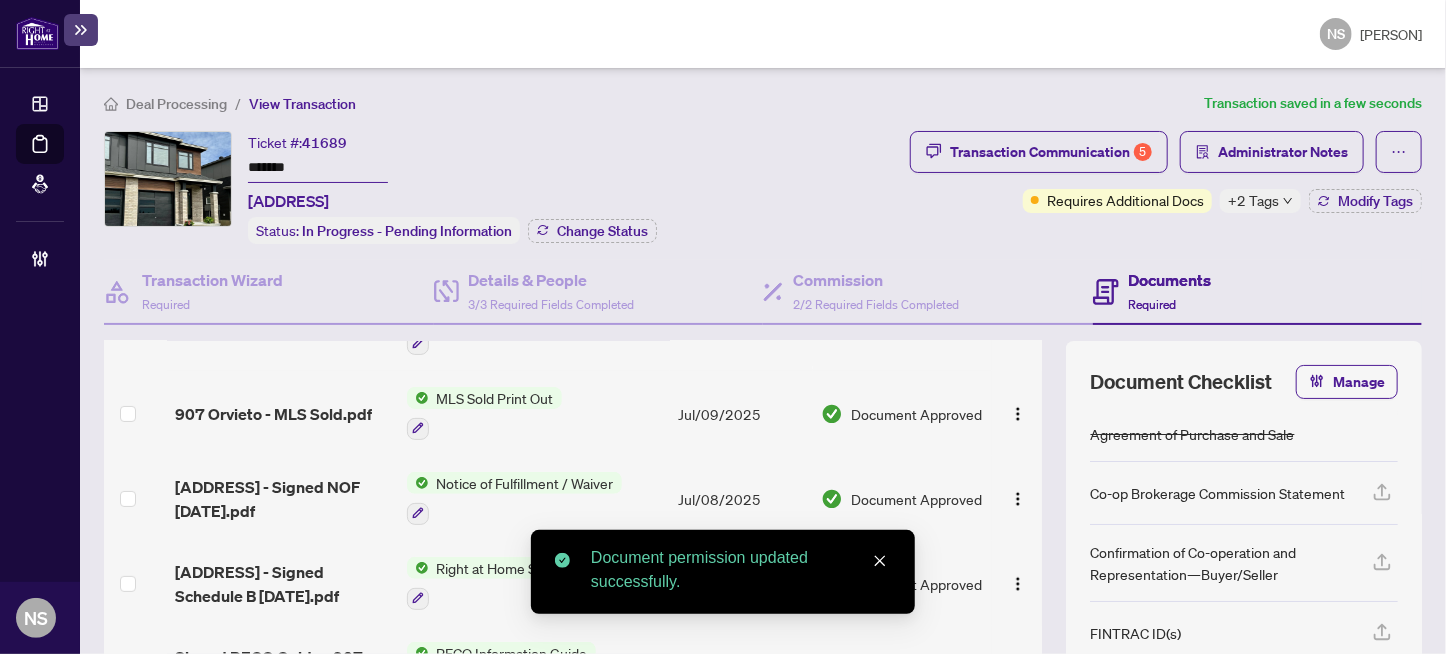 scroll, scrollTop: 299, scrollLeft: 0, axis: vertical 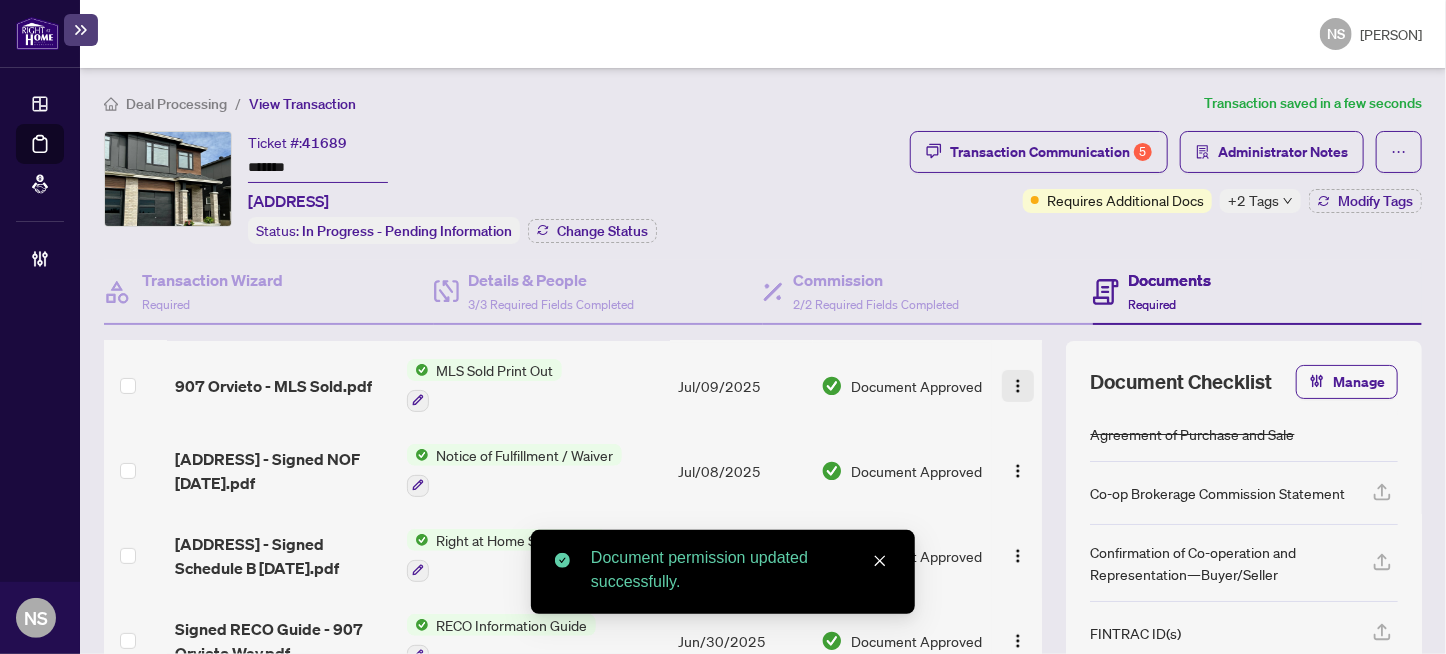 click at bounding box center (1018, 386) 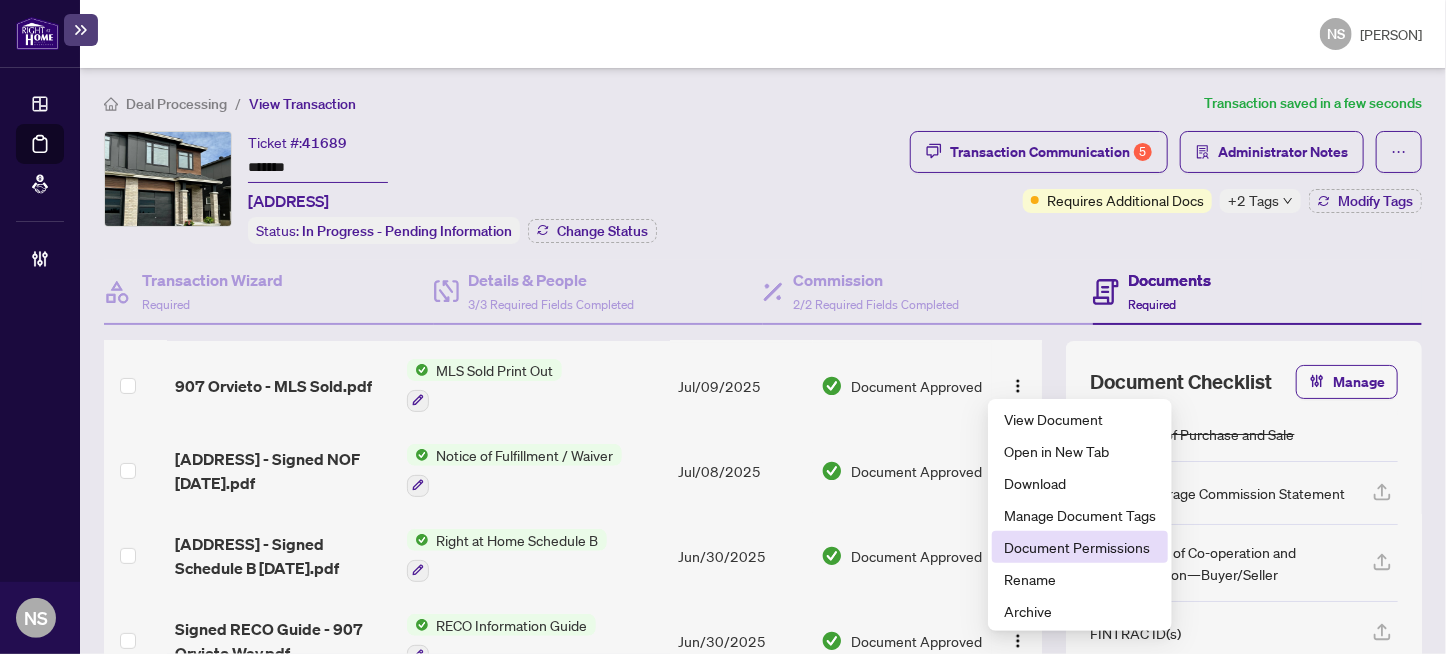 click on "Document Permissions" at bounding box center (1080, 547) 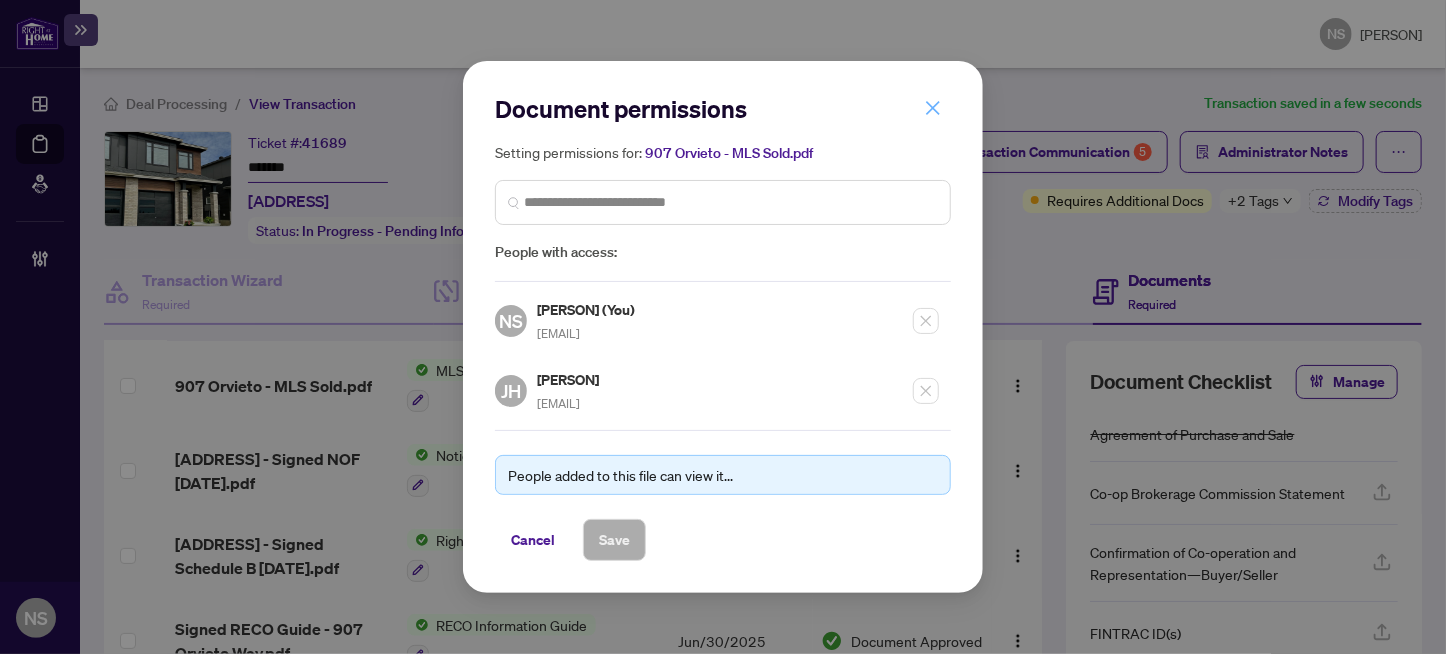 click 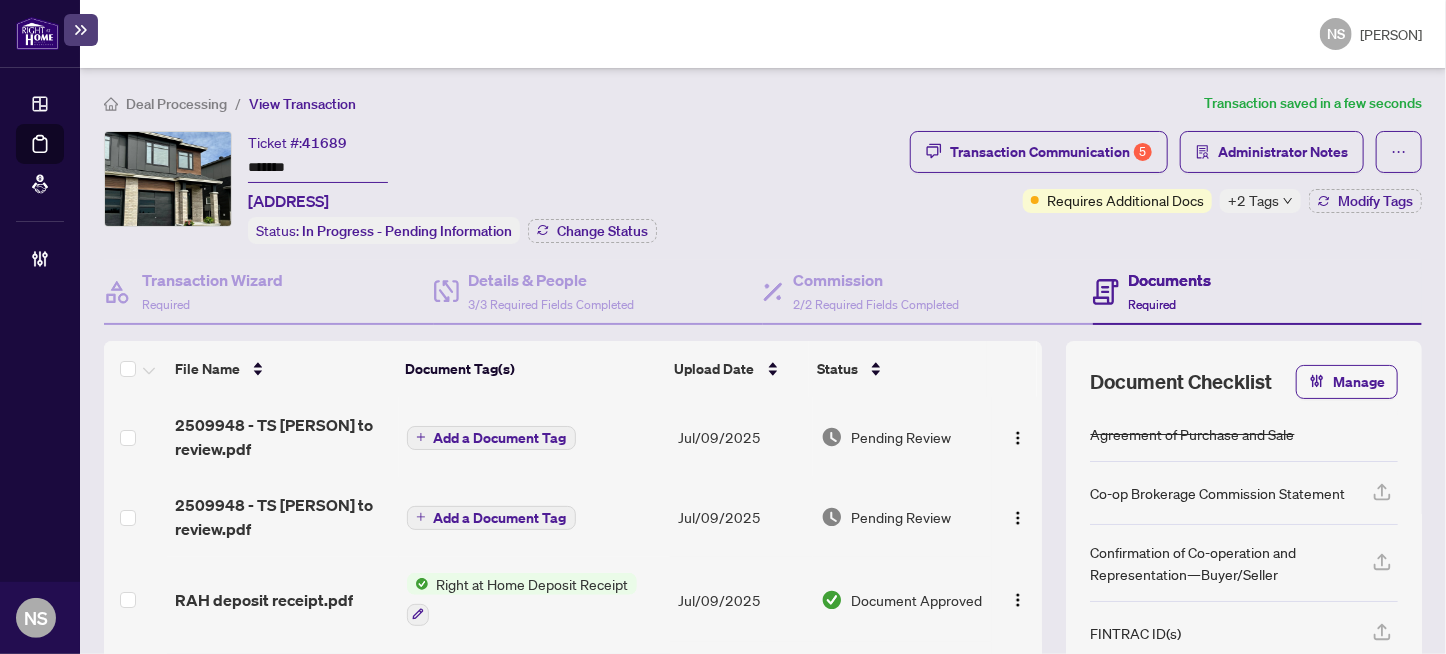 scroll, scrollTop: 0, scrollLeft: 0, axis: both 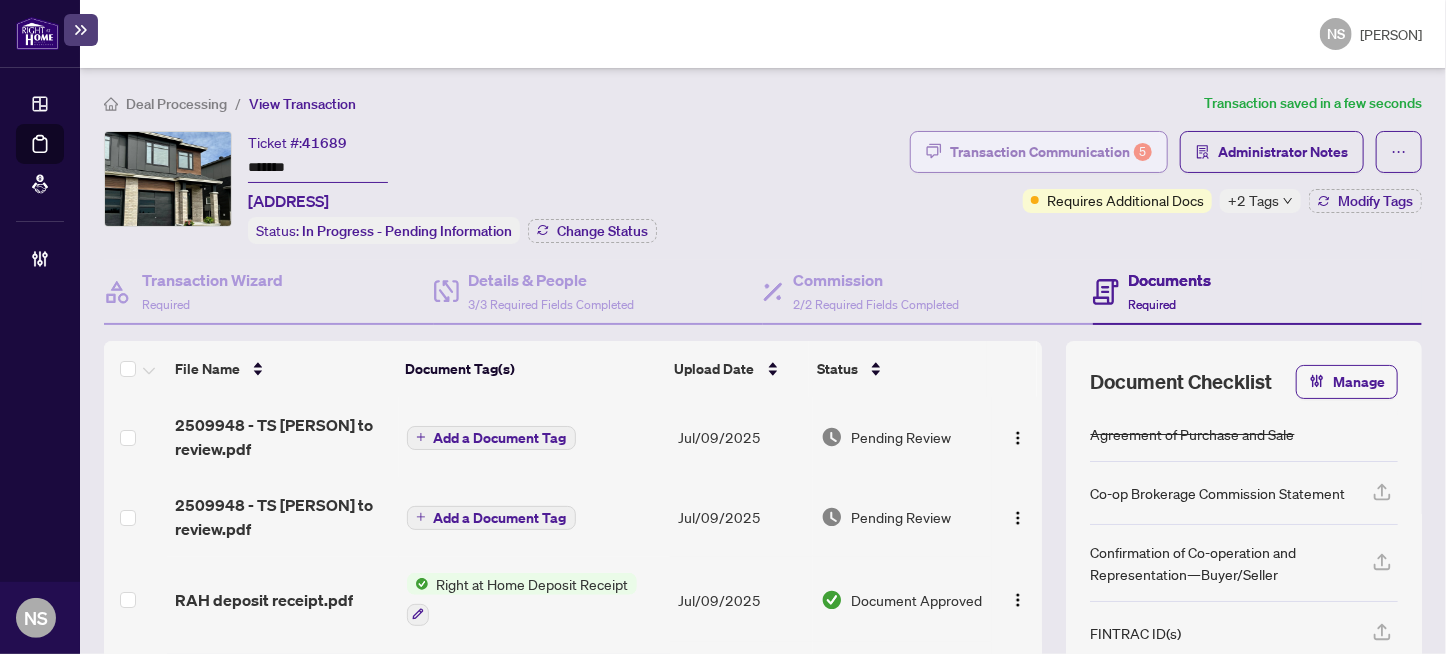 click on "Transaction Communication 5" at bounding box center [1051, 152] 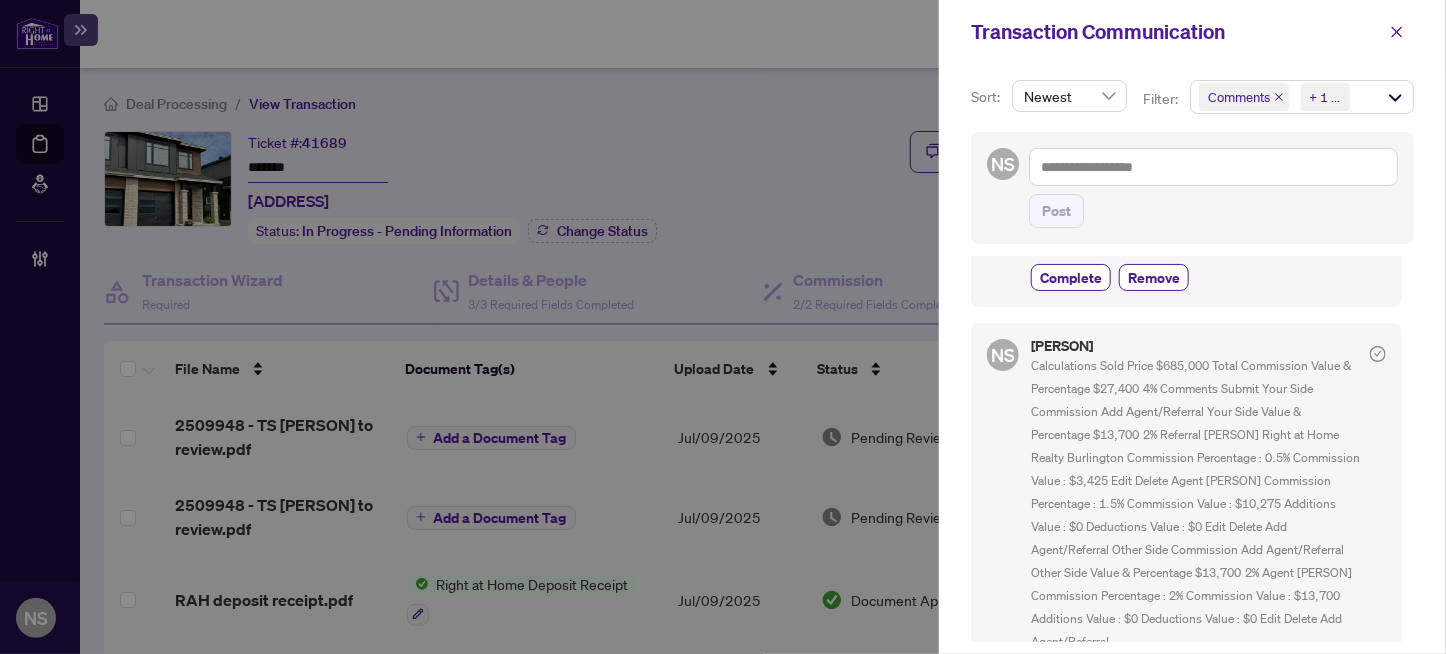 scroll, scrollTop: 299, scrollLeft: 0, axis: vertical 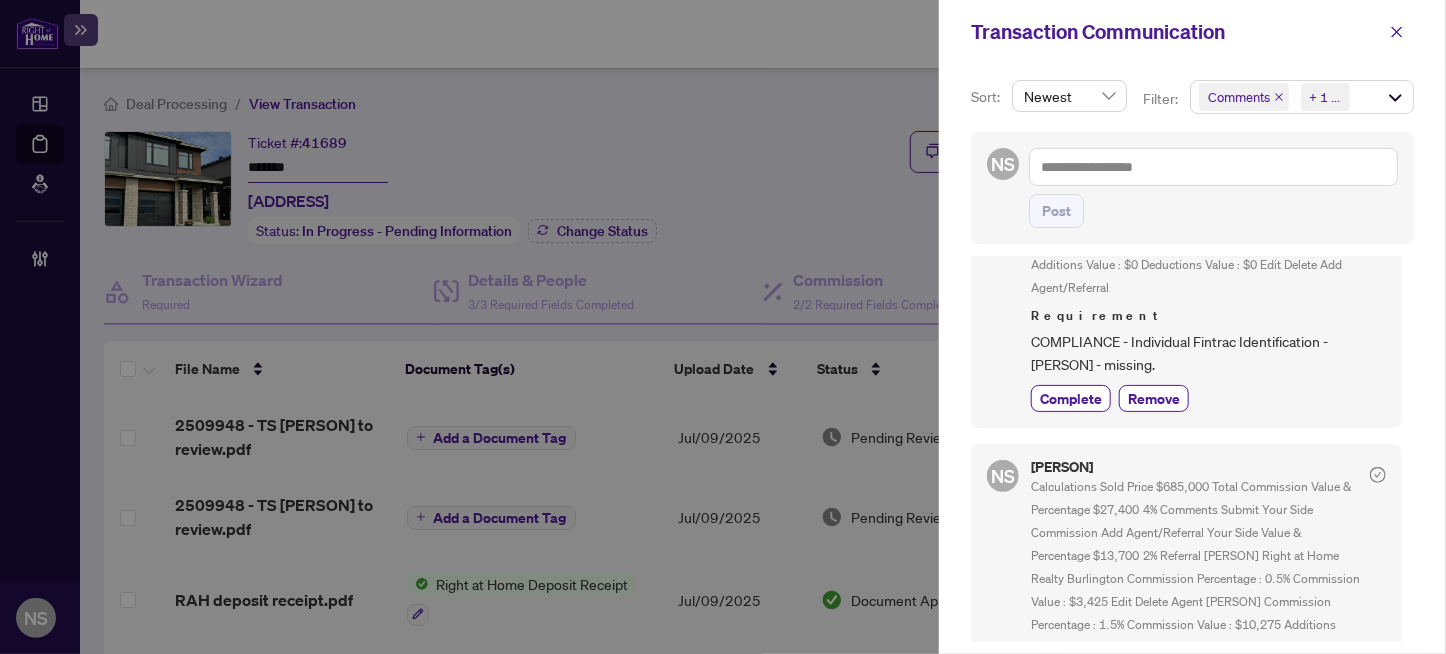 click on "Remove" at bounding box center [1154, 1048] 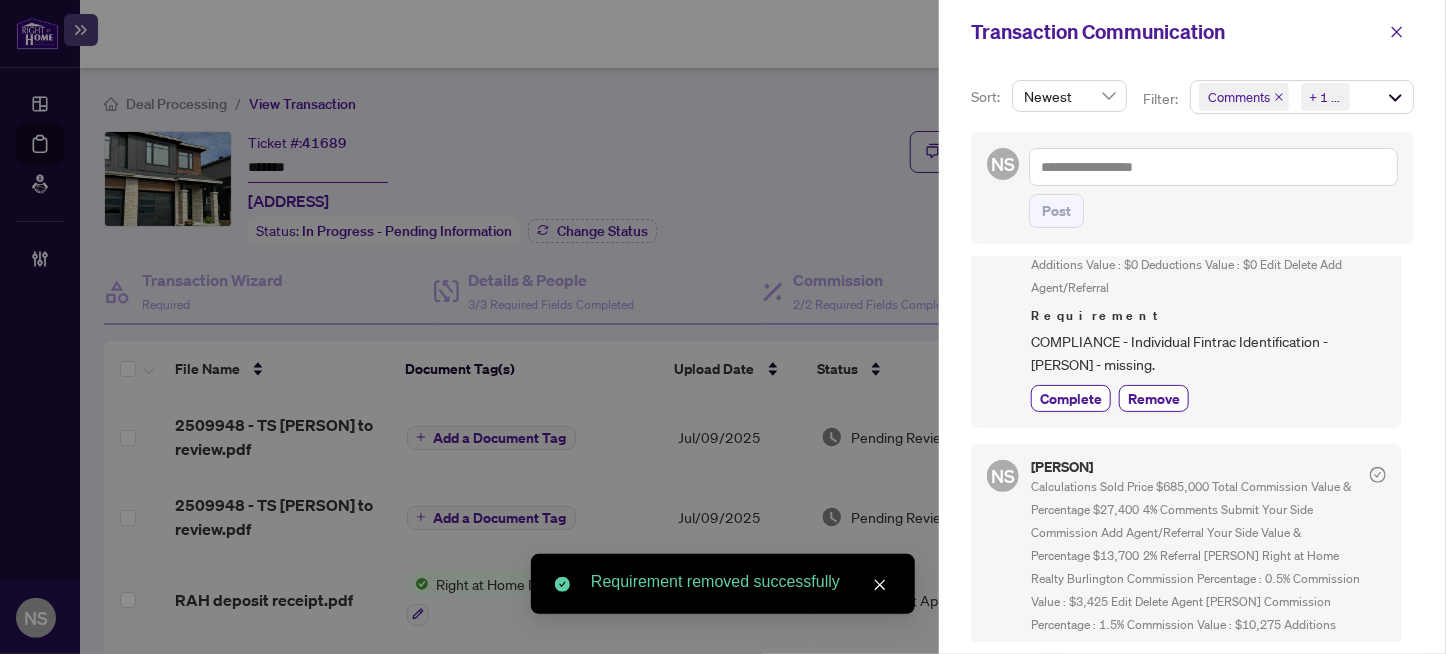 drag, startPoint x: 1273, startPoint y: 460, endPoint x: 1033, endPoint y: 455, distance: 240.05208 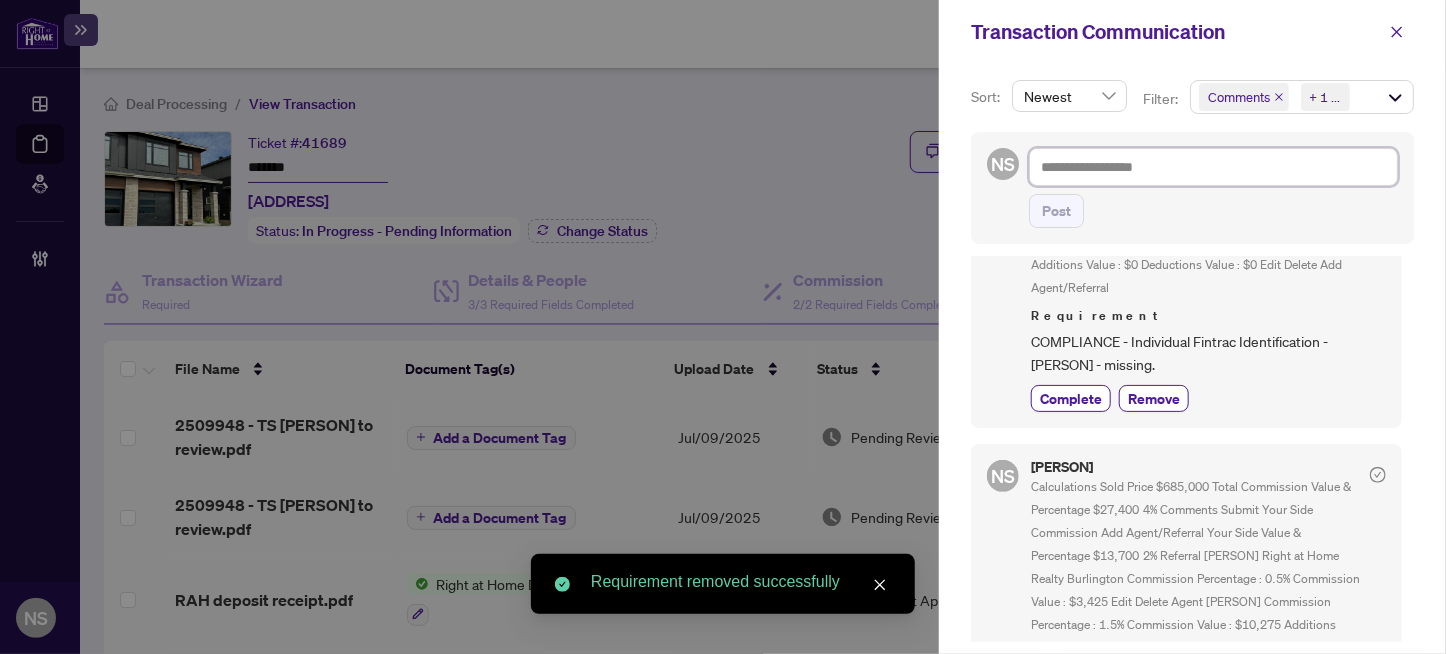 click at bounding box center (1213, 167) 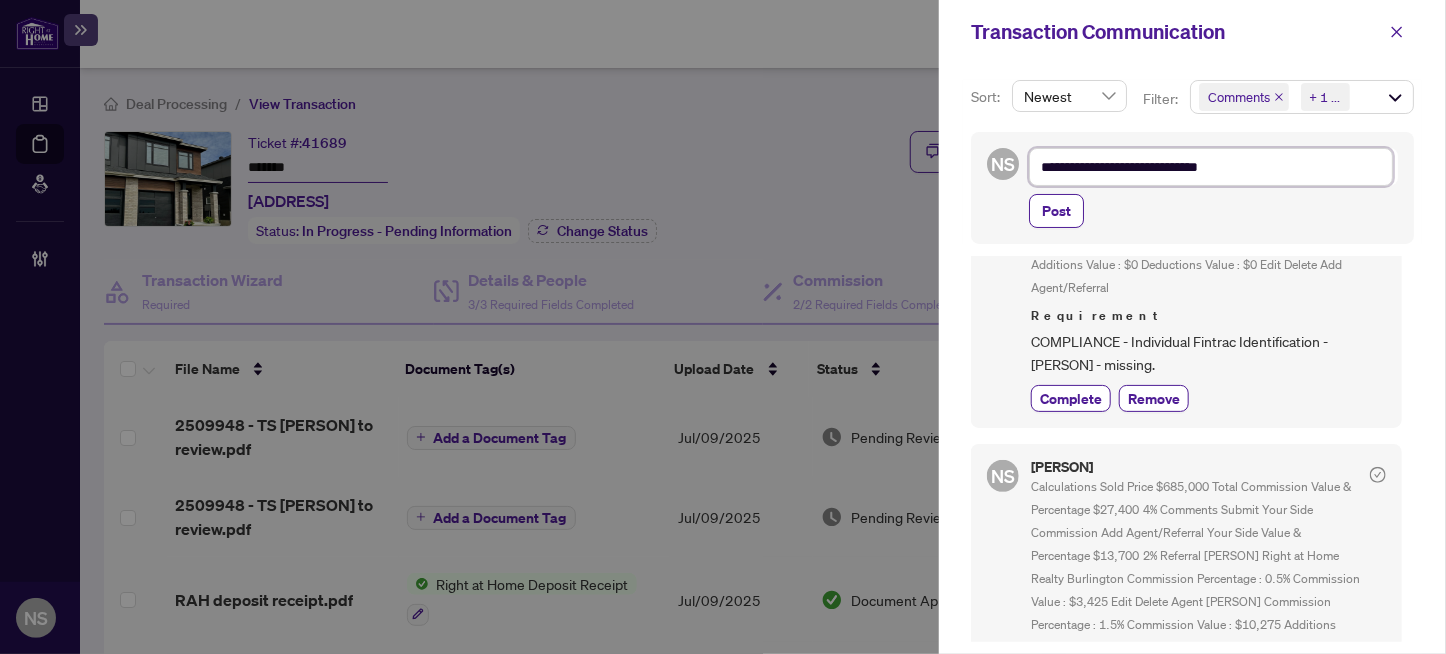 type on "**********" 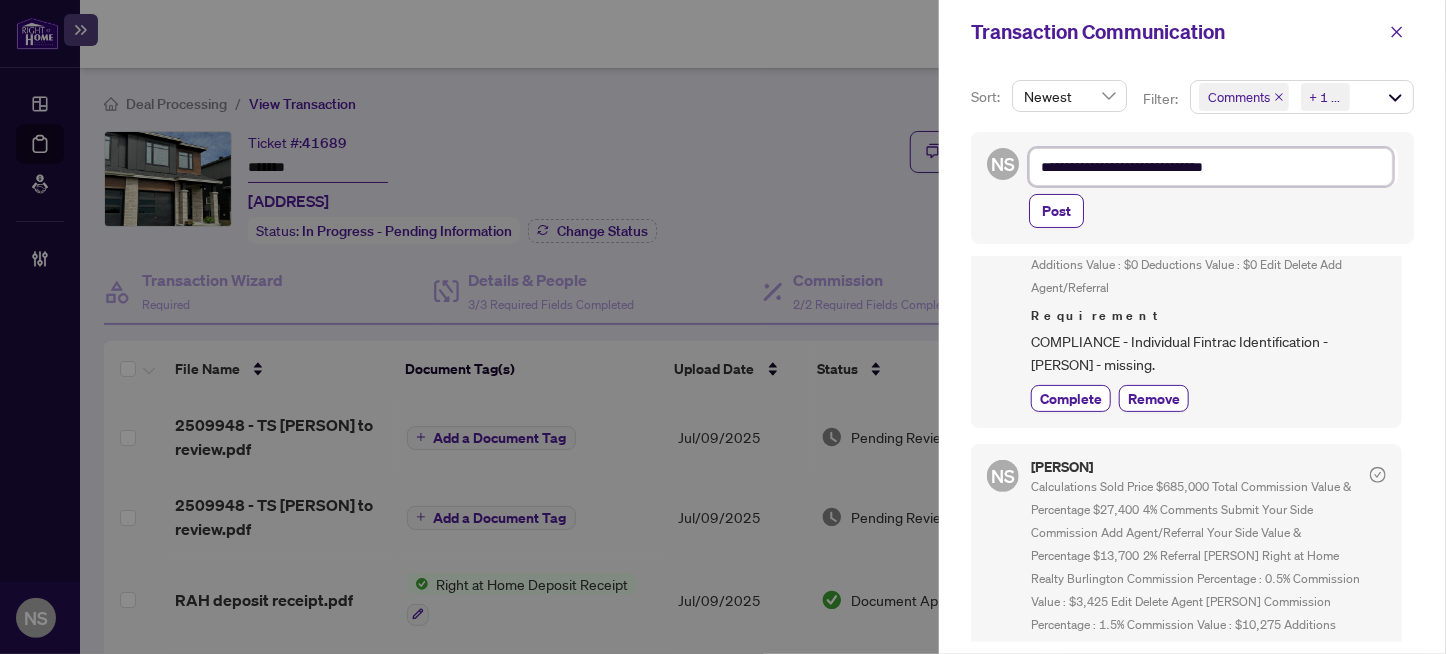 type on "**********" 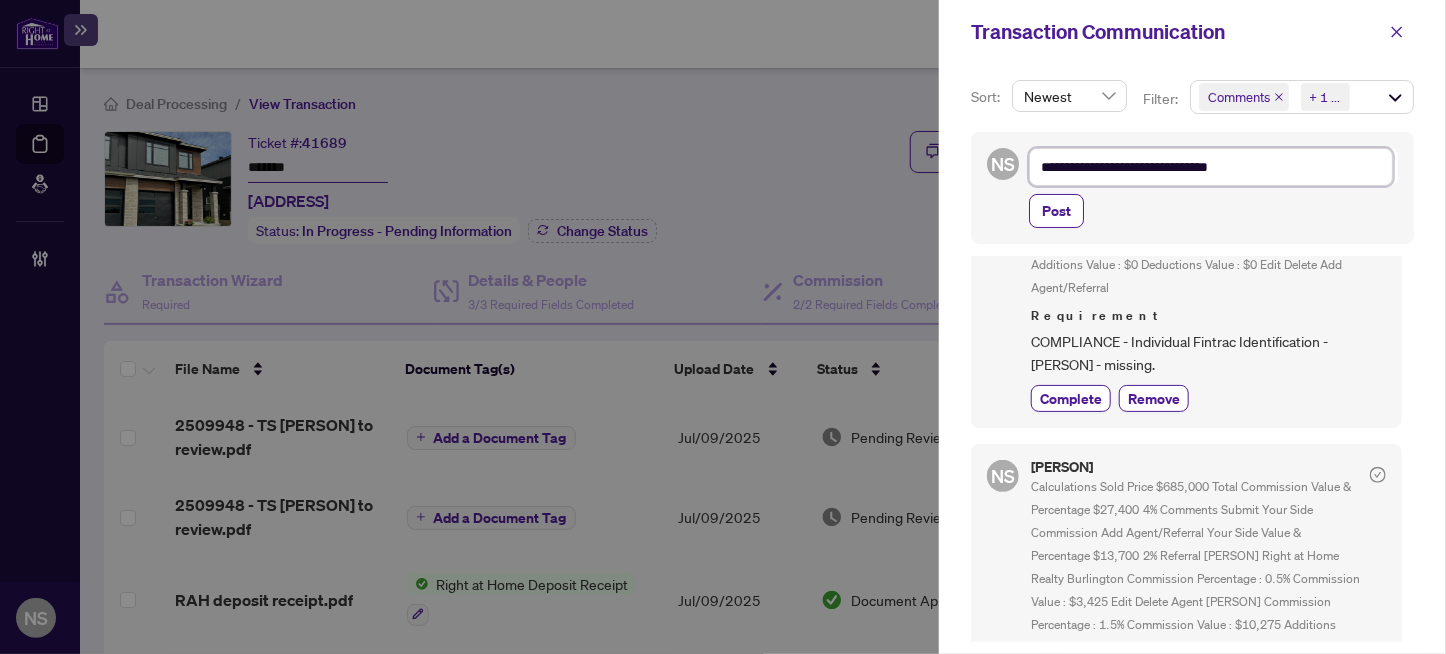 type on "**********" 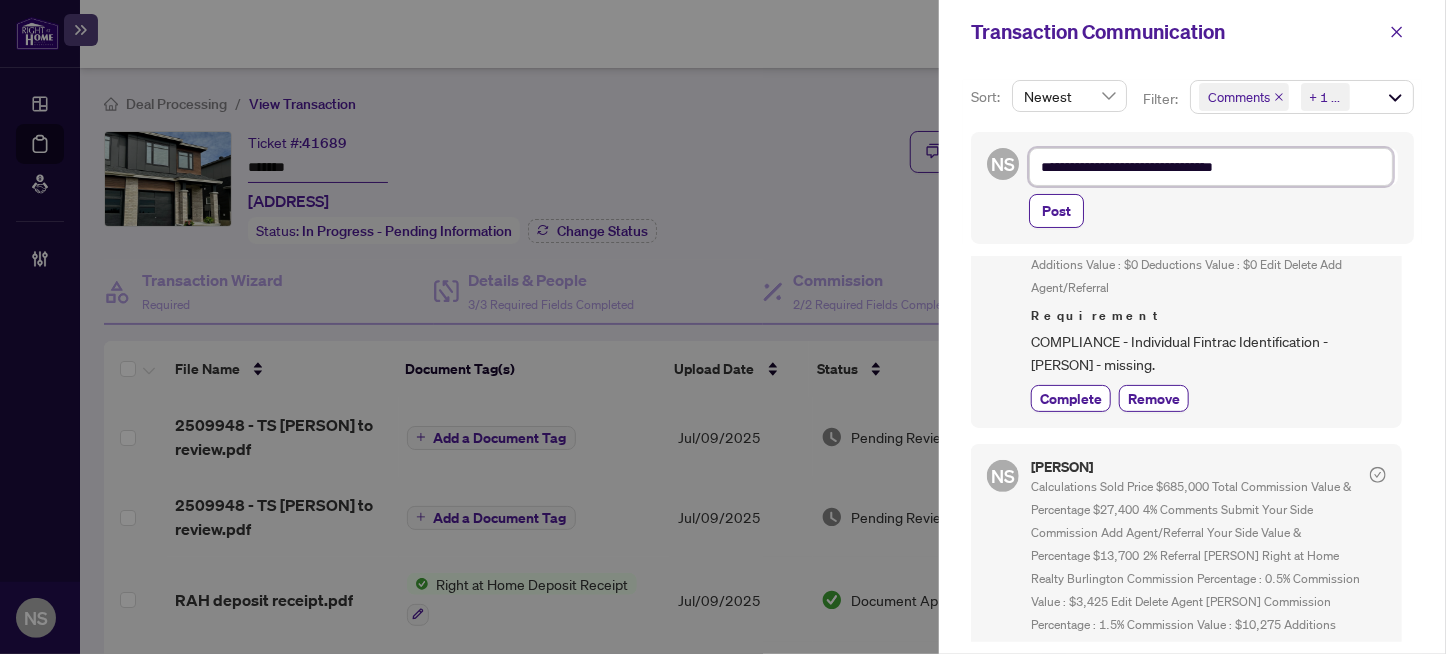 type on "**********" 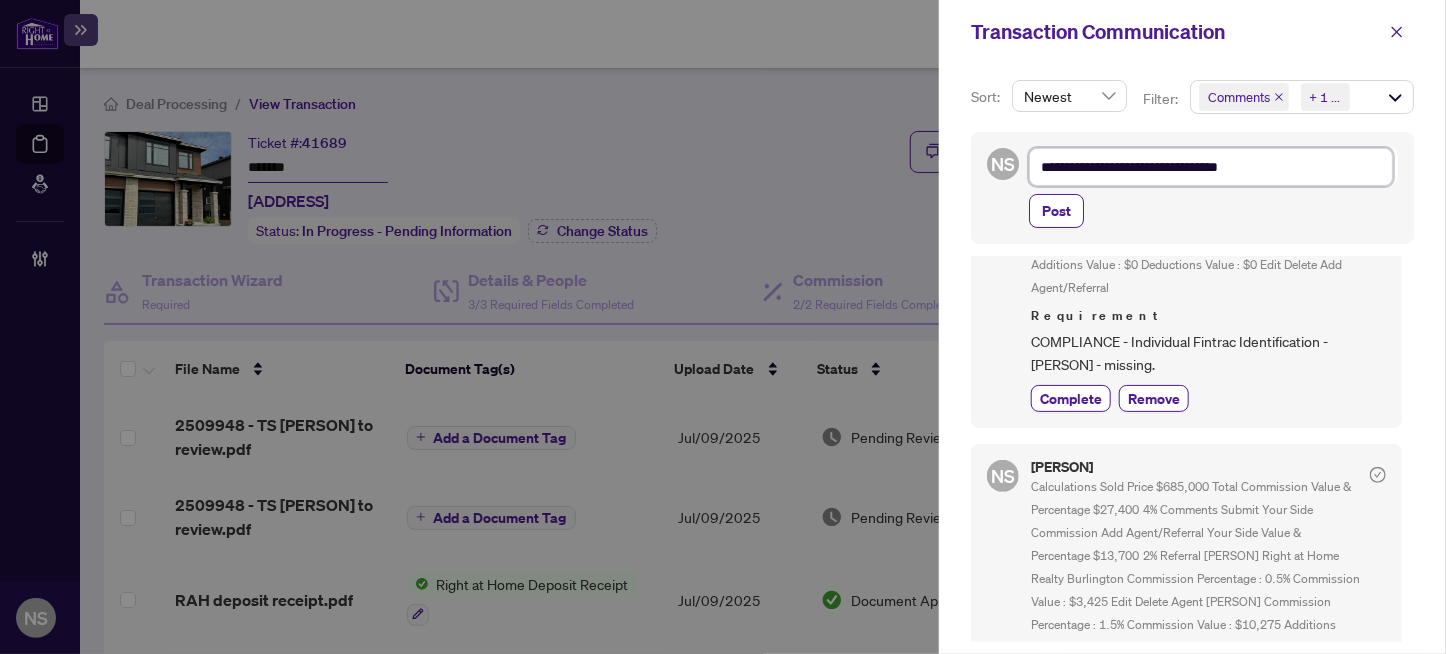 type on "**********" 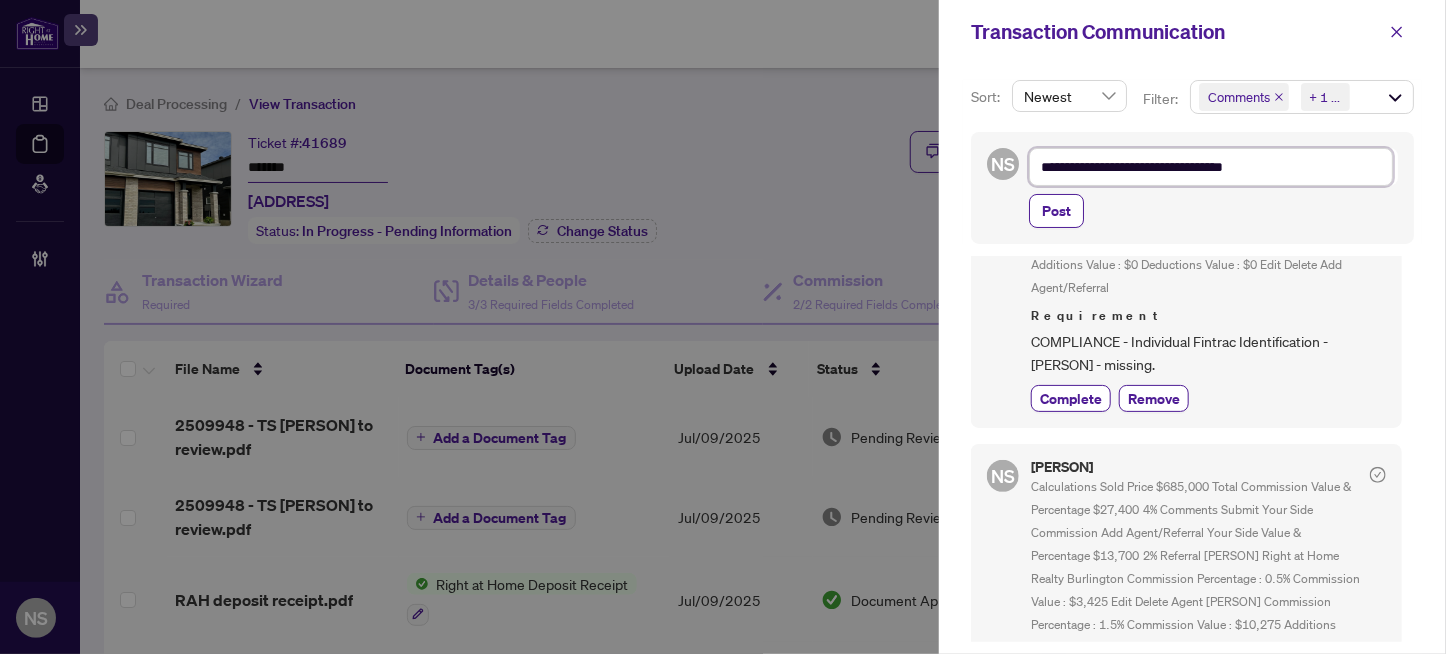 type on "**********" 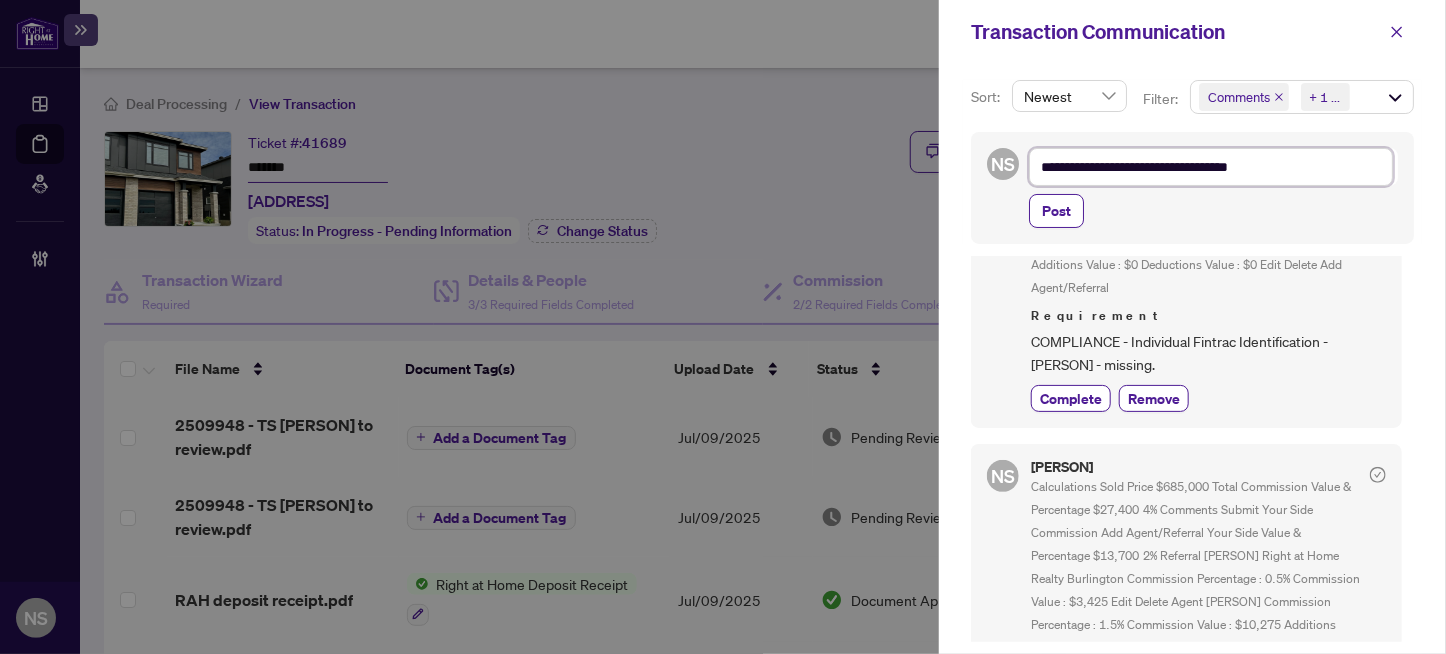 type on "**********" 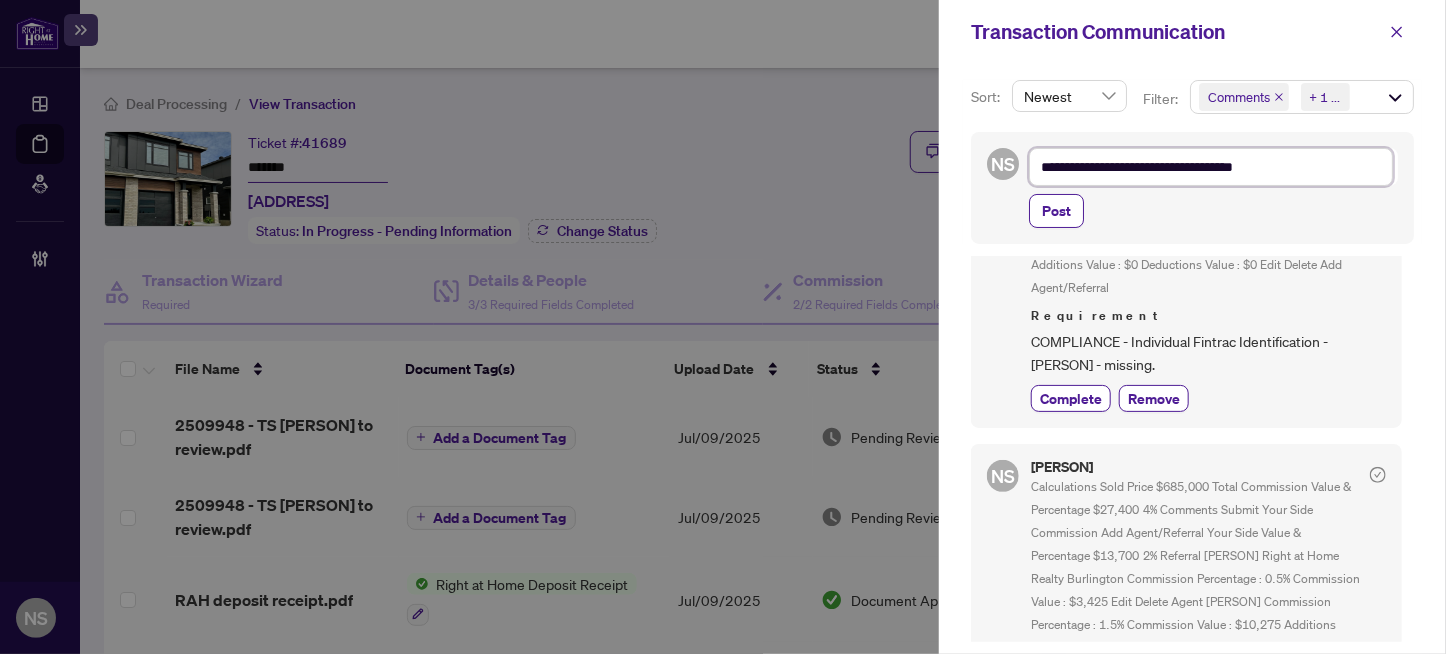 type on "**********" 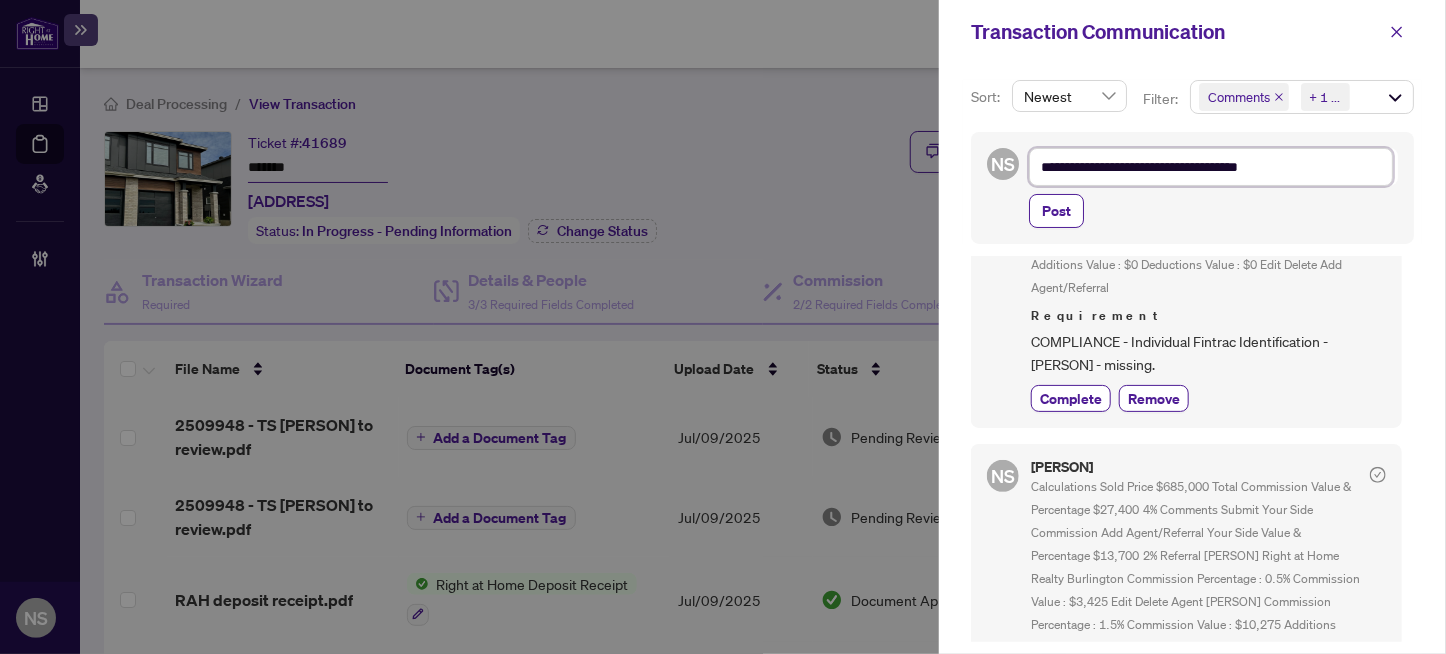 type on "**********" 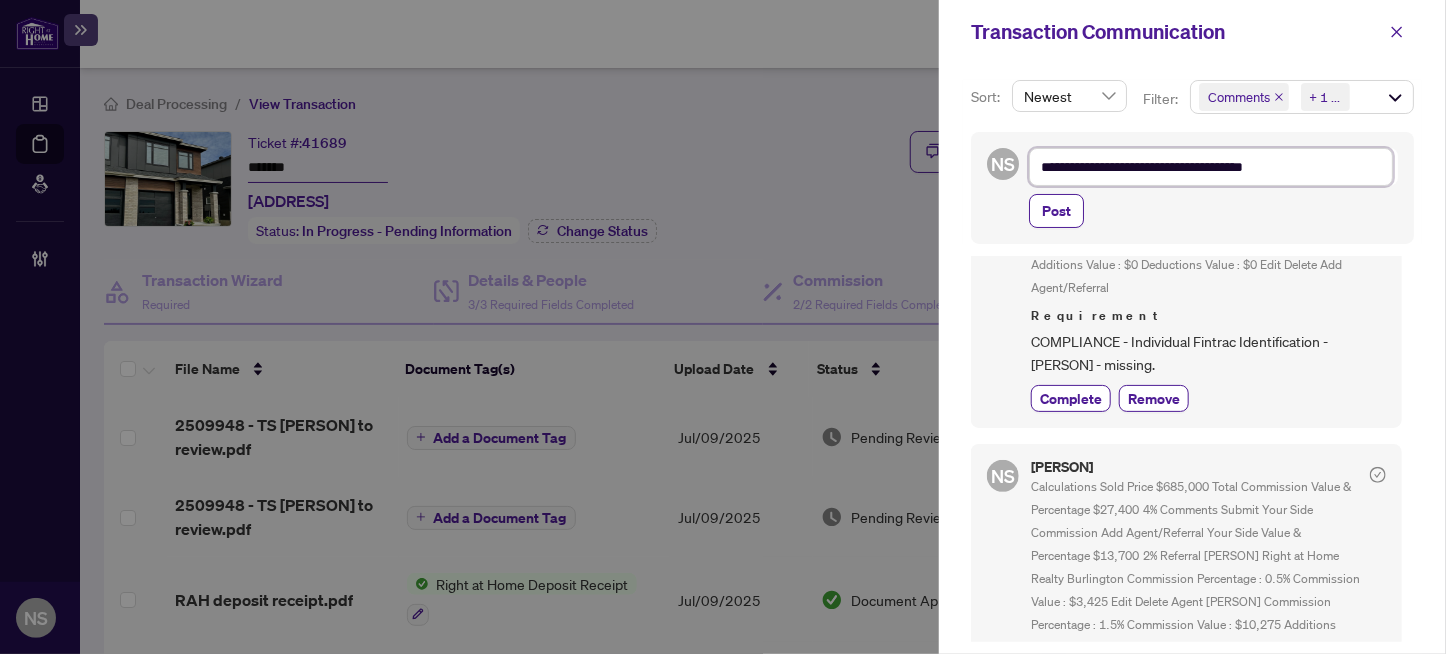 type on "**********" 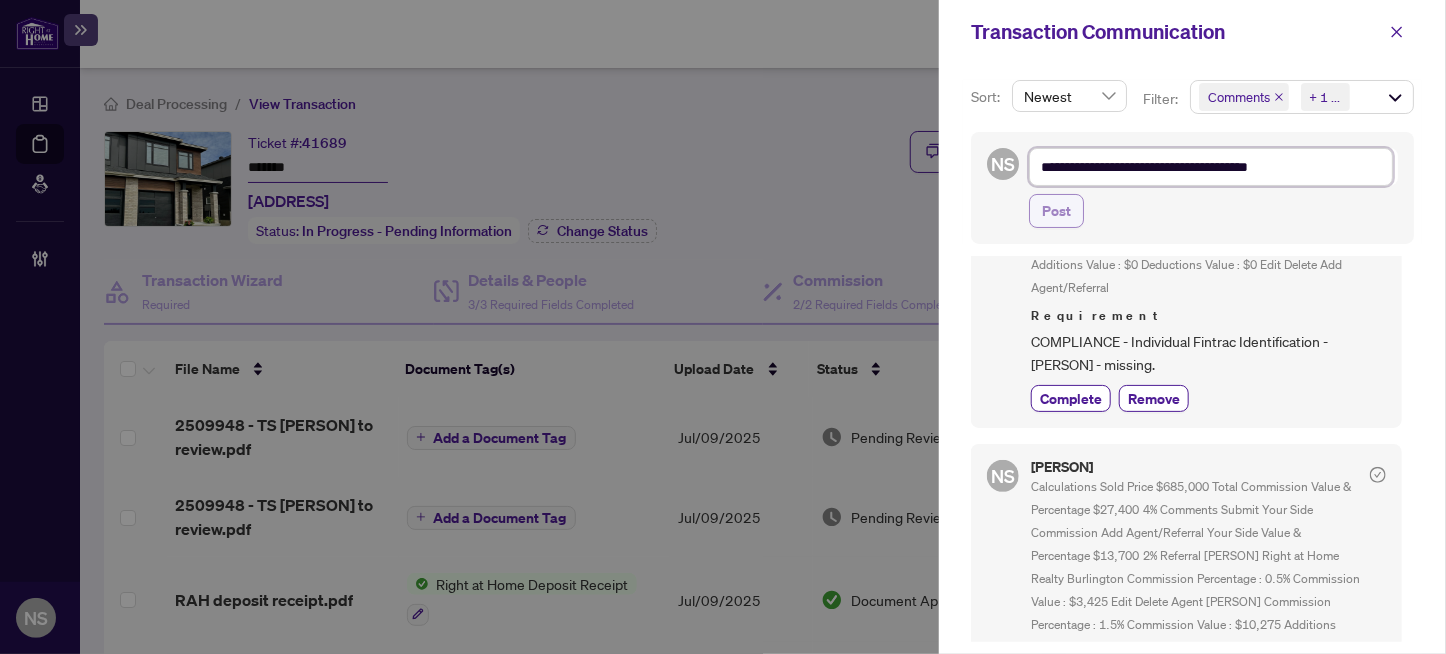 type on "**********" 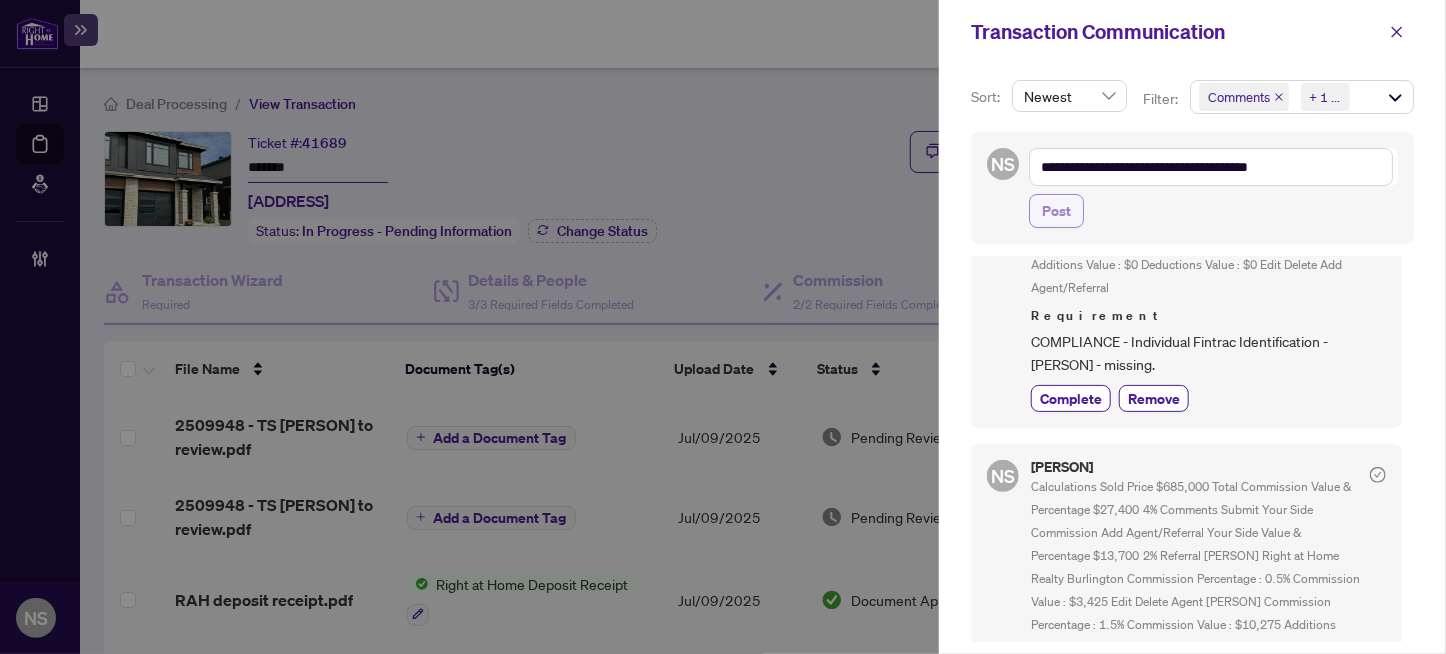click on "Post" at bounding box center (1056, 211) 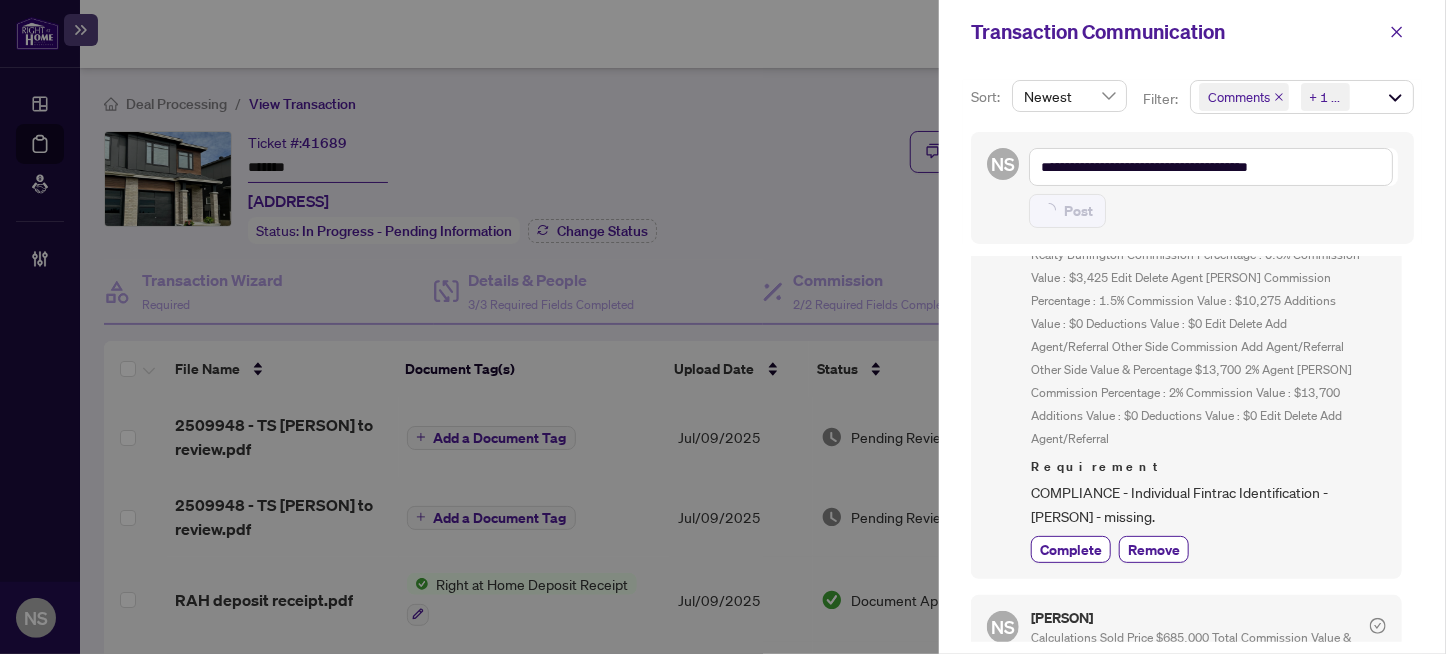 type on "**********" 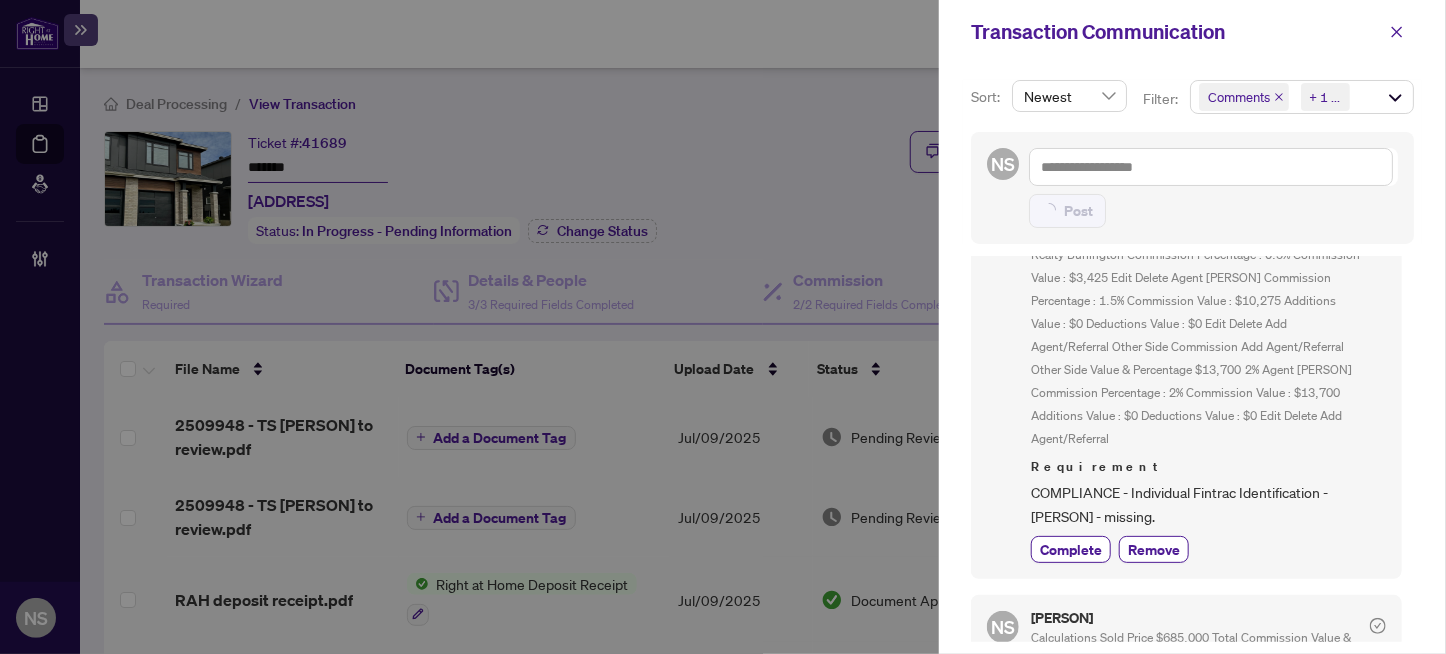 scroll, scrollTop: 0, scrollLeft: 0, axis: both 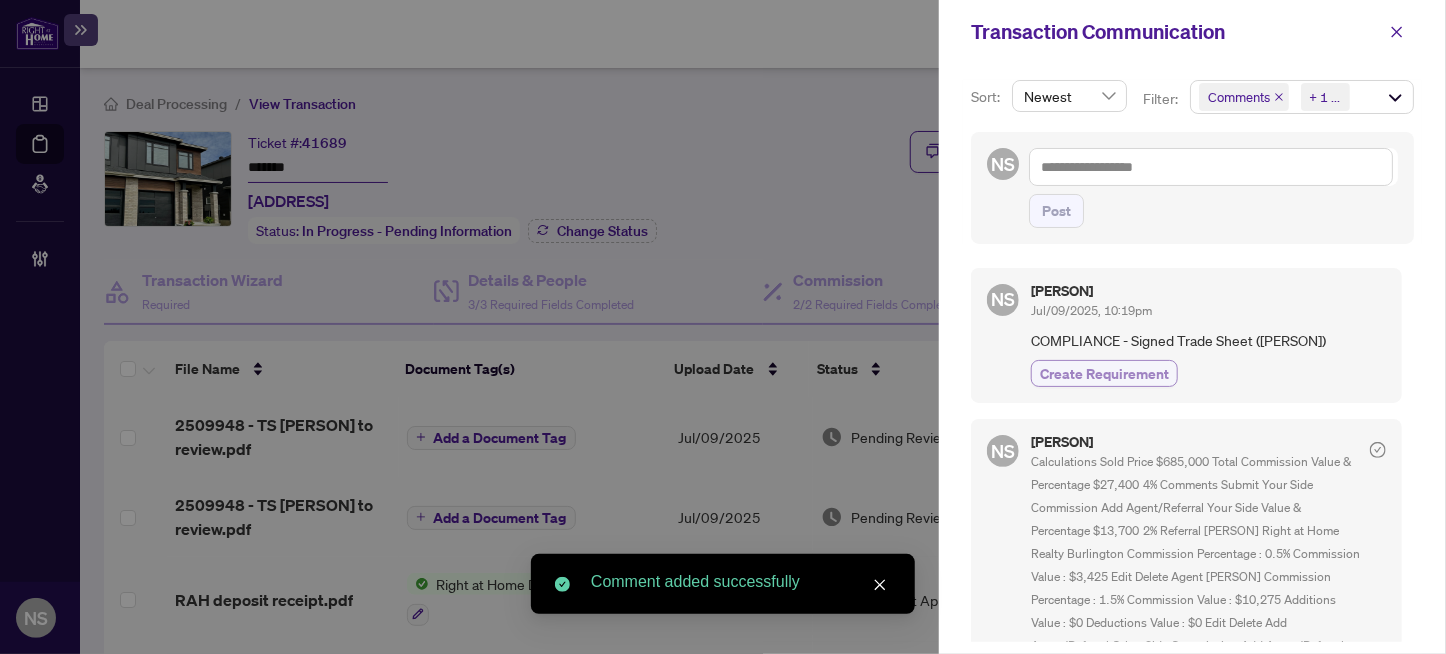 click on "Create Requirement" at bounding box center (1104, 373) 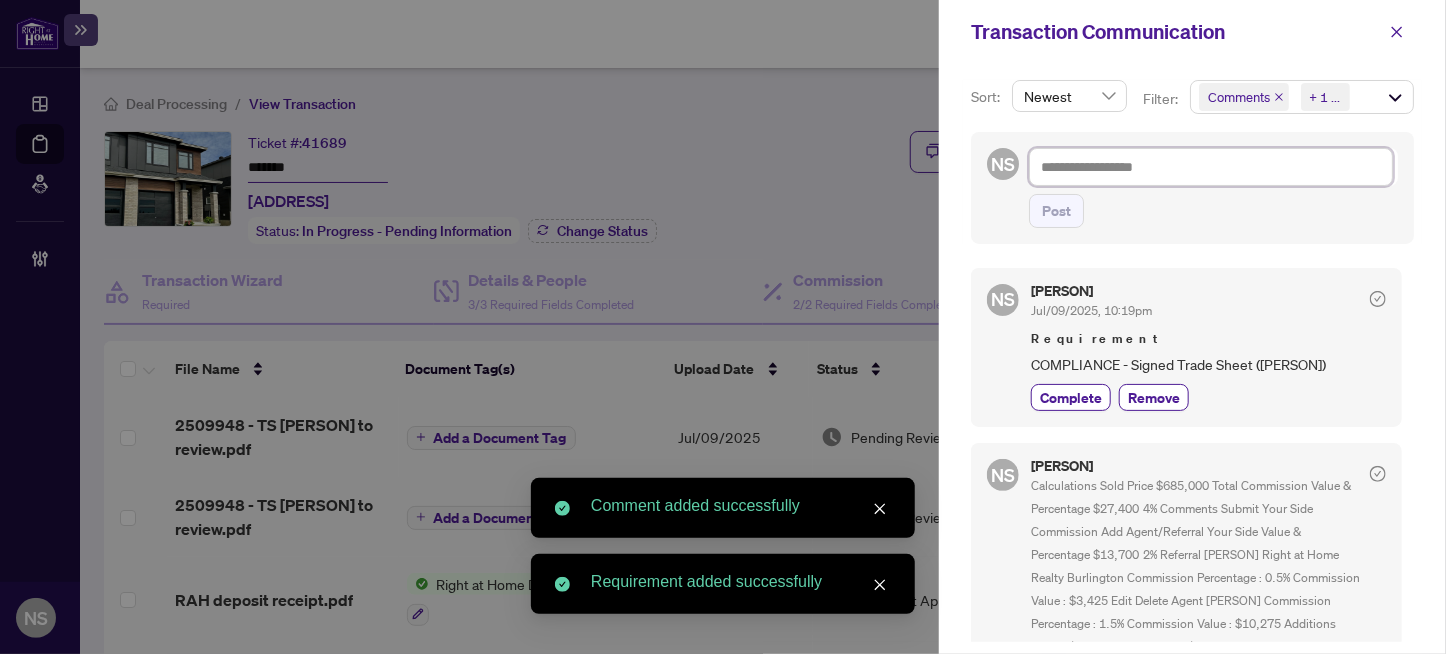 click at bounding box center [1211, 167] 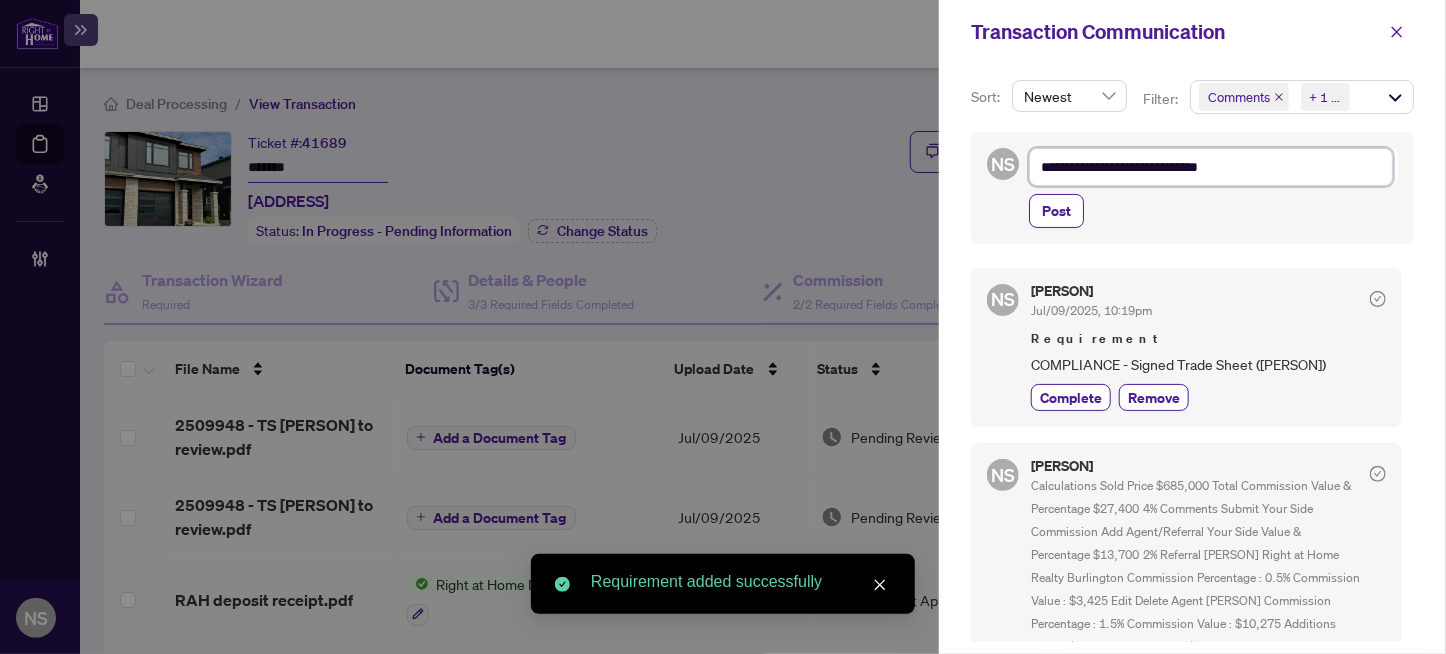 type on "**********" 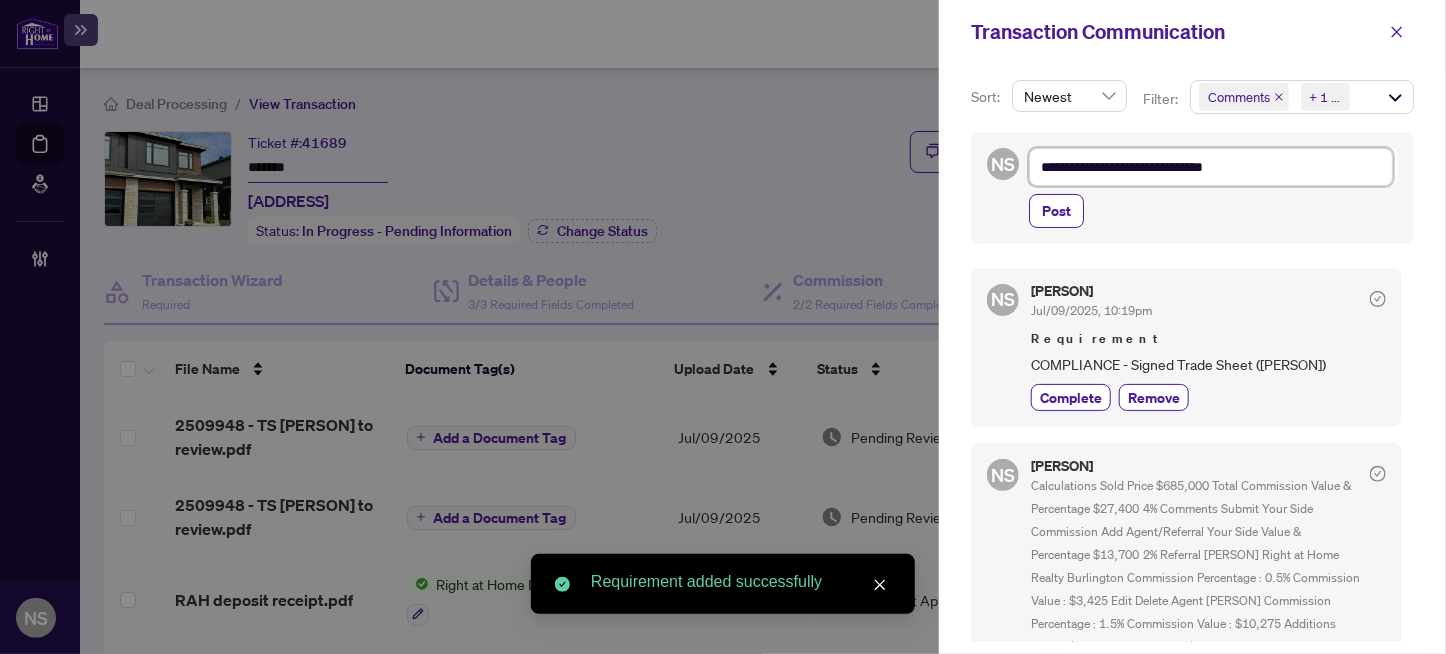 type on "**********" 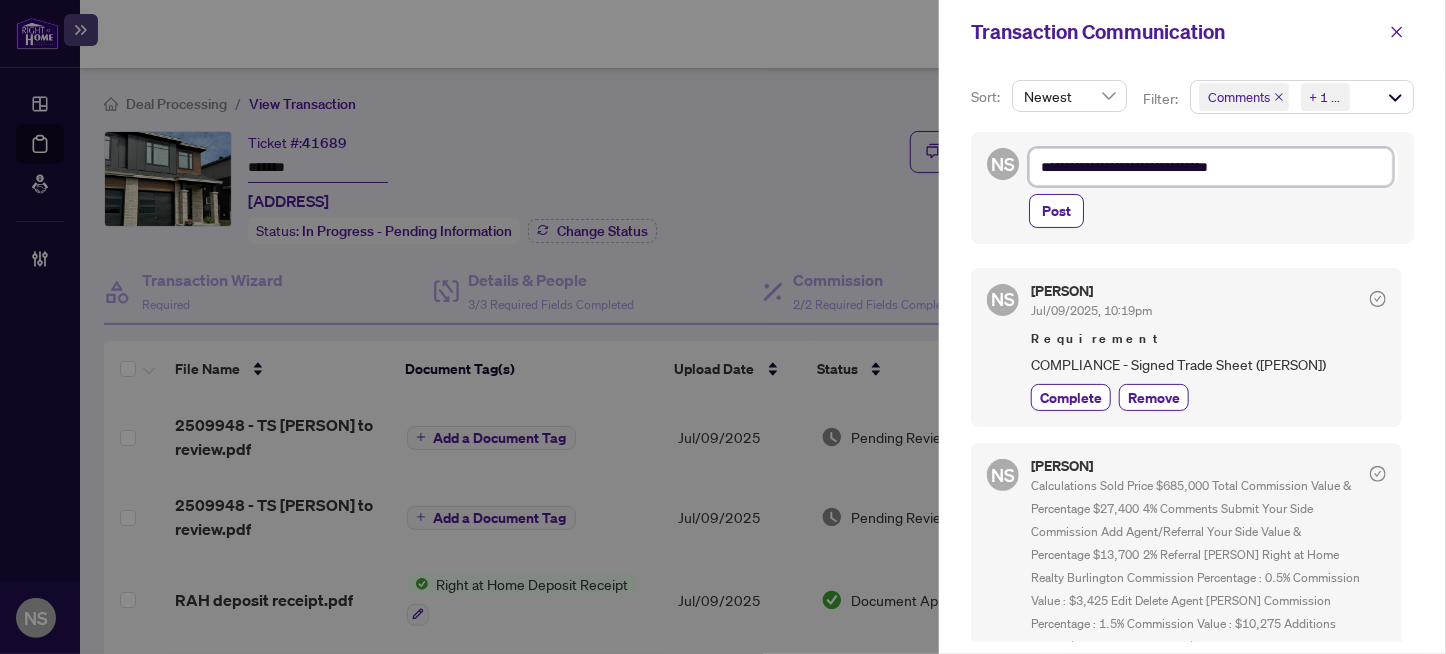 type on "**********" 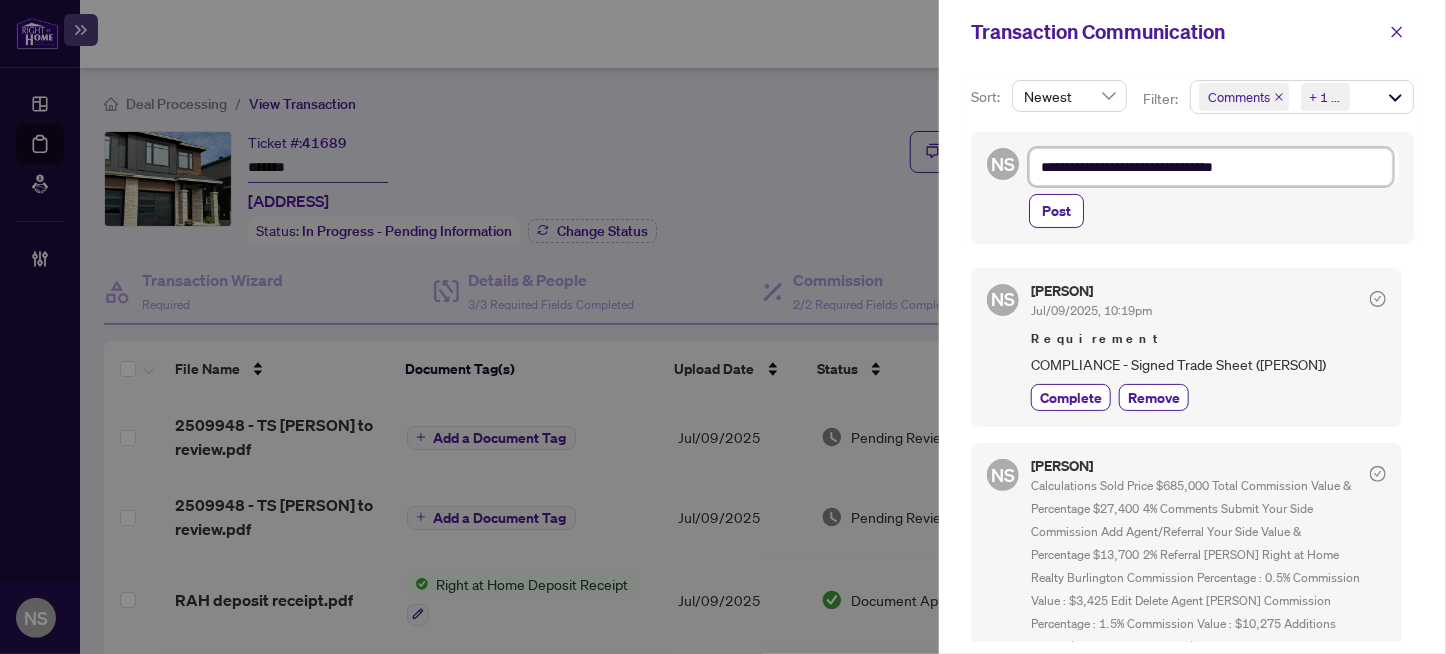 type on "**********" 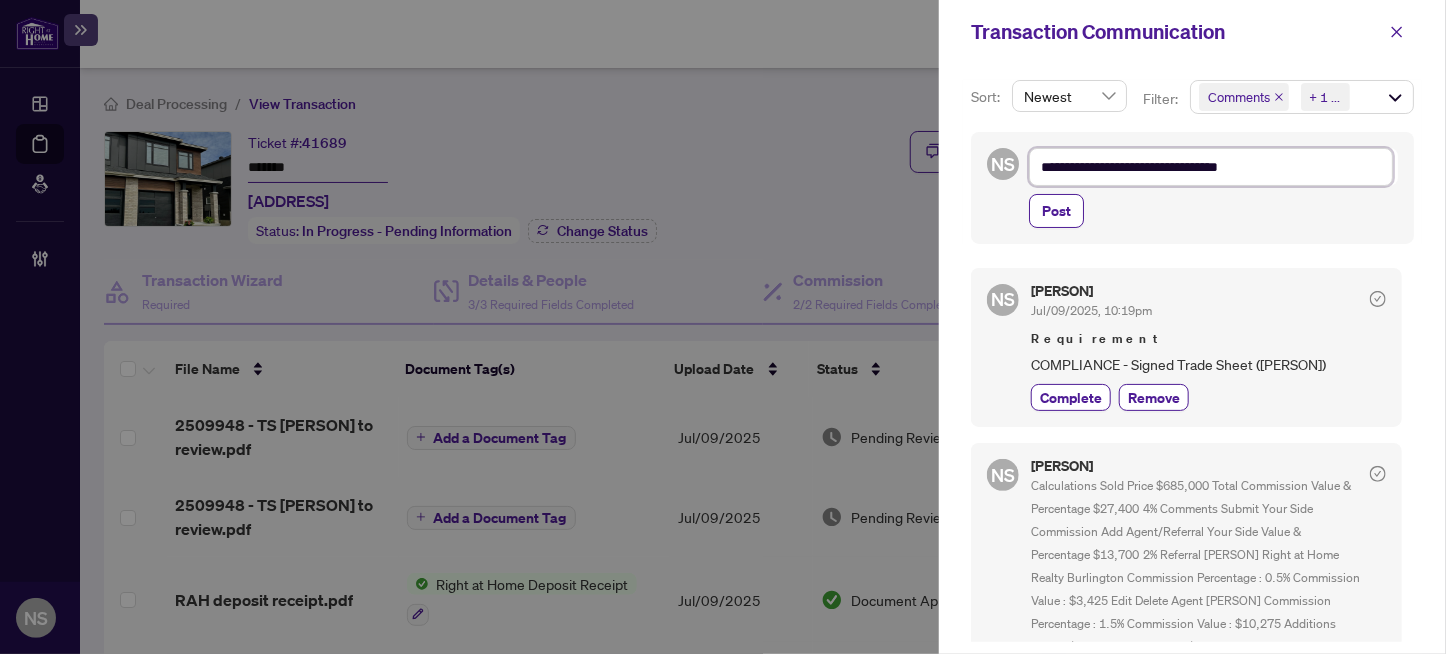 type on "**********" 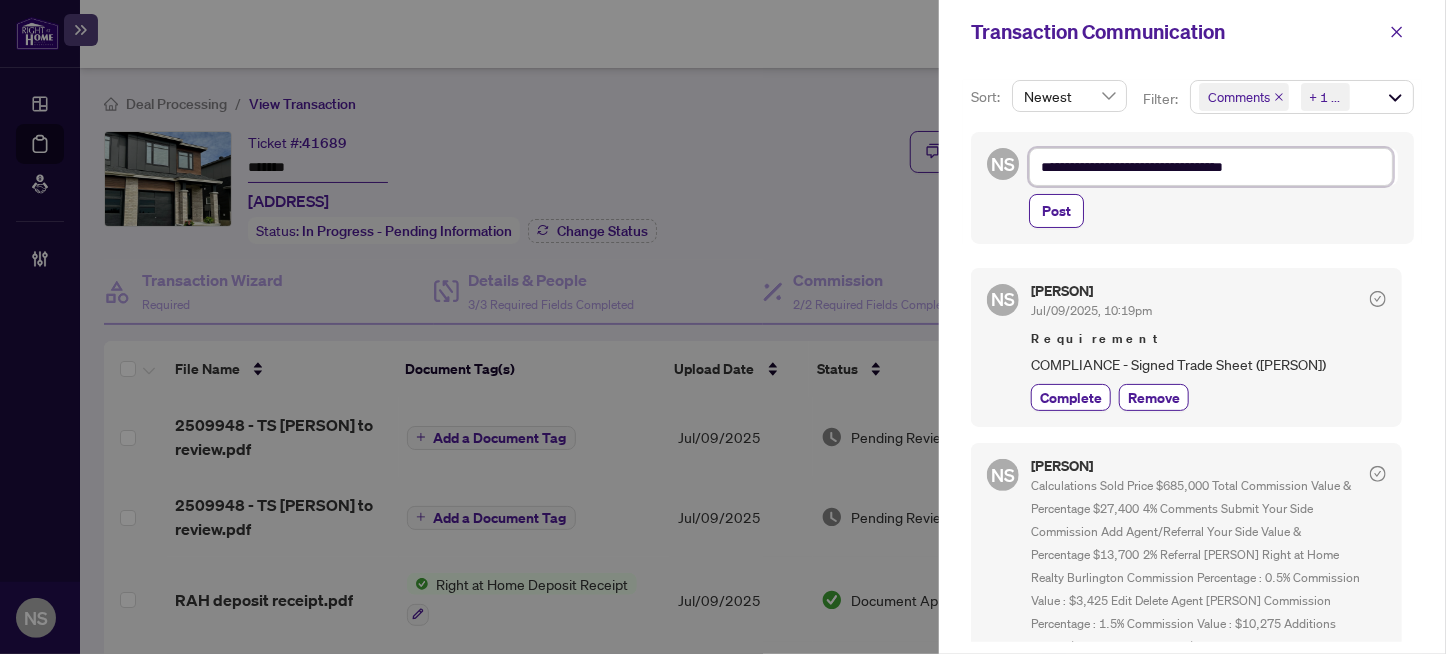 type on "**********" 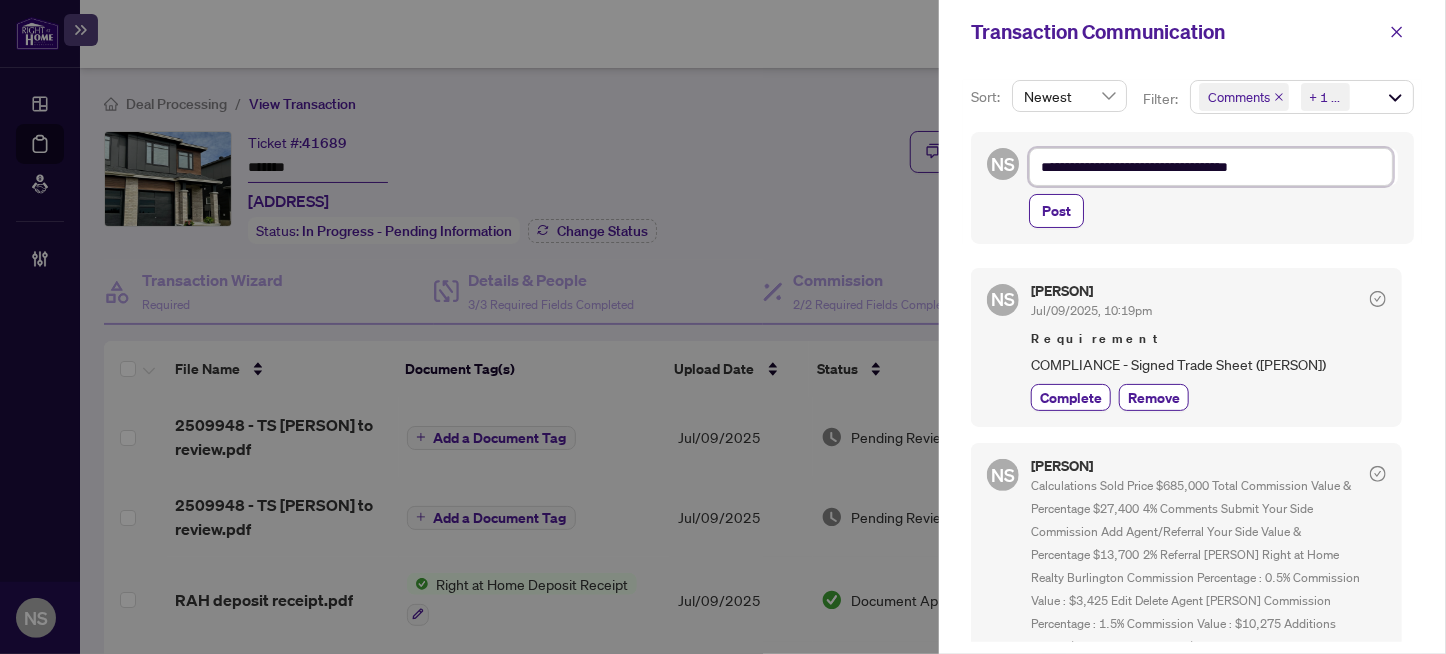 type on "**********" 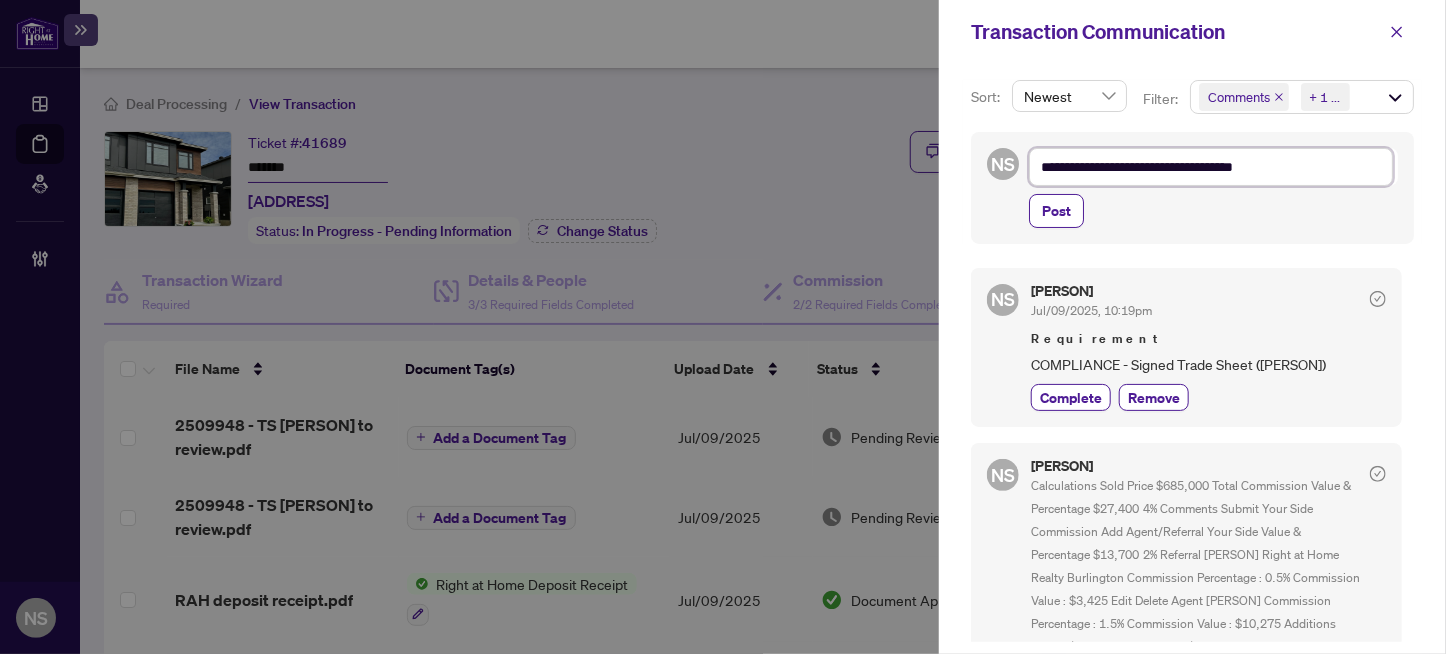 type on "**********" 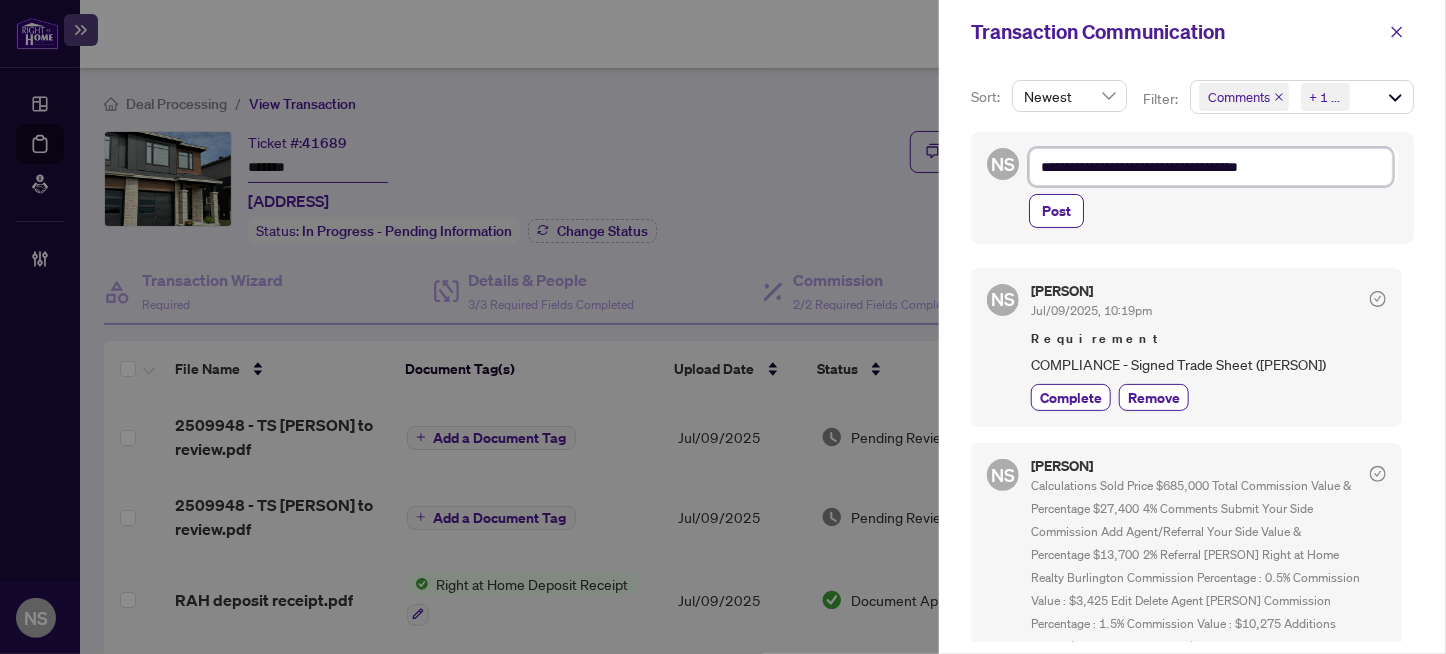 type on "**********" 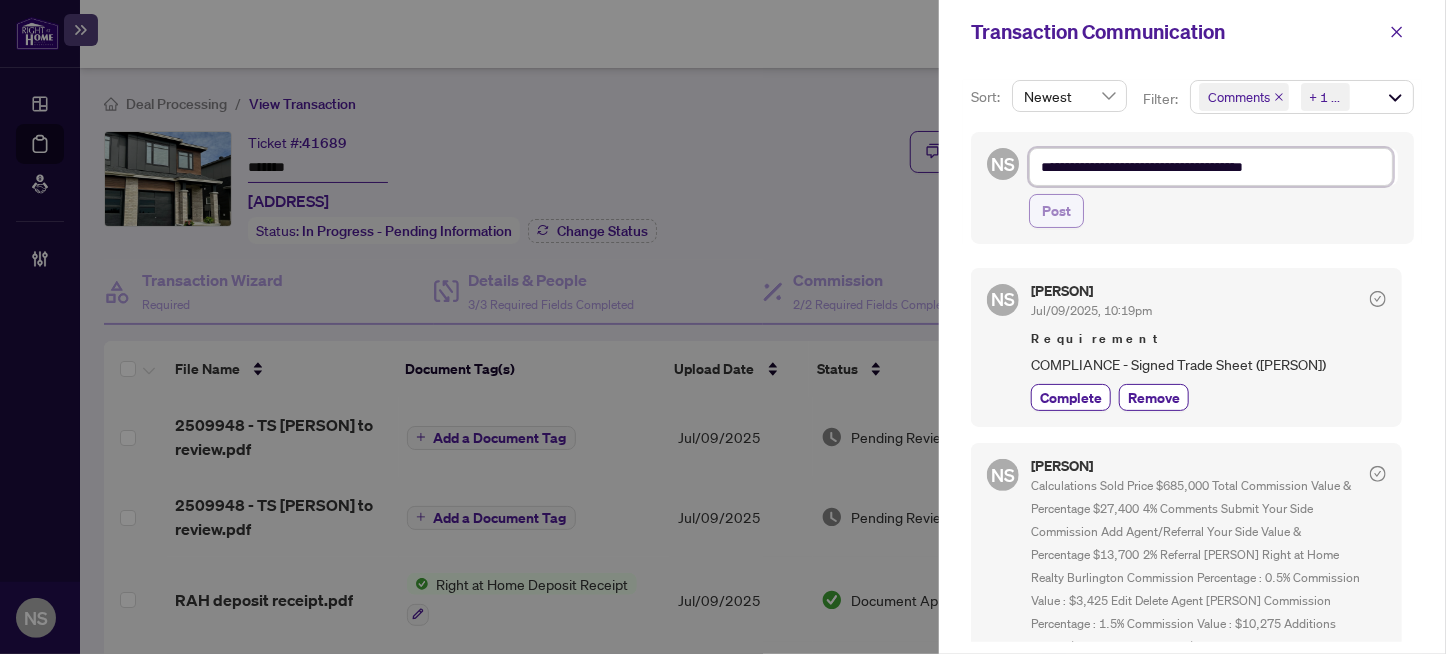 type on "**********" 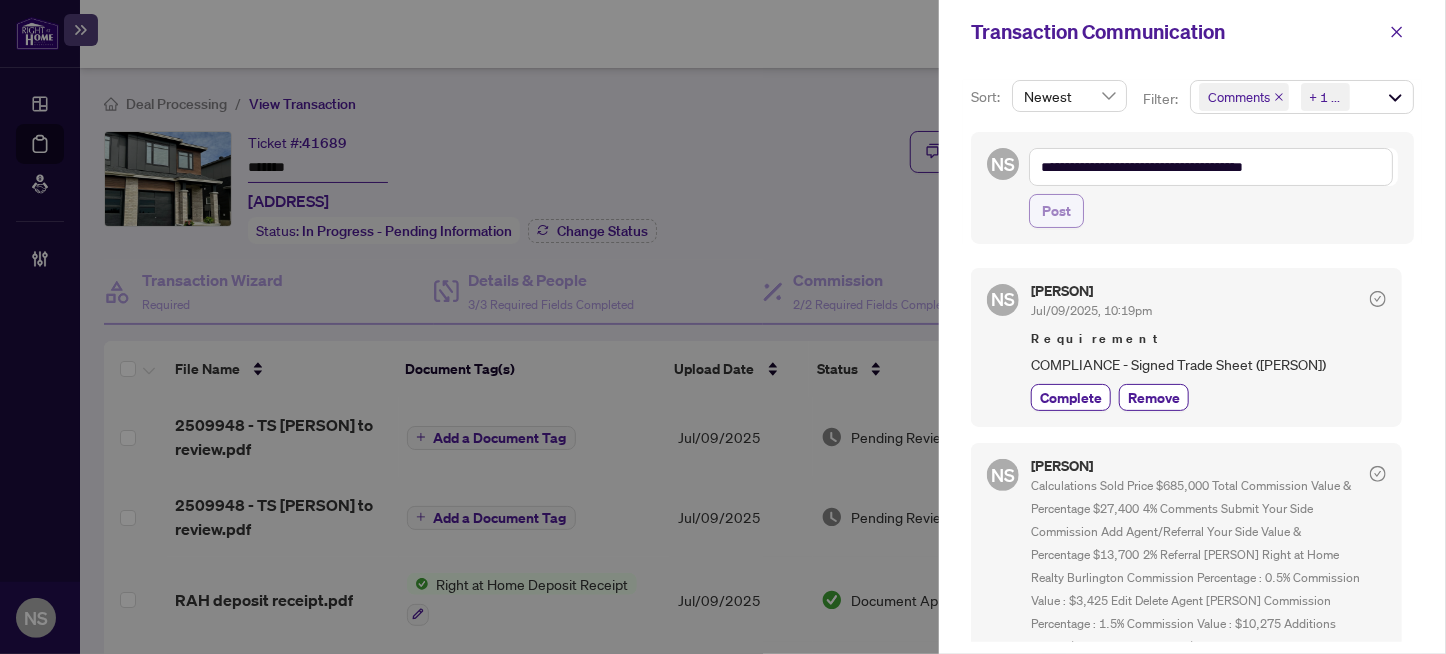 click on "Post" at bounding box center (1056, 211) 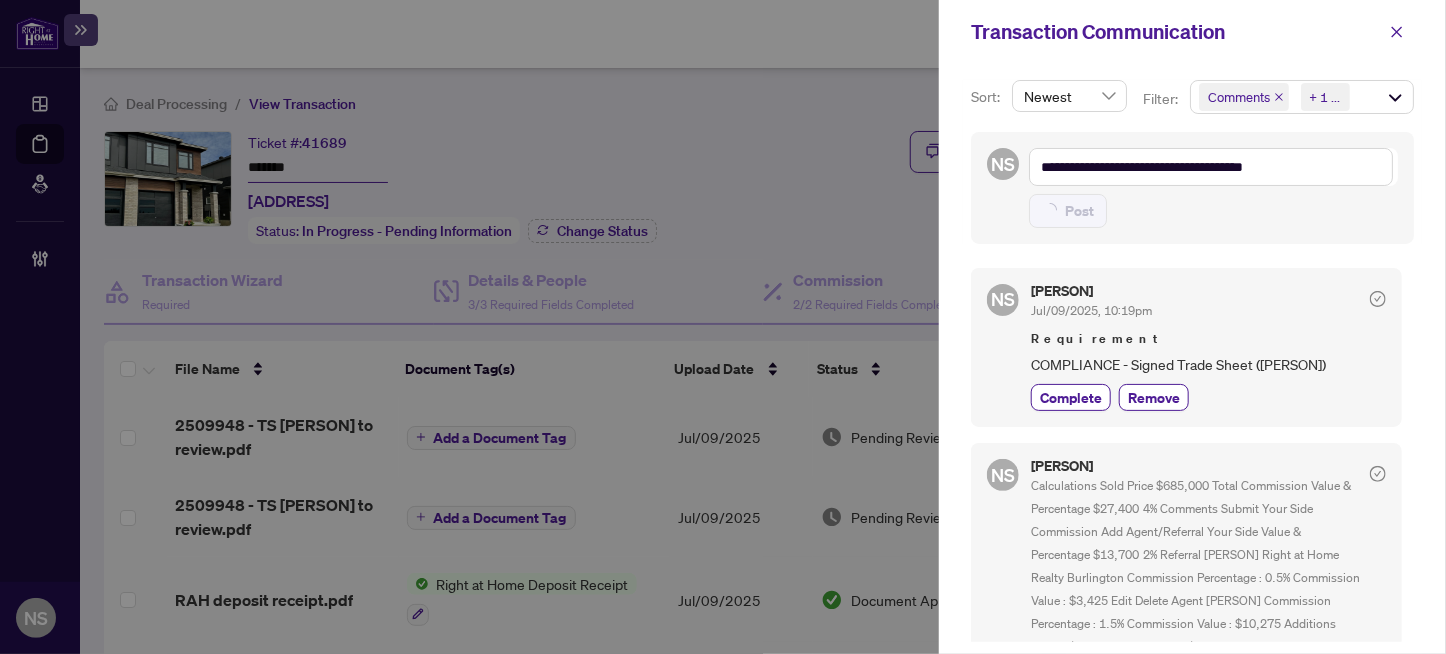 type on "**********" 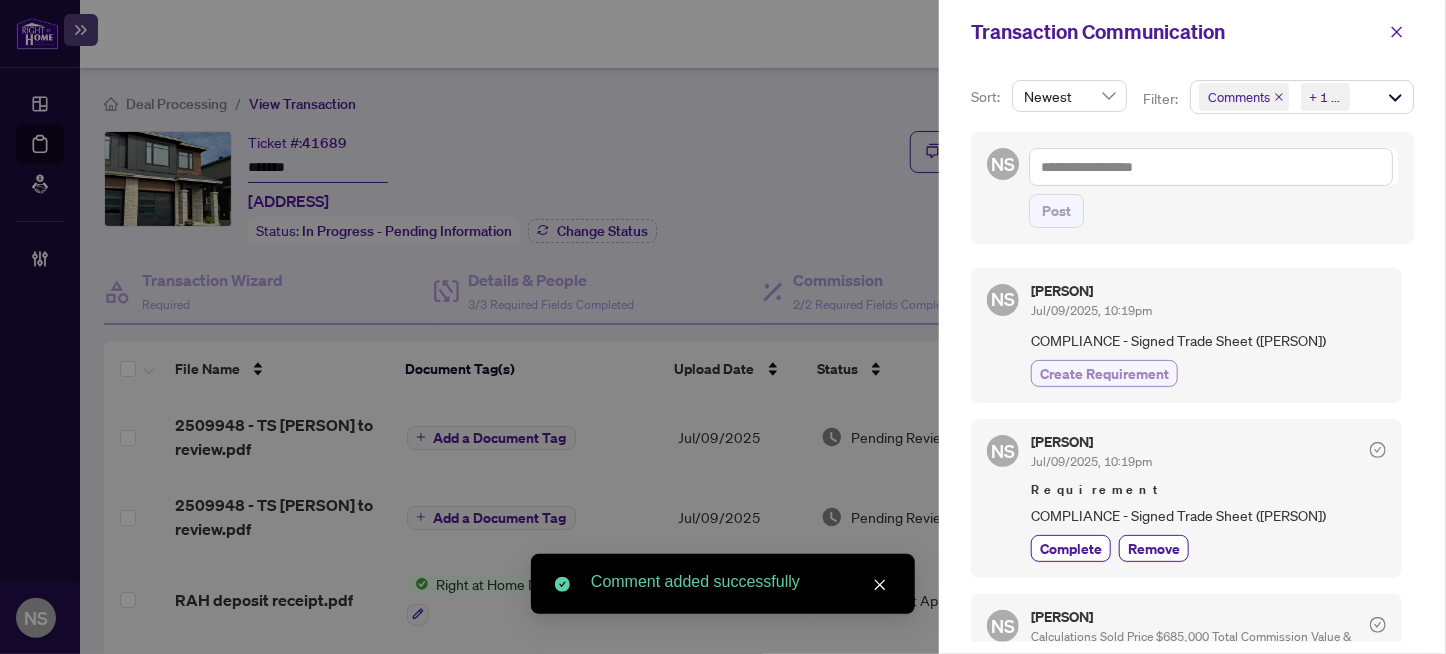 click on "Create Requirement" at bounding box center [1104, 373] 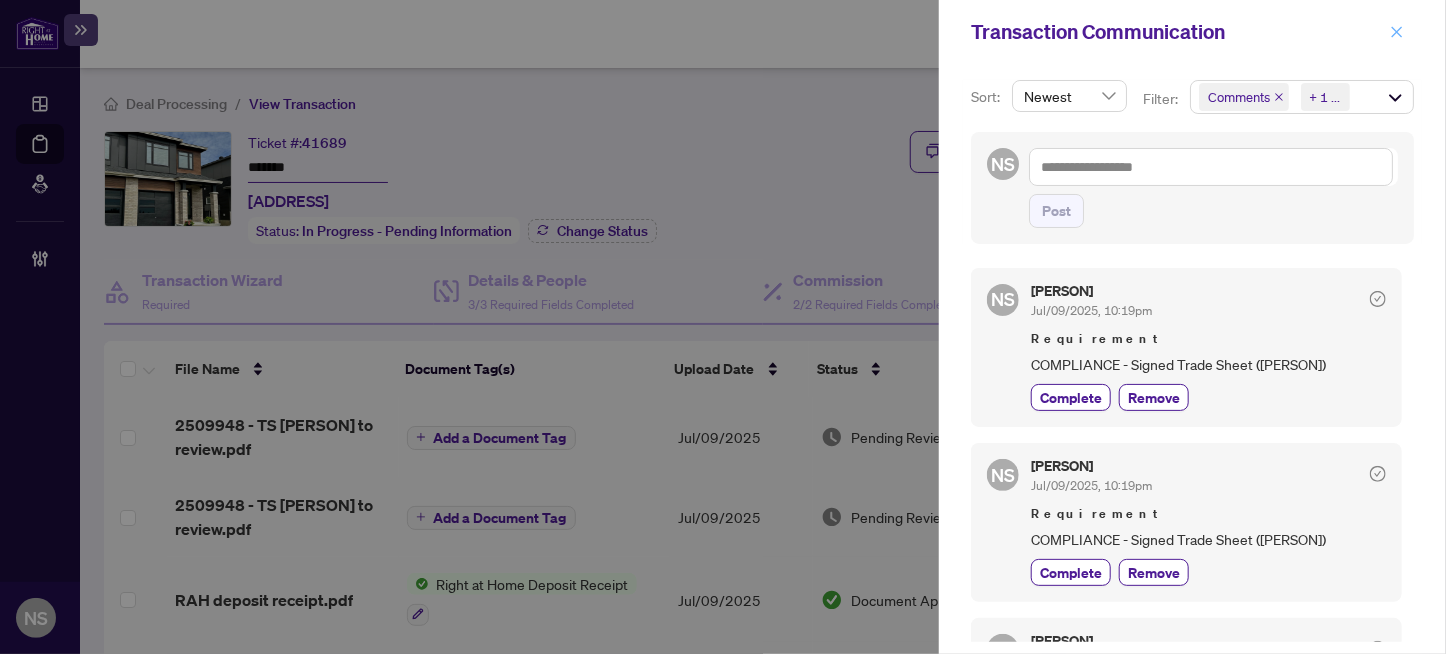 click 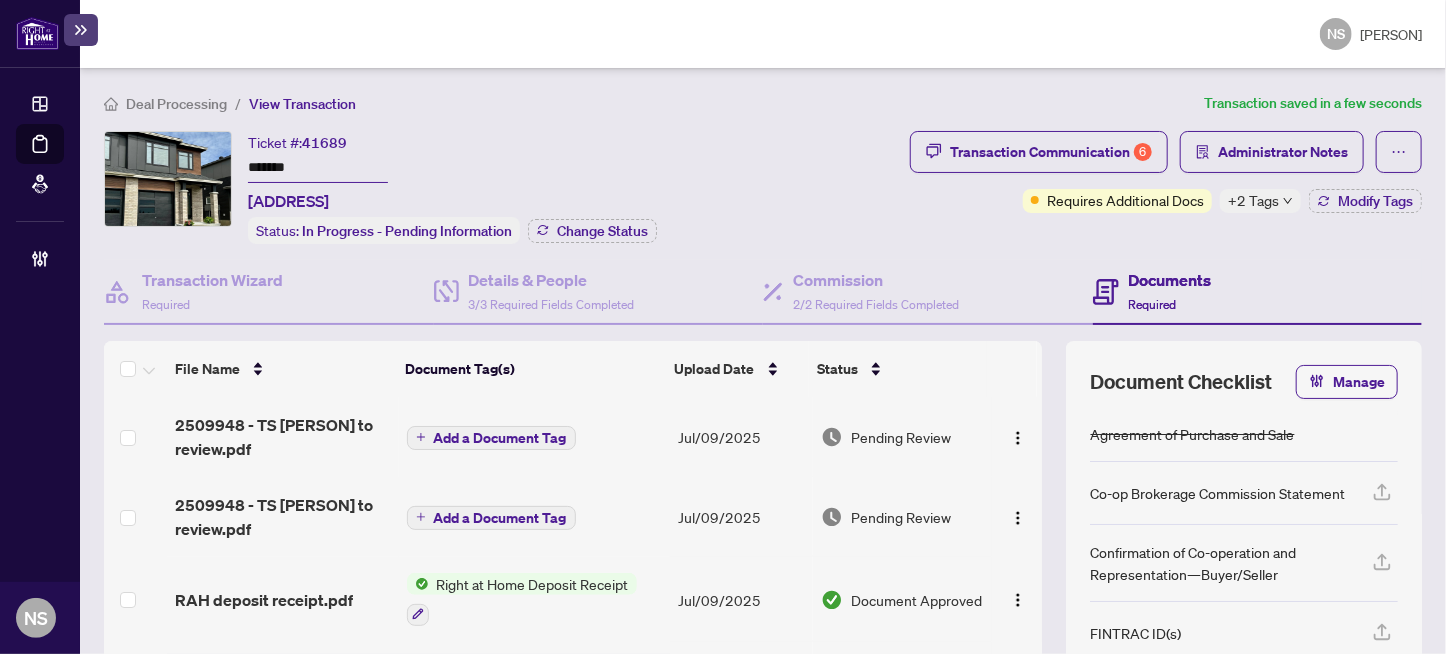 type on "**********" 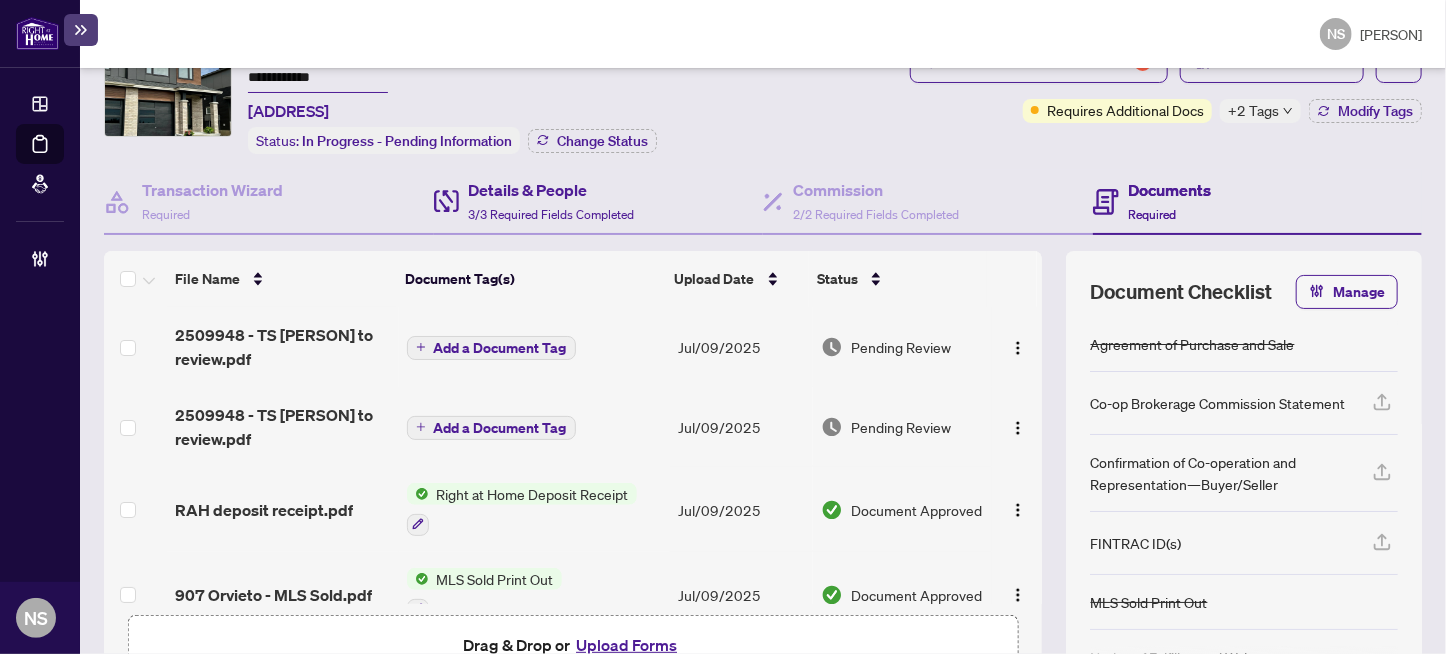 scroll, scrollTop: 200, scrollLeft: 0, axis: vertical 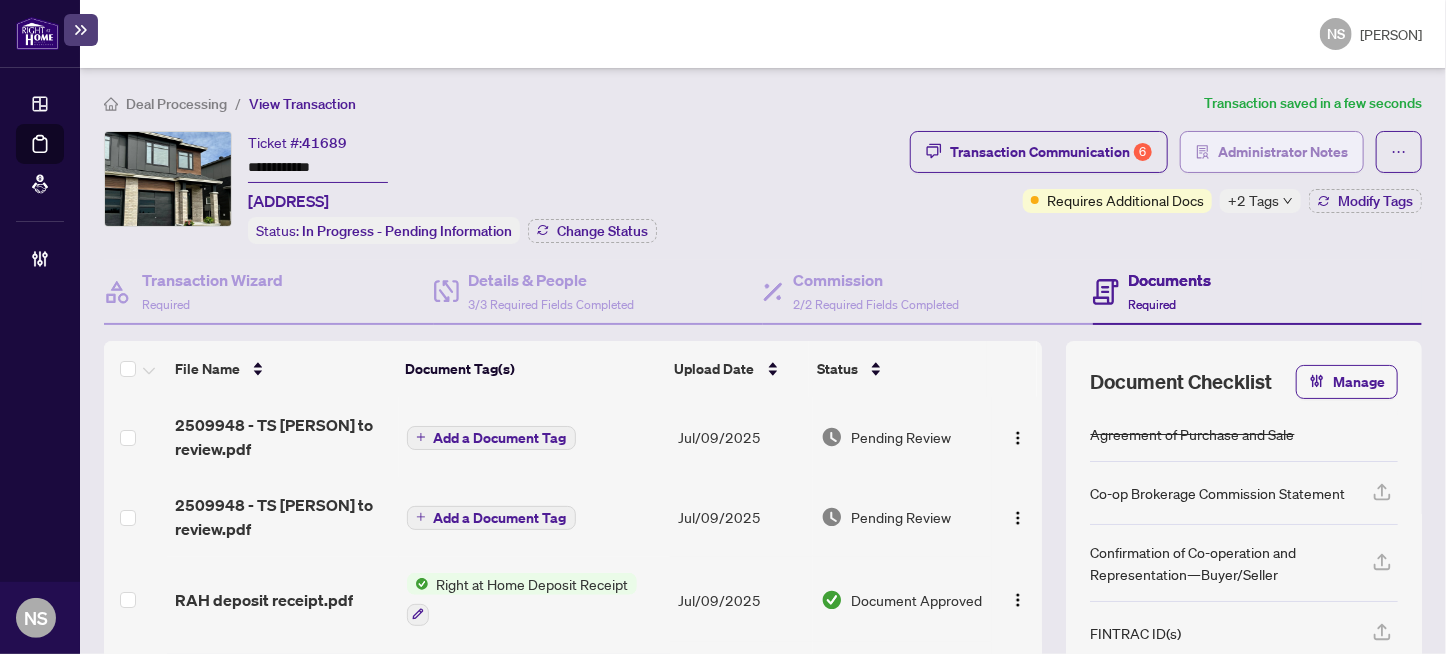 click on "Administrator Notes" at bounding box center (1283, 152) 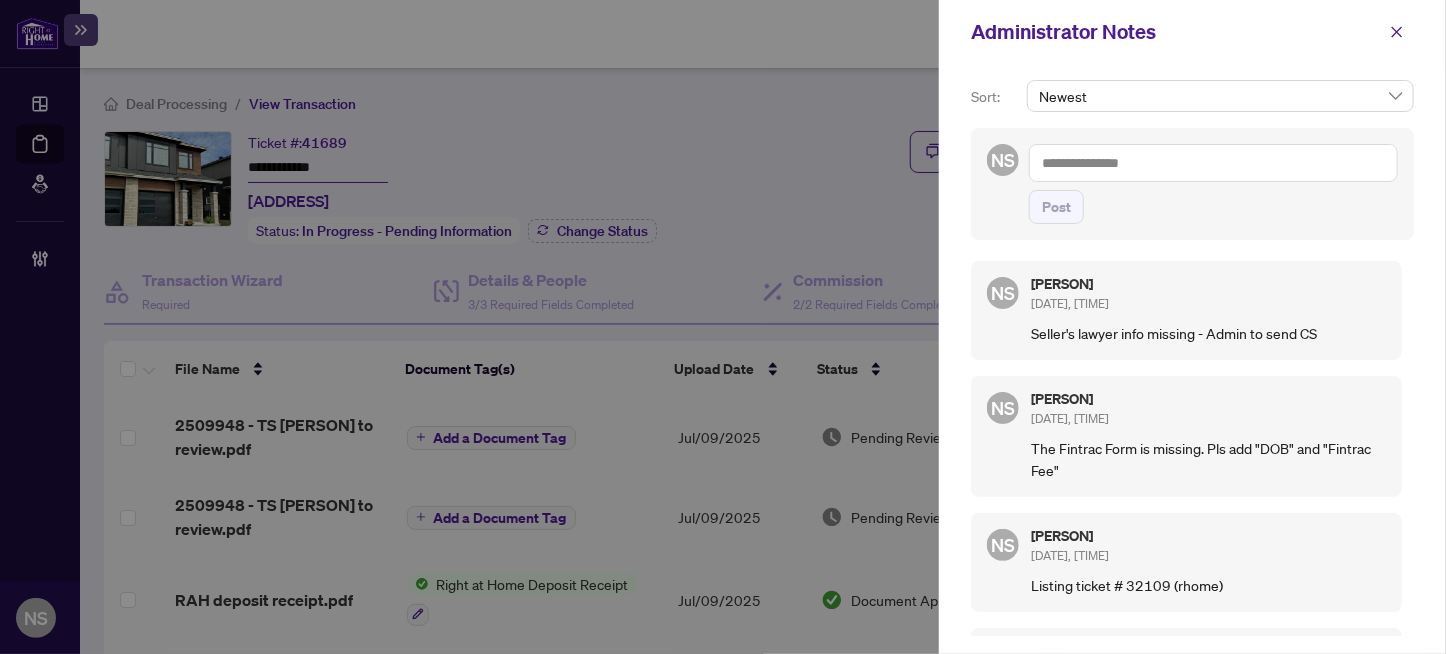 scroll, scrollTop: 0, scrollLeft: 0, axis: both 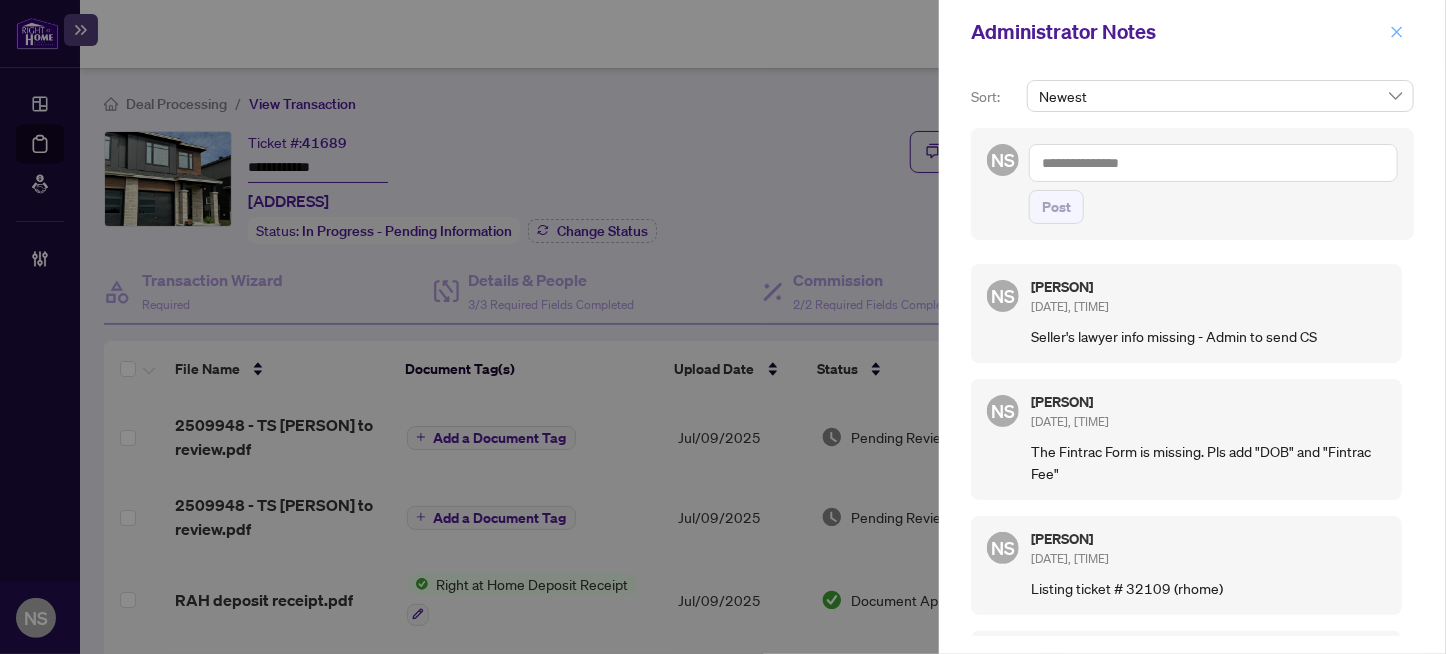 click 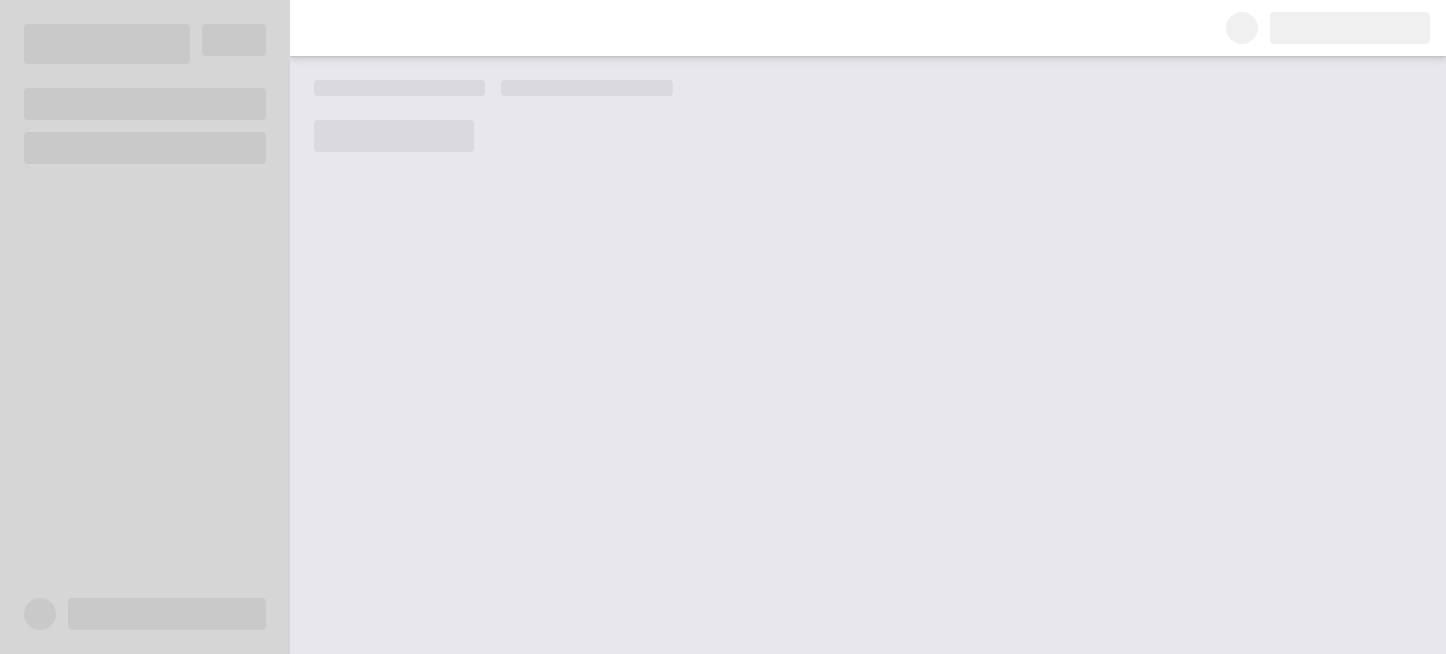 scroll, scrollTop: 0, scrollLeft: 0, axis: both 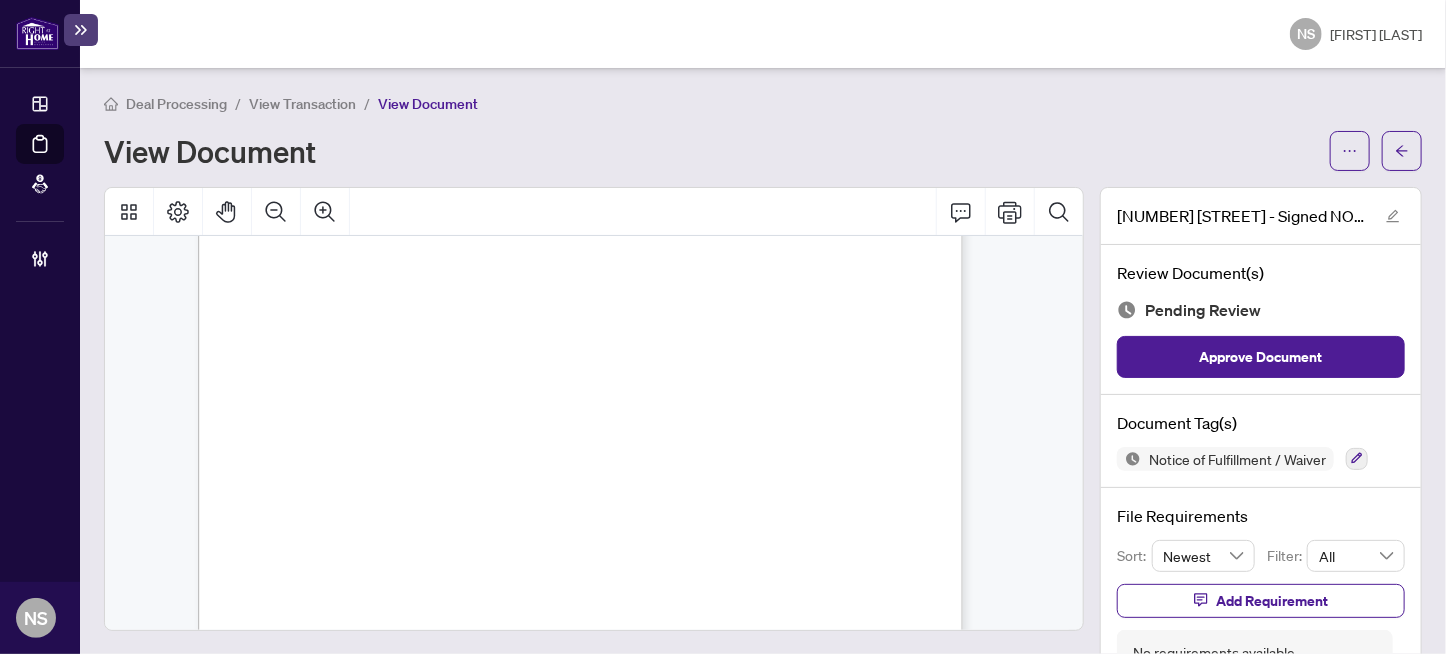 drag, startPoint x: 454, startPoint y: 367, endPoint x: 558, endPoint y: 424, distance: 118.595955 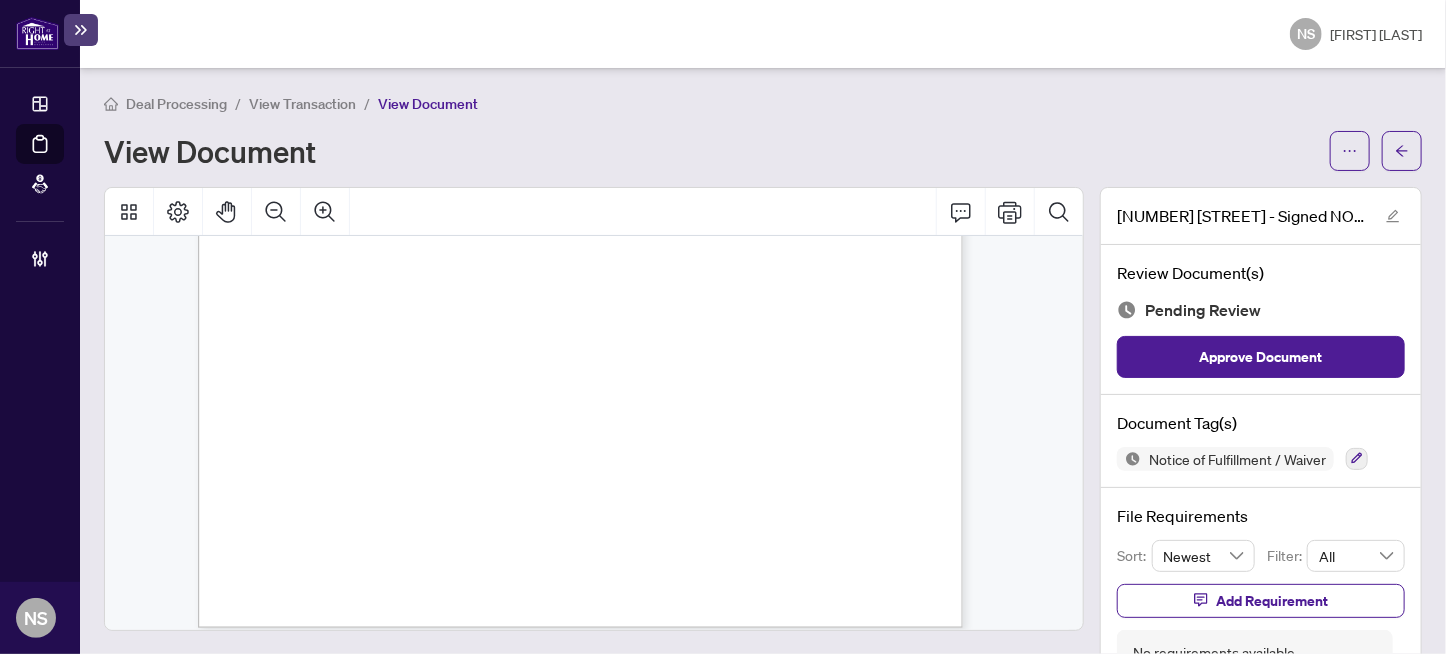 scroll, scrollTop: 635, scrollLeft: 0, axis: vertical 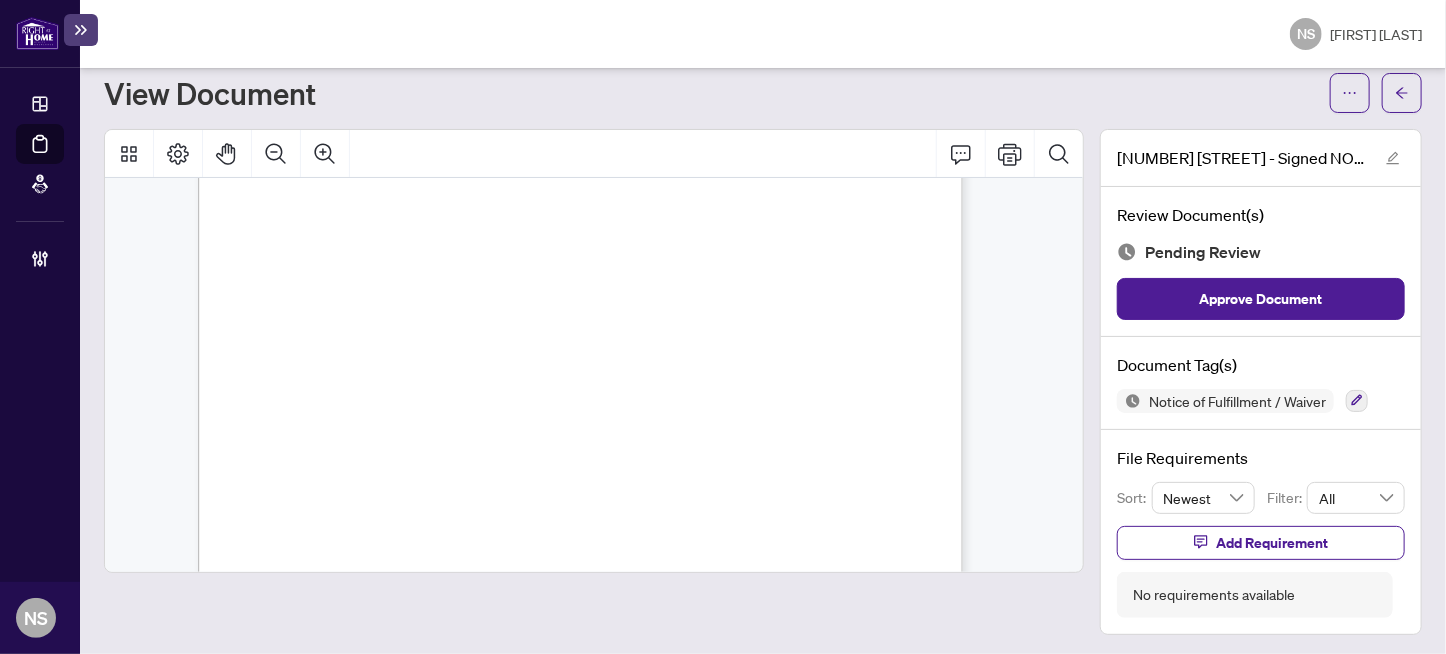 click on "shall be null and void and the deposit shall be returned to the Buyer in full without interest or" at bounding box center (578, 501) 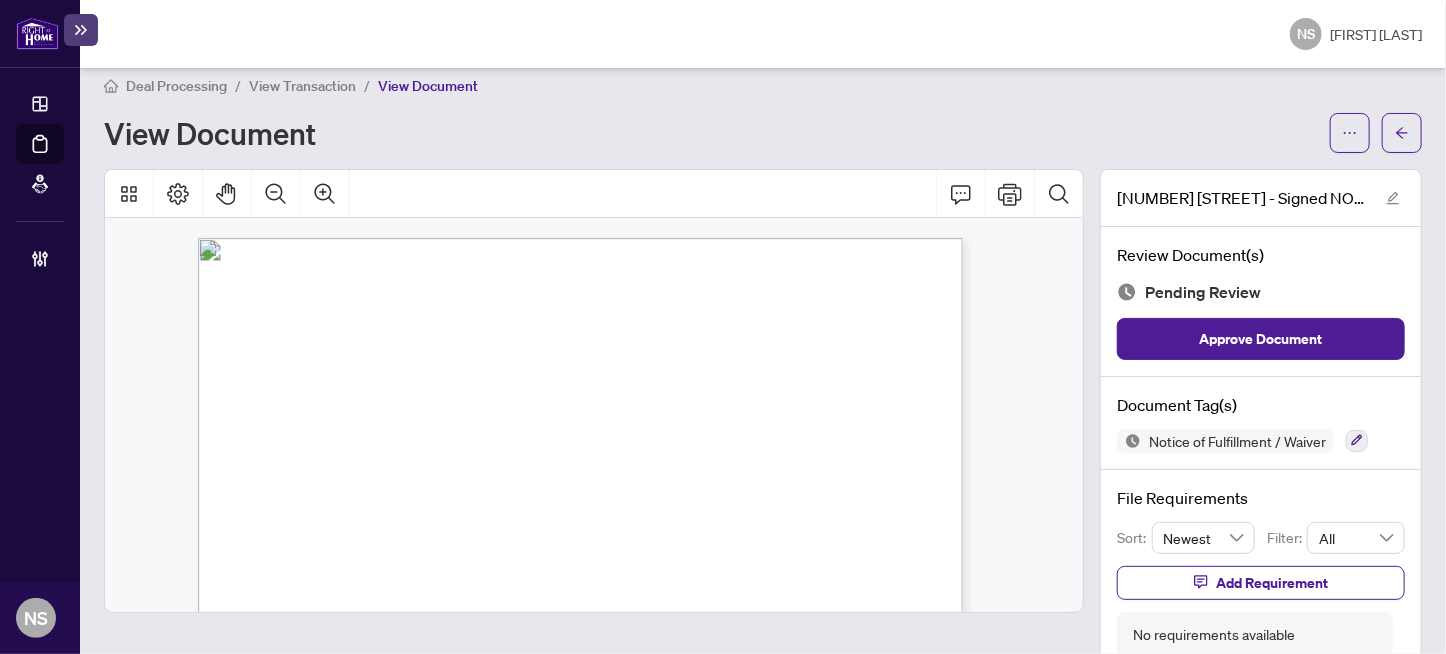 scroll, scrollTop: 0, scrollLeft: 0, axis: both 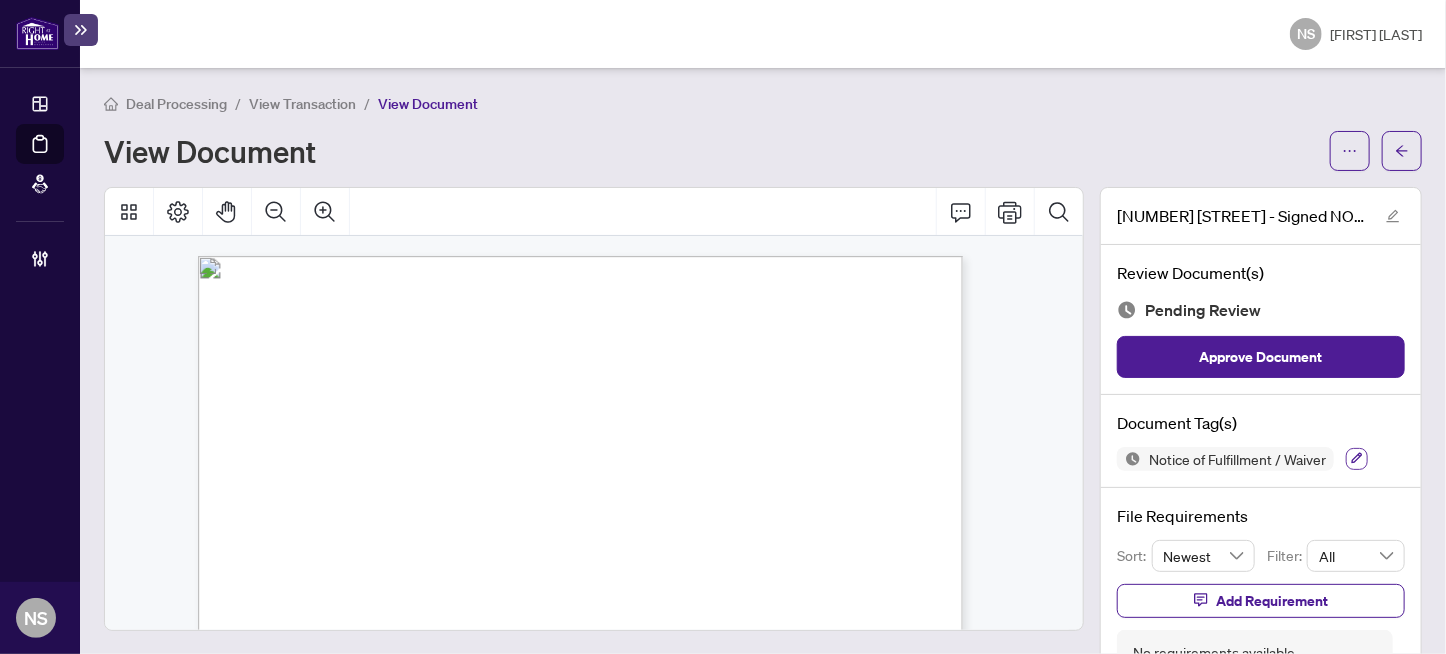 click 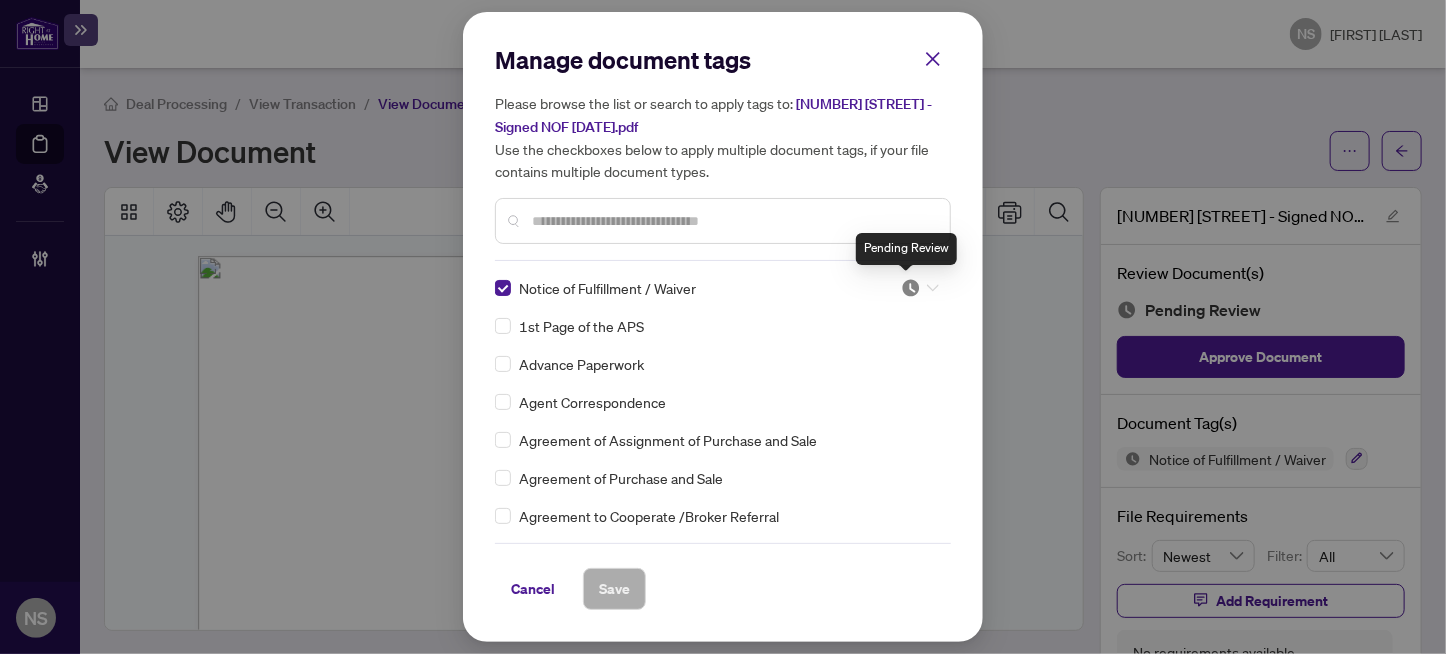 click at bounding box center [911, 288] 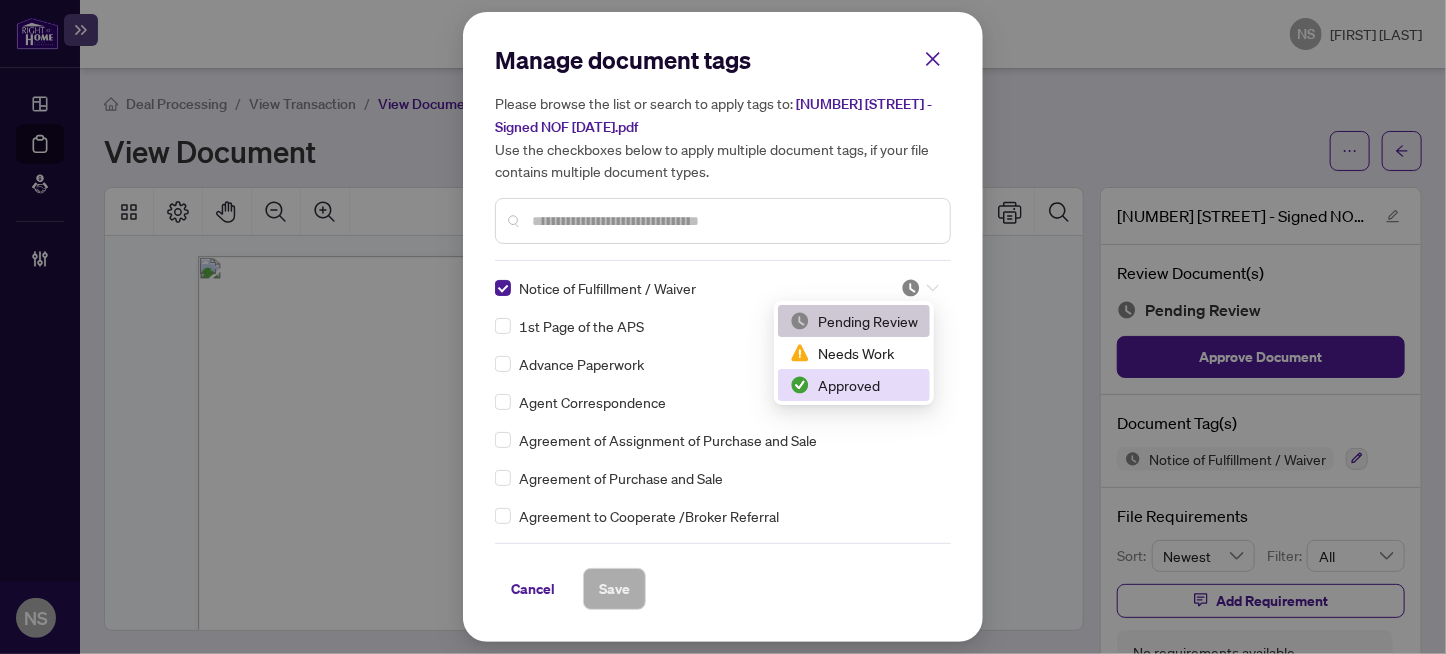 click on "Approved" at bounding box center (854, 385) 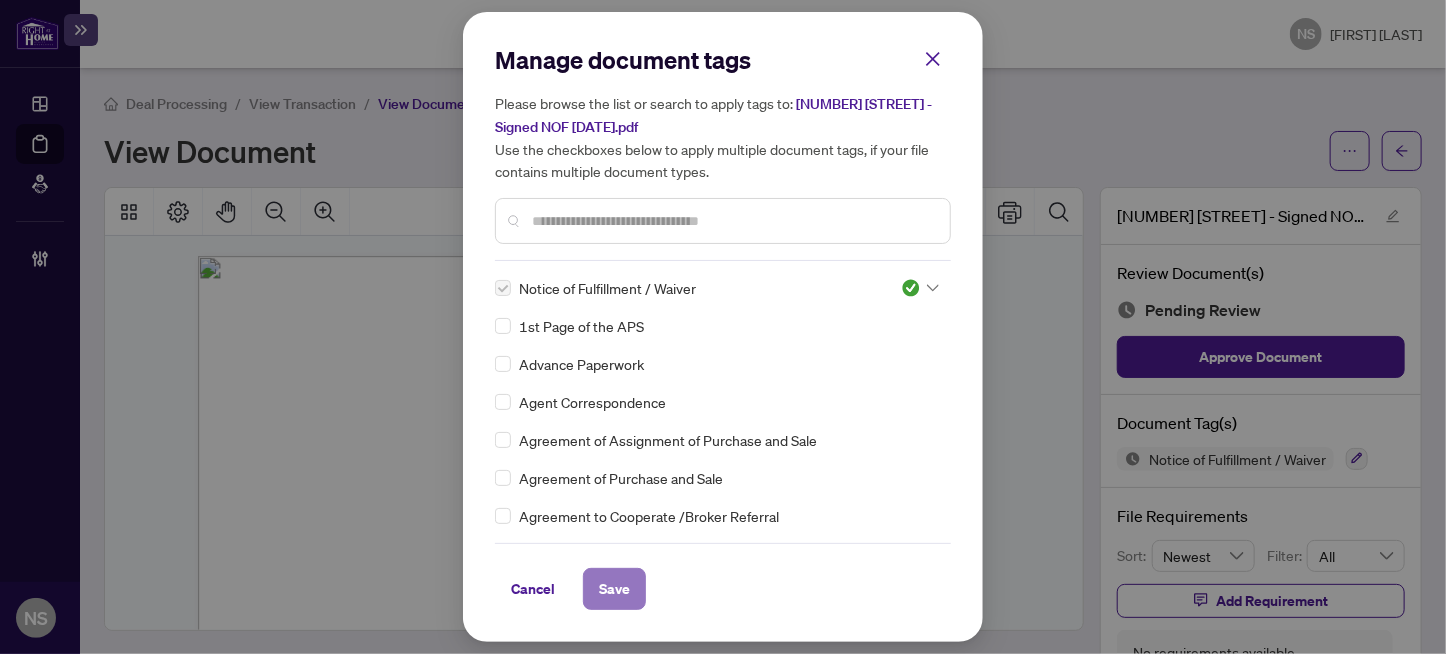 click on "Save" at bounding box center [614, 589] 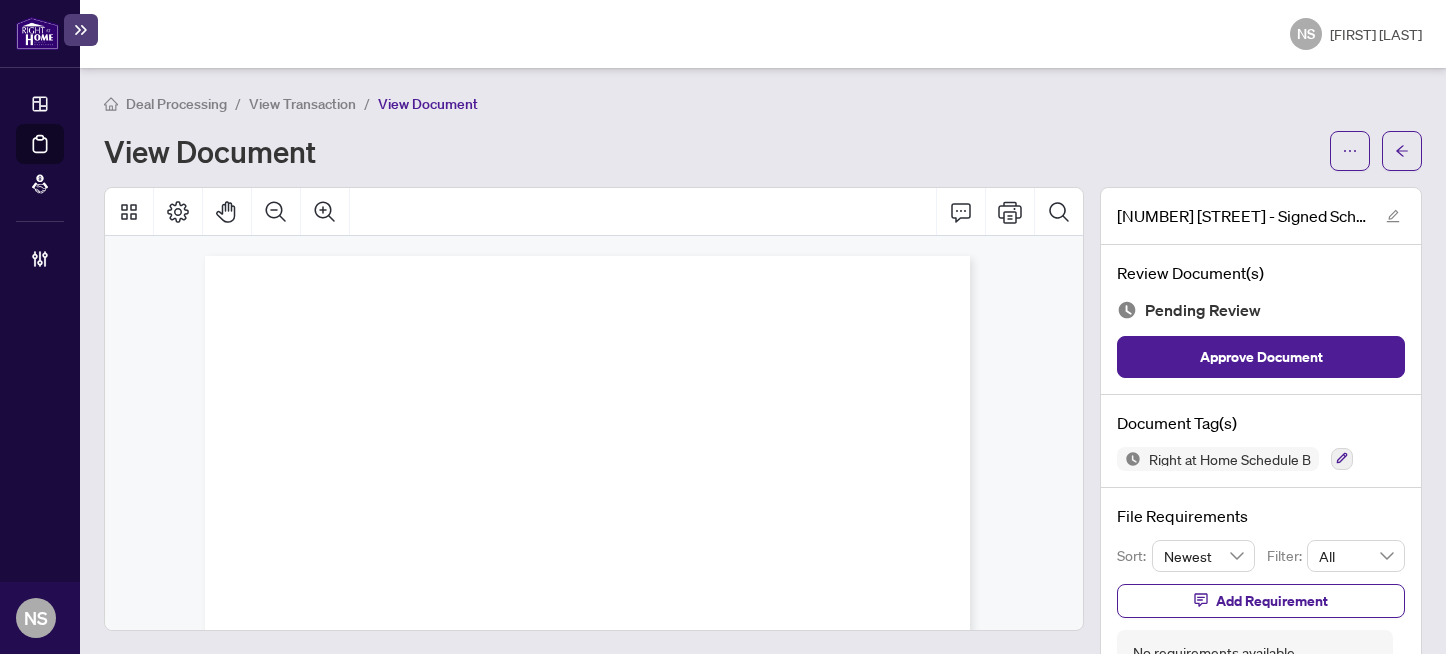 scroll, scrollTop: 0, scrollLeft: 0, axis: both 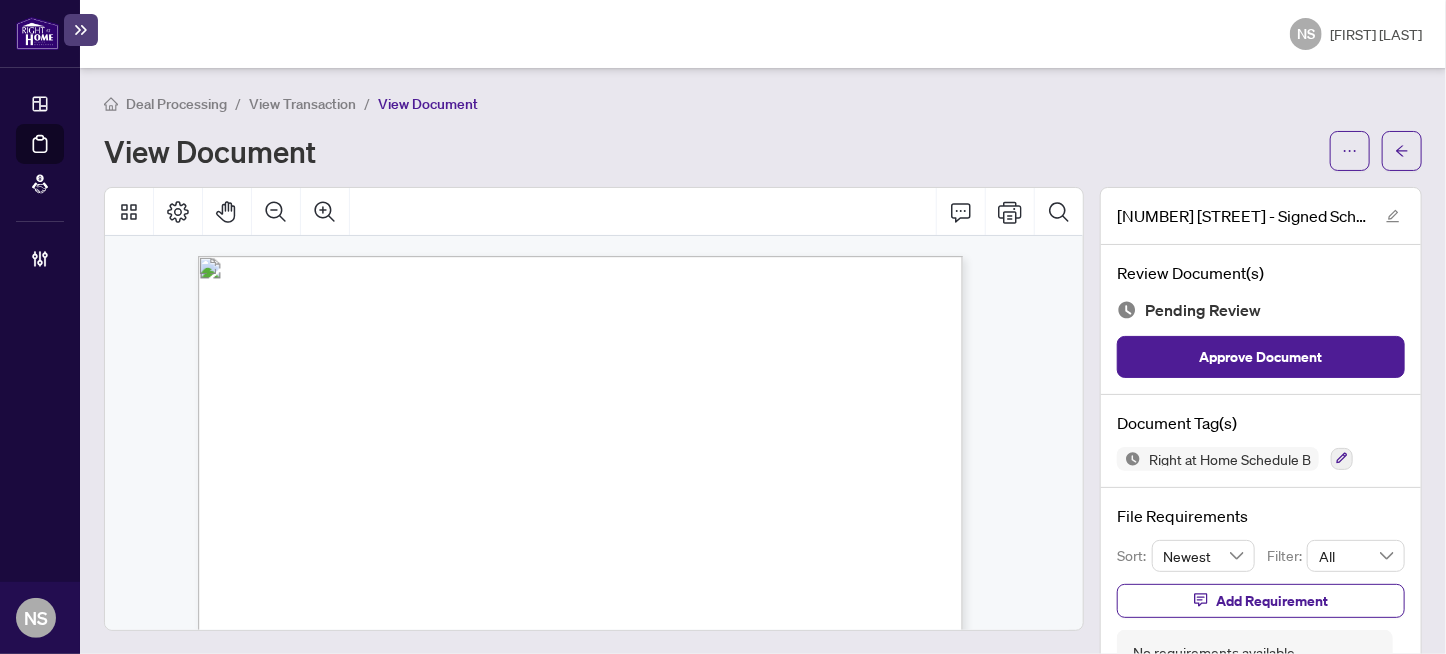 click on "[FIRST] [LAST]" at bounding box center [337, 457] 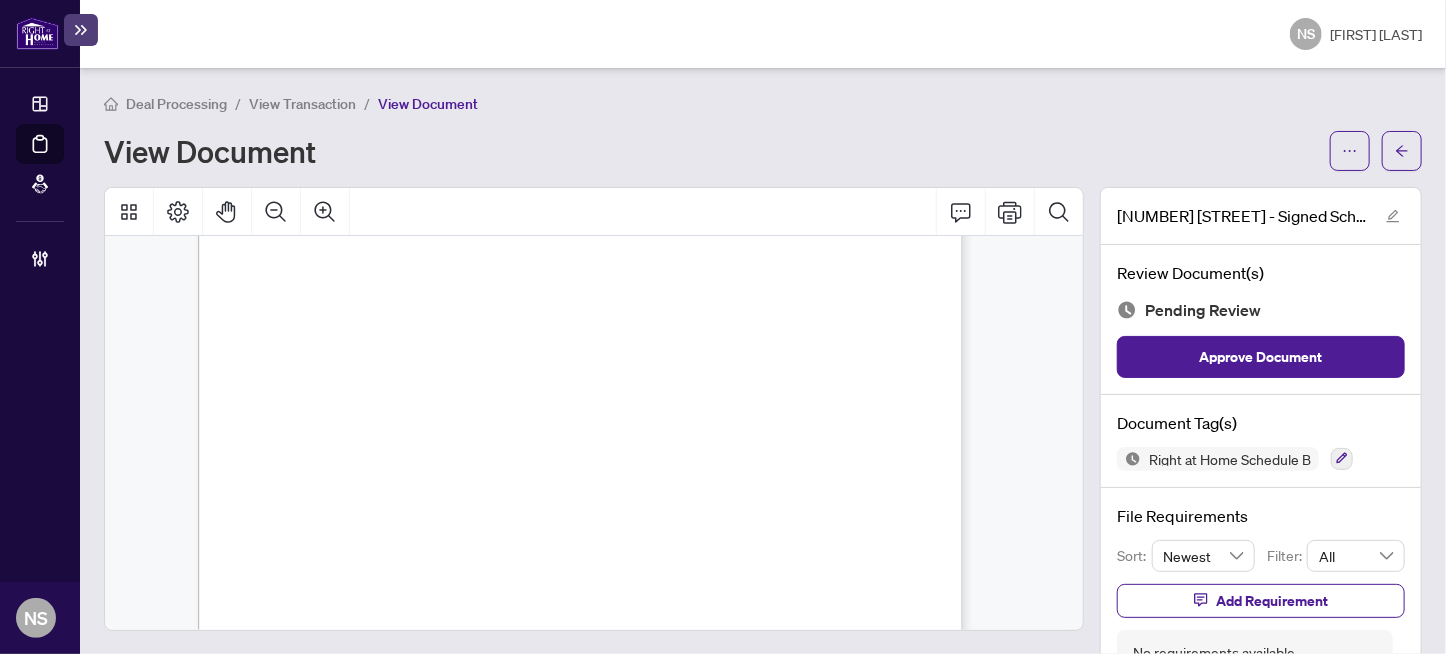 scroll, scrollTop: 635, scrollLeft: 0, axis: vertical 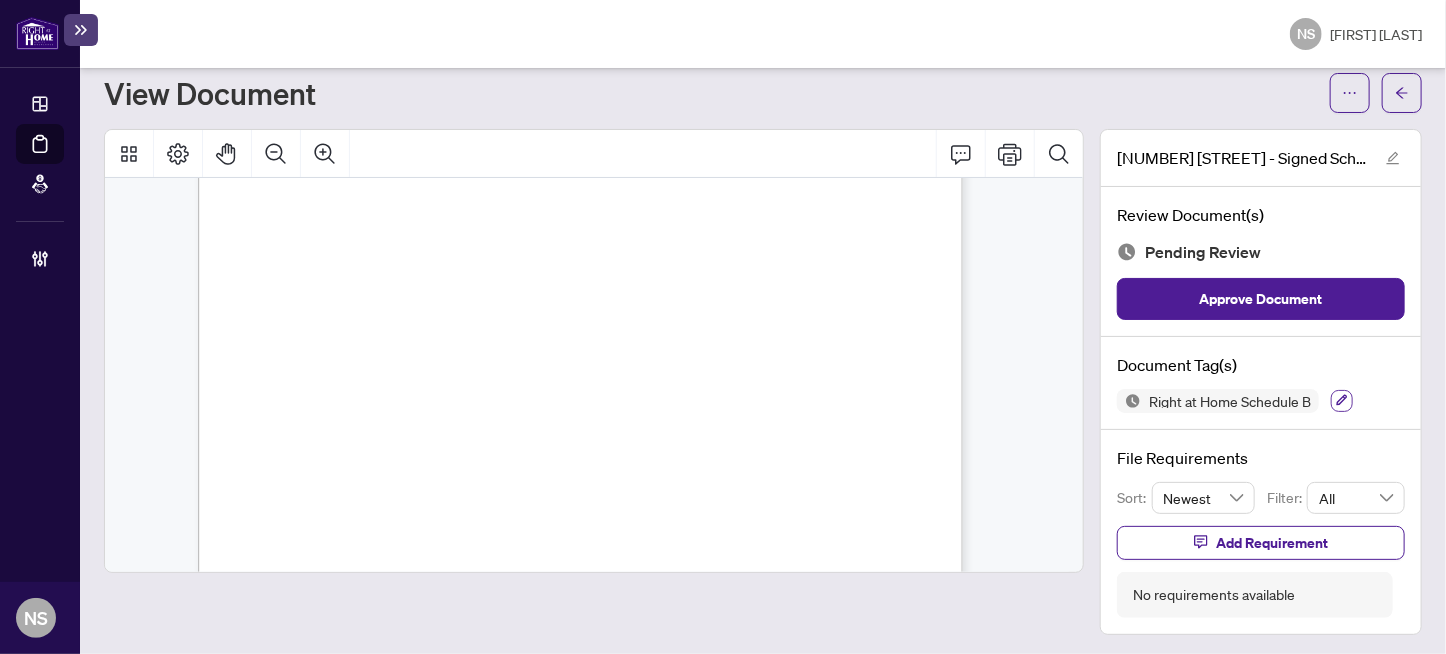 click 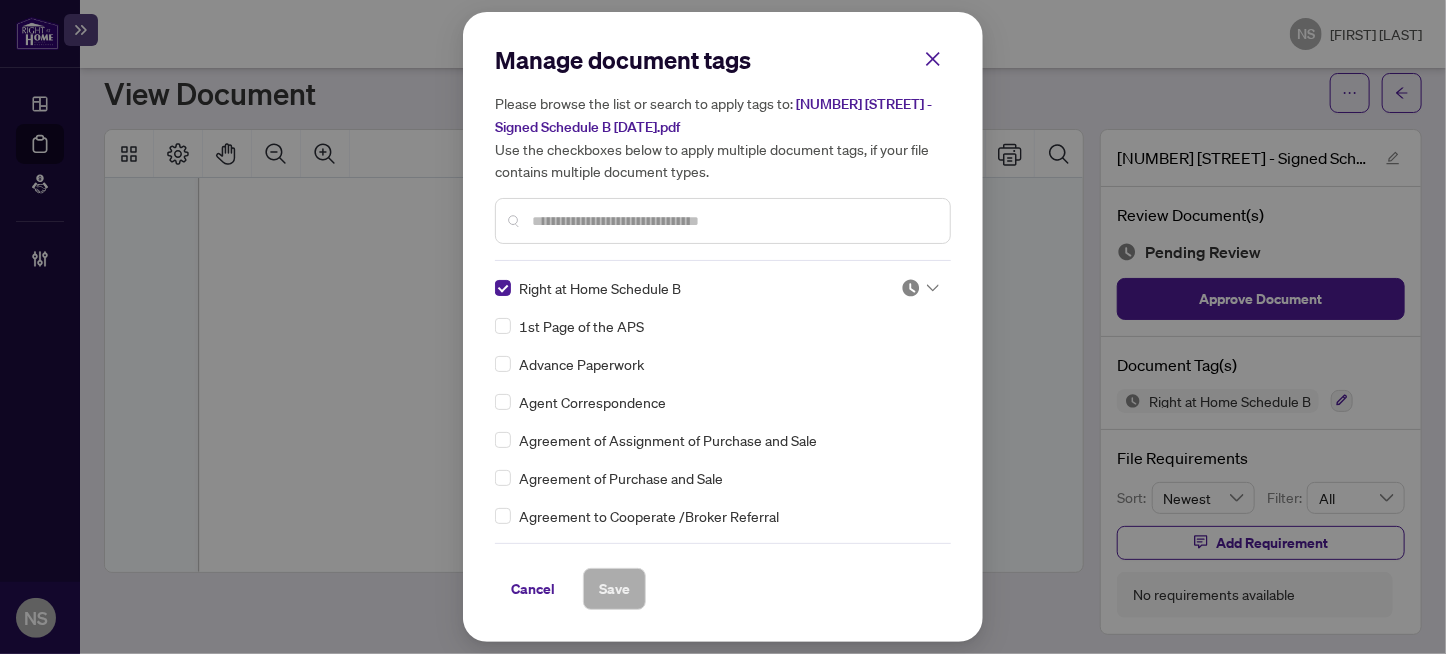 click at bounding box center [911, 288] 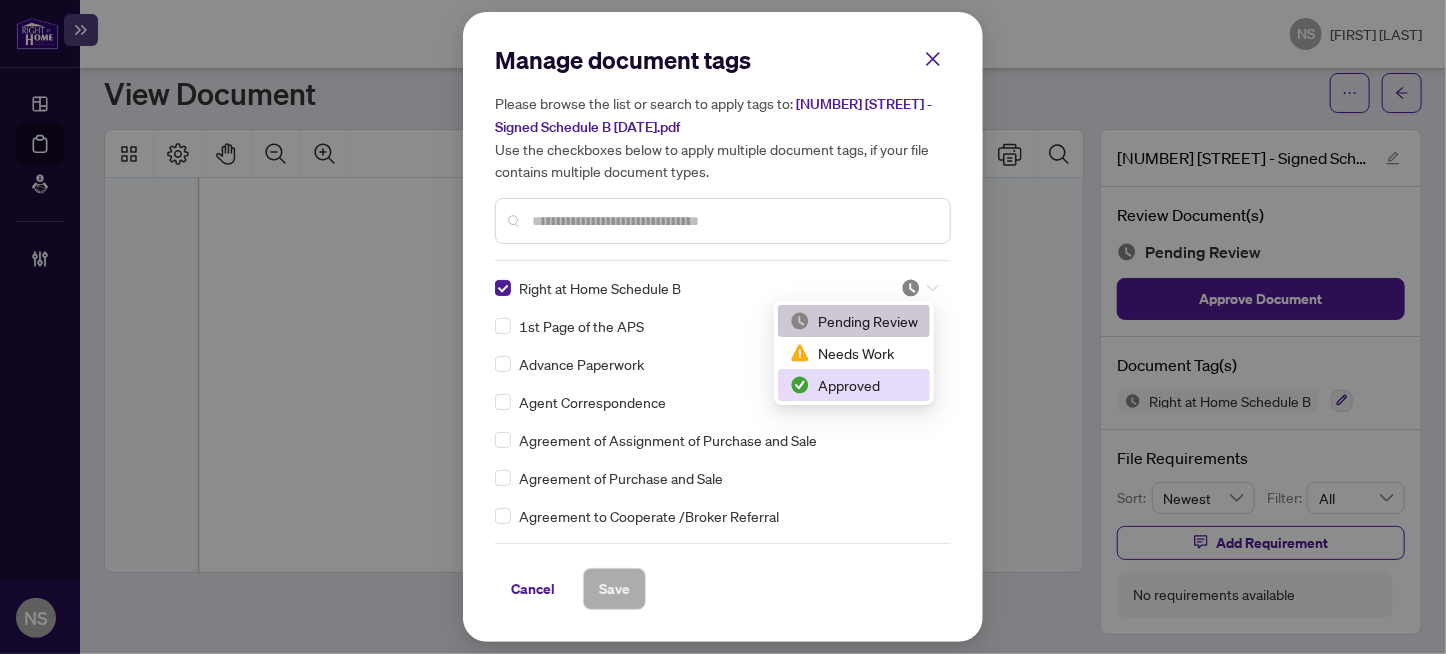 click on "Approved" at bounding box center [854, 385] 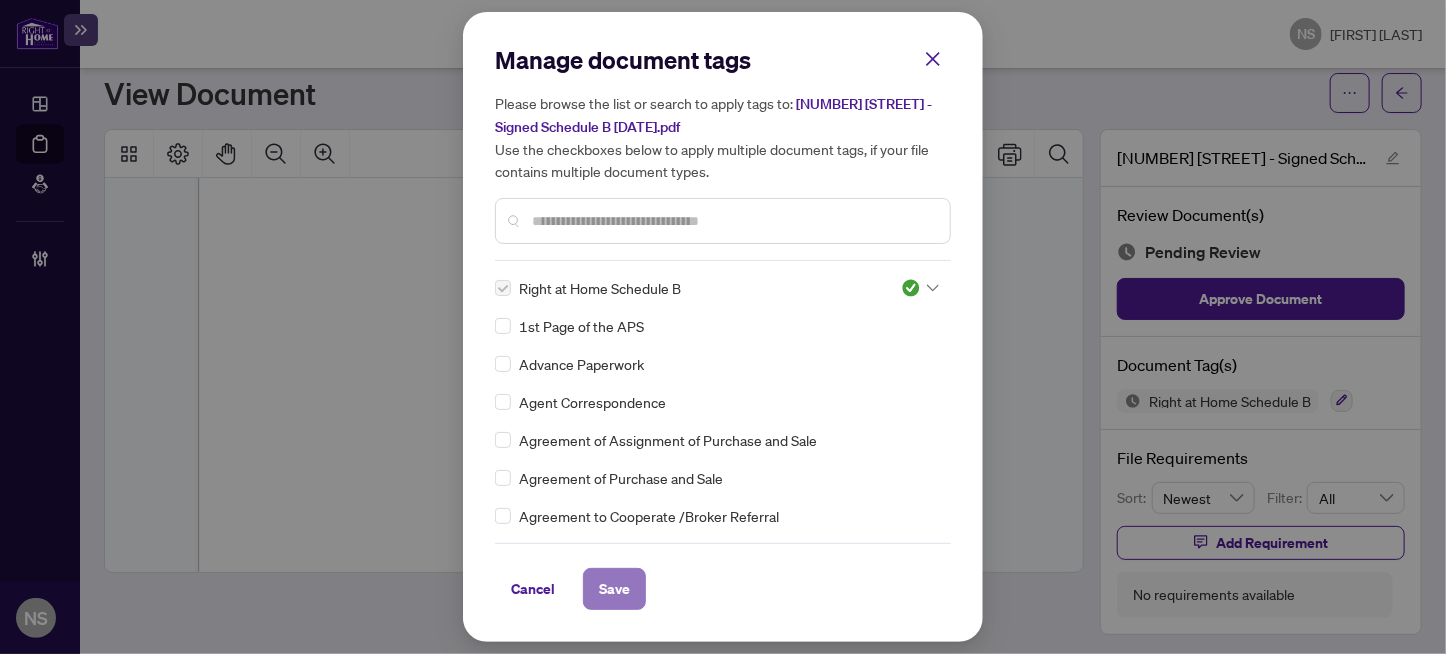 click on "Save" at bounding box center [614, 589] 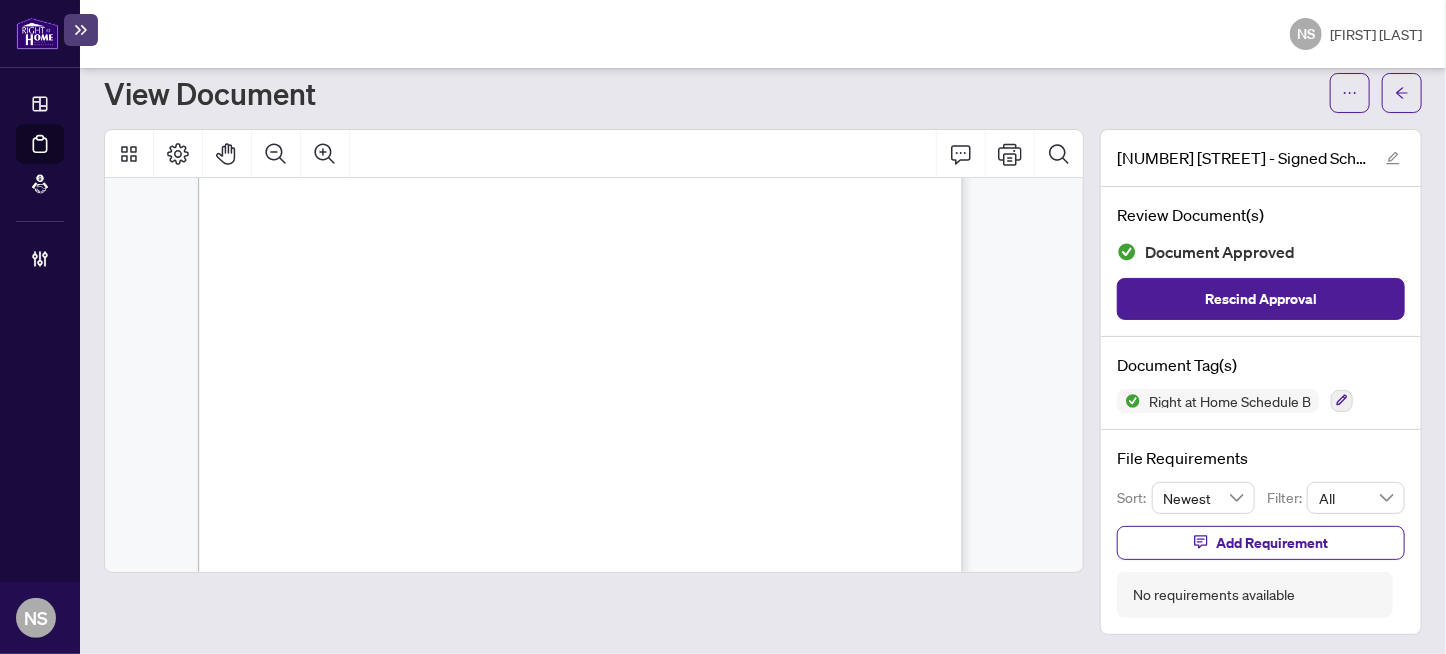 scroll, scrollTop: 0, scrollLeft: 0, axis: both 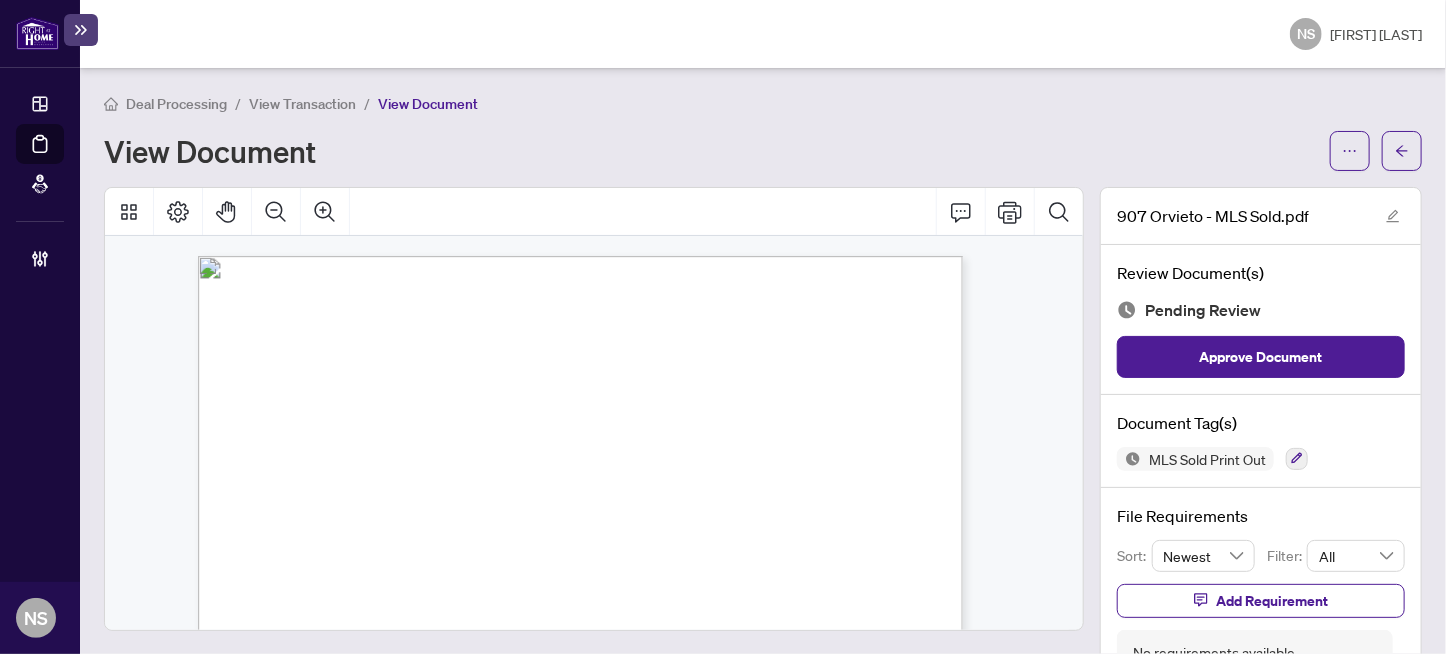 click on "$685,000" at bounding box center (838, 378) 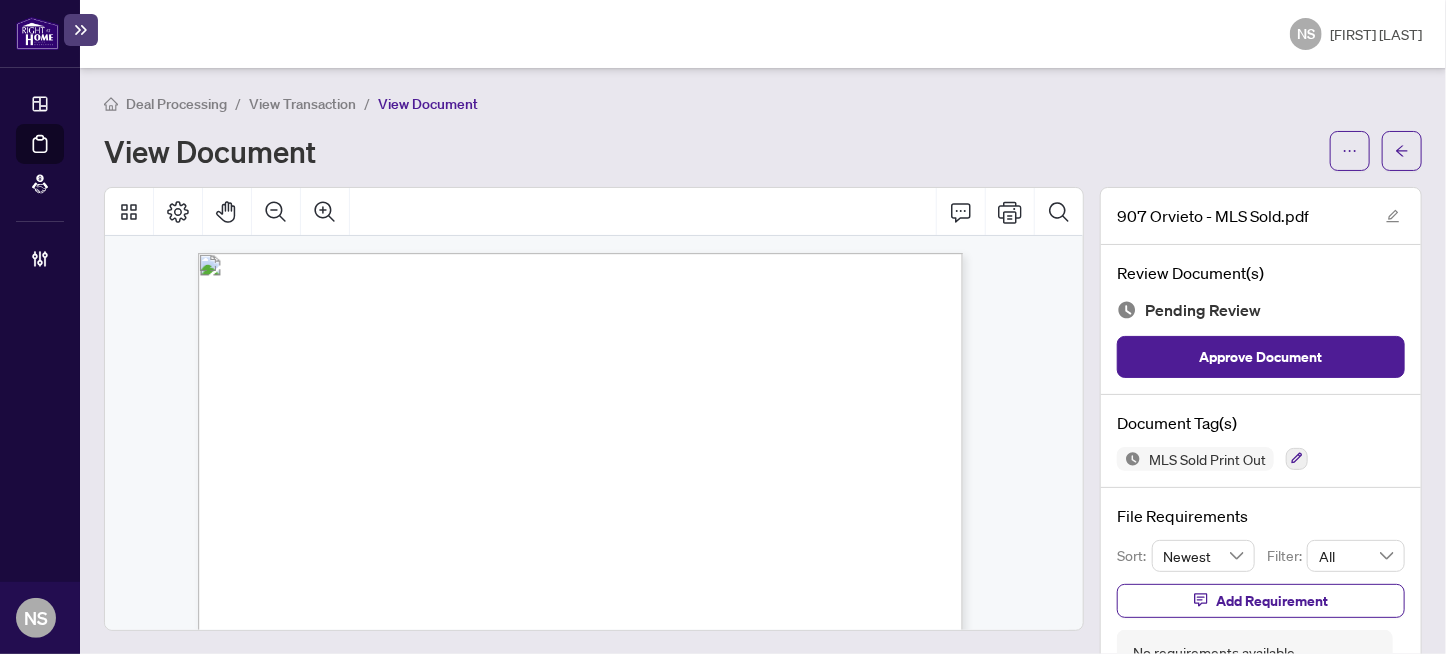 scroll, scrollTop: 0, scrollLeft: 0, axis: both 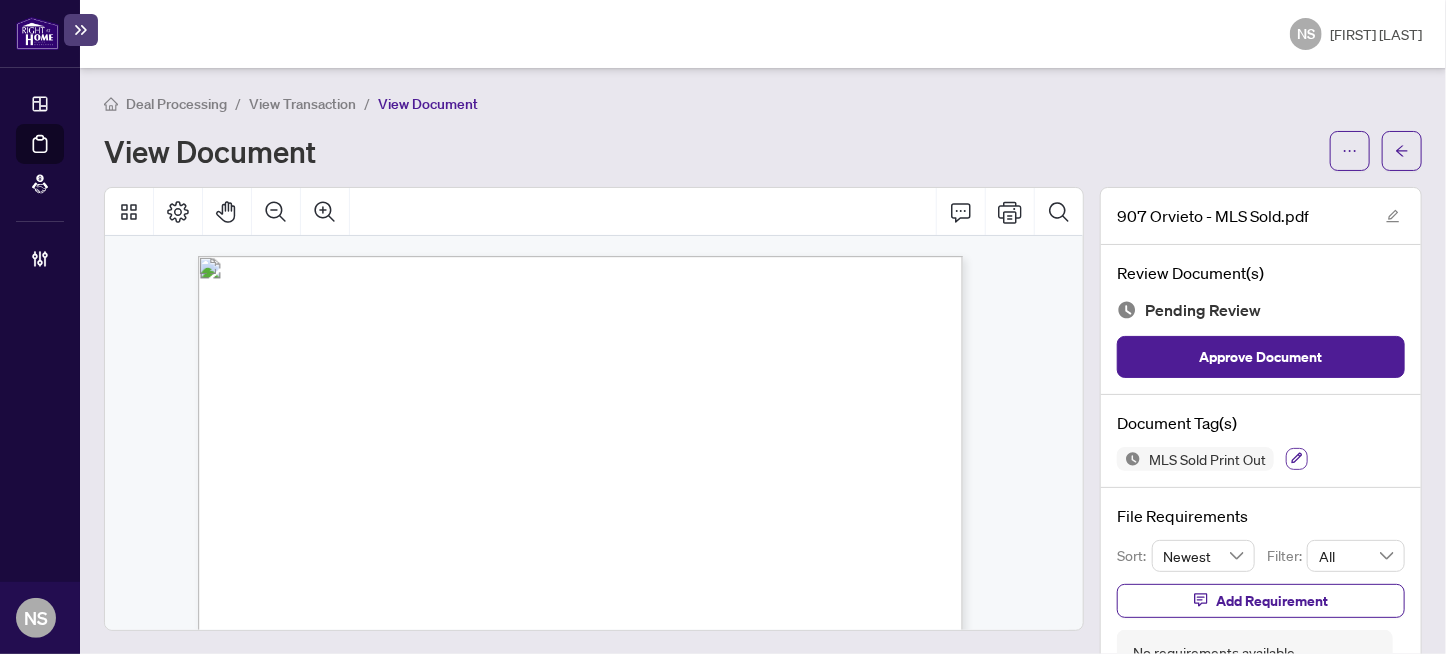click 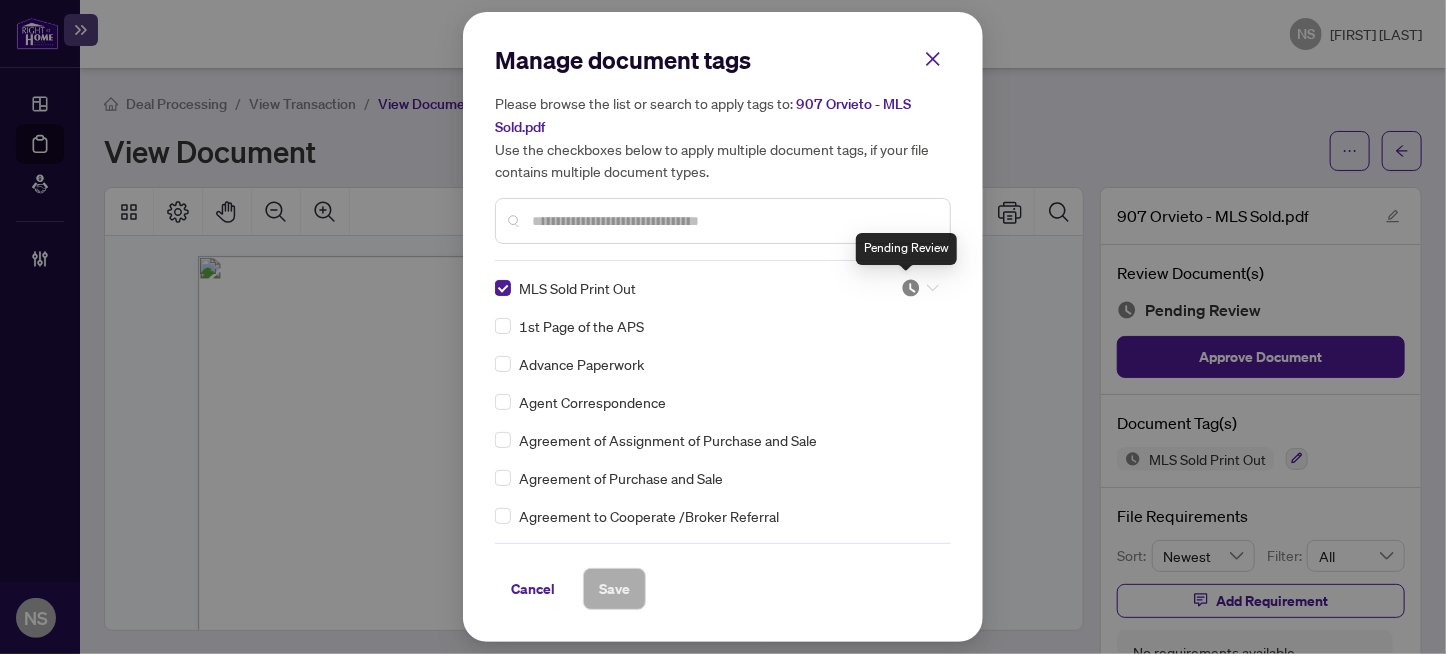 click at bounding box center (911, 288) 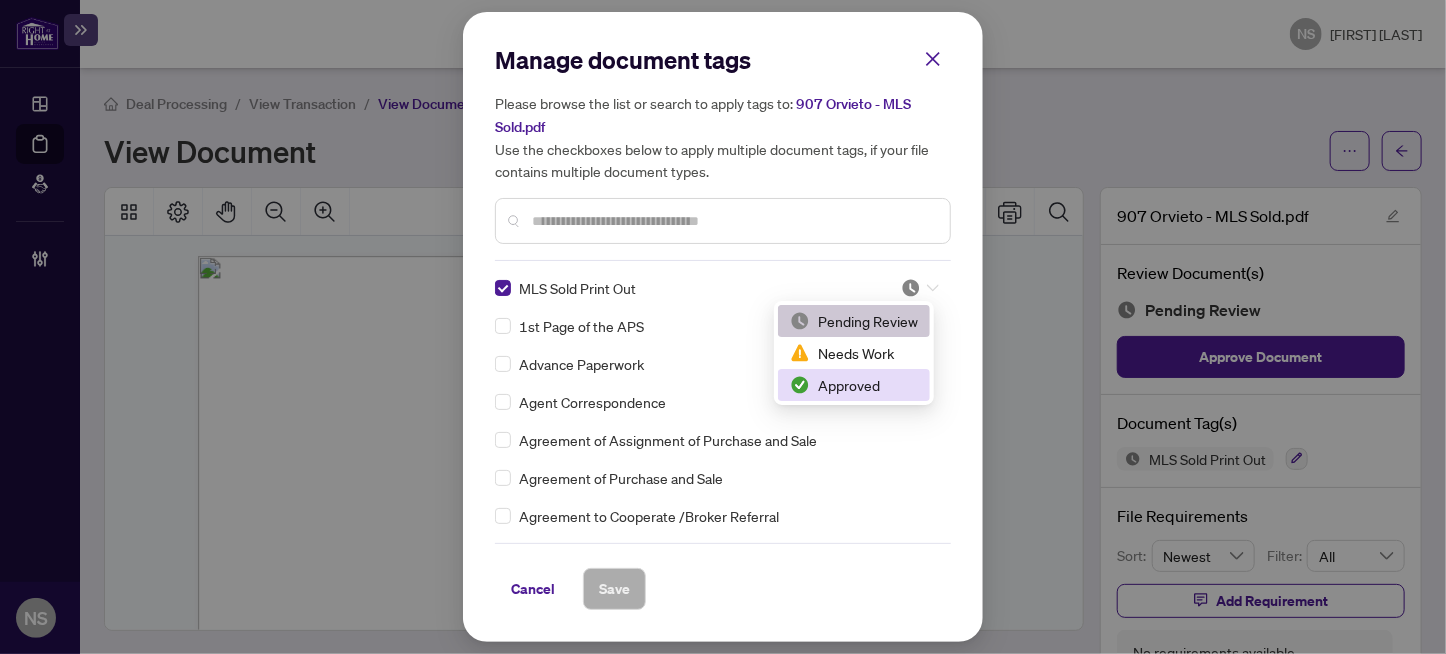 click on "Approved" at bounding box center (854, 385) 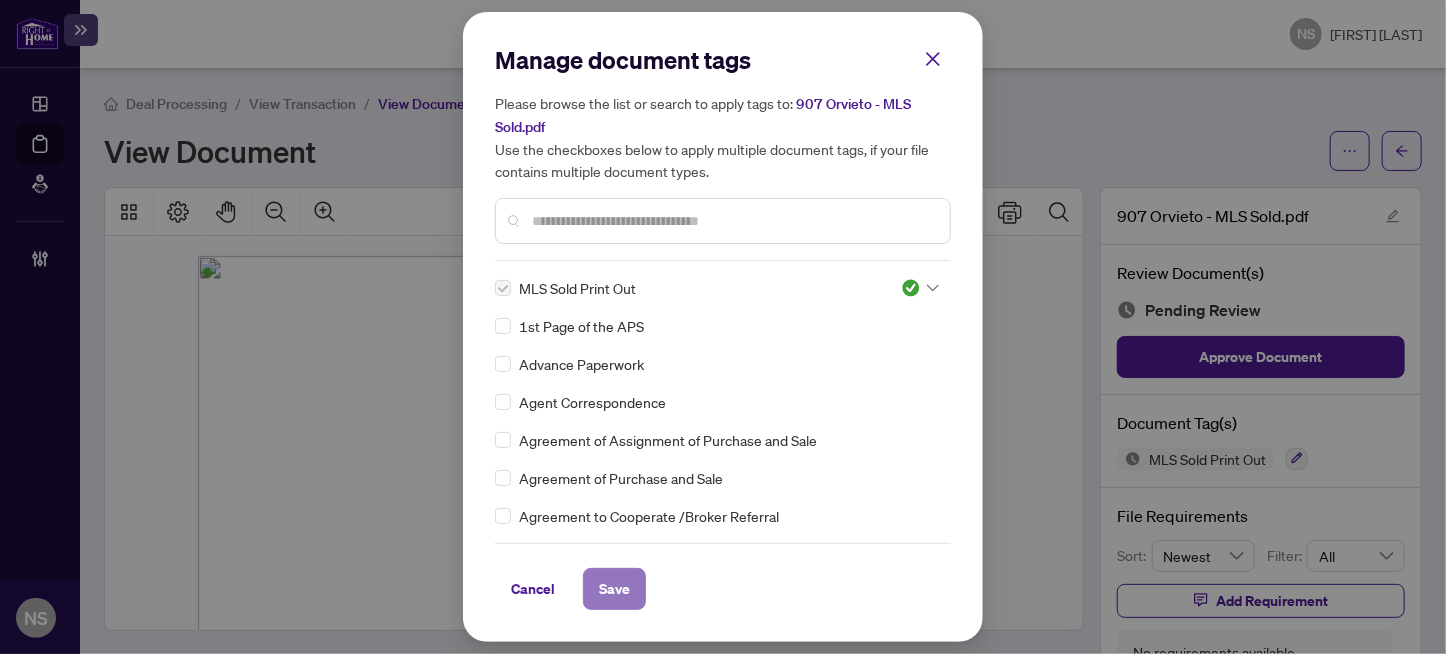 click on "Save" at bounding box center [614, 589] 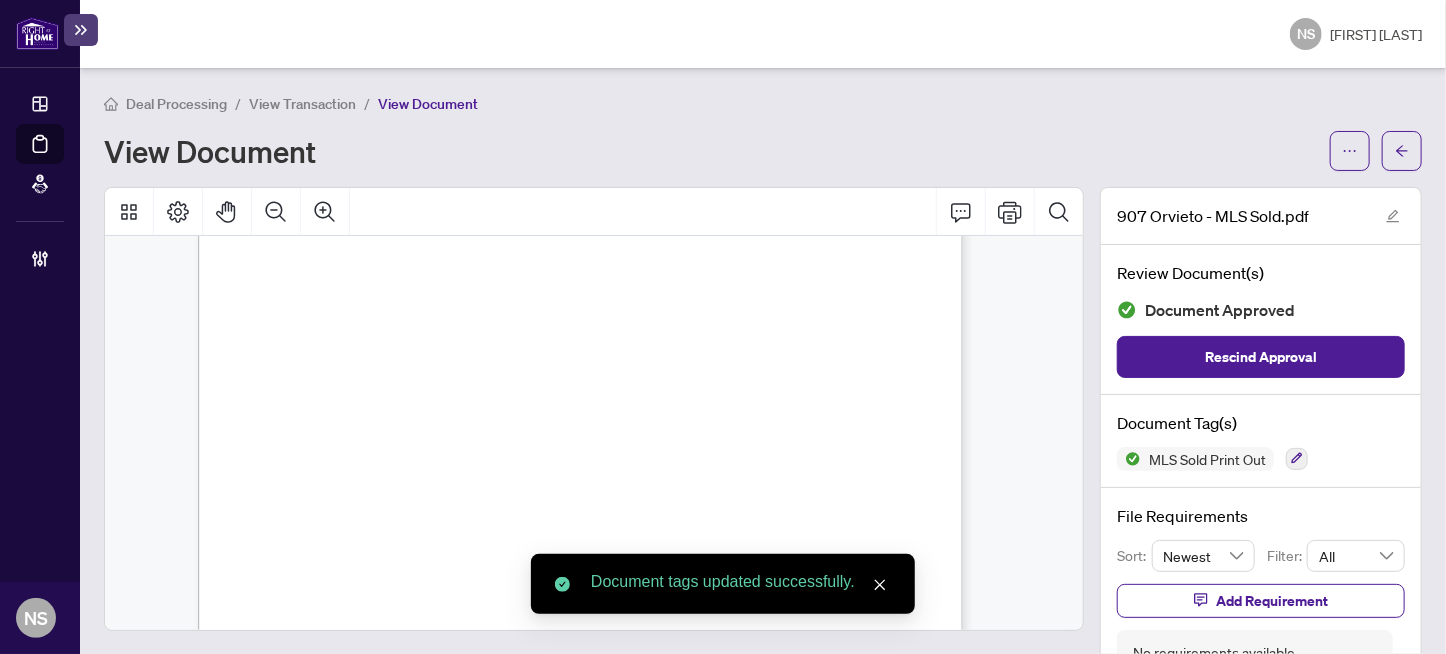 scroll, scrollTop: 1250, scrollLeft: 0, axis: vertical 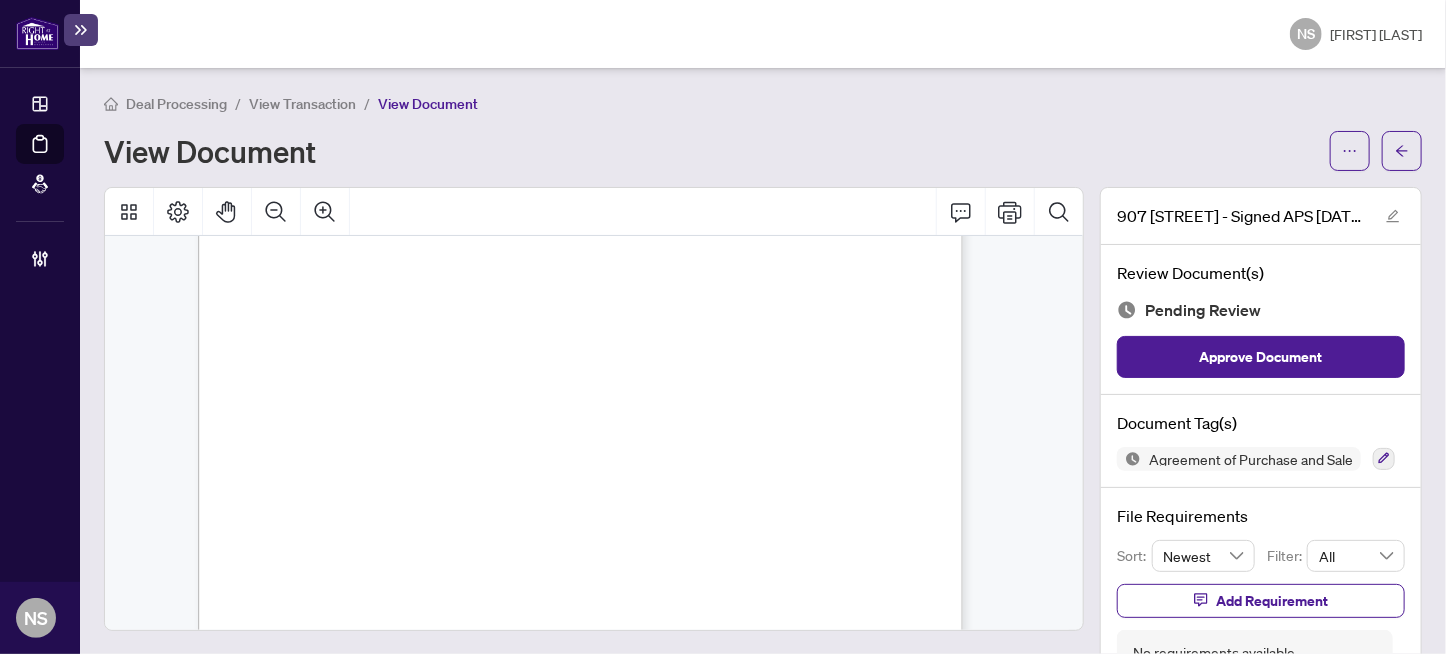 click on "[FIRST] [LAST]" at bounding box center (407, 356) 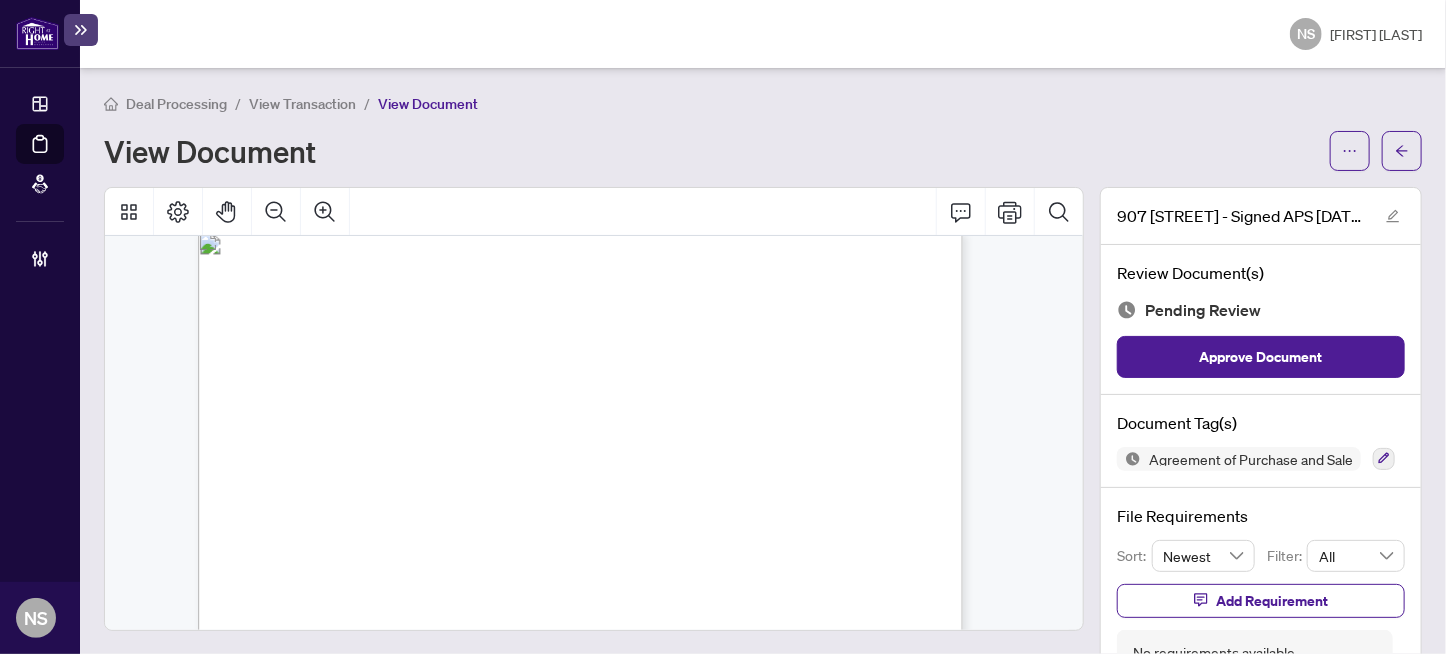 scroll, scrollTop: 5199, scrollLeft: 0, axis: vertical 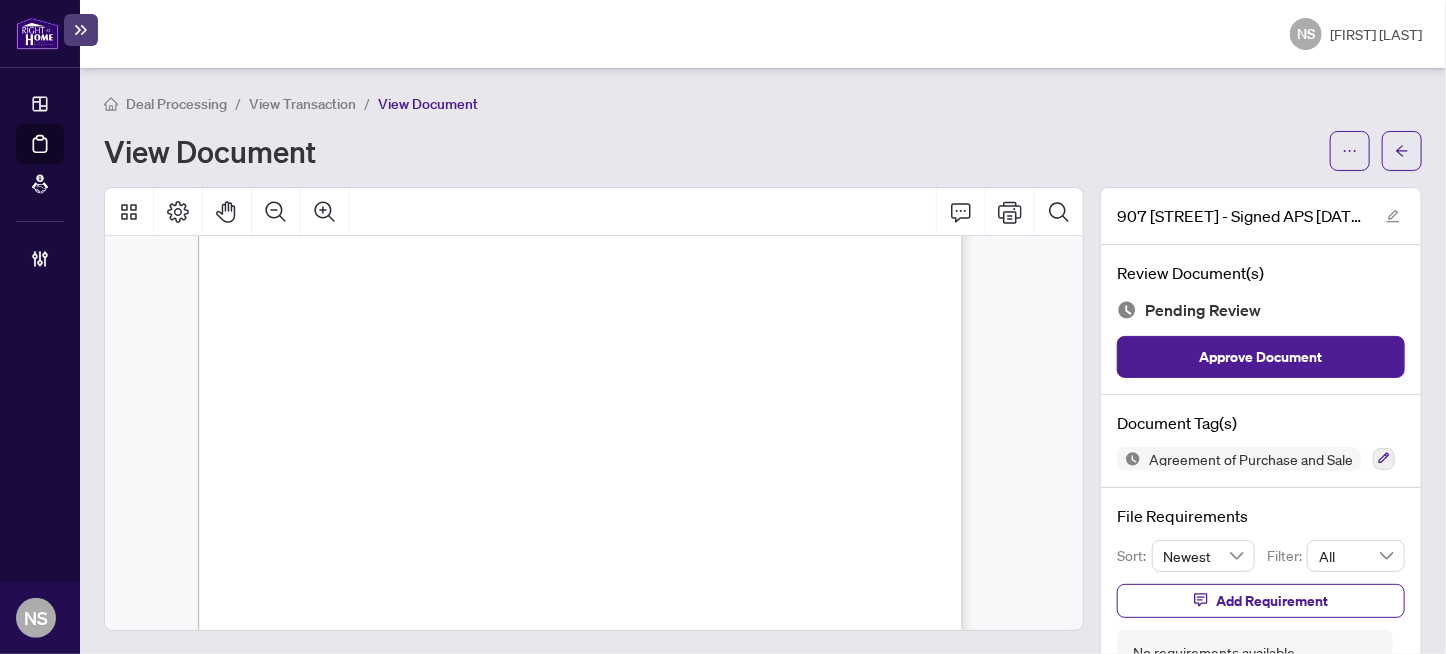 drag, startPoint x: 389, startPoint y: 429, endPoint x: 512, endPoint y: 463, distance: 127.61269 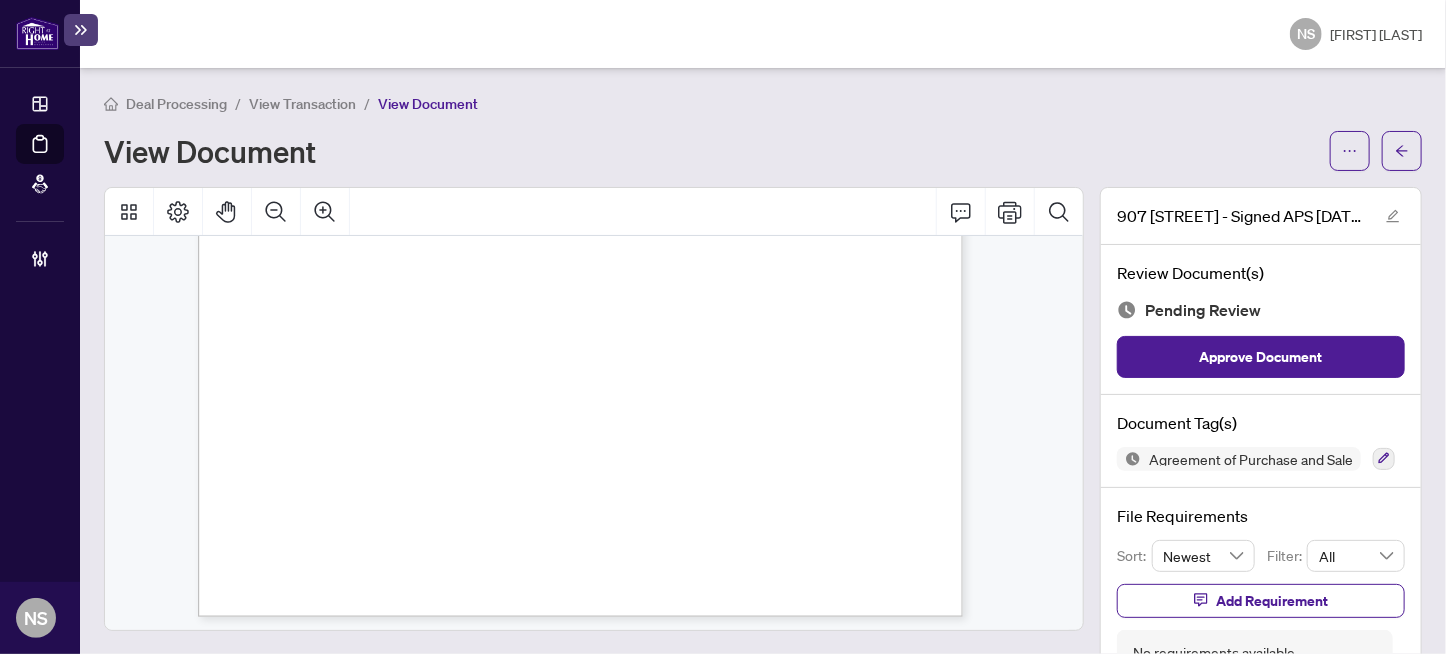 scroll, scrollTop: 6725, scrollLeft: 0, axis: vertical 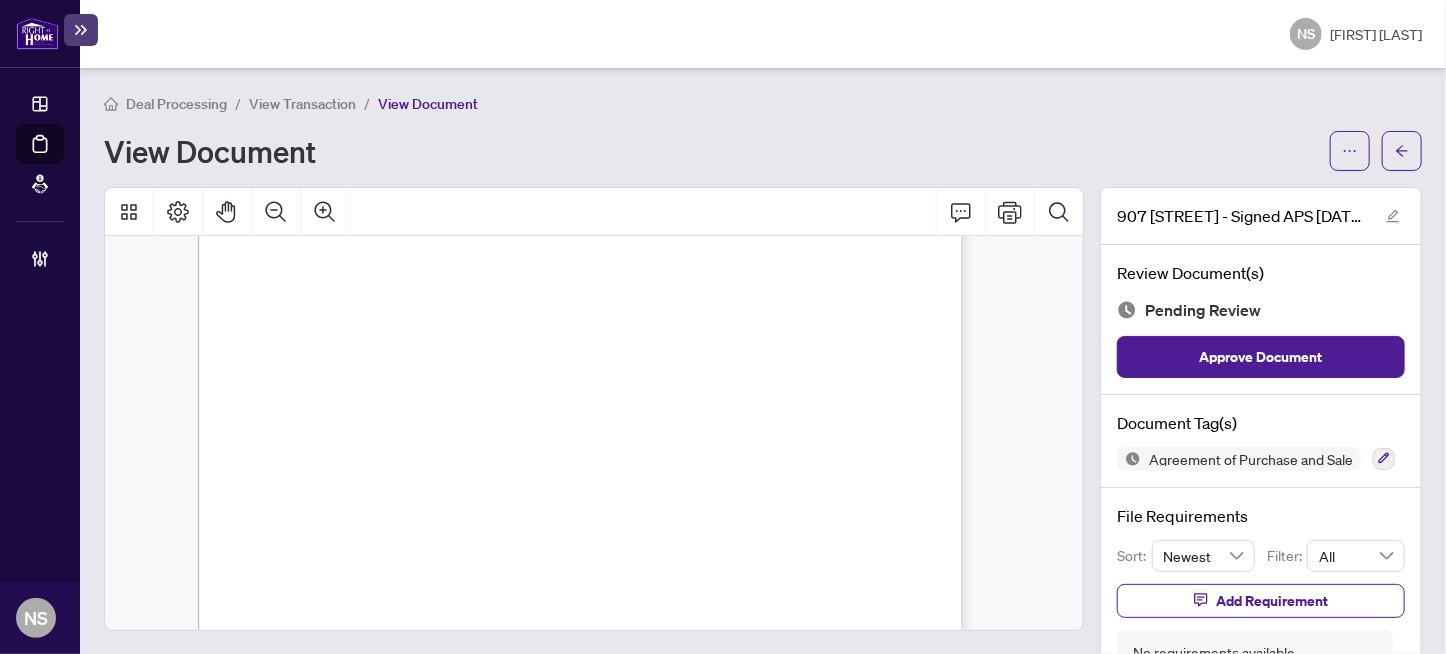 click on "the Prohibition on the Purchase of Residential Property by Non-Canadians Act S.C. 2022, c. 10, s.235," at bounding box center [573, 461] 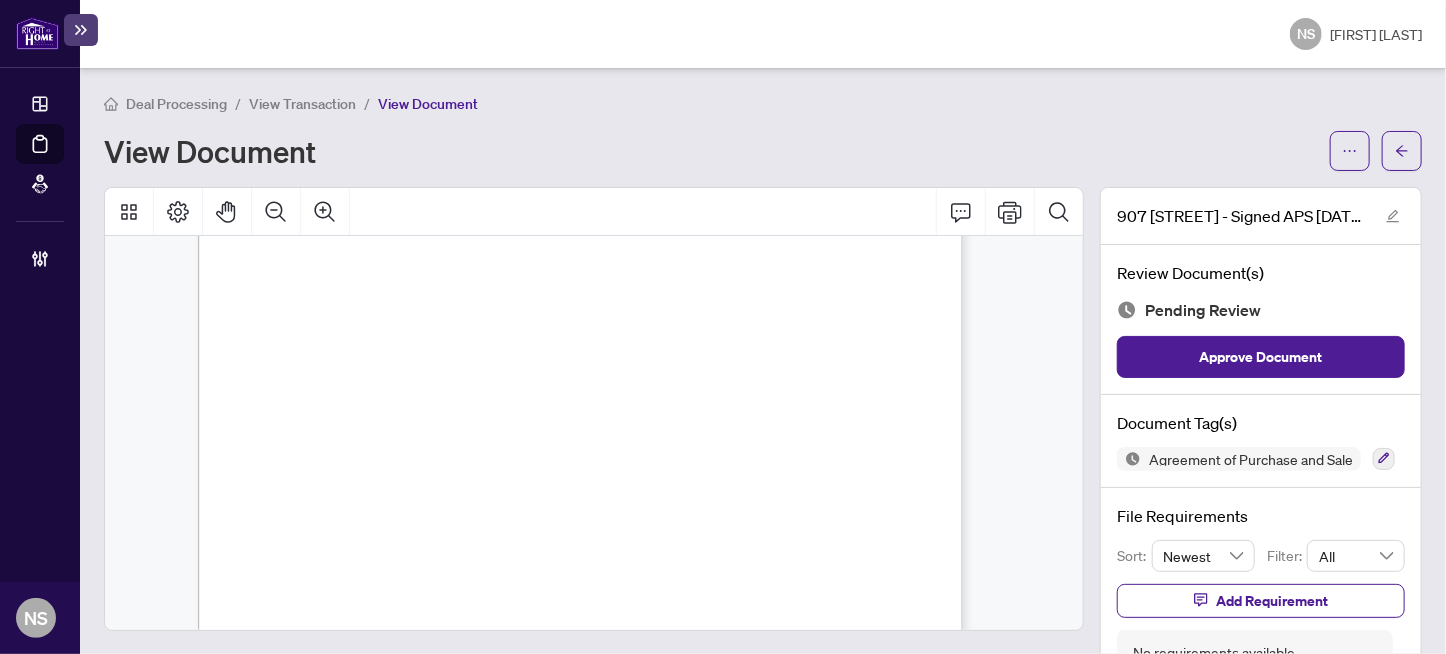 click on "PROHIBITION ON THE PURCHASE OF PROPERTY BY NON-CANADIANS:" at bounding box center (439, 416) 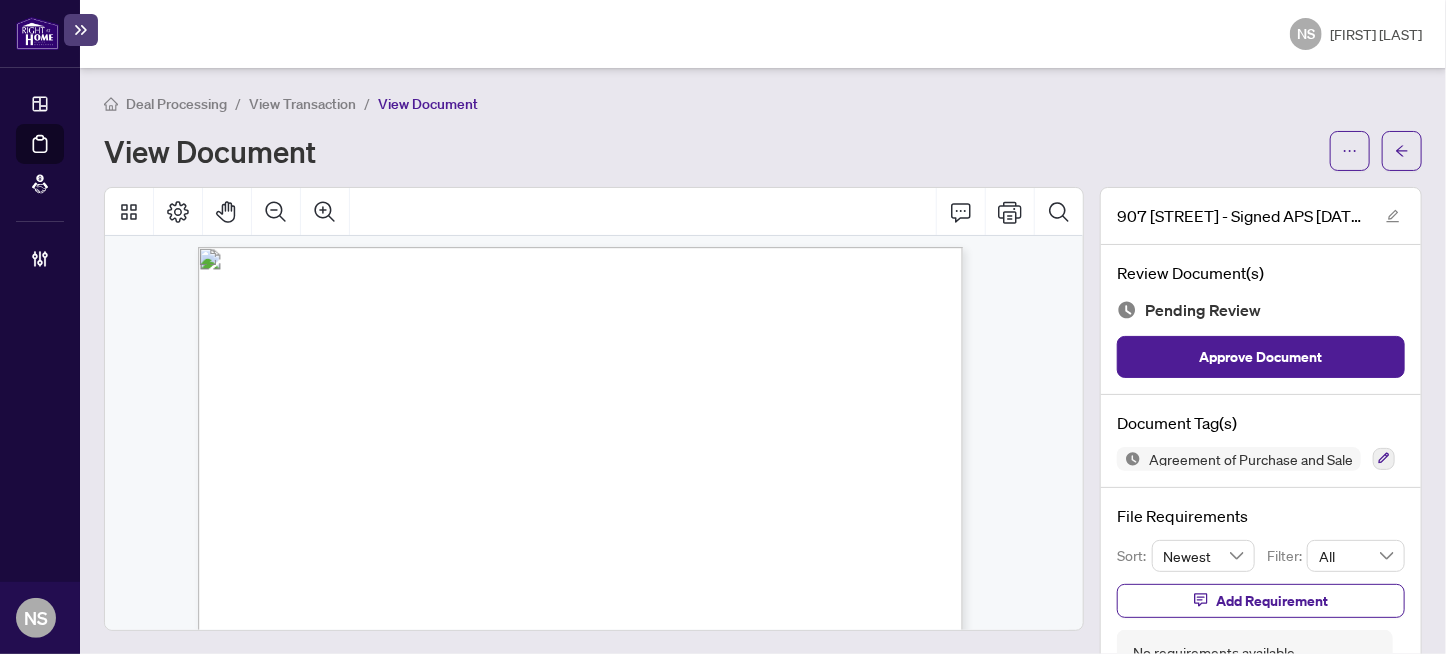 scroll, scrollTop: 0, scrollLeft: 0, axis: both 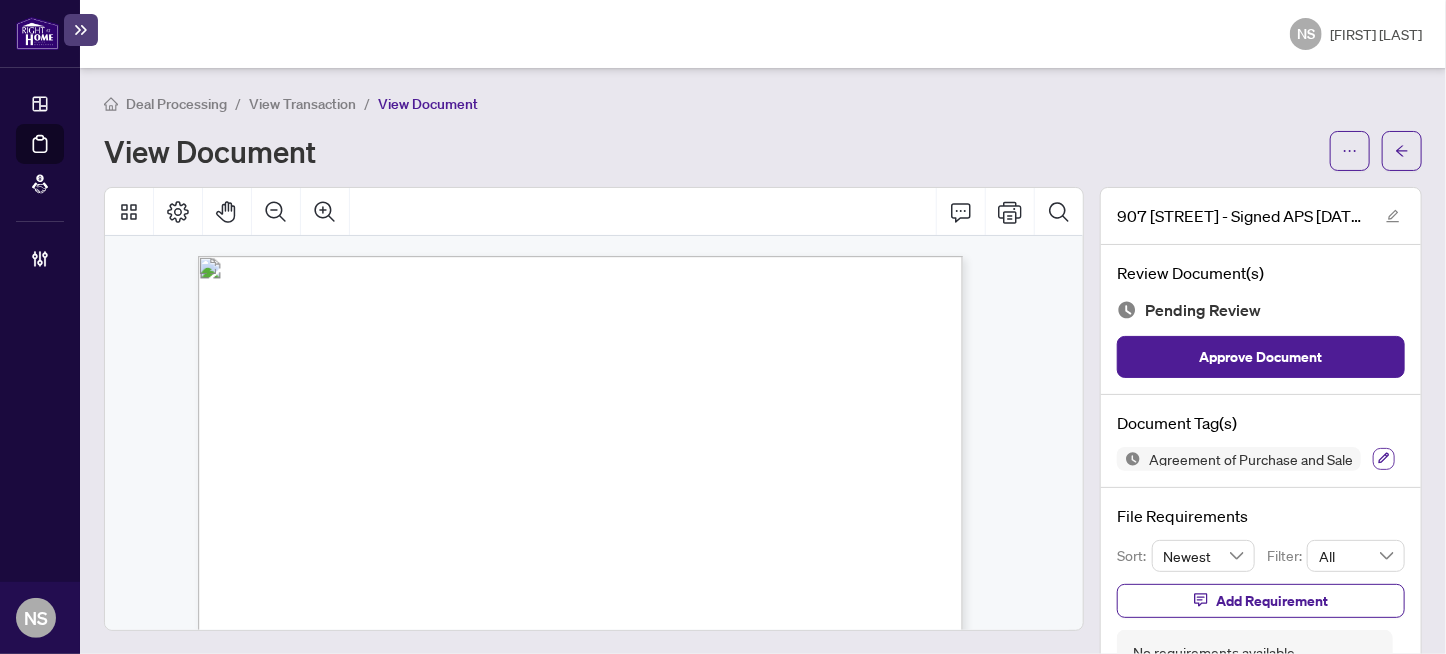 click 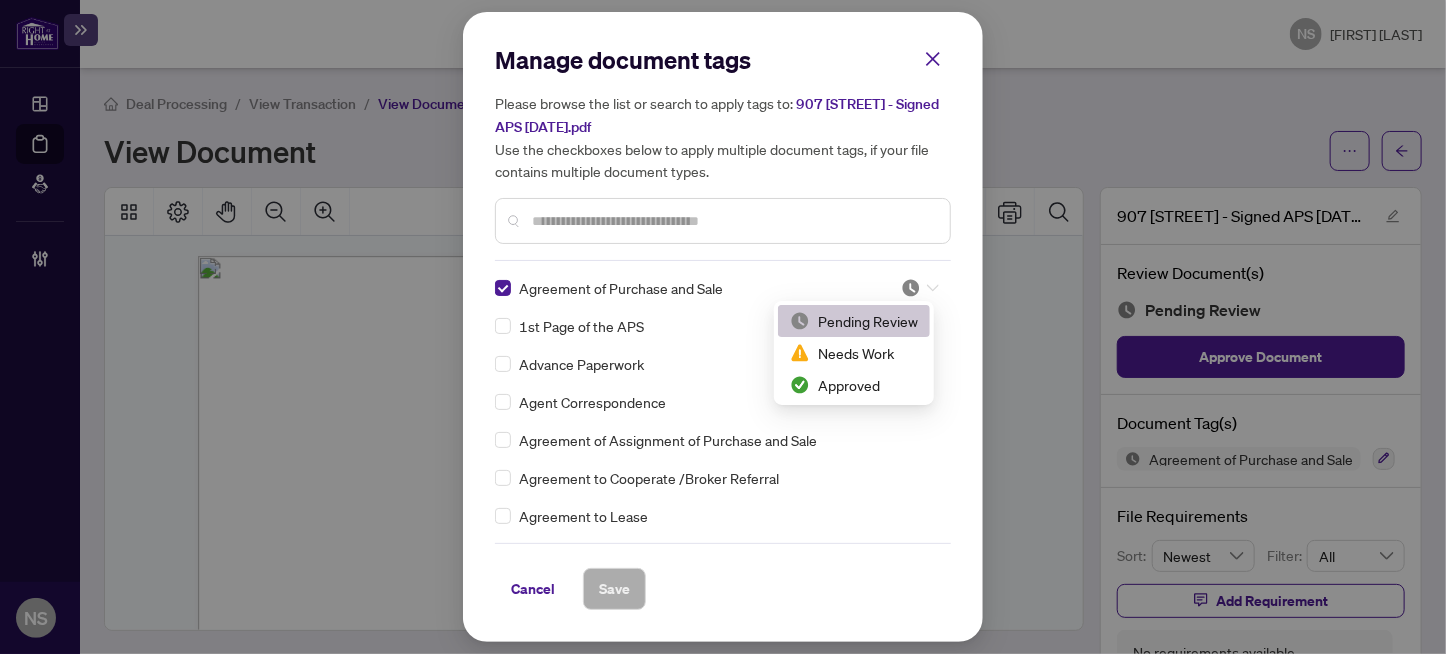 click at bounding box center [911, 288] 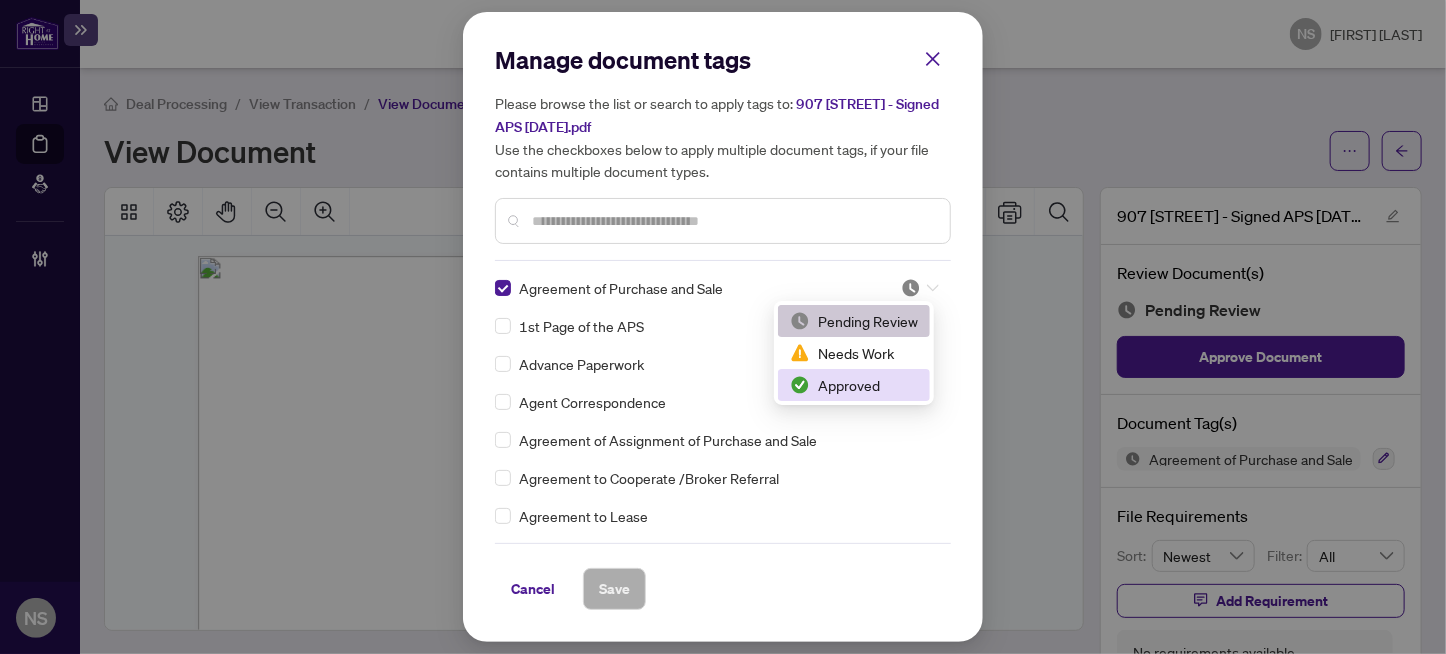 click on "Approved" at bounding box center (854, 385) 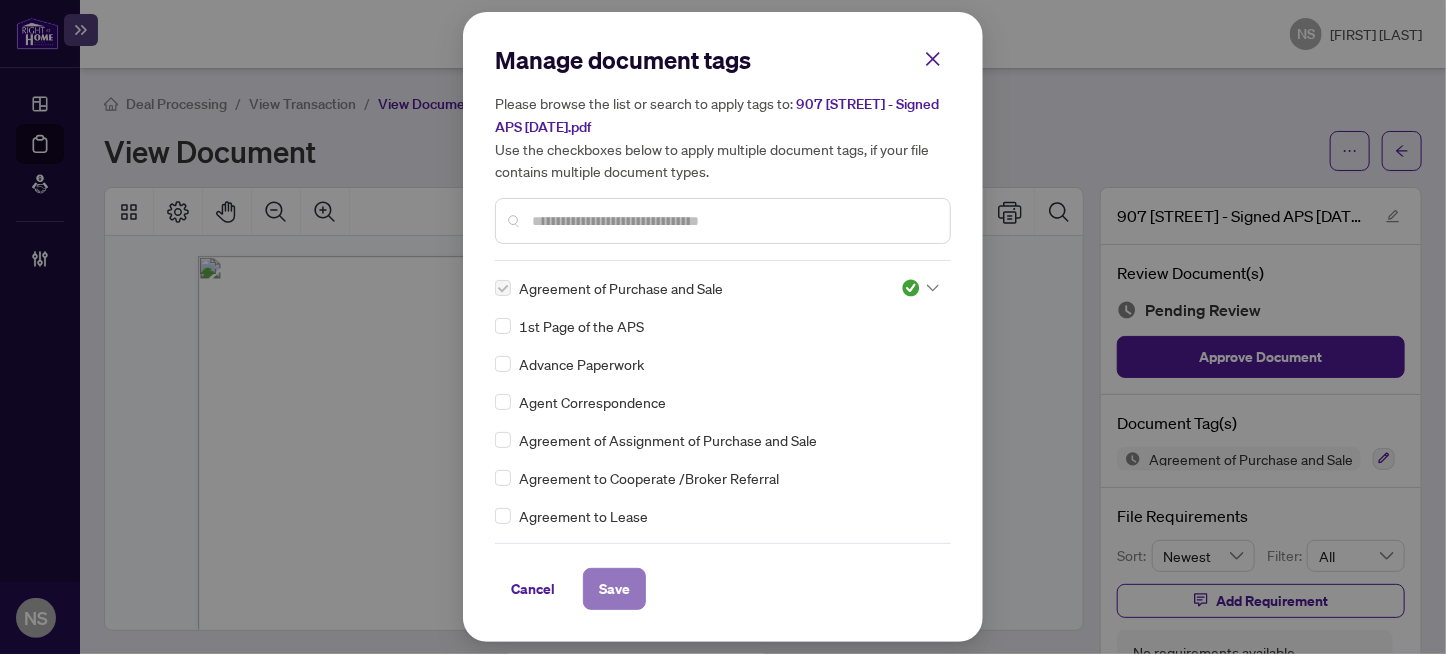 click on "Save" at bounding box center [614, 589] 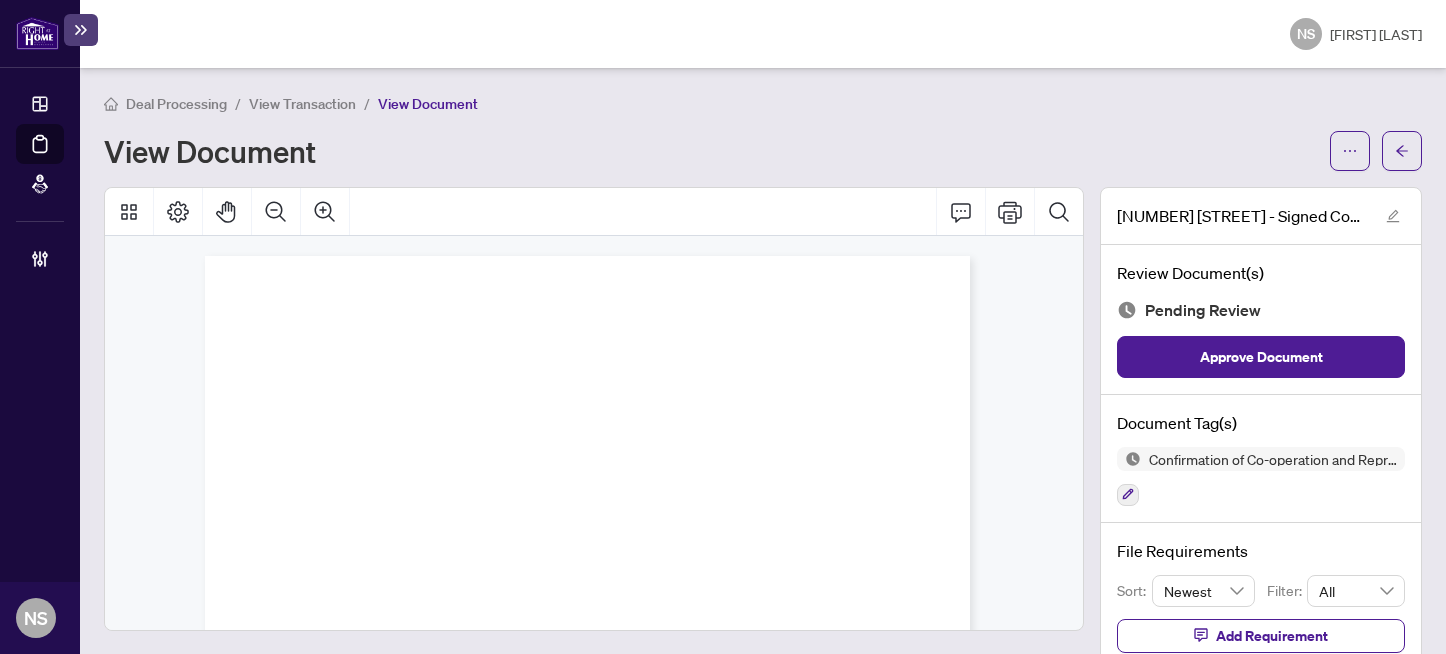 scroll, scrollTop: 0, scrollLeft: 0, axis: both 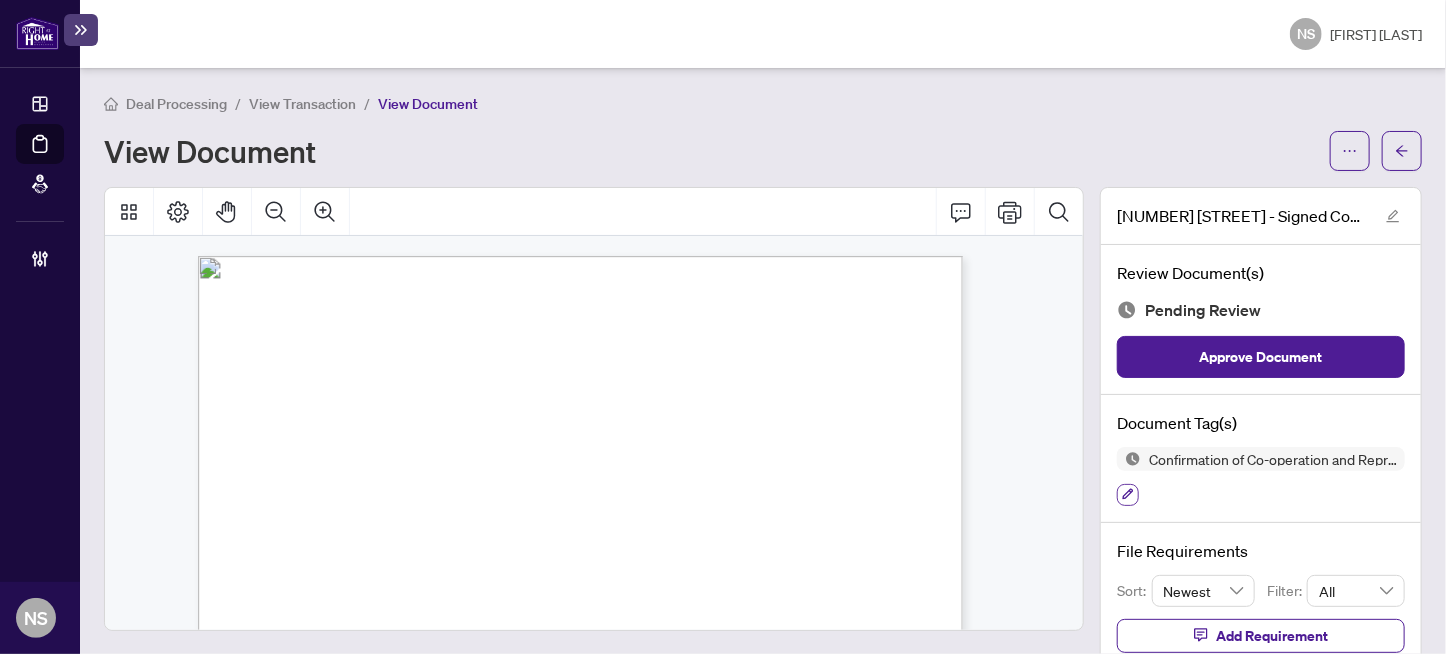 click at bounding box center (1128, 495) 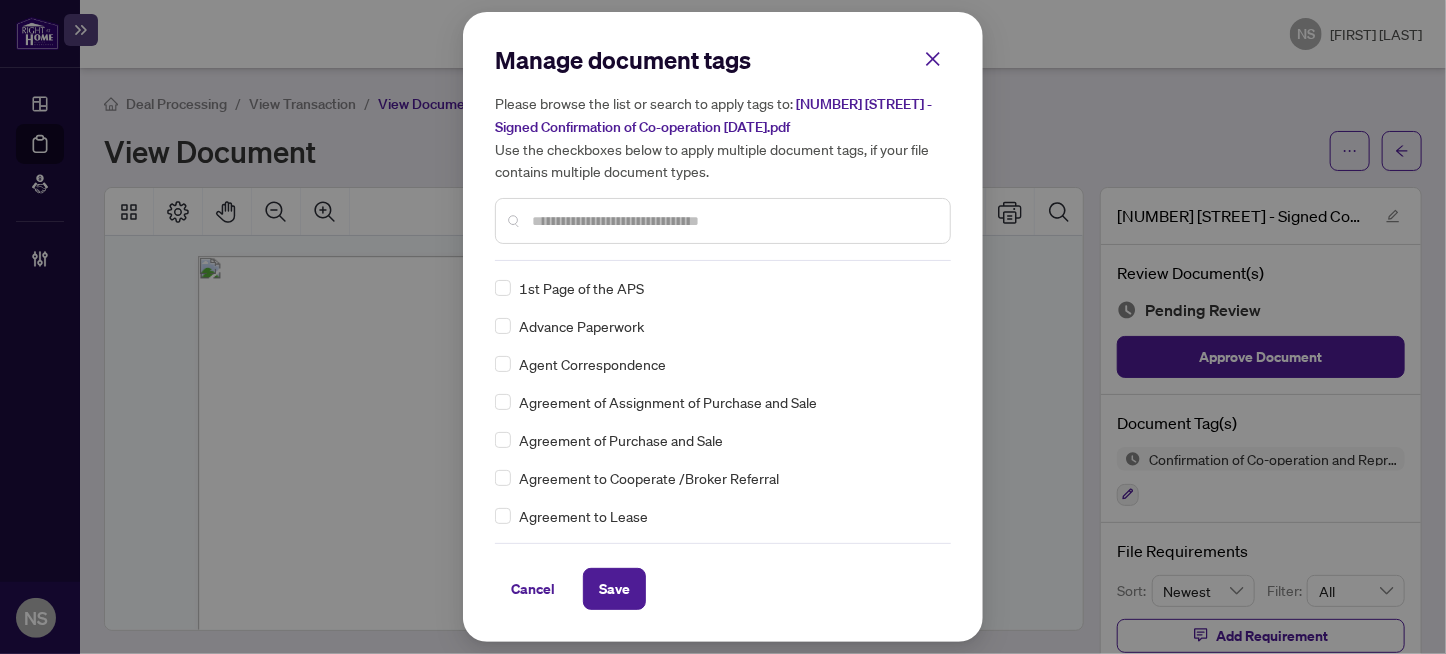 scroll, scrollTop: 0, scrollLeft: 0, axis: both 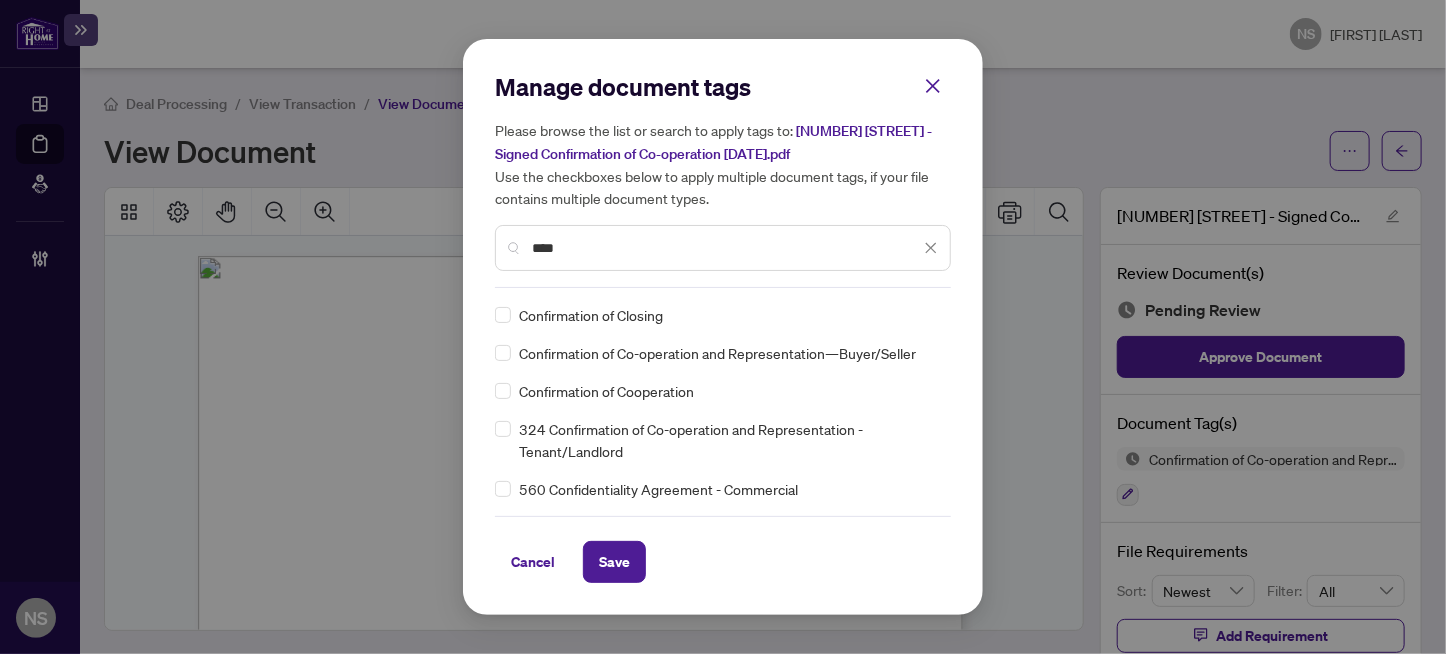 type on "****" 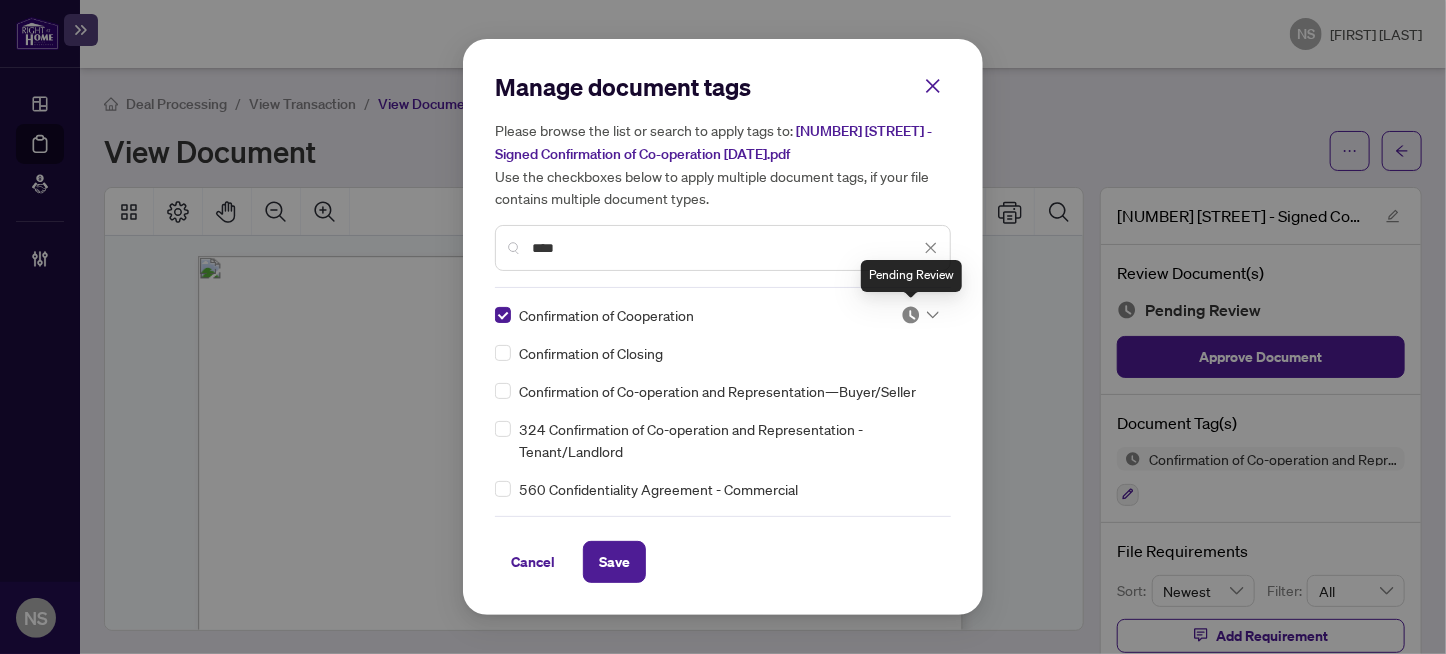 click at bounding box center (911, 315) 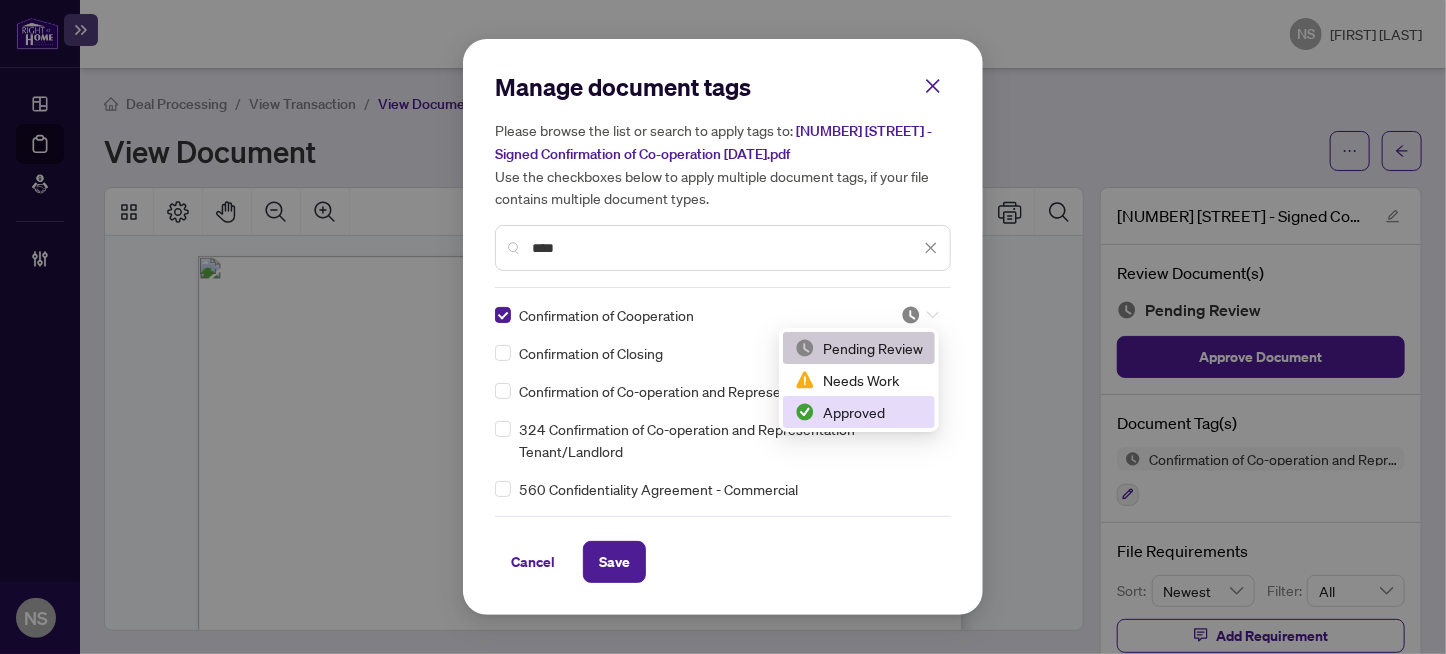 click on "Approved" at bounding box center [859, 412] 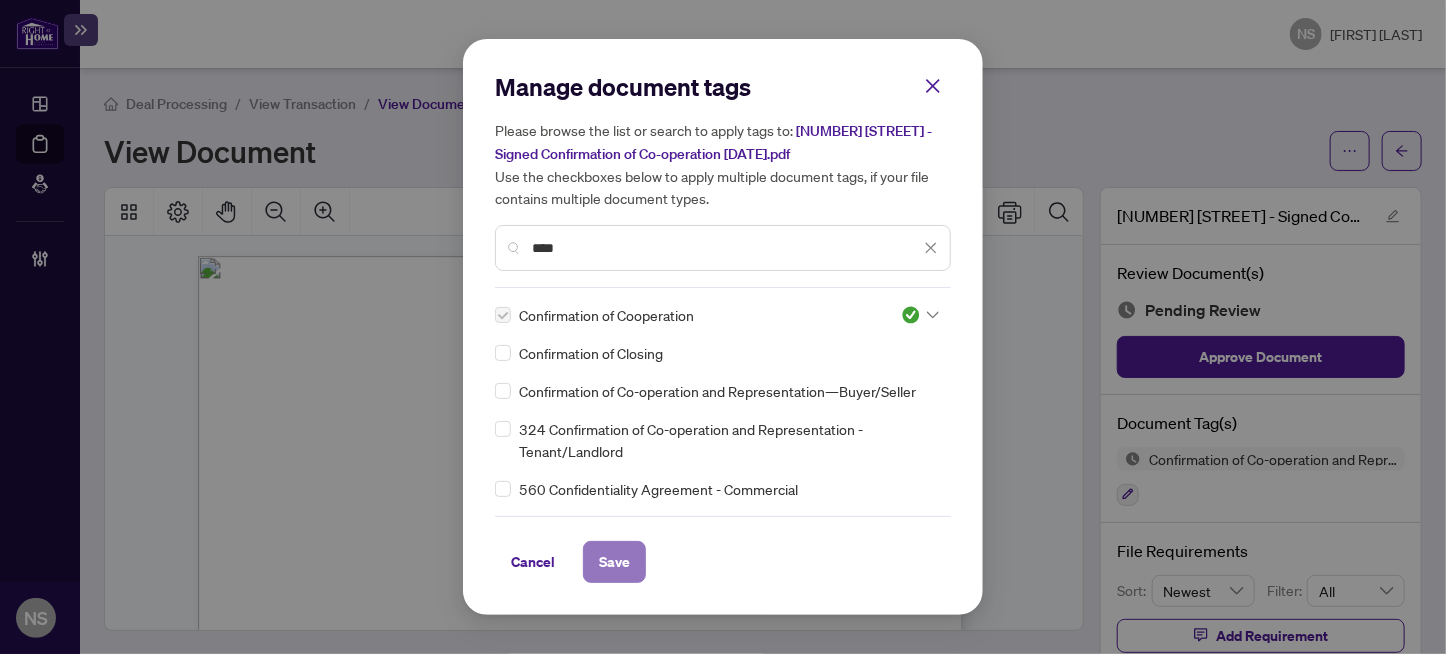 click on "Save" at bounding box center (614, 562) 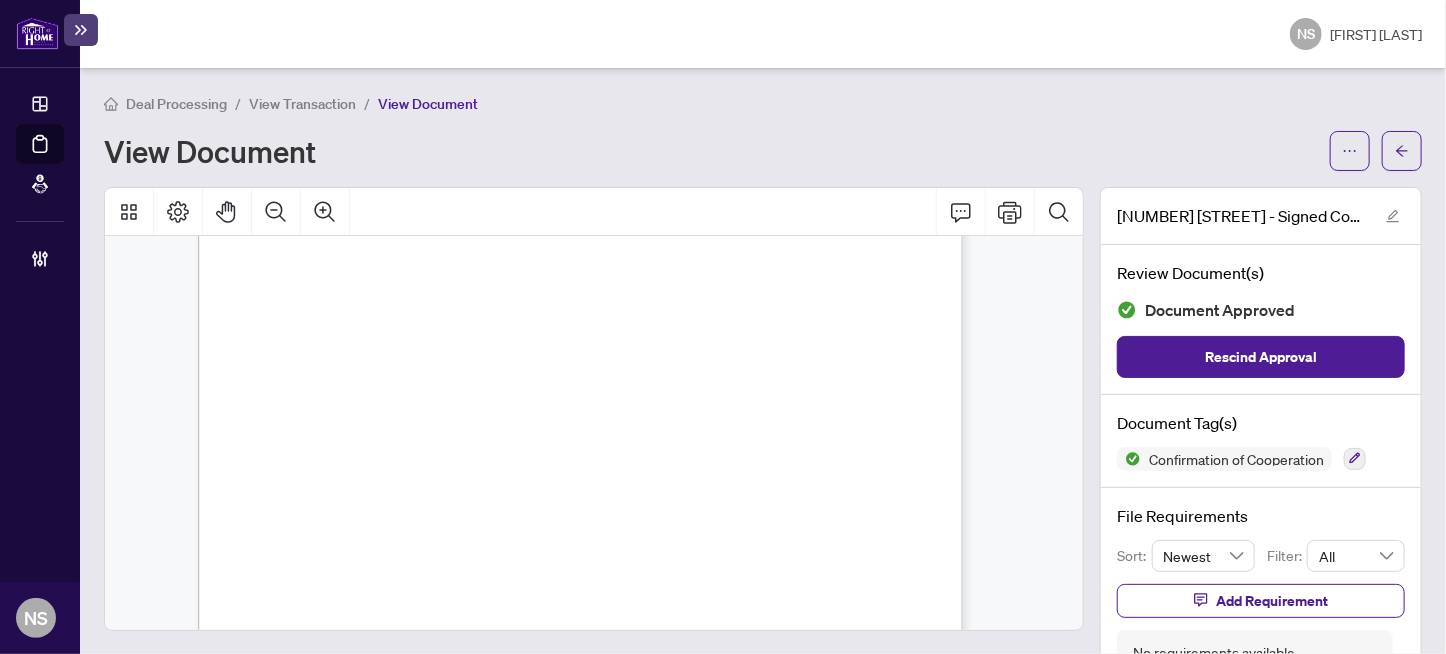 scroll, scrollTop: 1650, scrollLeft: 0, axis: vertical 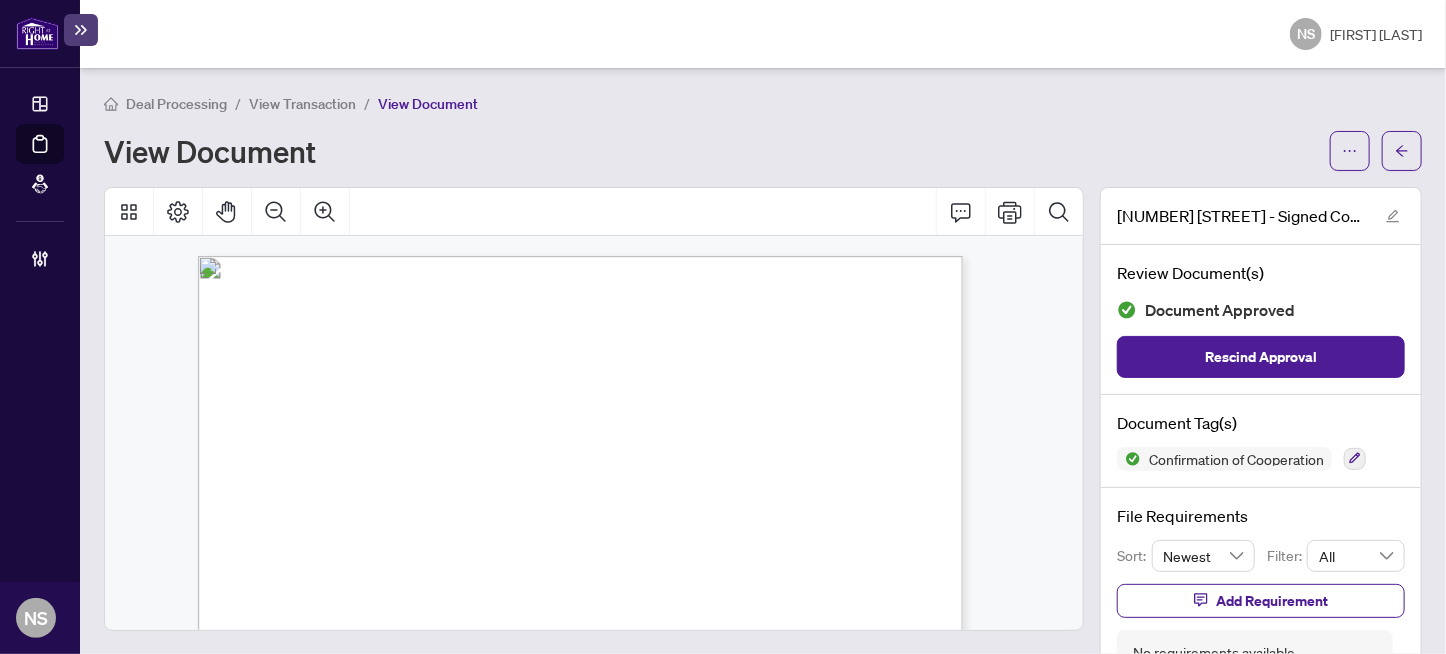 click on "Jack Lord Angeles" at bounding box center (443, 411) 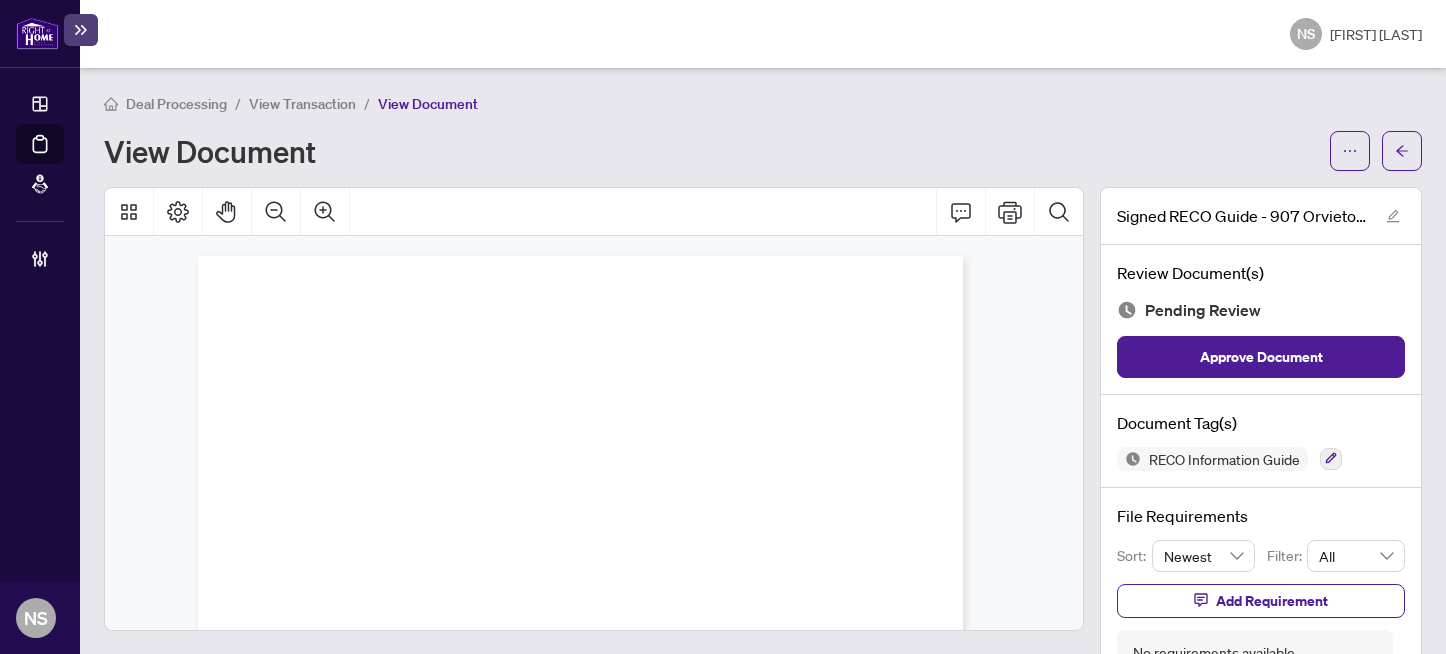 scroll, scrollTop: 0, scrollLeft: 0, axis: both 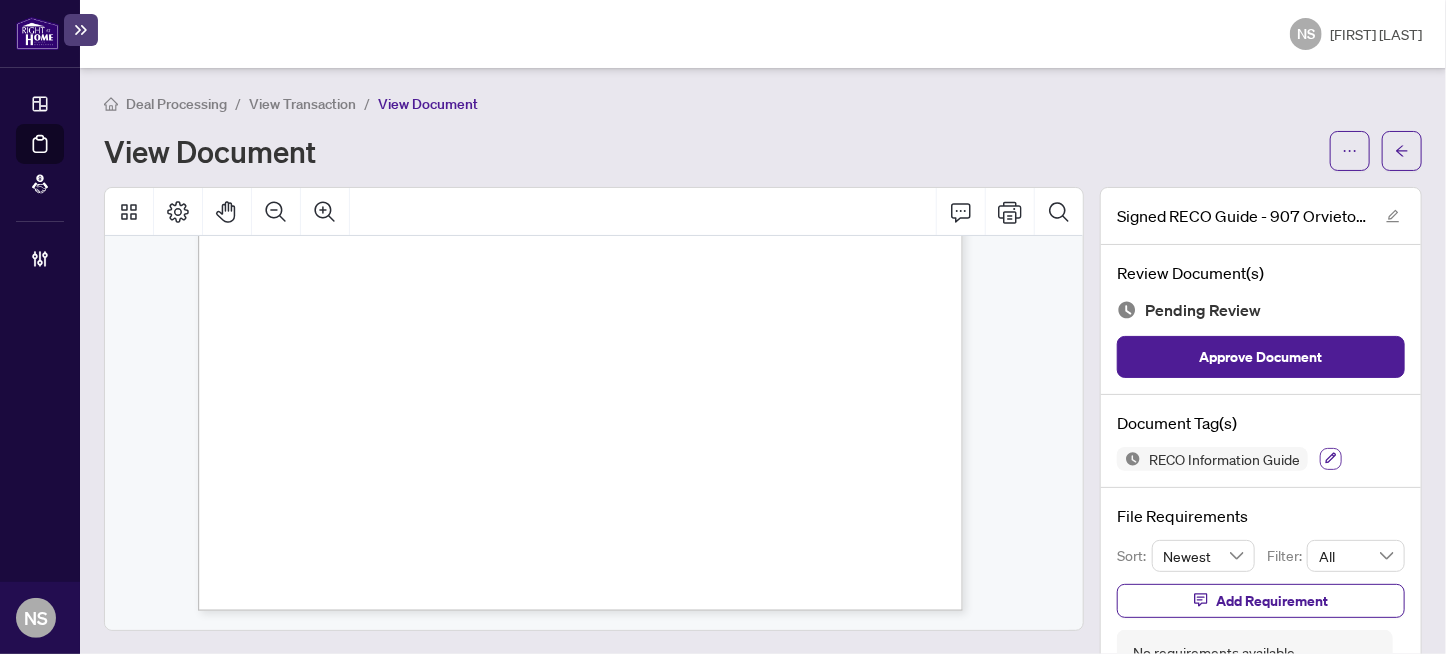 click at bounding box center [1331, 459] 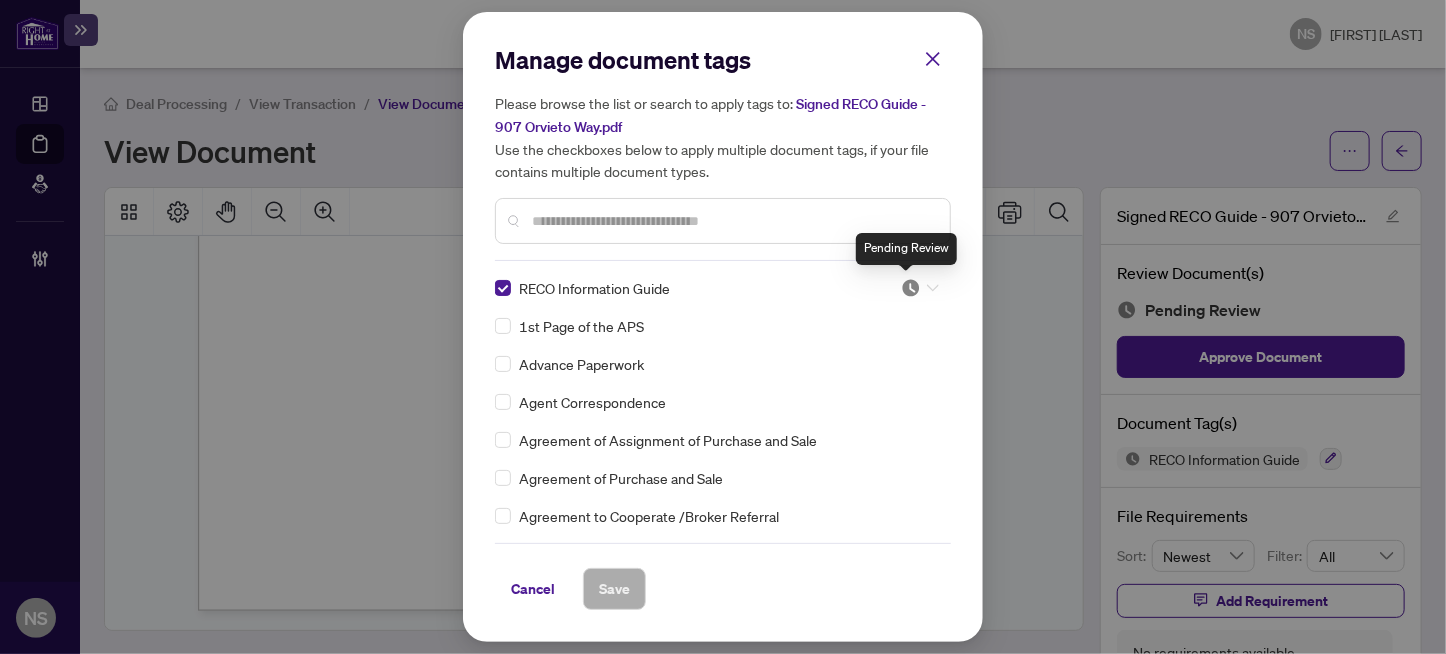 click at bounding box center (911, 288) 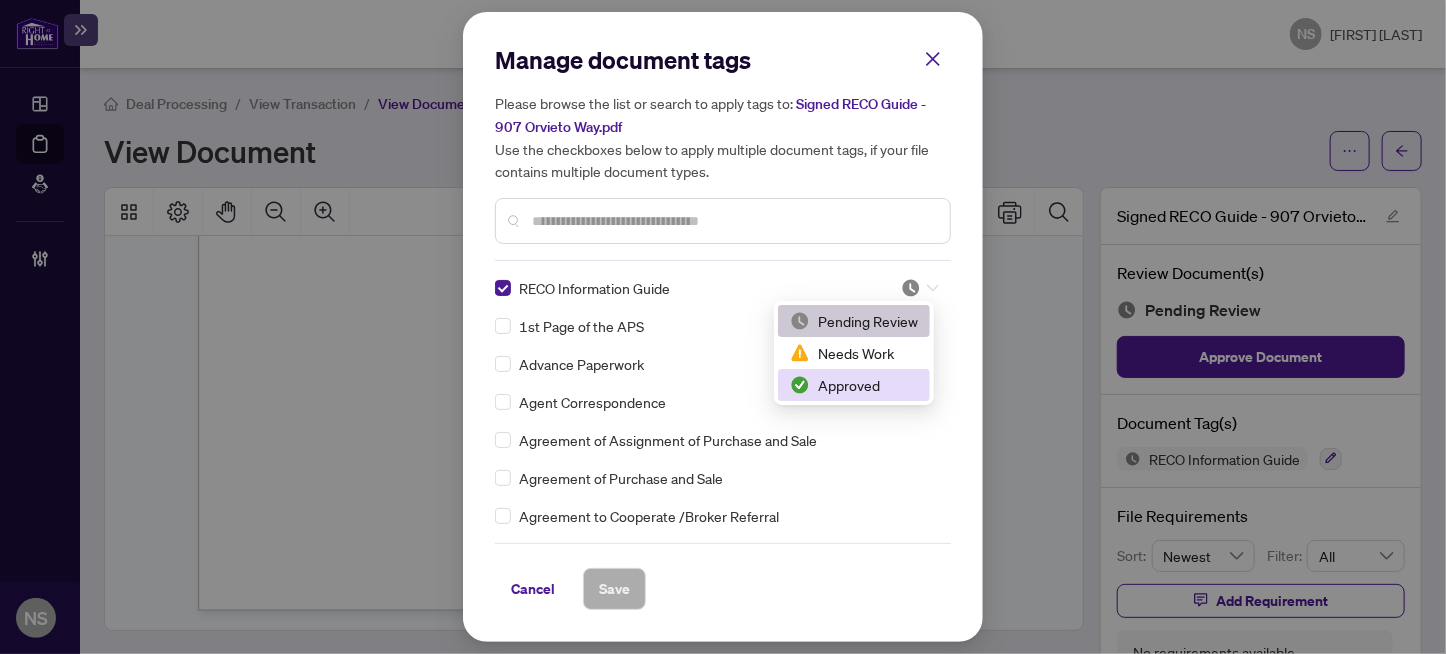 click on "Approved" at bounding box center (854, 385) 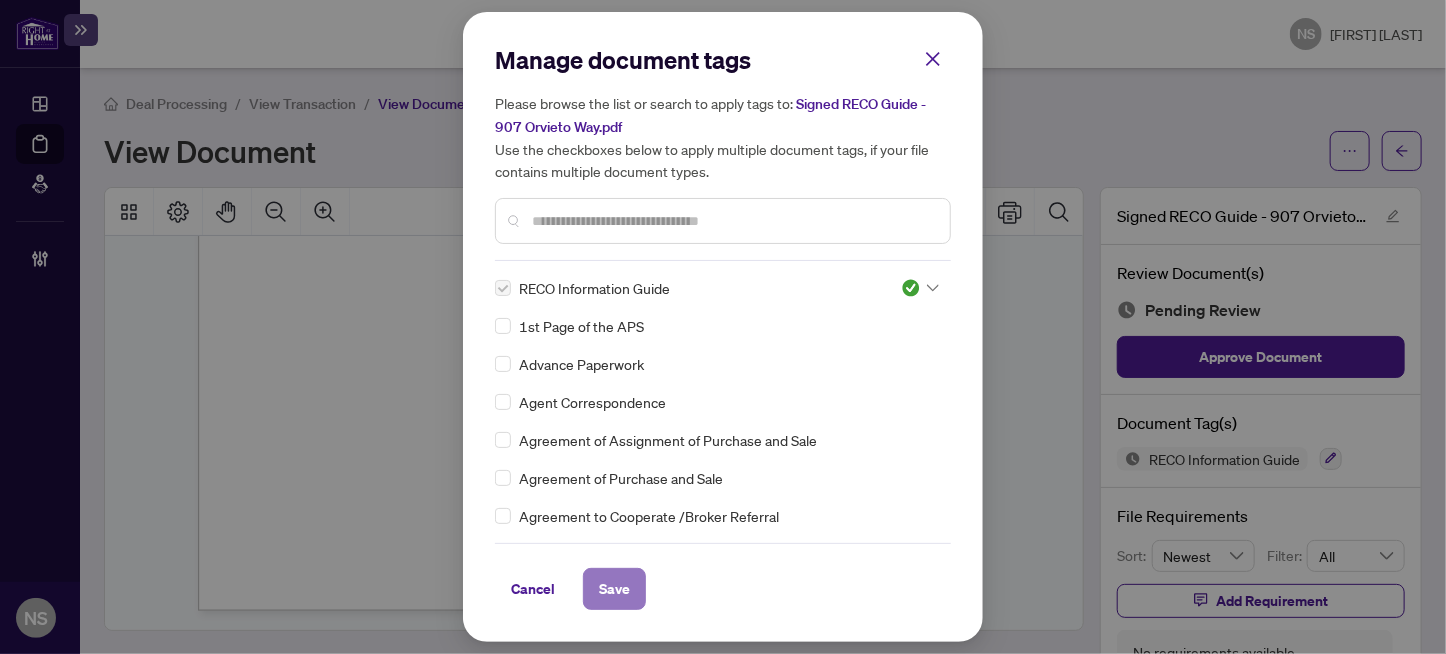 click on "Save" at bounding box center [614, 589] 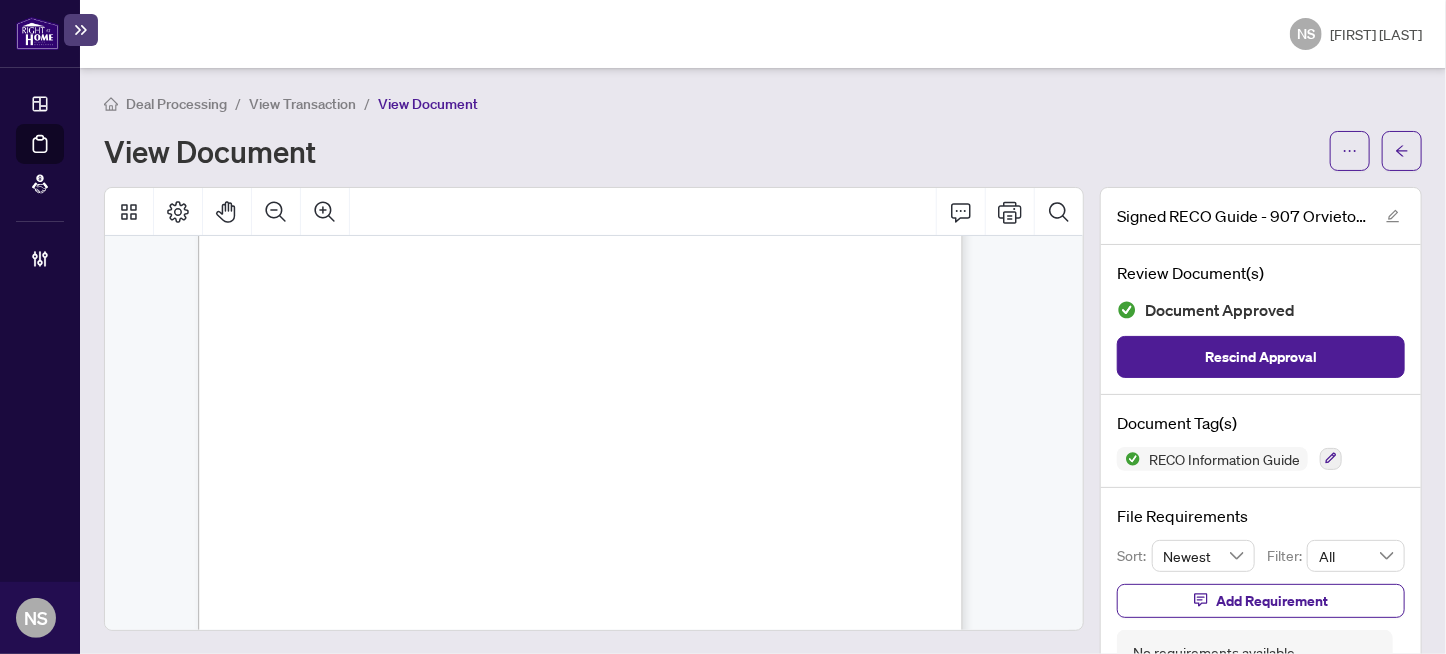 scroll, scrollTop: 12815, scrollLeft: 0, axis: vertical 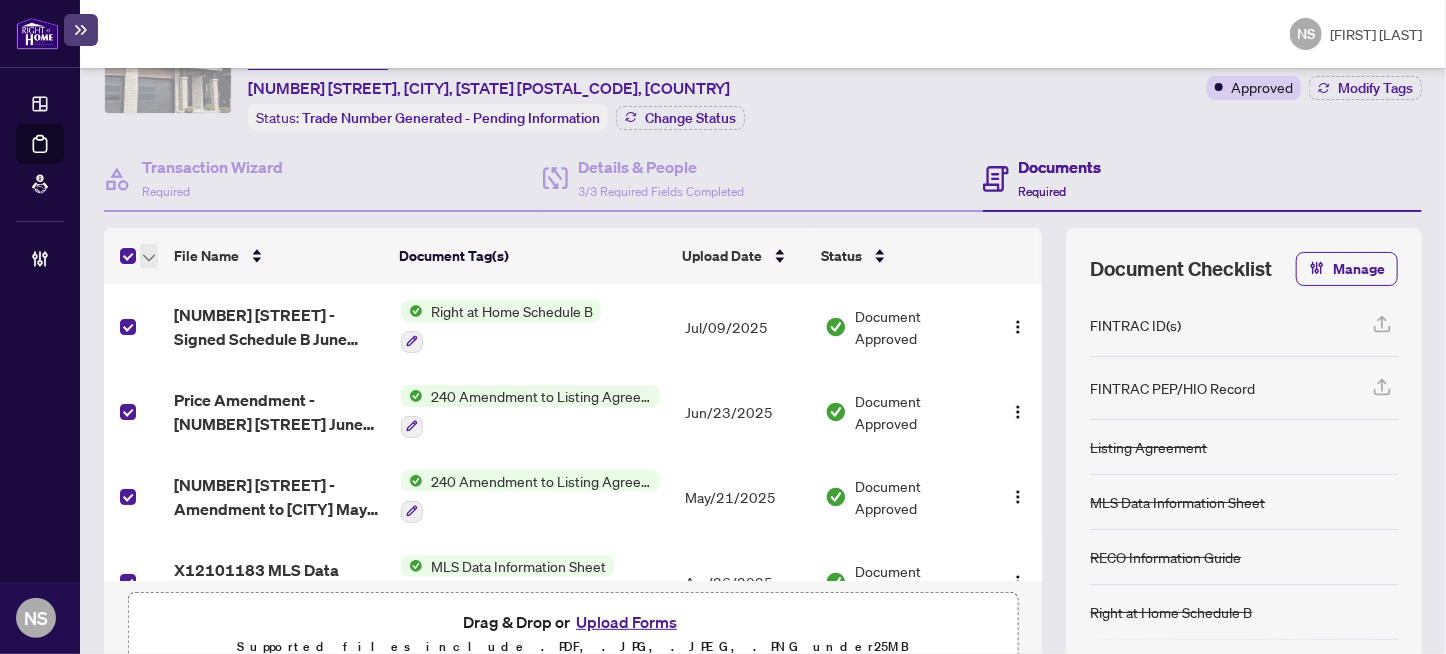 click 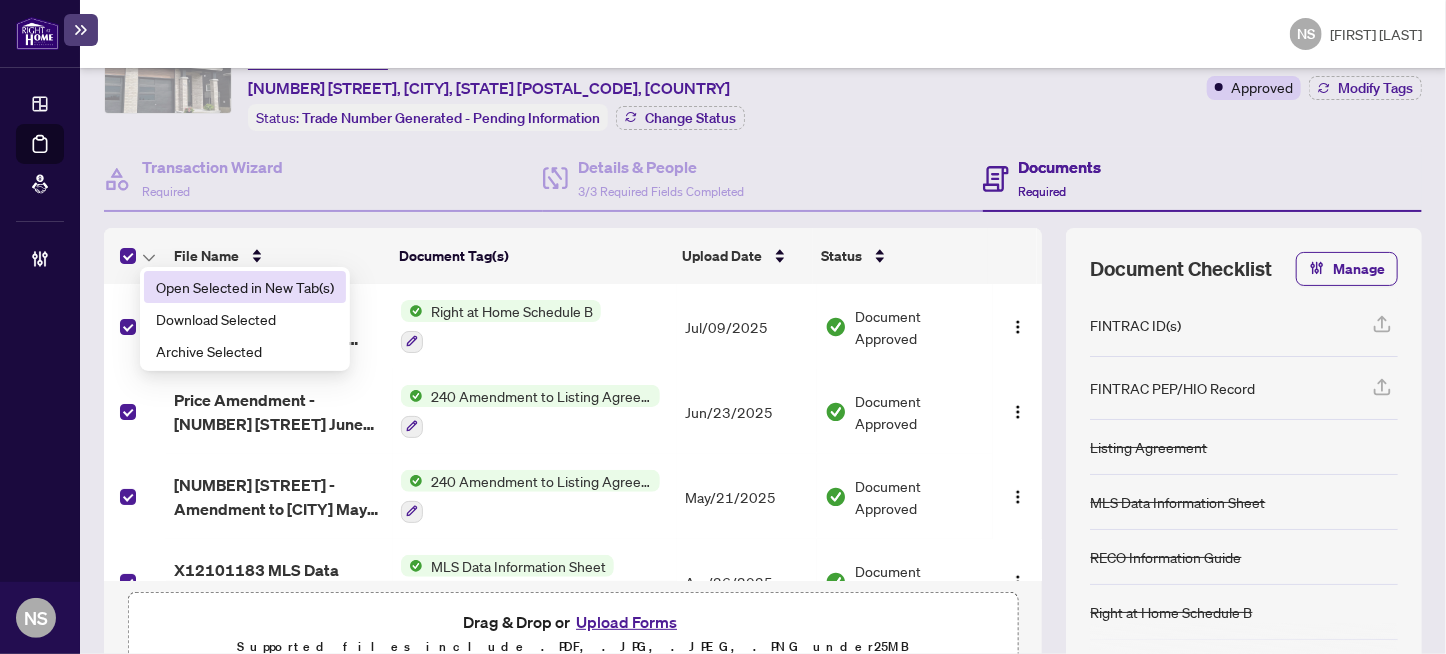 click on "Open Selected in New Tab(s)" at bounding box center [245, 287] 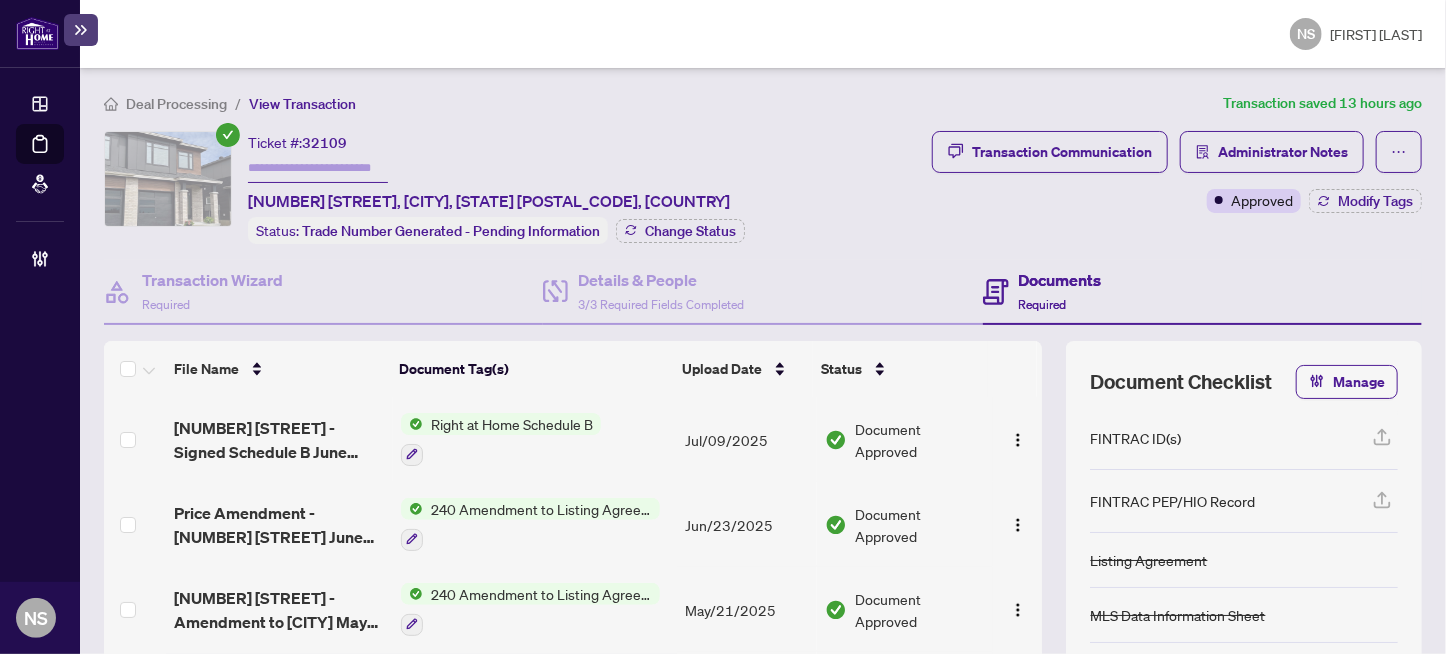 scroll, scrollTop: 0, scrollLeft: 0, axis: both 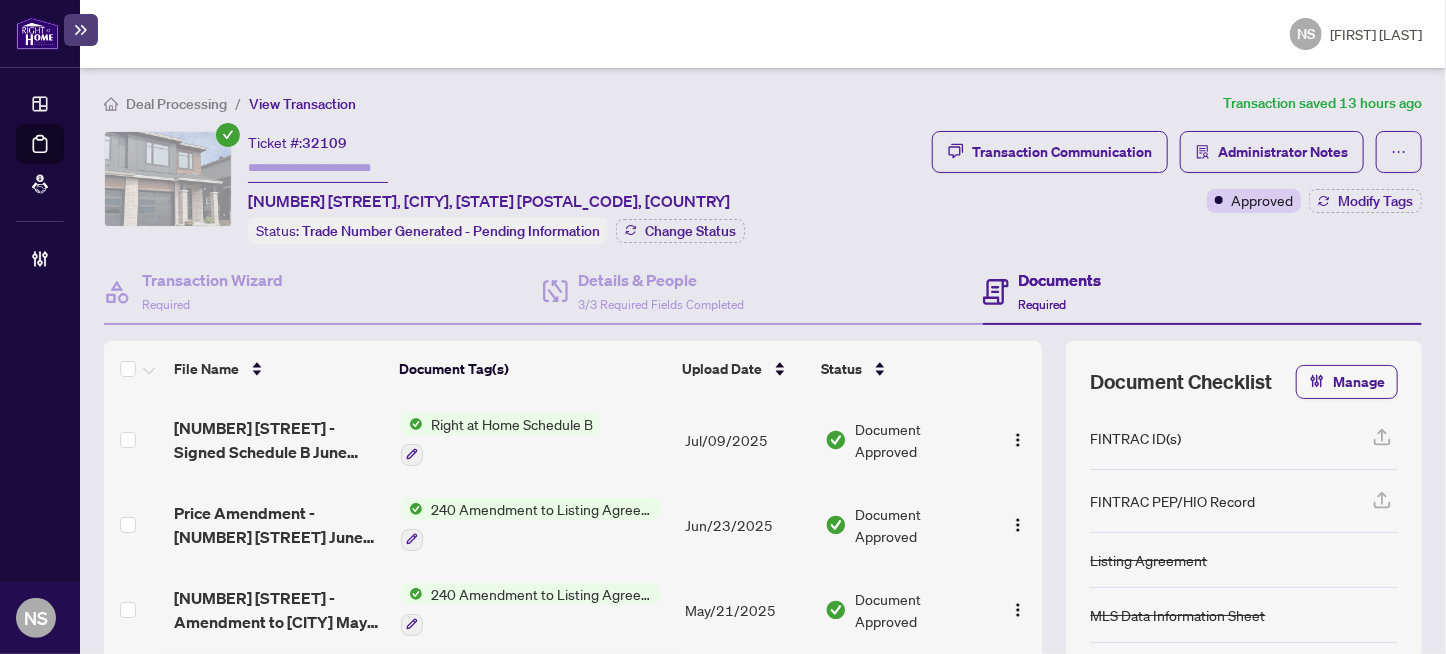 click on "32109" at bounding box center (324, 143) 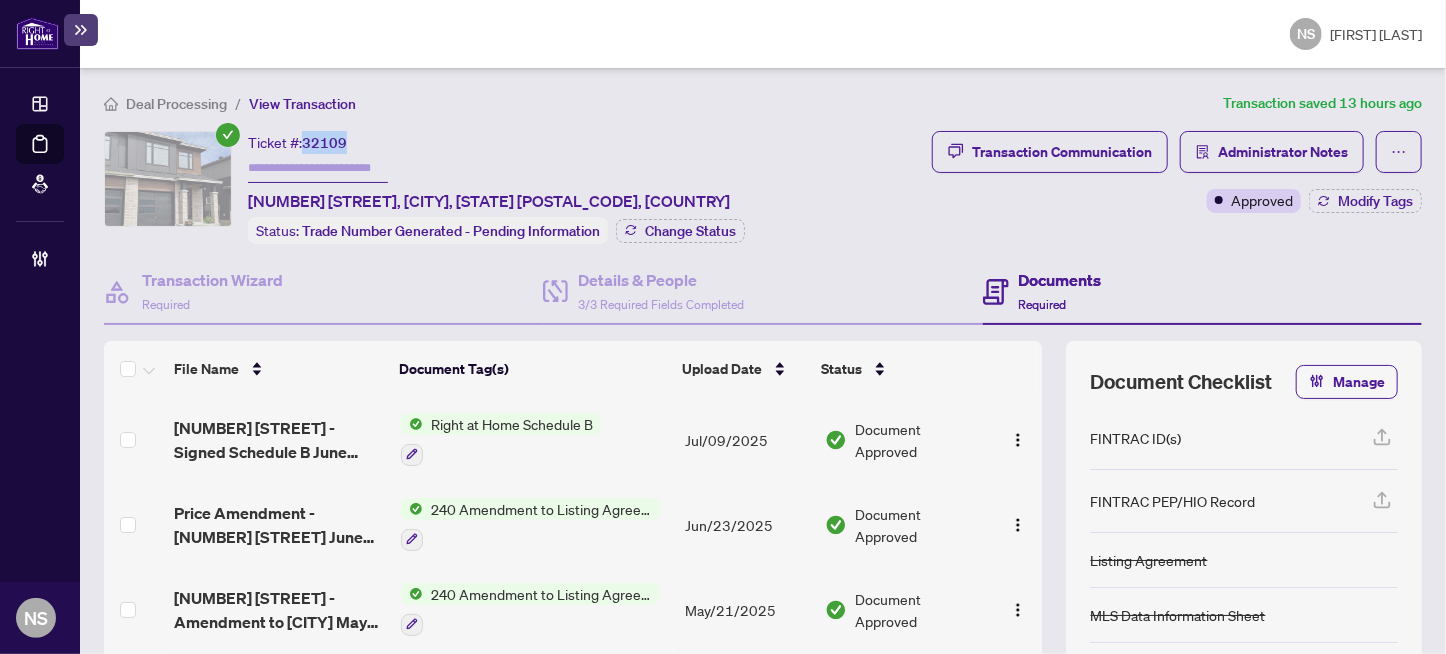 click on "32109" at bounding box center [324, 143] 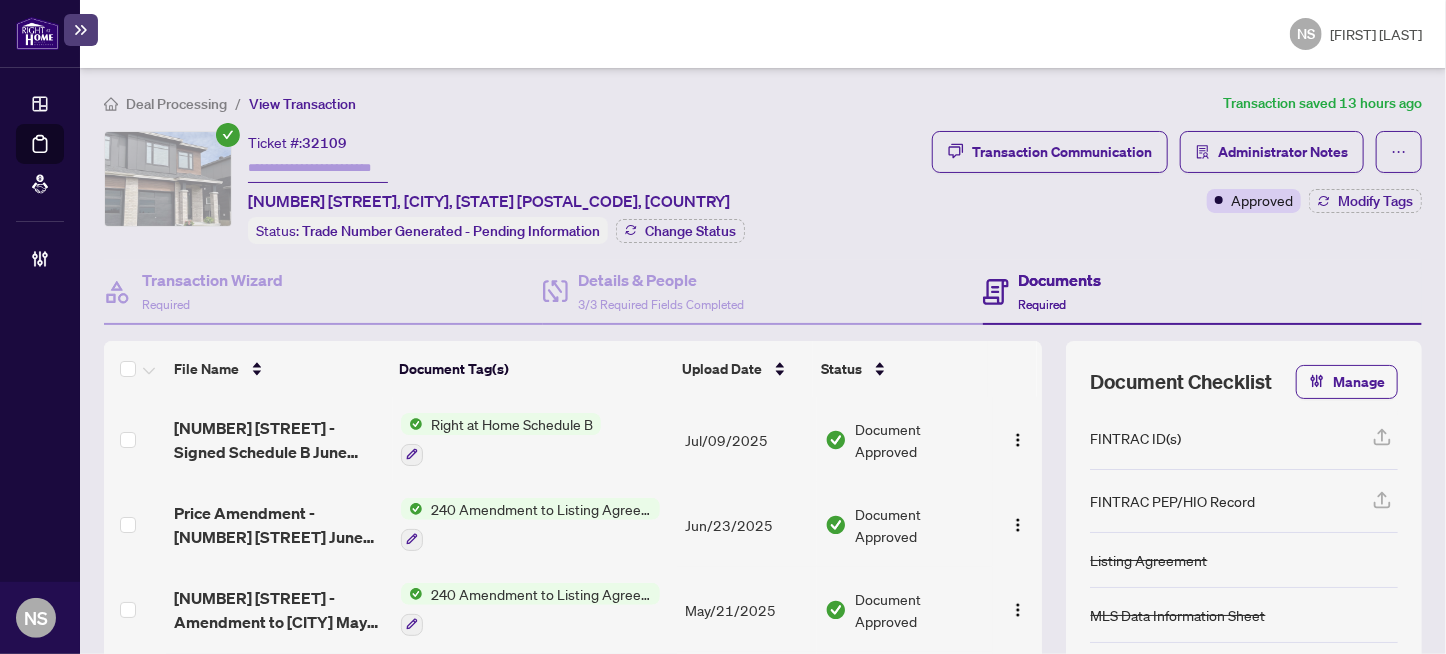 click at bounding box center [318, 168] 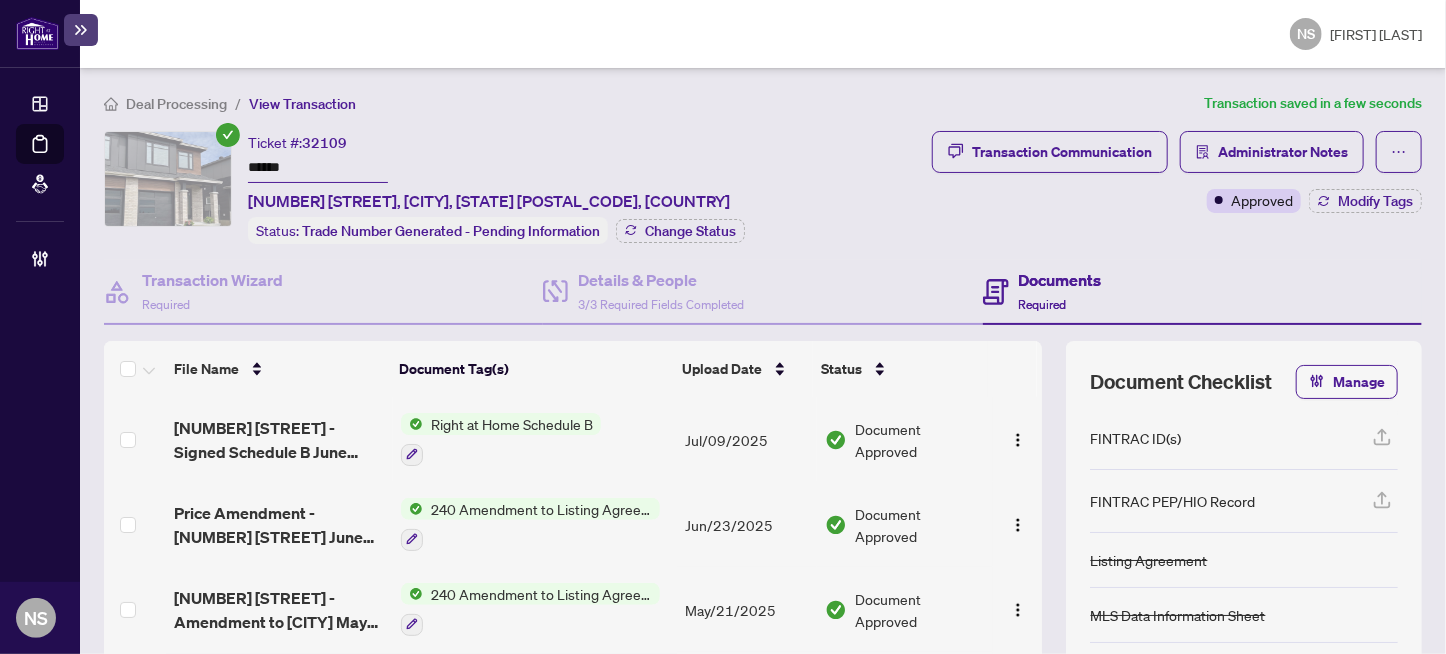 type on "*******" 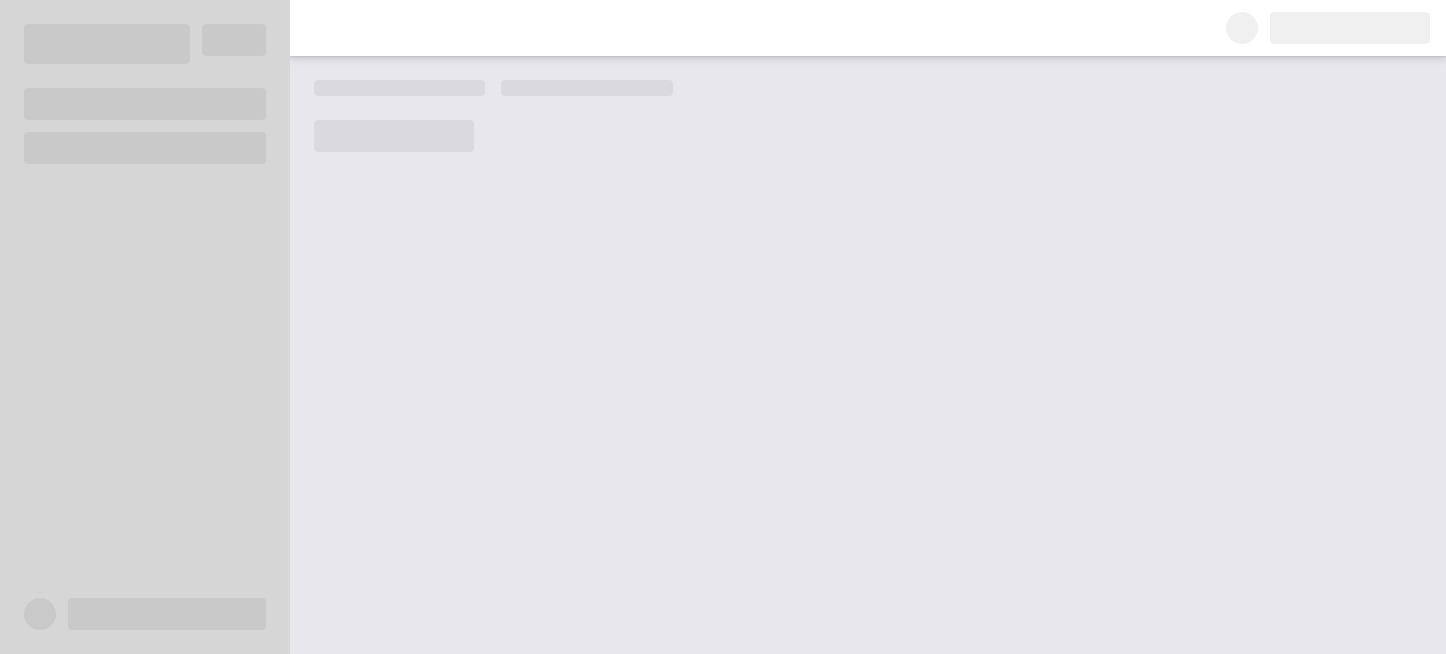 scroll, scrollTop: 0, scrollLeft: 0, axis: both 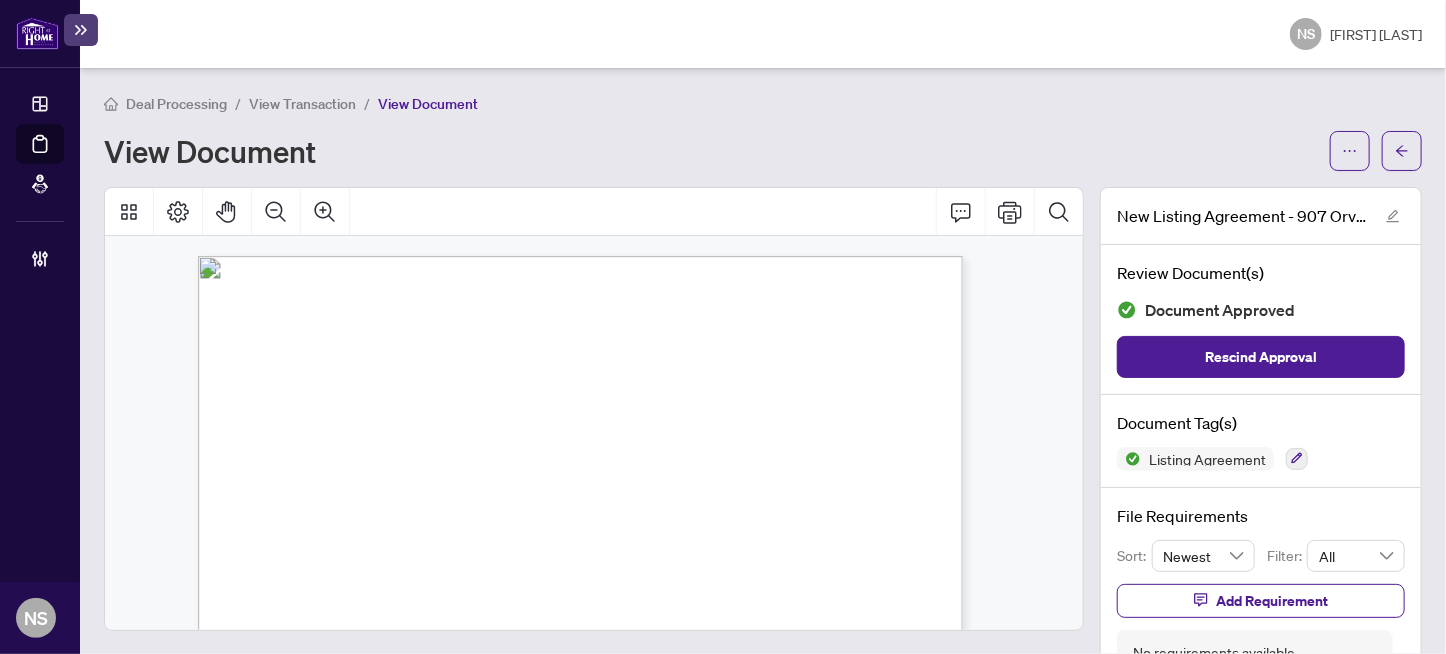 click on "Jessica Higgs, Benjamin Higgs" at bounding box center [531, 513] 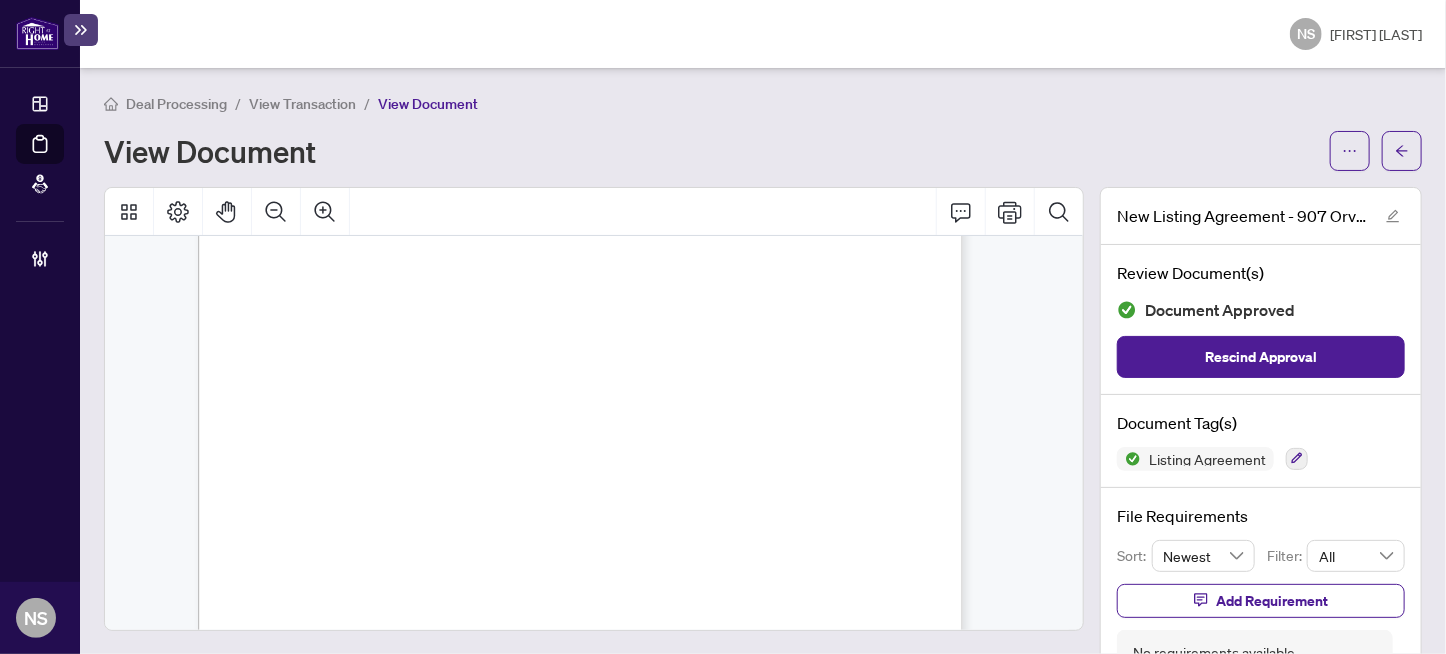 scroll, scrollTop: 5710, scrollLeft: 0, axis: vertical 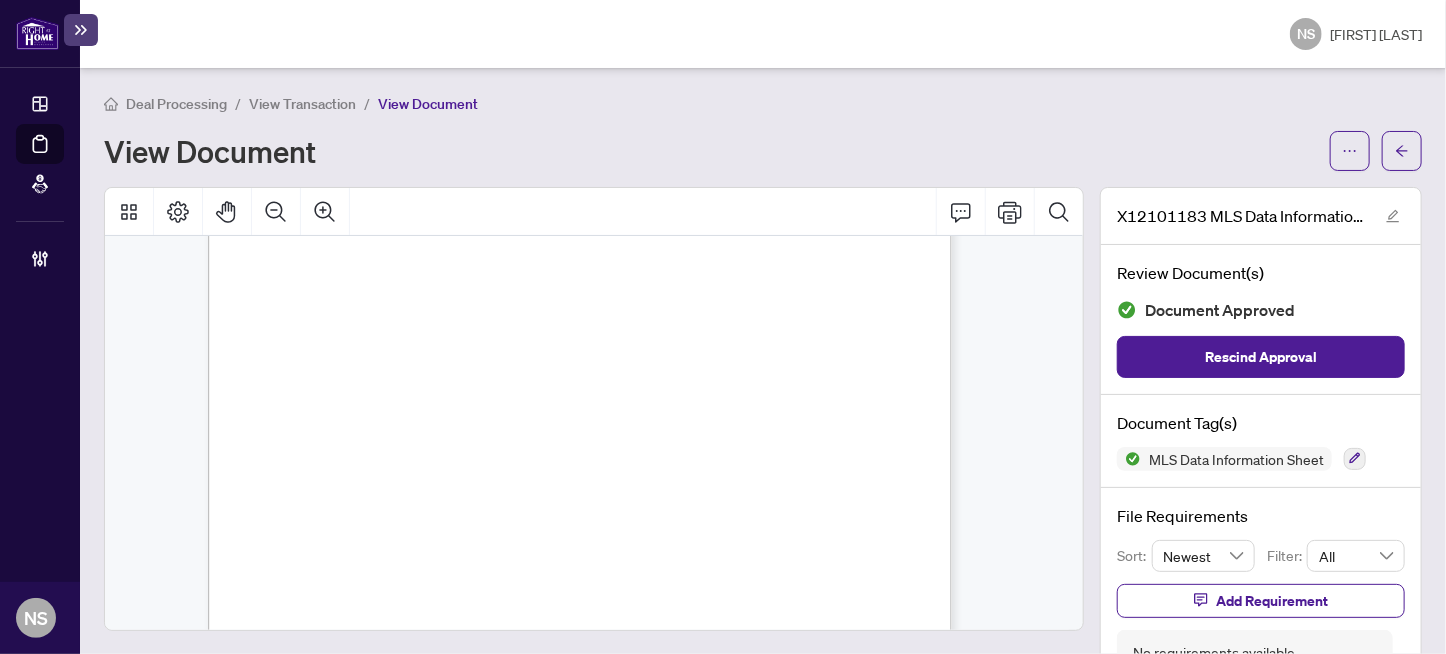click on "[DATE]" at bounding box center (432, 485) 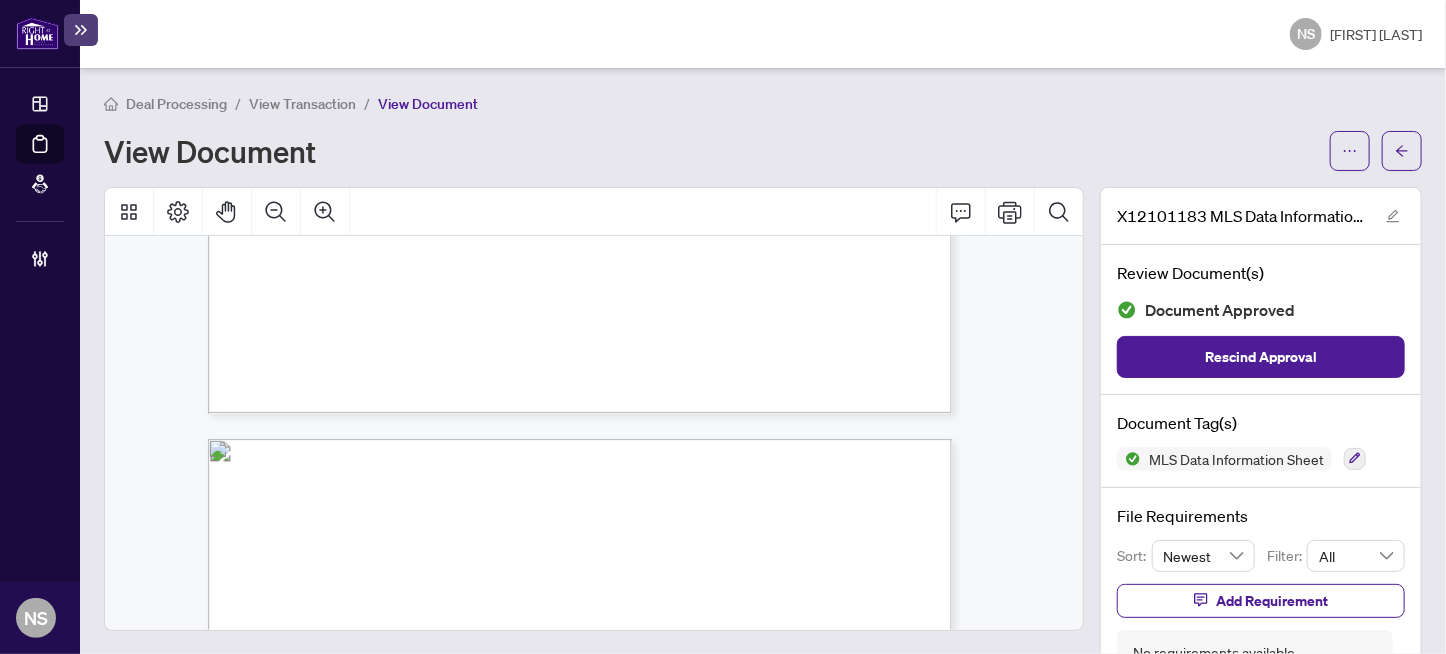 scroll, scrollTop: 899, scrollLeft: 0, axis: vertical 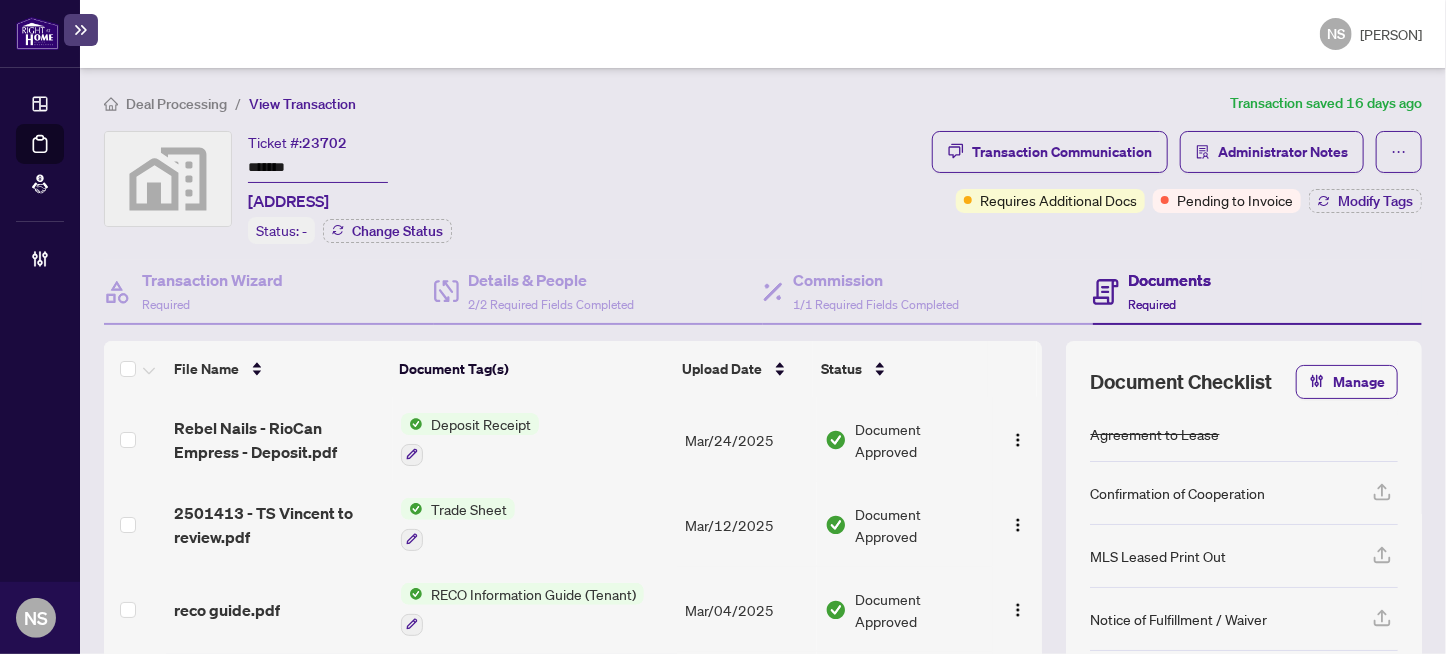 click on "*******" at bounding box center (318, 168) 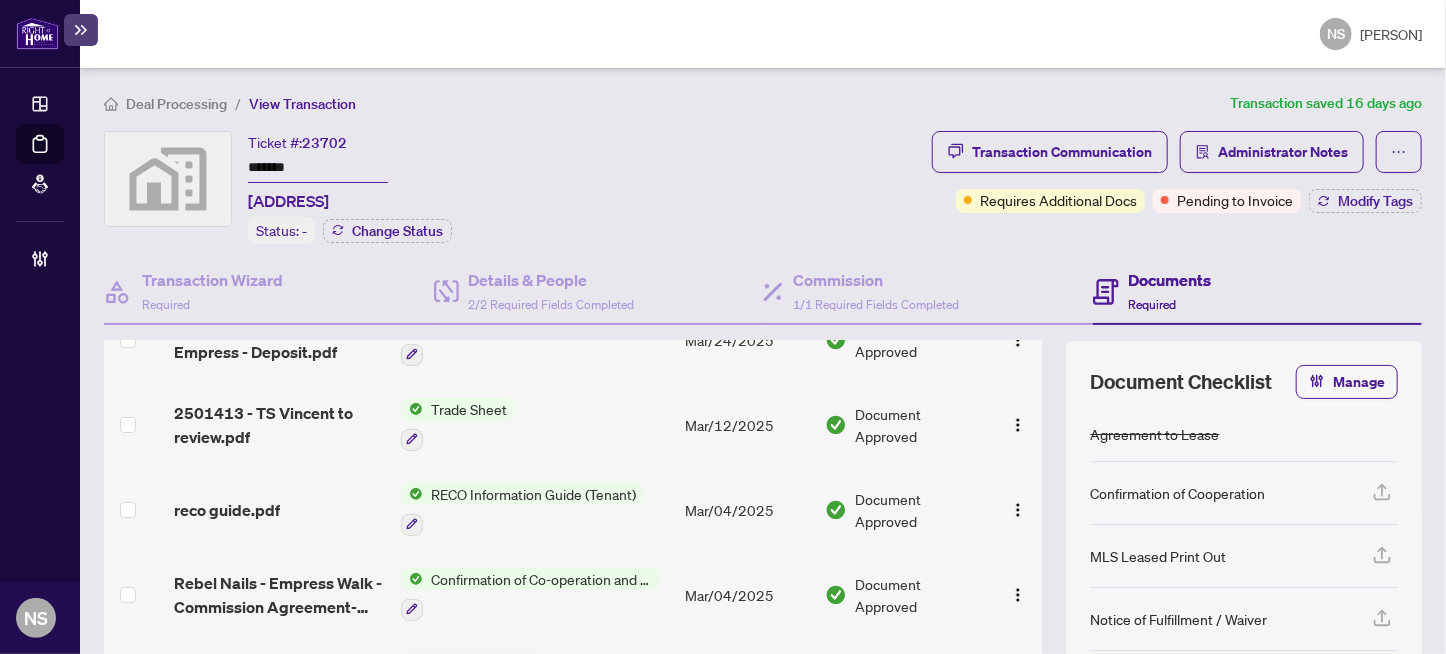 scroll, scrollTop: 0, scrollLeft: 0, axis: both 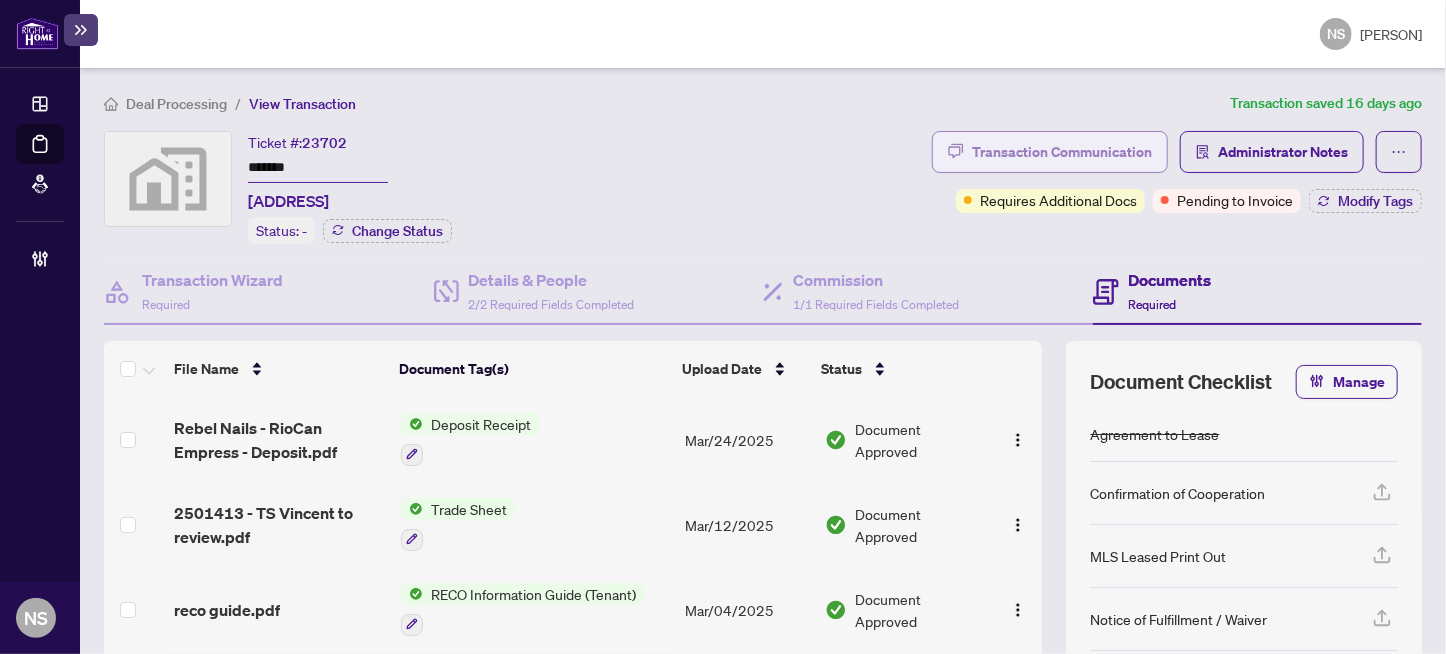 click on "Transaction Communication" at bounding box center [1062, 152] 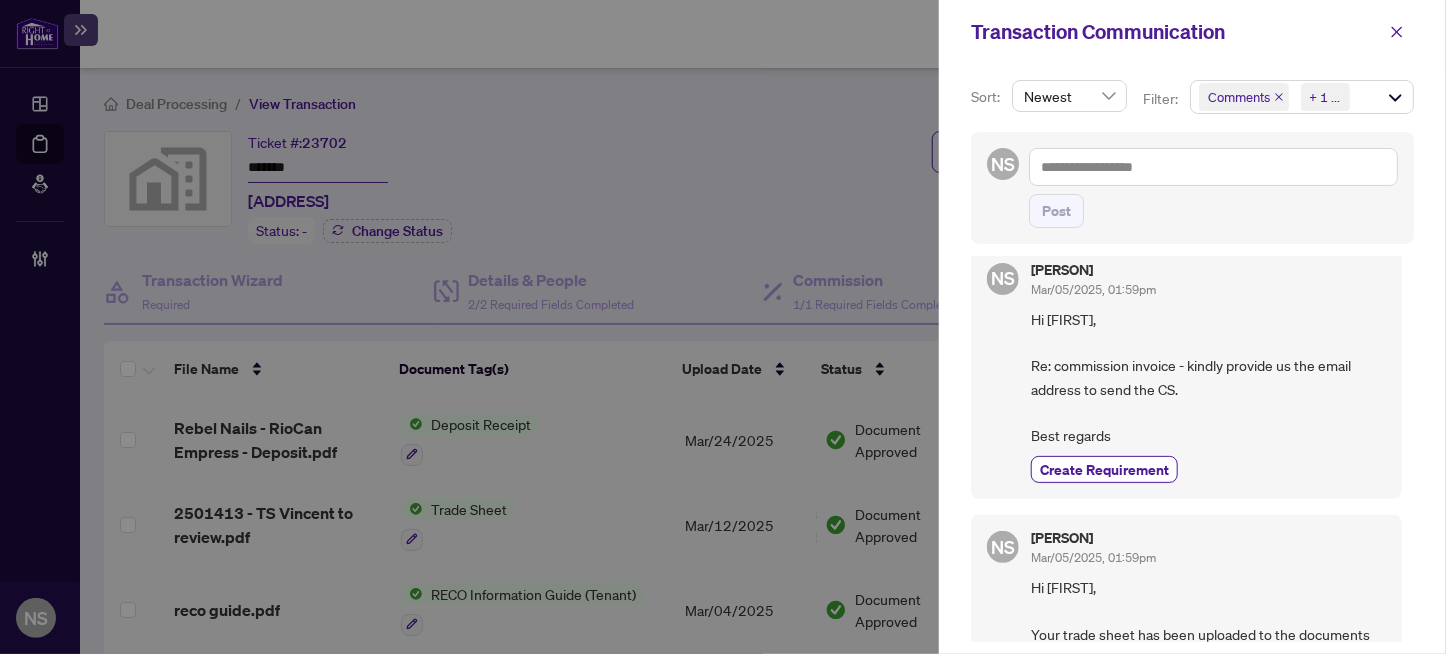 scroll, scrollTop: 0, scrollLeft: 0, axis: both 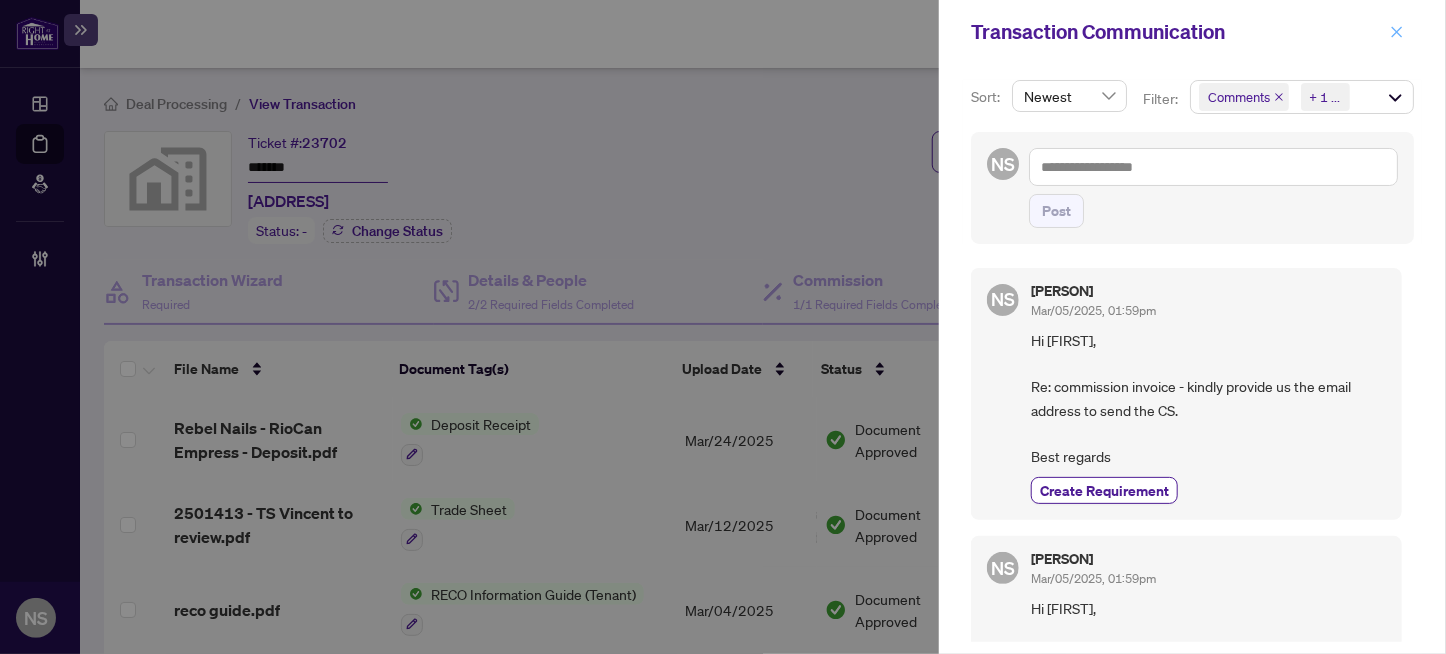 click 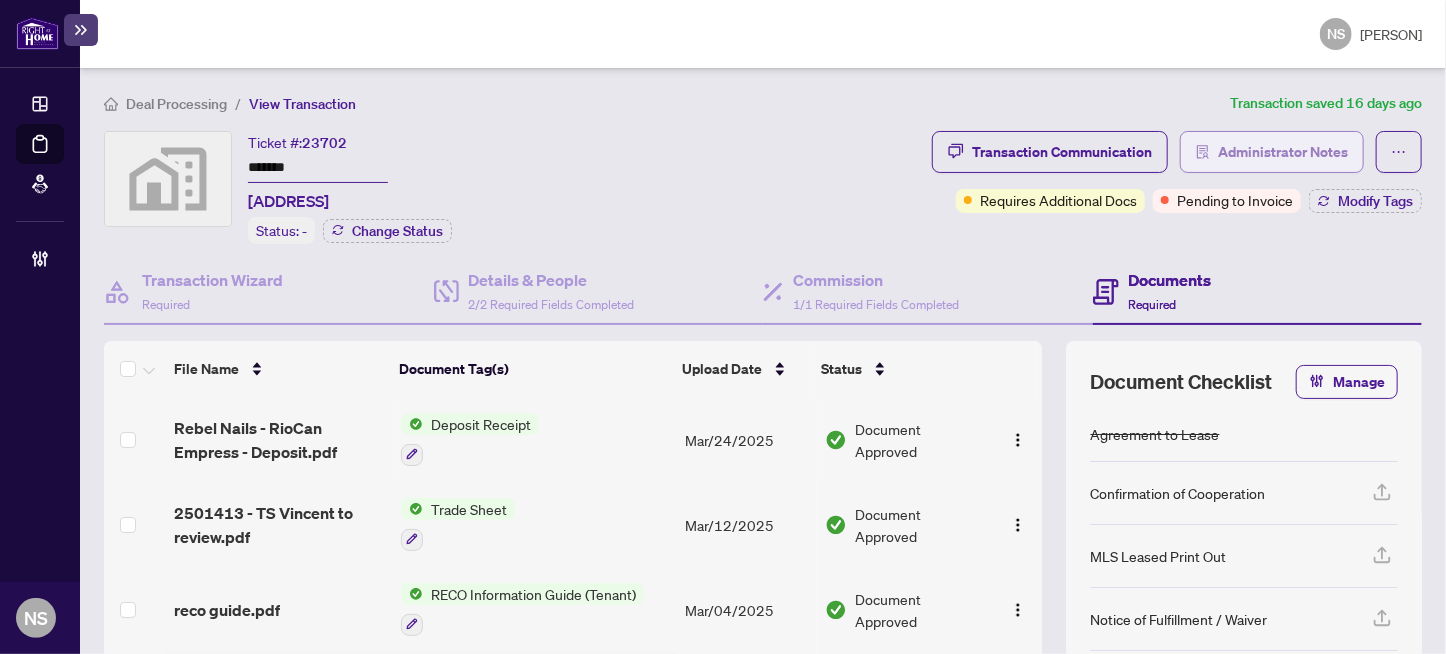 click on "Administrator Notes" at bounding box center (1283, 152) 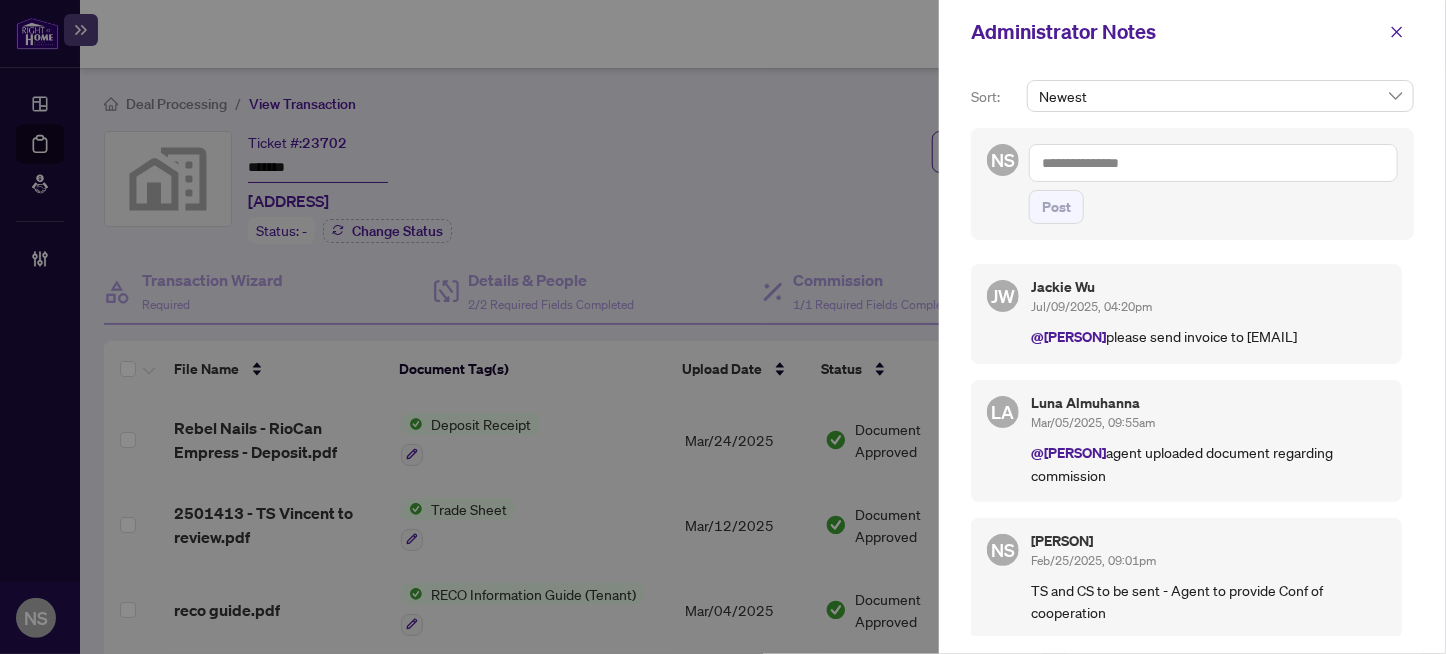 drag, startPoint x: 1167, startPoint y: 360, endPoint x: 1031, endPoint y: 368, distance: 136.23509 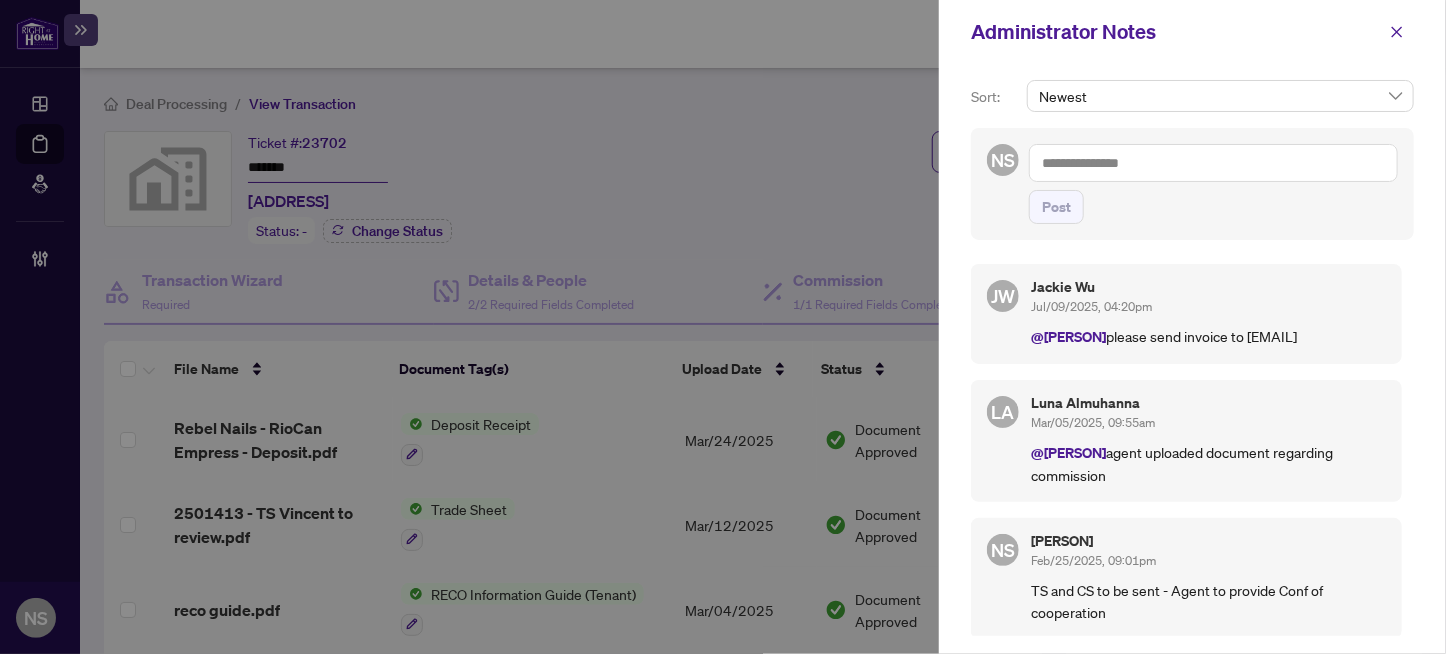 click at bounding box center [1213, 163] 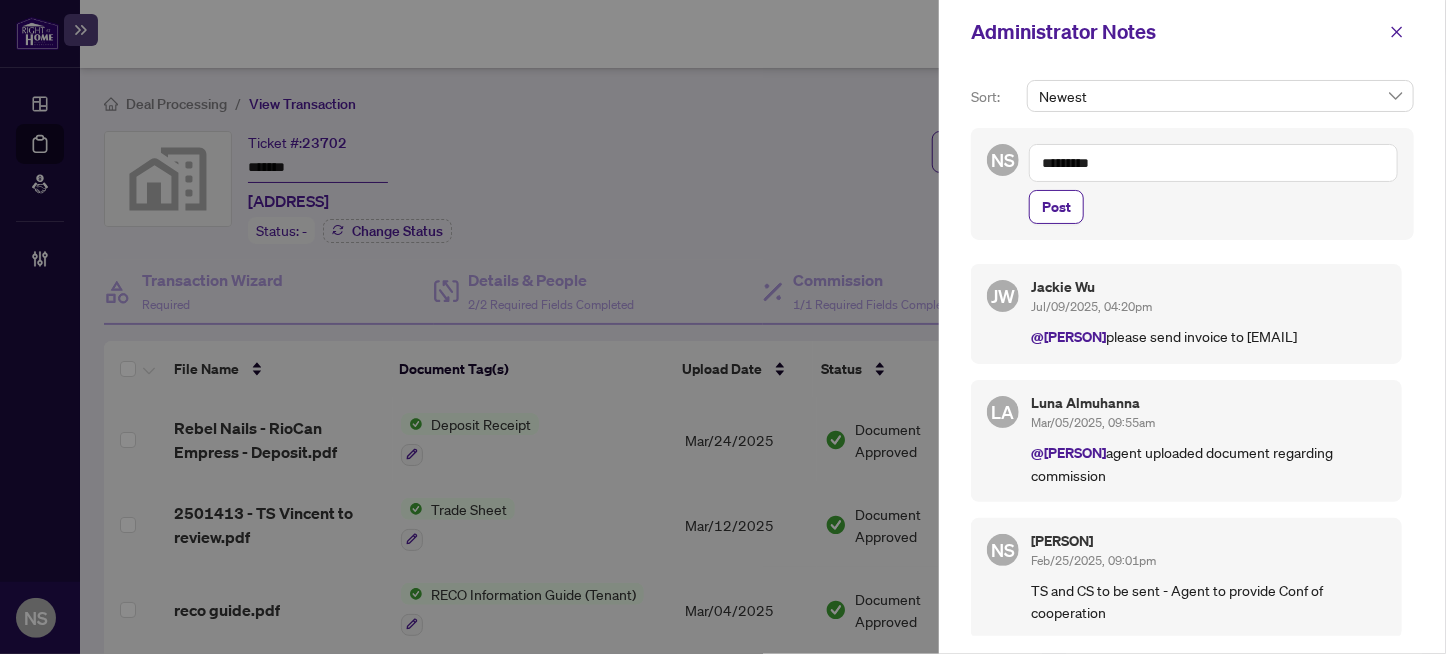 paste on "**********" 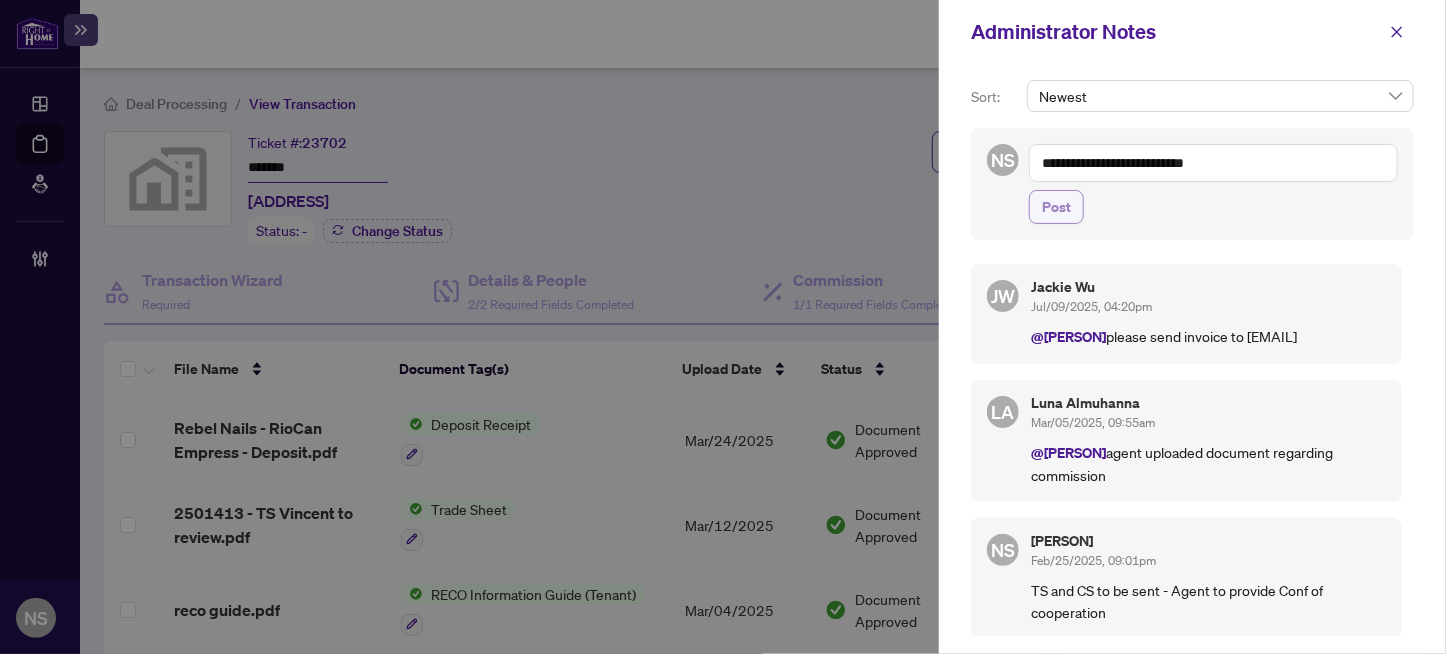 type on "**********" 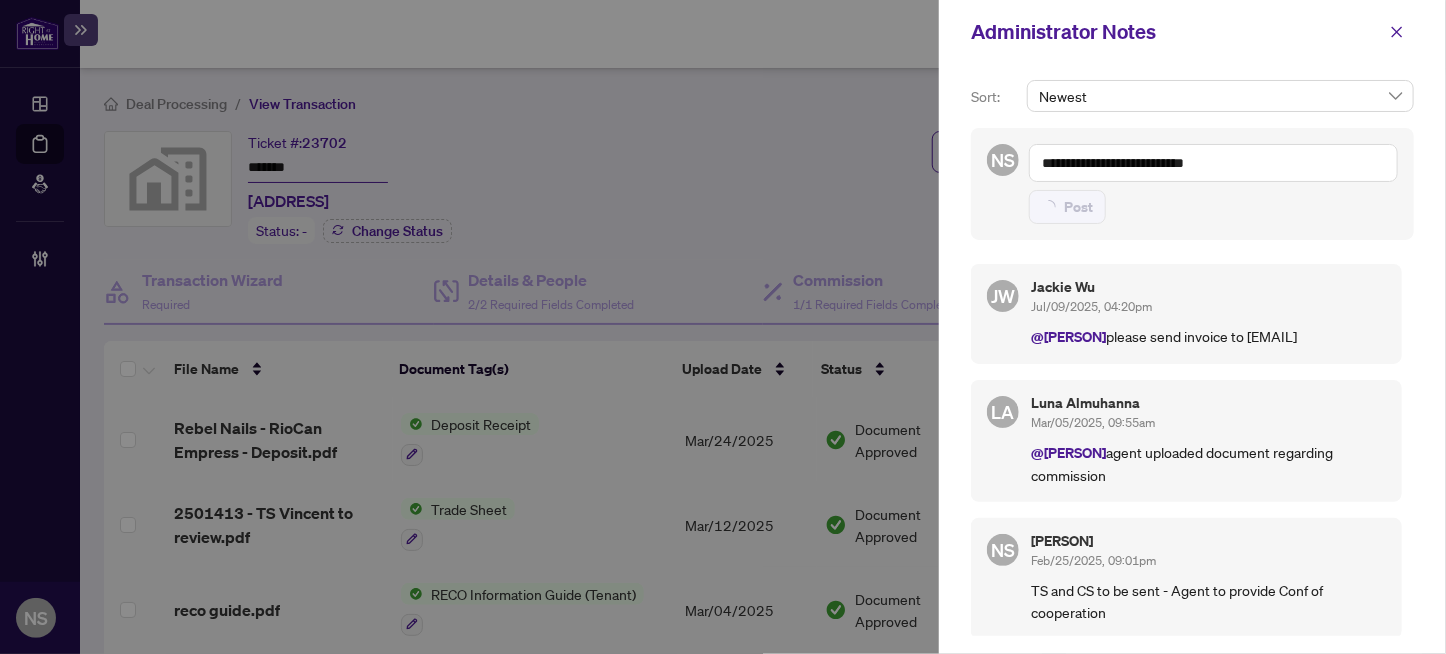 type 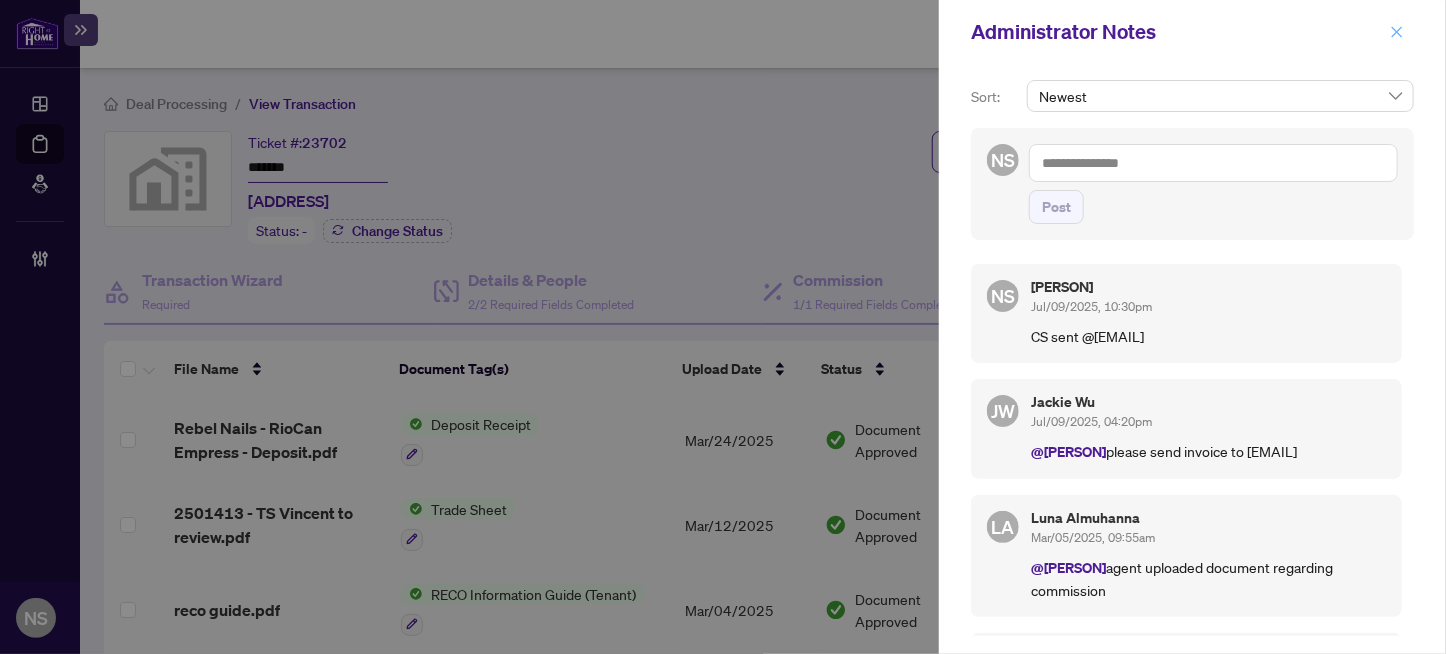 click 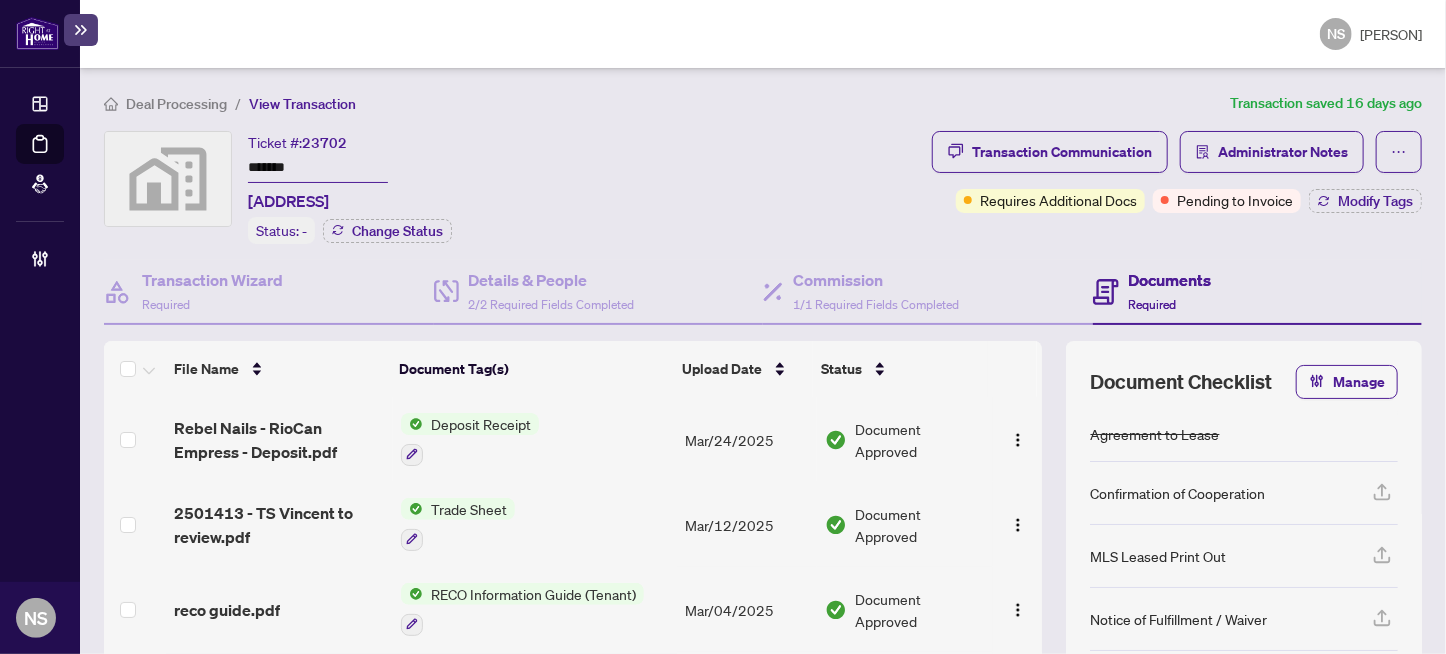 drag, startPoint x: 576, startPoint y: 201, endPoint x: 240, endPoint y: 199, distance: 336.00595 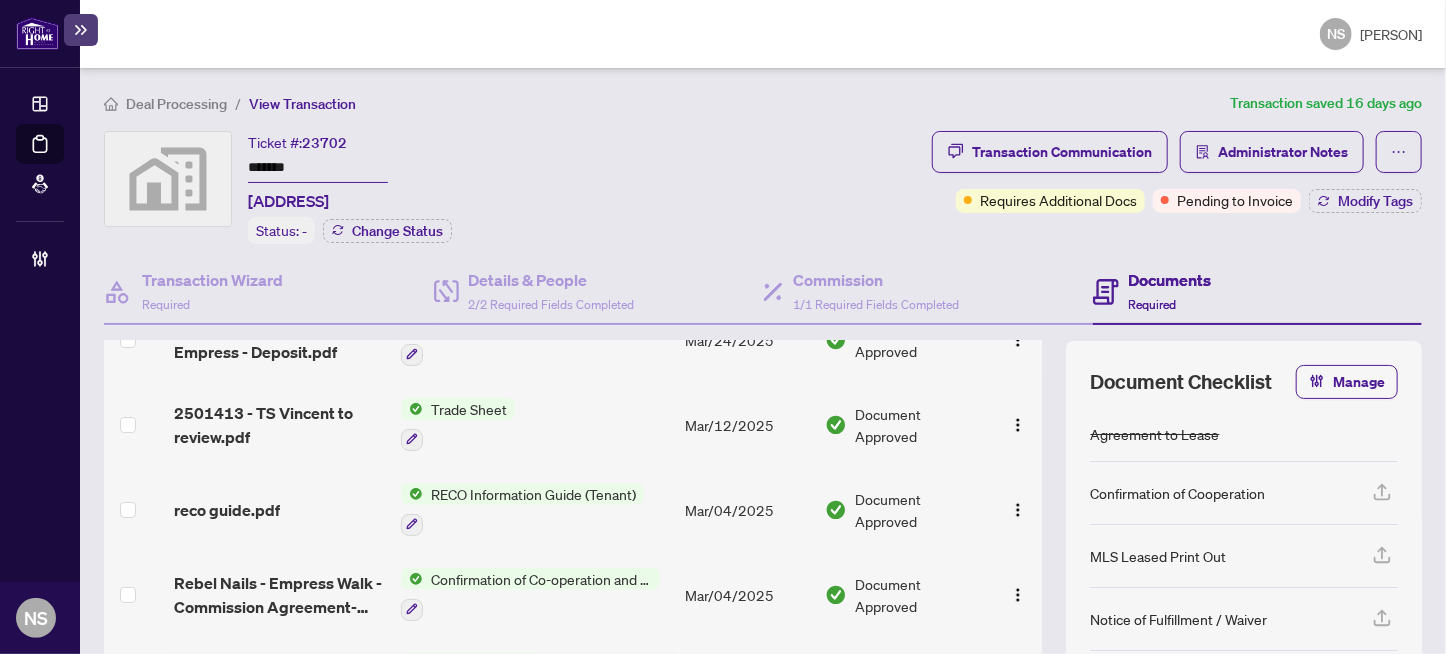 scroll, scrollTop: 200, scrollLeft: 0, axis: vertical 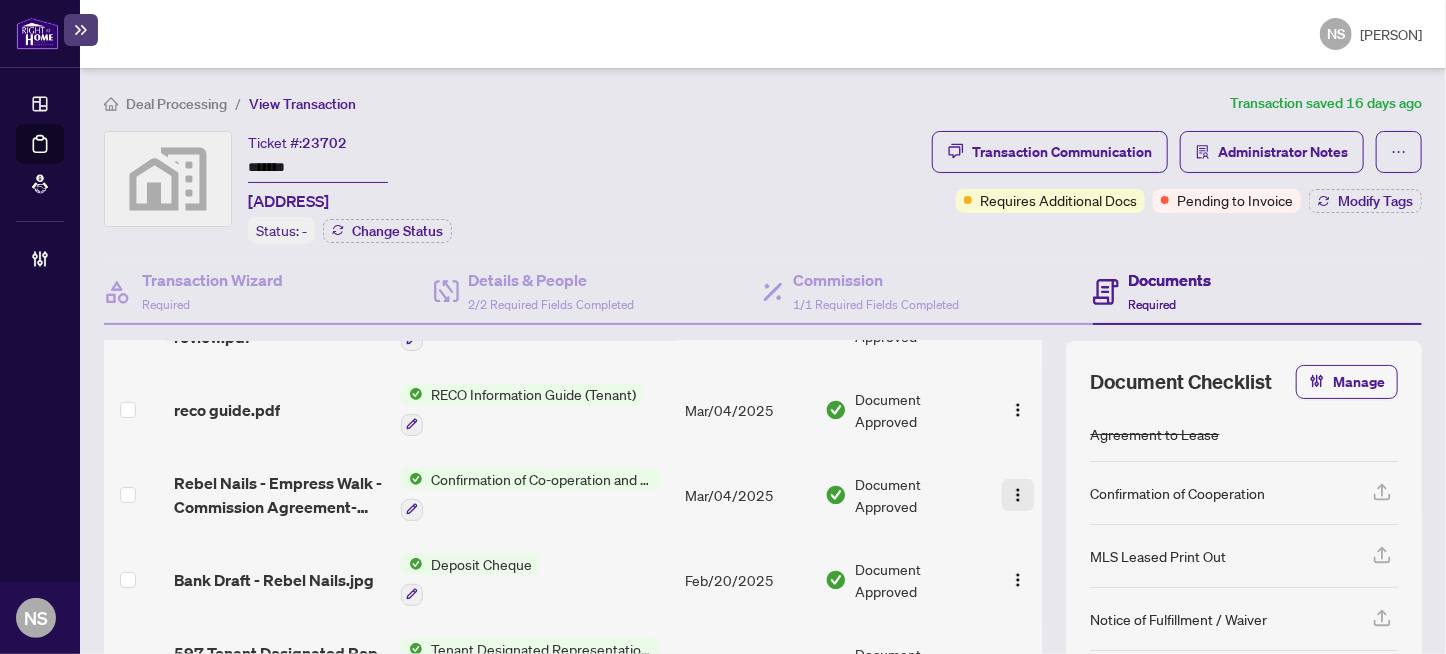click at bounding box center [1018, 495] 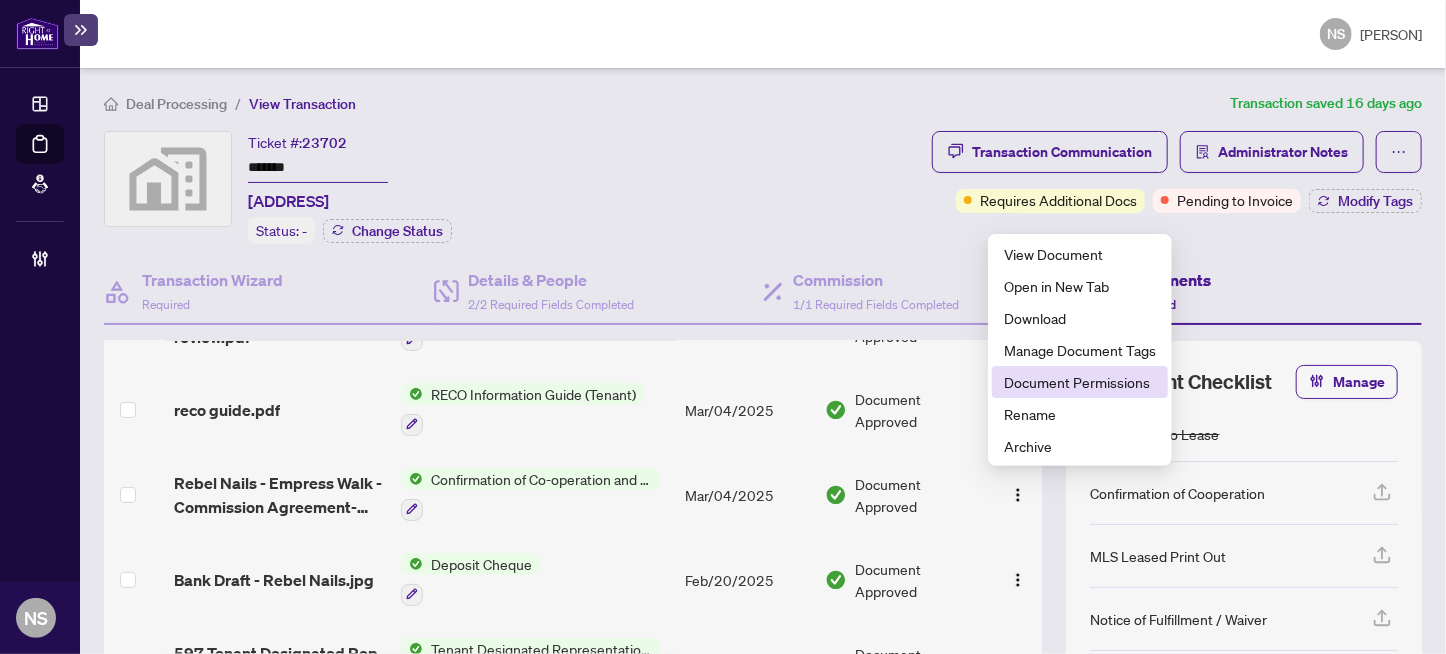 click on "Document Permissions" at bounding box center (1080, 382) 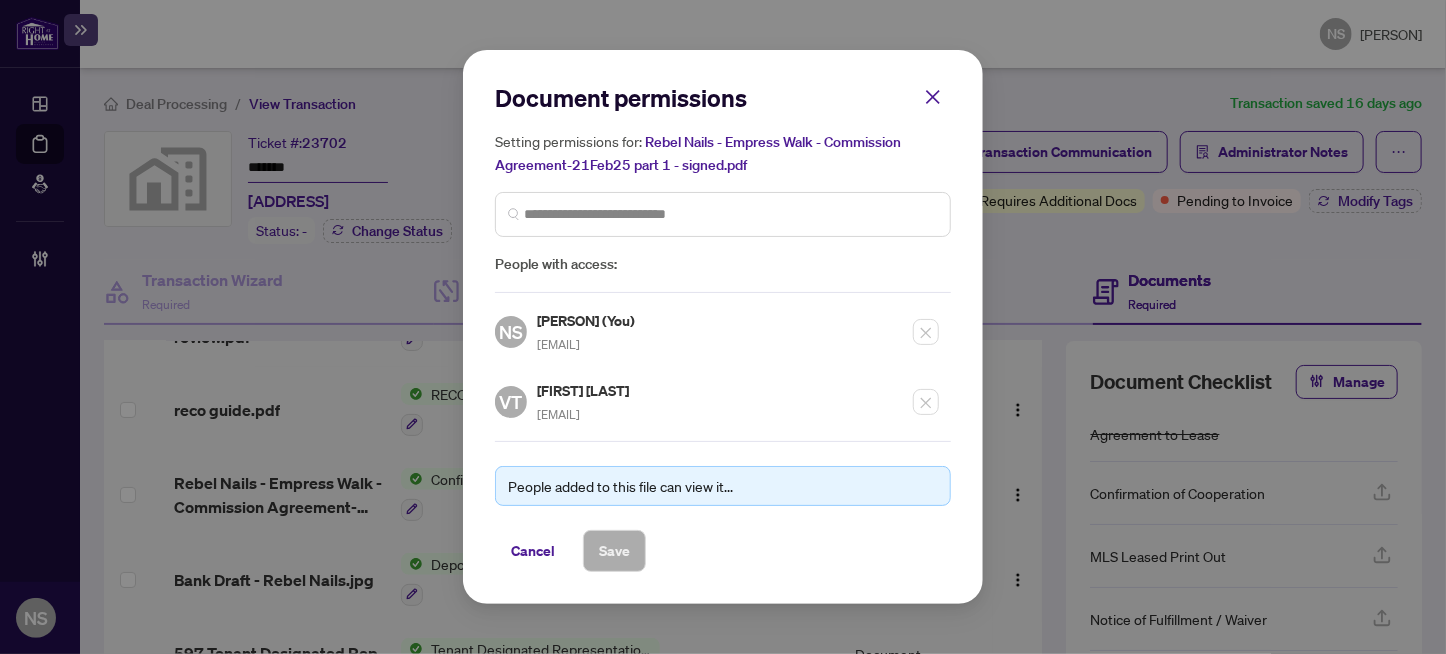 drag, startPoint x: 696, startPoint y: 415, endPoint x: 533, endPoint y: 415, distance: 163 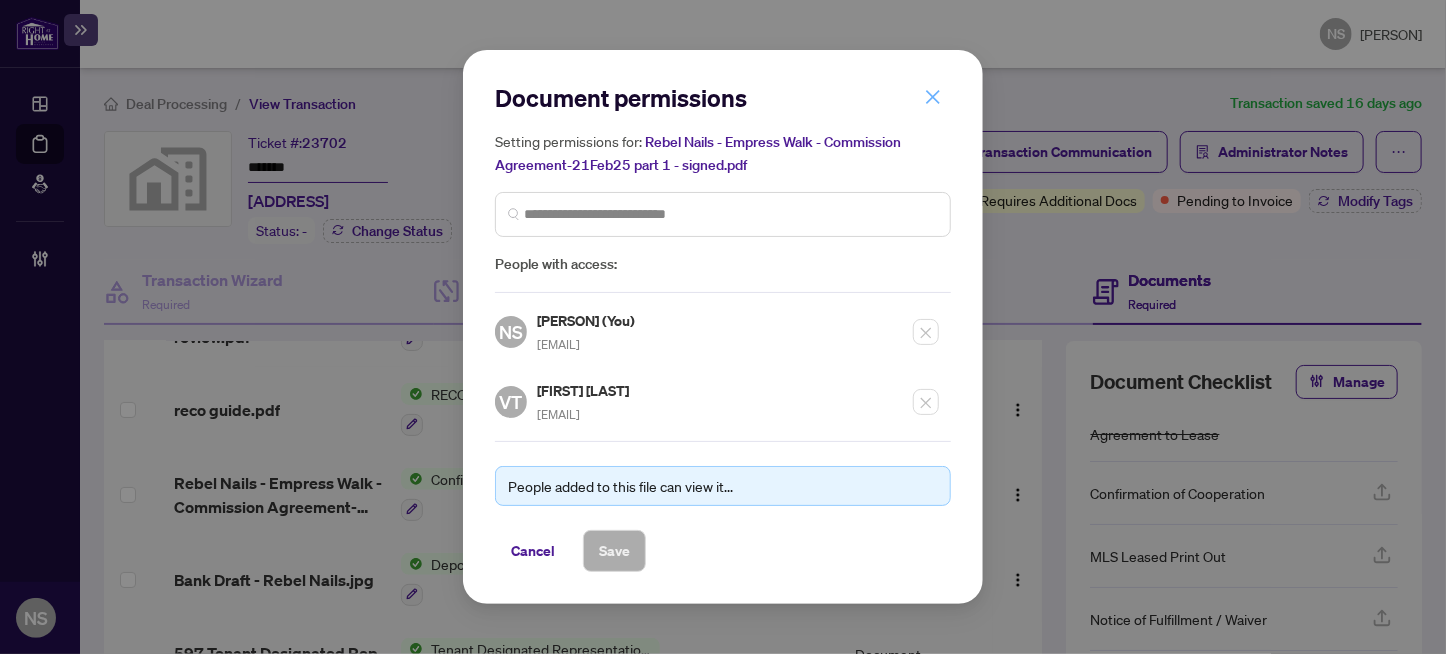 click 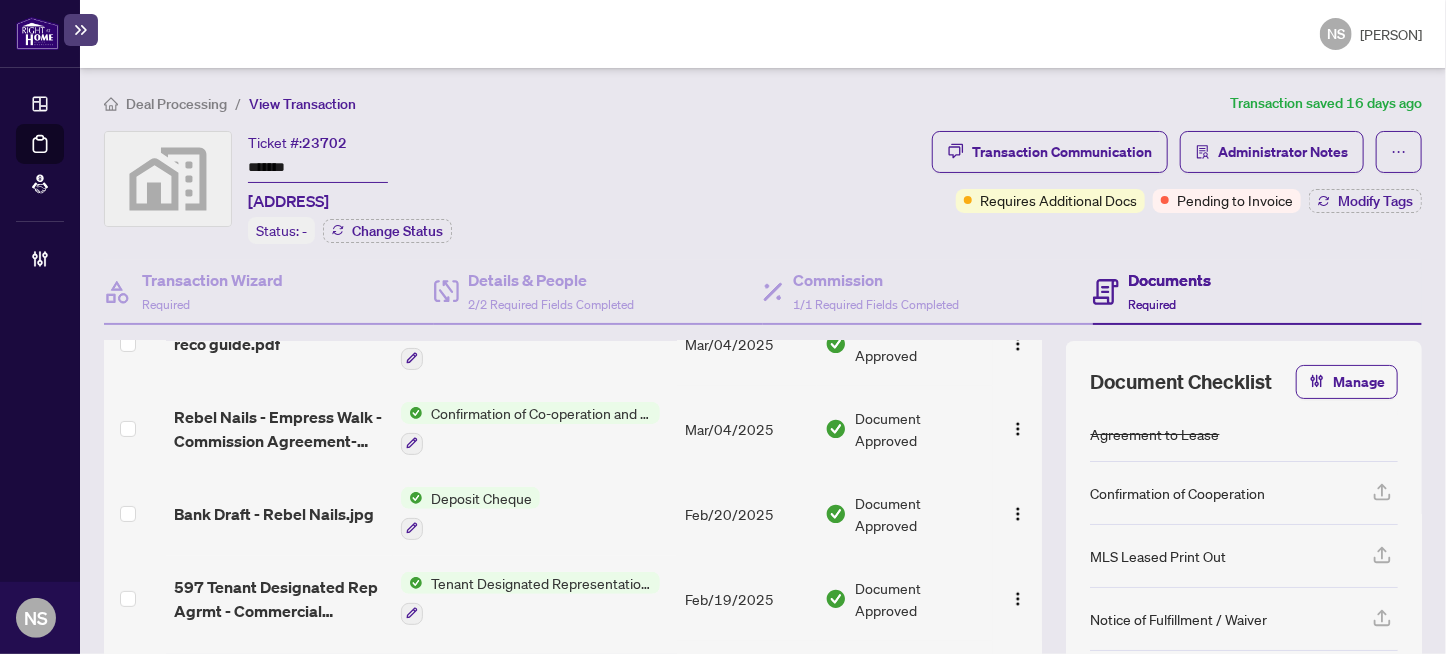 scroll, scrollTop: 296, scrollLeft: 0, axis: vertical 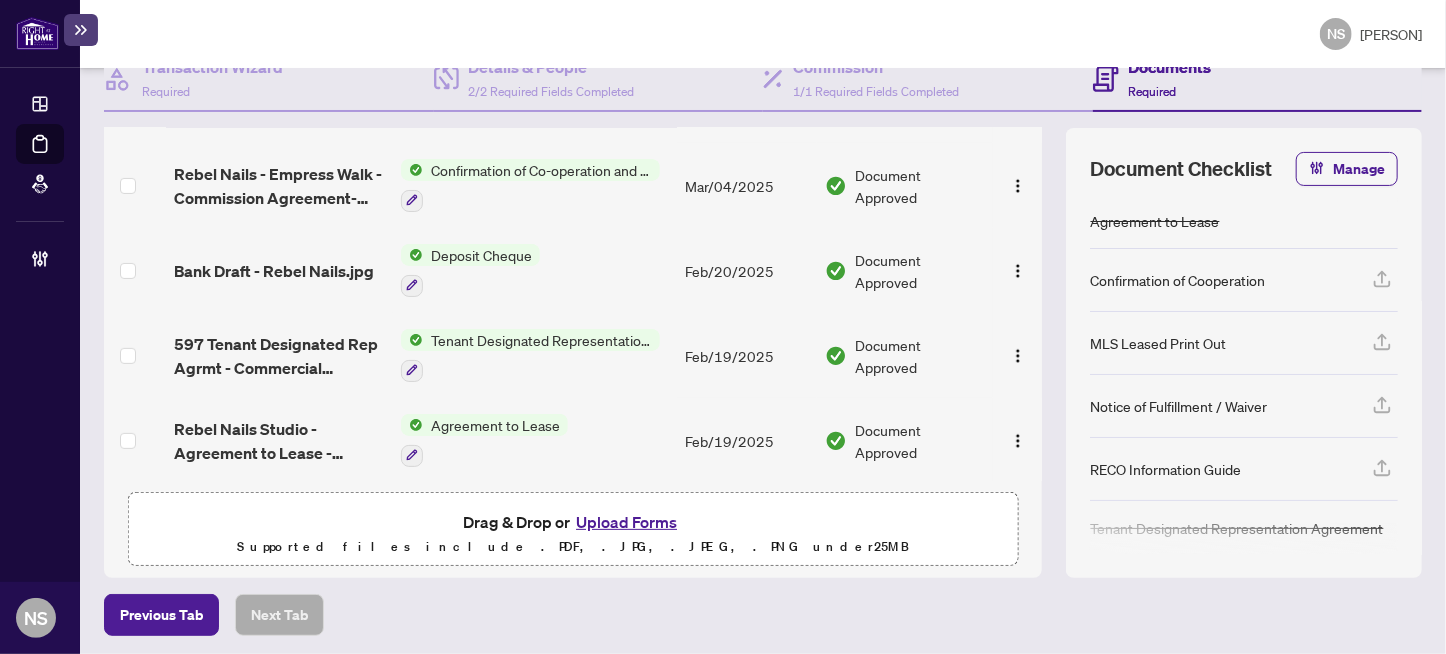 click on "Upload Forms" at bounding box center [626, 522] 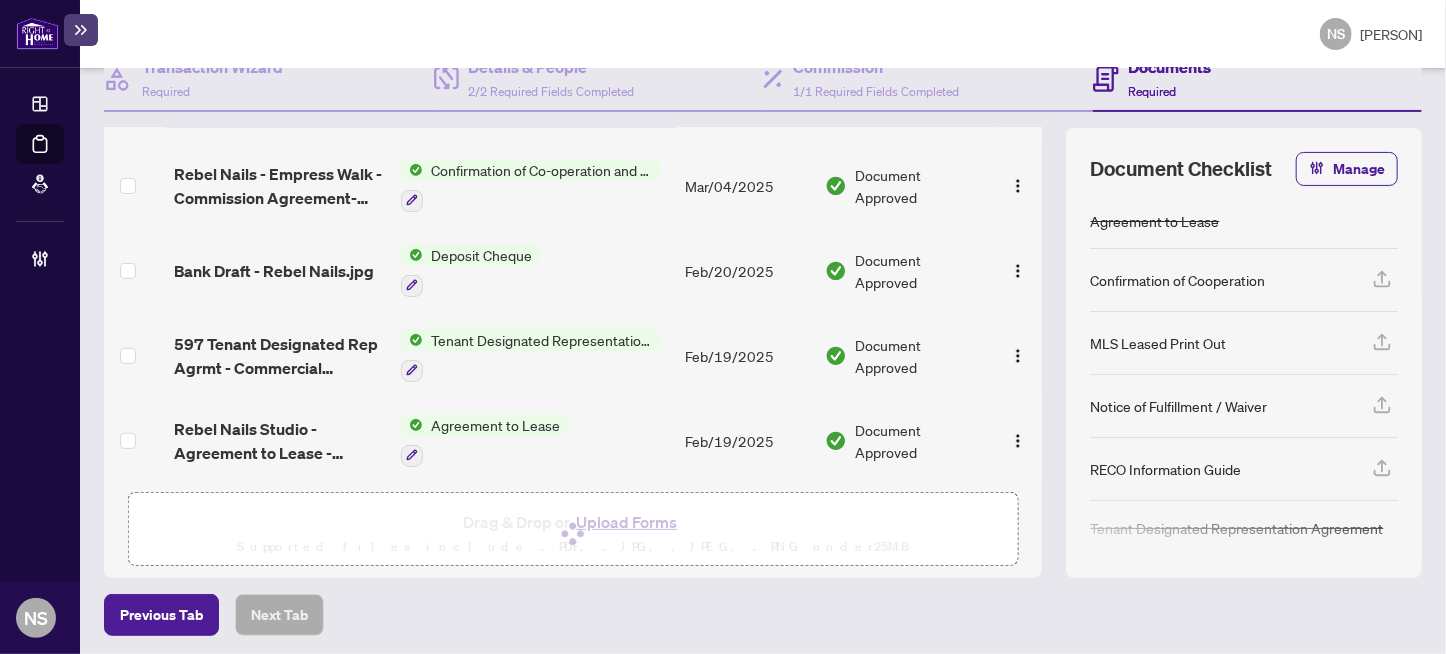 scroll, scrollTop: 0, scrollLeft: 0, axis: both 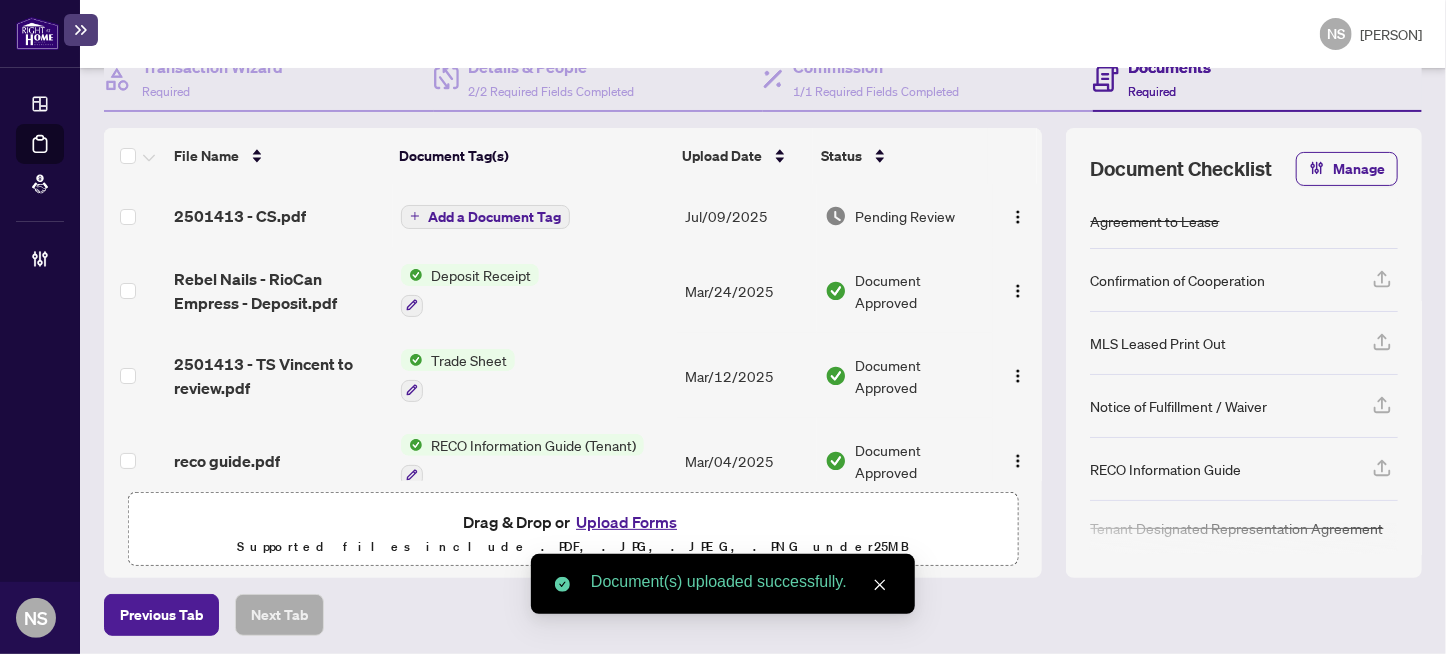 click on "Add a Document Tag" at bounding box center (494, 217) 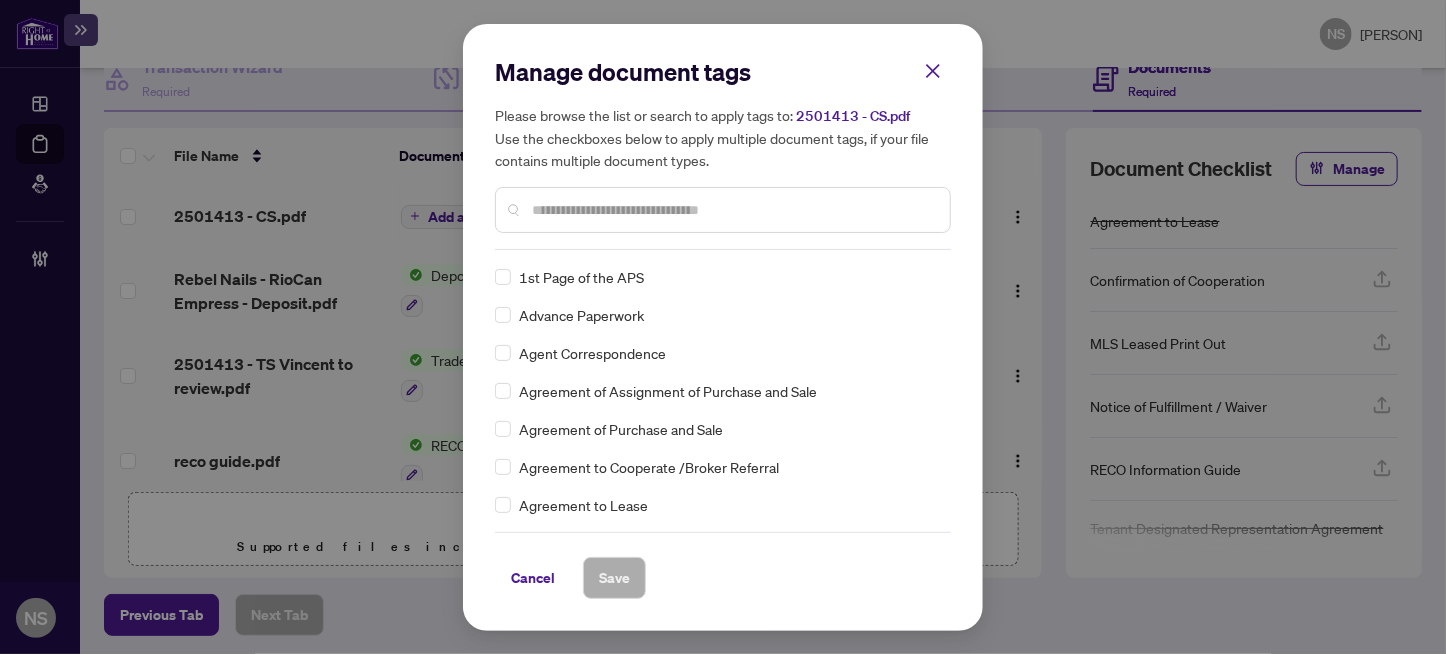 click at bounding box center (733, 210) 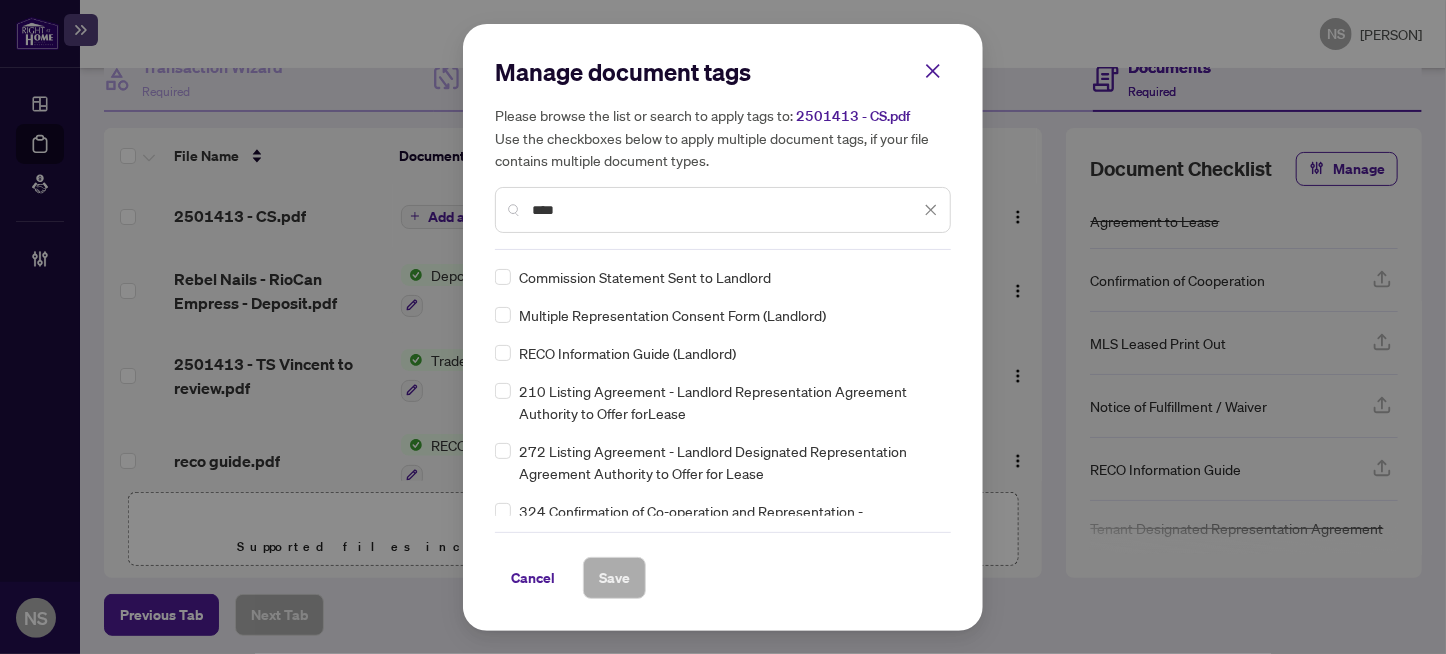 type on "****" 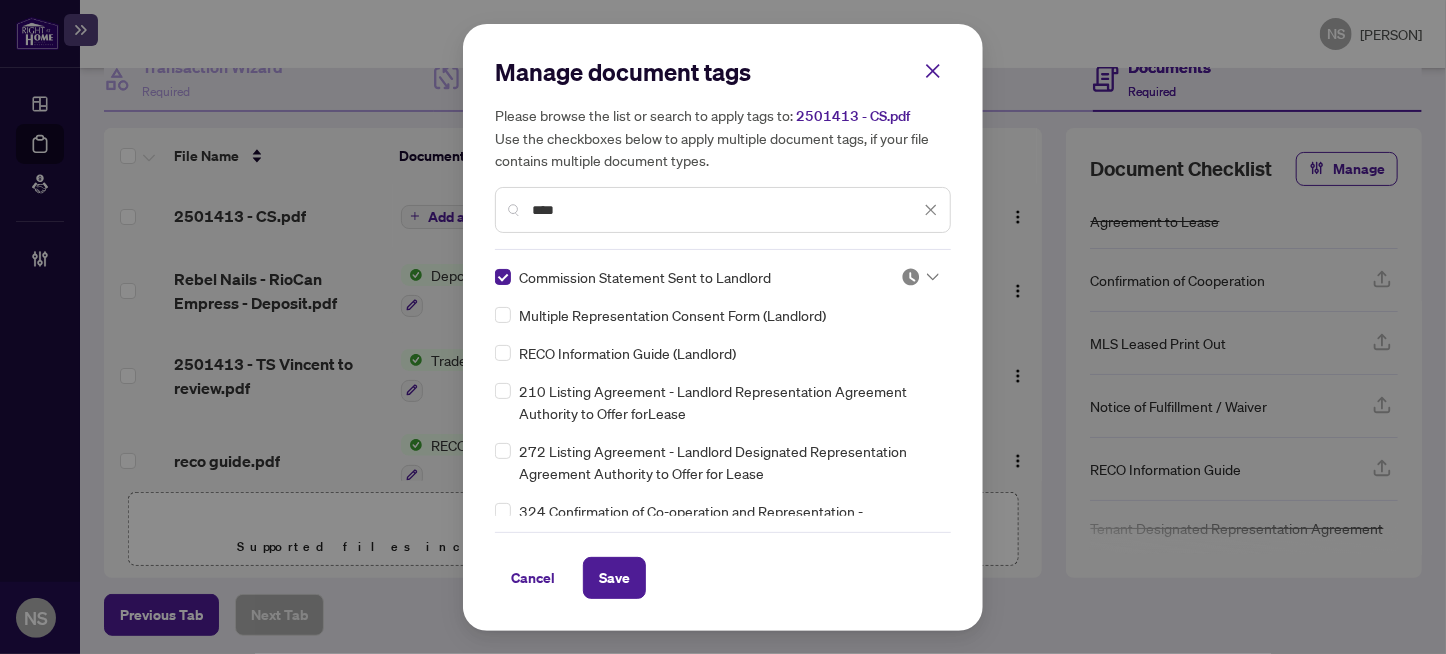drag, startPoint x: 920, startPoint y: 274, endPoint x: 925, endPoint y: 288, distance: 14.866069 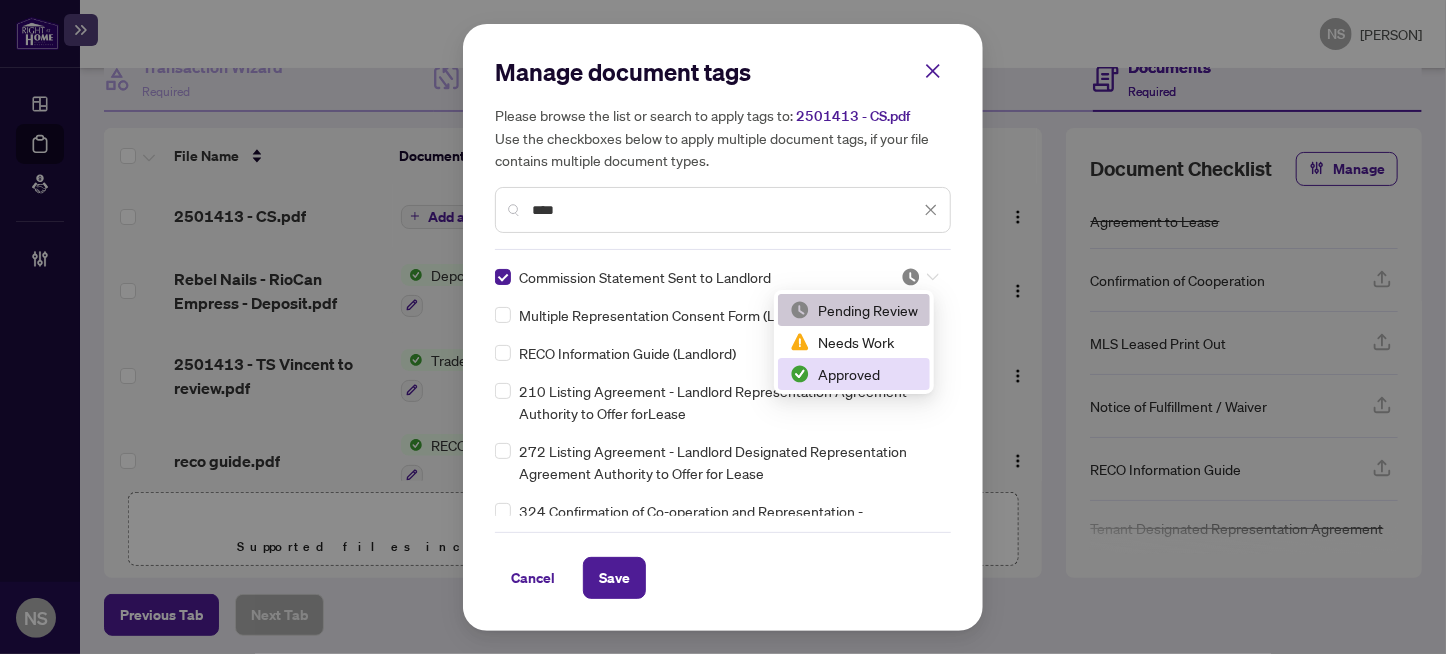 drag, startPoint x: 891, startPoint y: 378, endPoint x: 888, endPoint y: 392, distance: 14.3178215 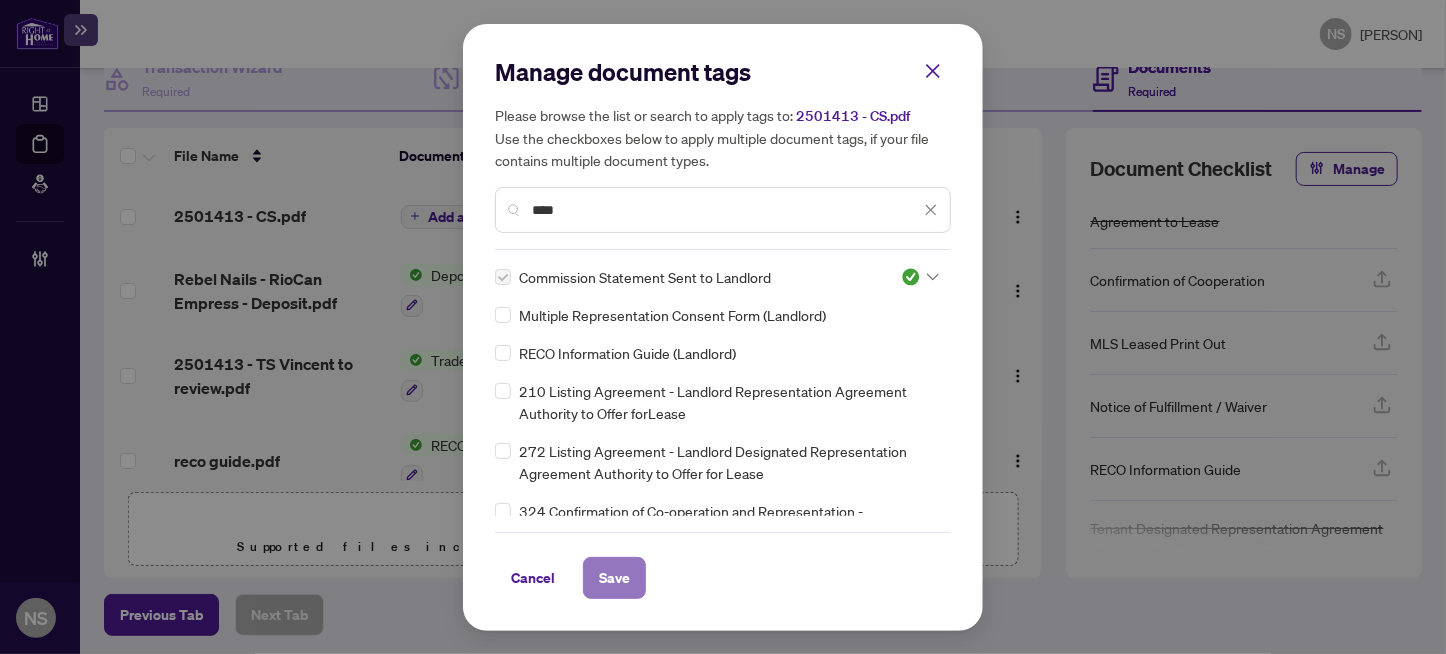 click on "Save" at bounding box center (614, 578) 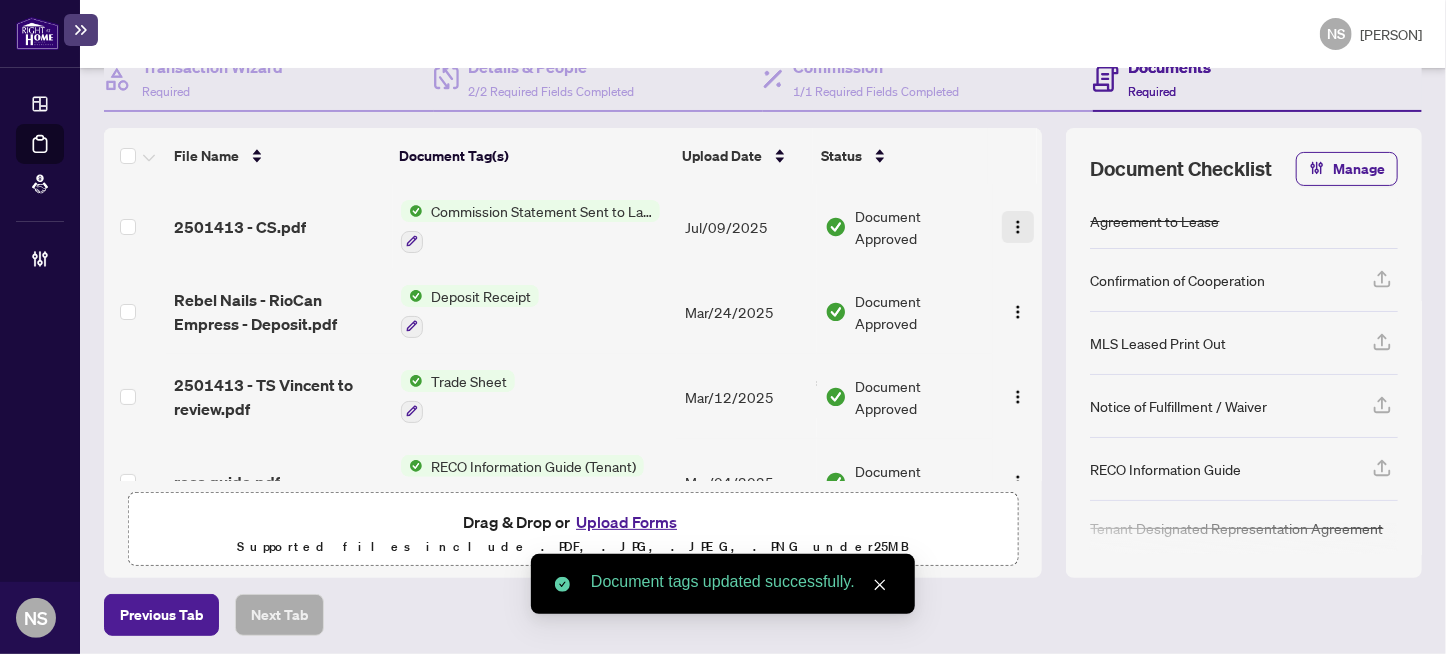 click at bounding box center [1018, 227] 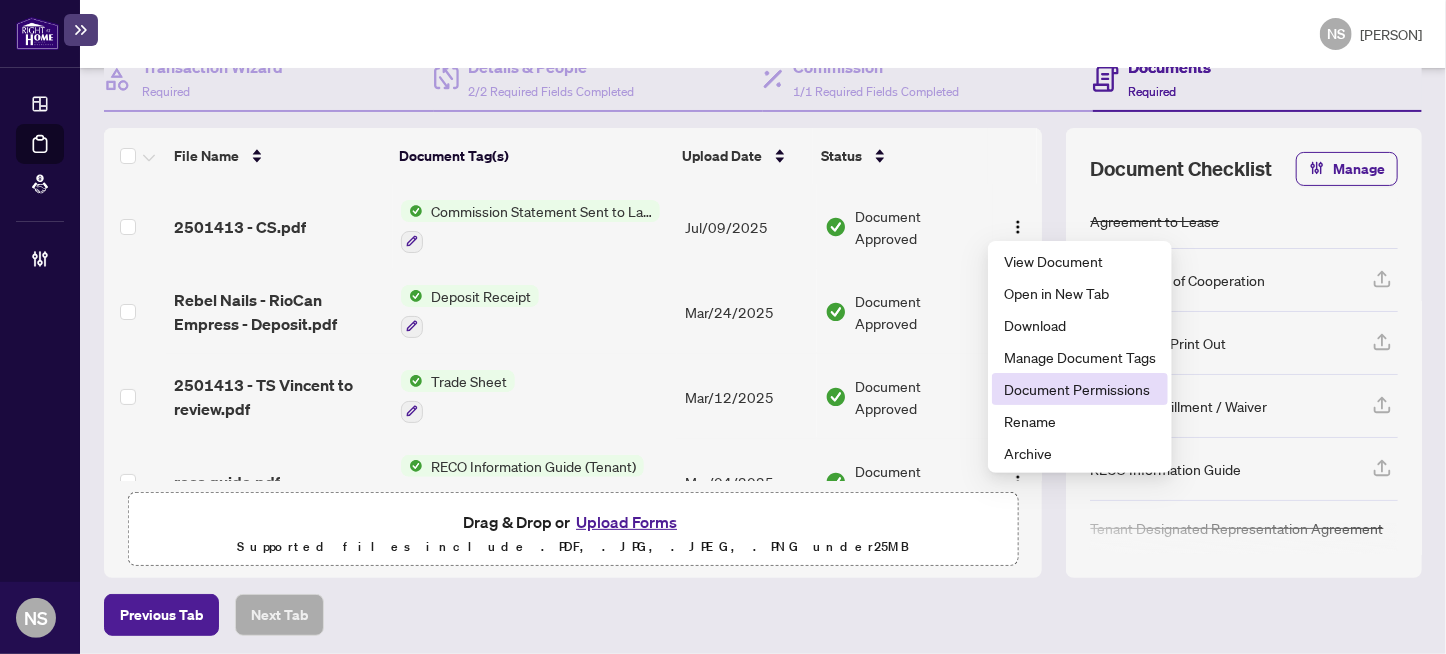 click on "Document Permissions" at bounding box center [1080, 389] 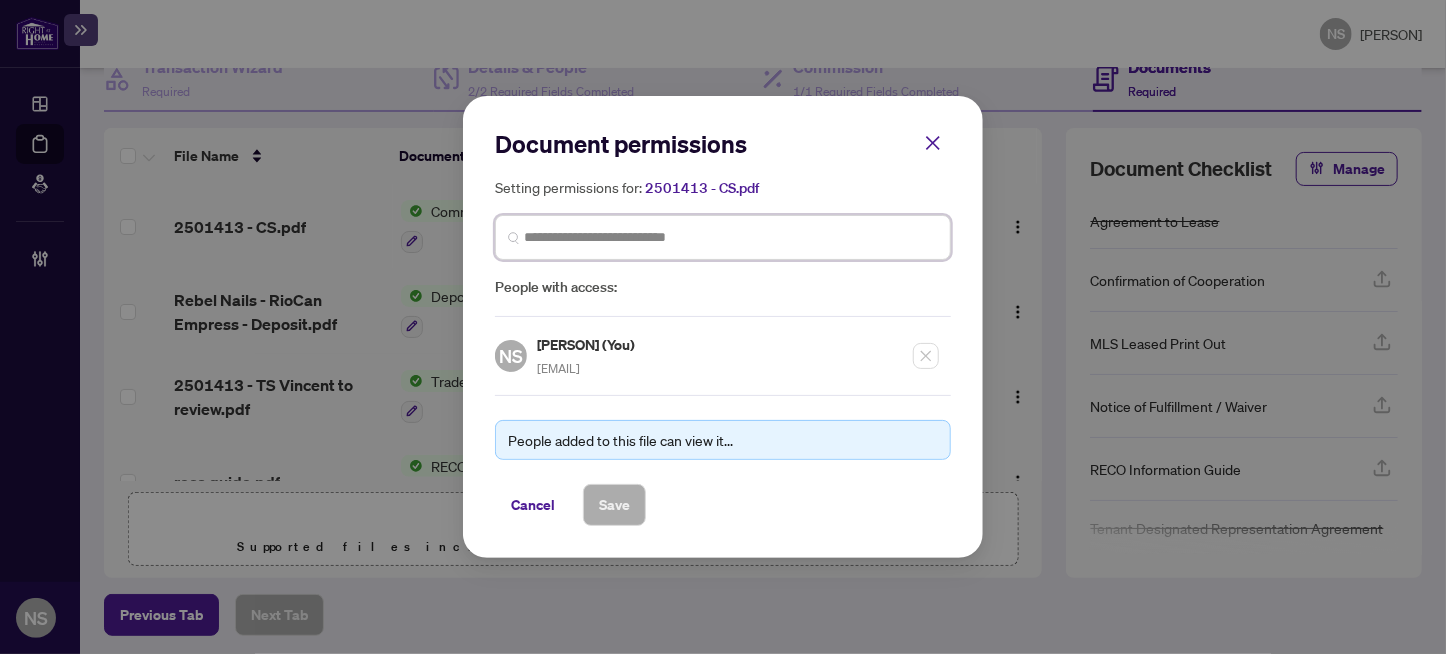 click at bounding box center (731, 237) 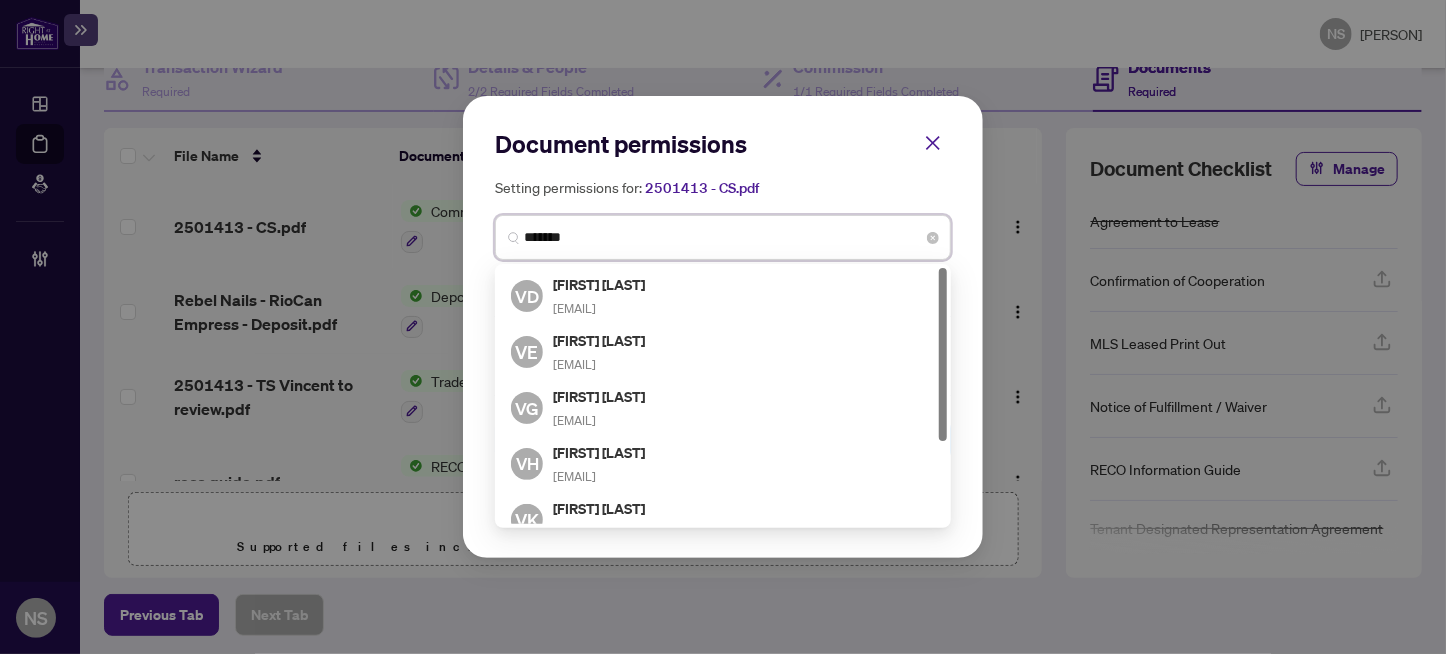 click on "*******" at bounding box center [731, 237] 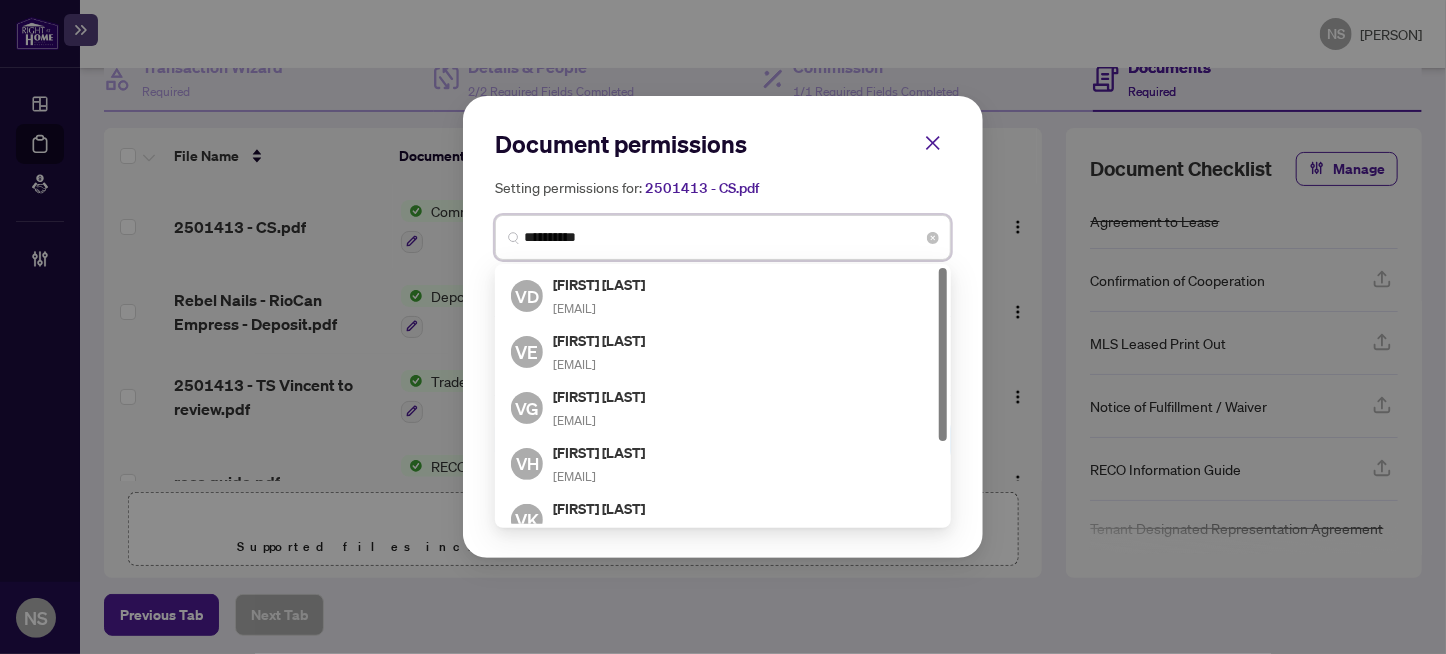 type on "**********" 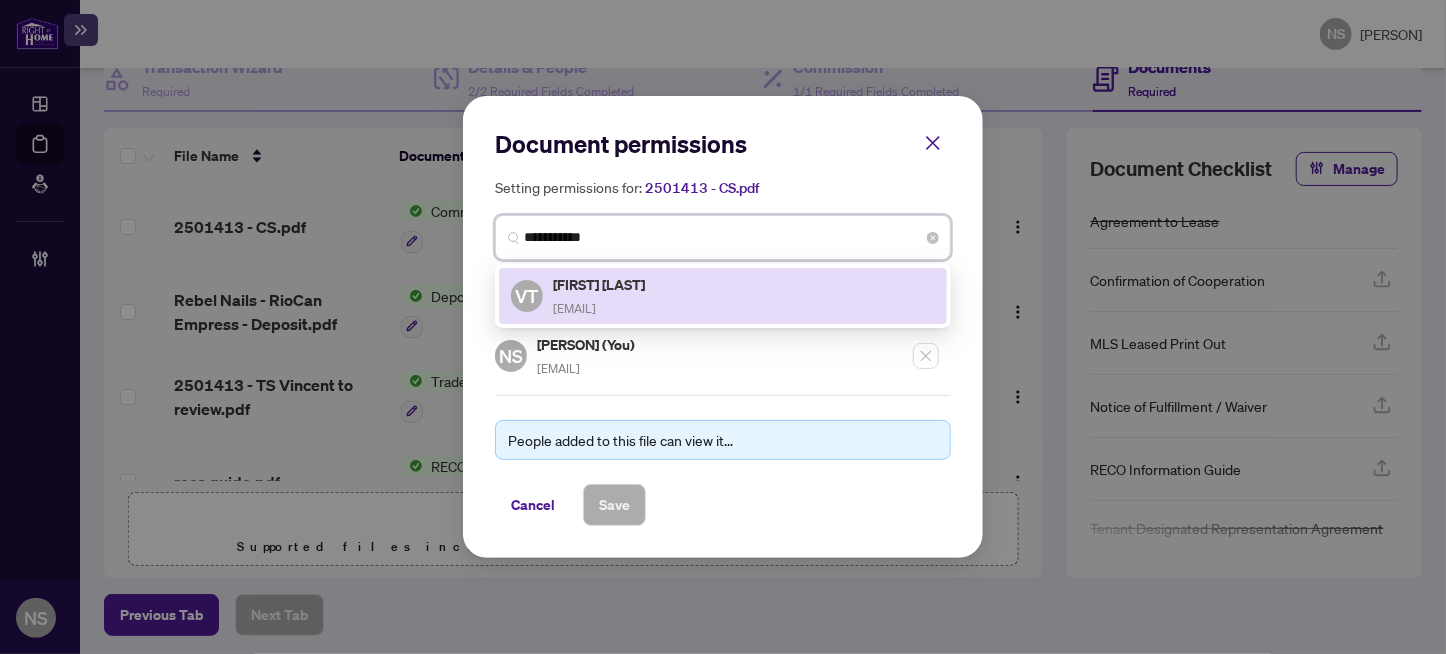 click on "[EMAIL]" at bounding box center [574, 308] 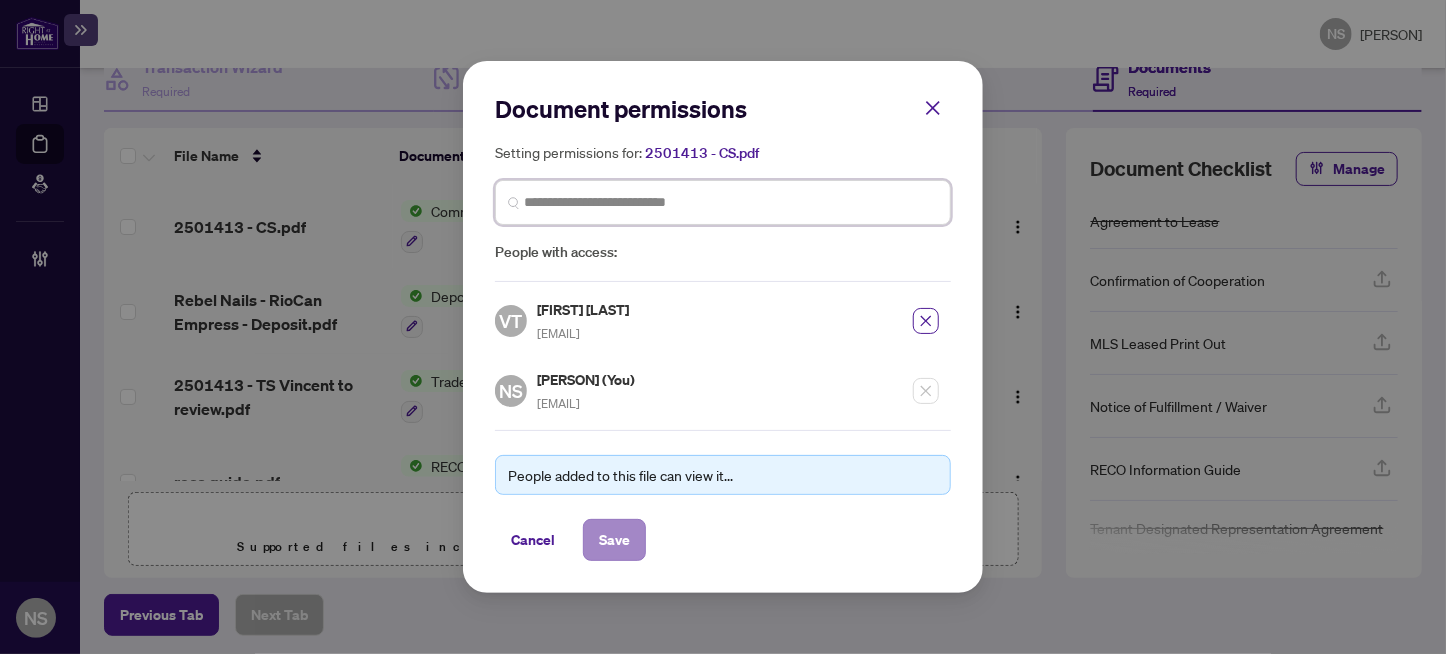 type 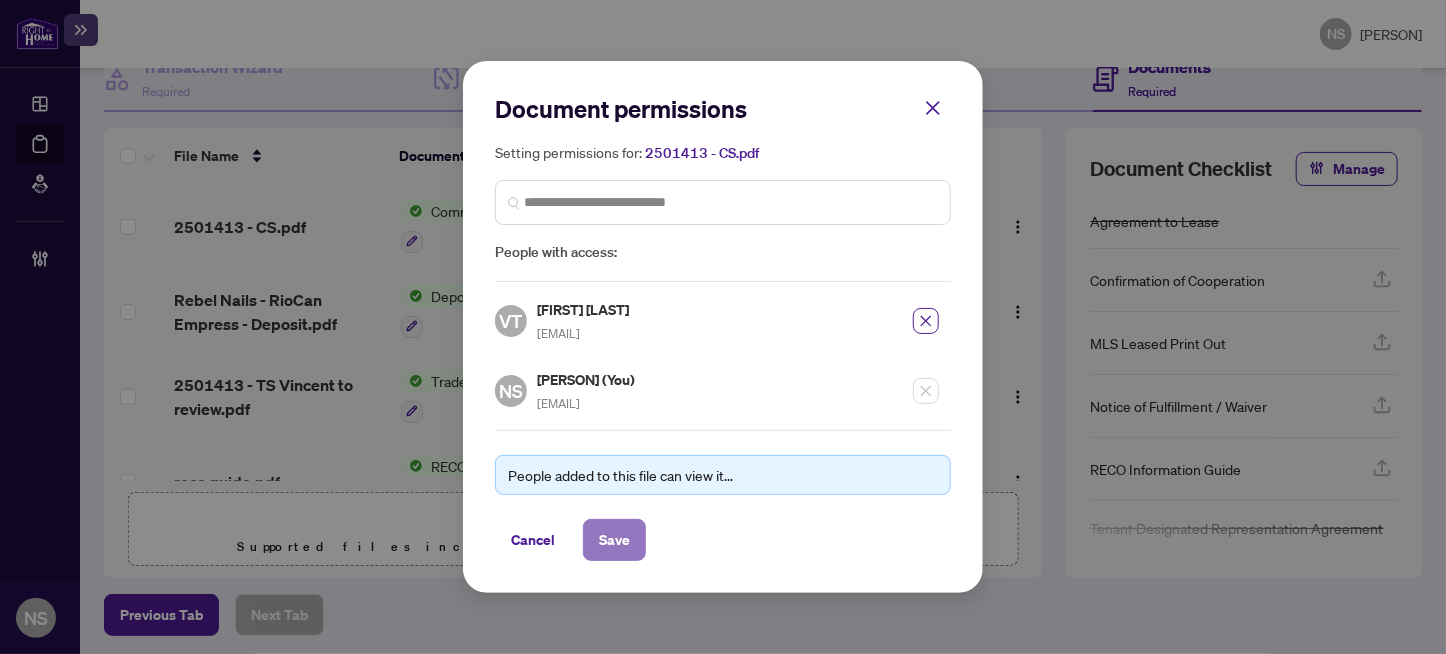 click on "Save" at bounding box center [614, 540] 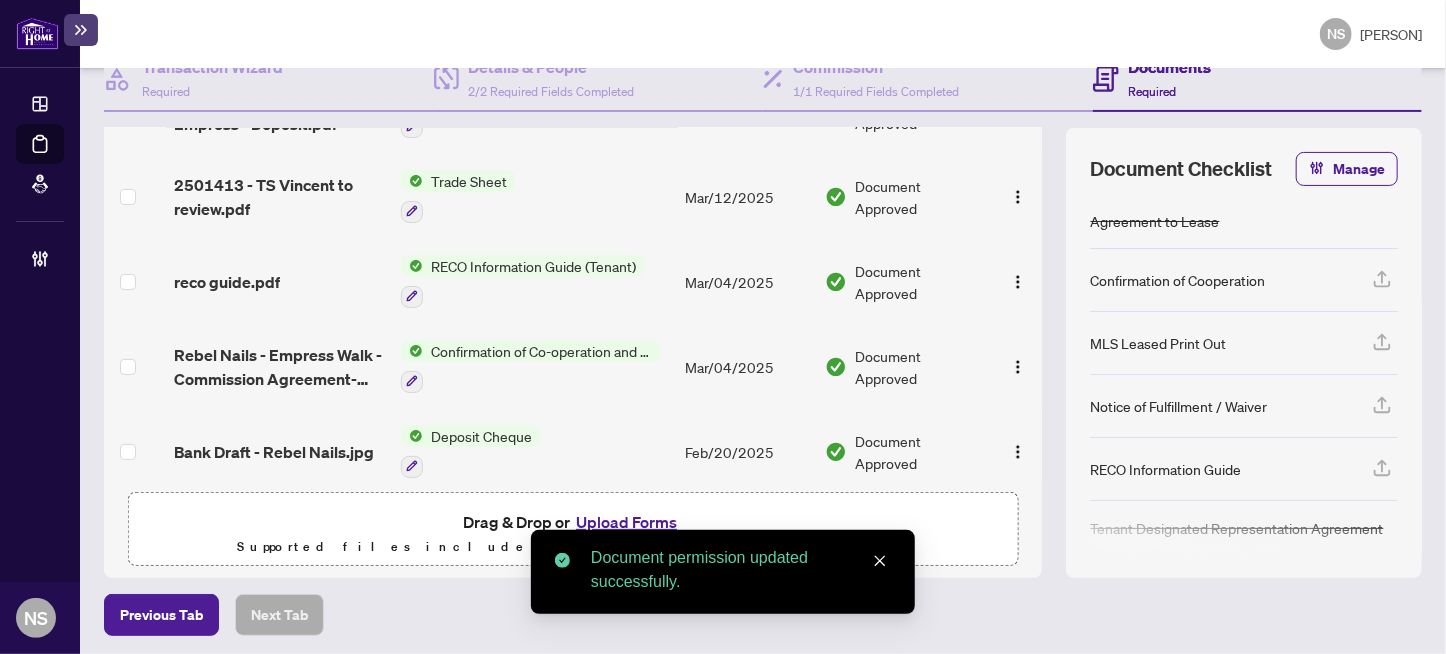 scroll, scrollTop: 380, scrollLeft: 0, axis: vertical 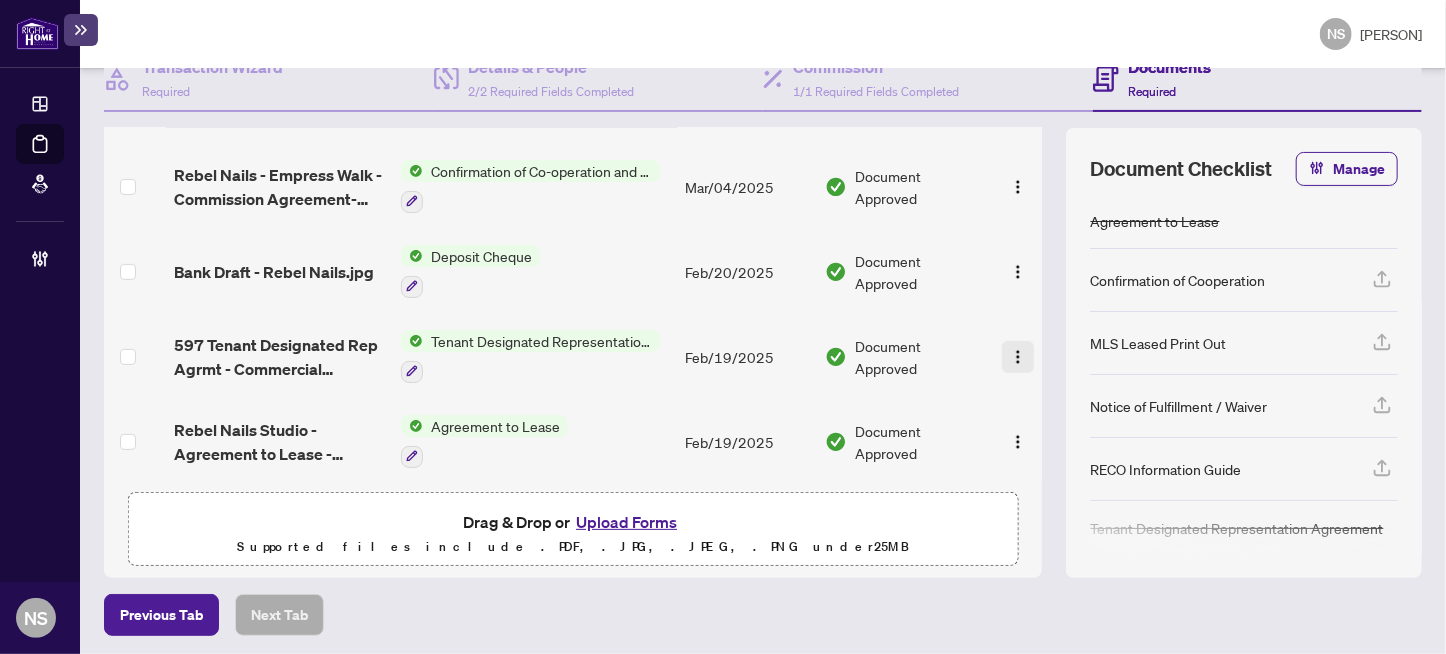 drag, startPoint x: 999, startPoint y: 345, endPoint x: 1005, endPoint y: 355, distance: 11.661903 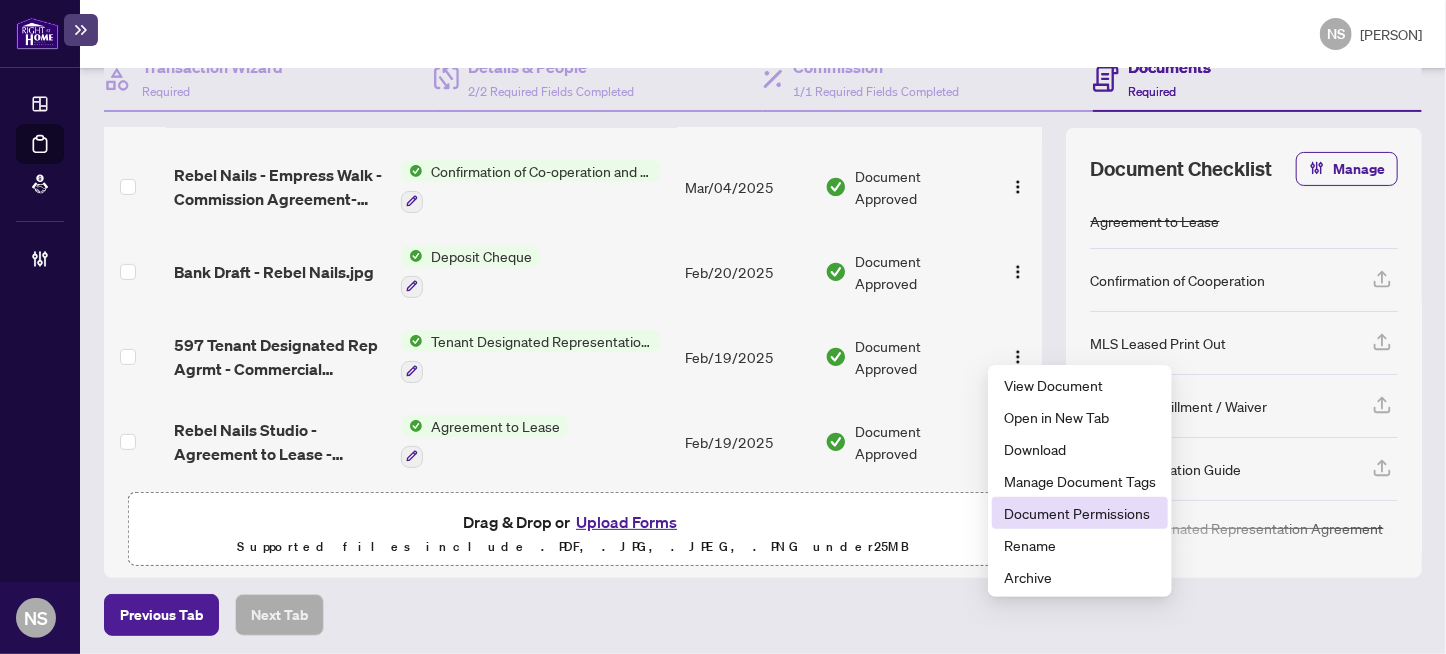 click on "Document Permissions" at bounding box center (1080, 513) 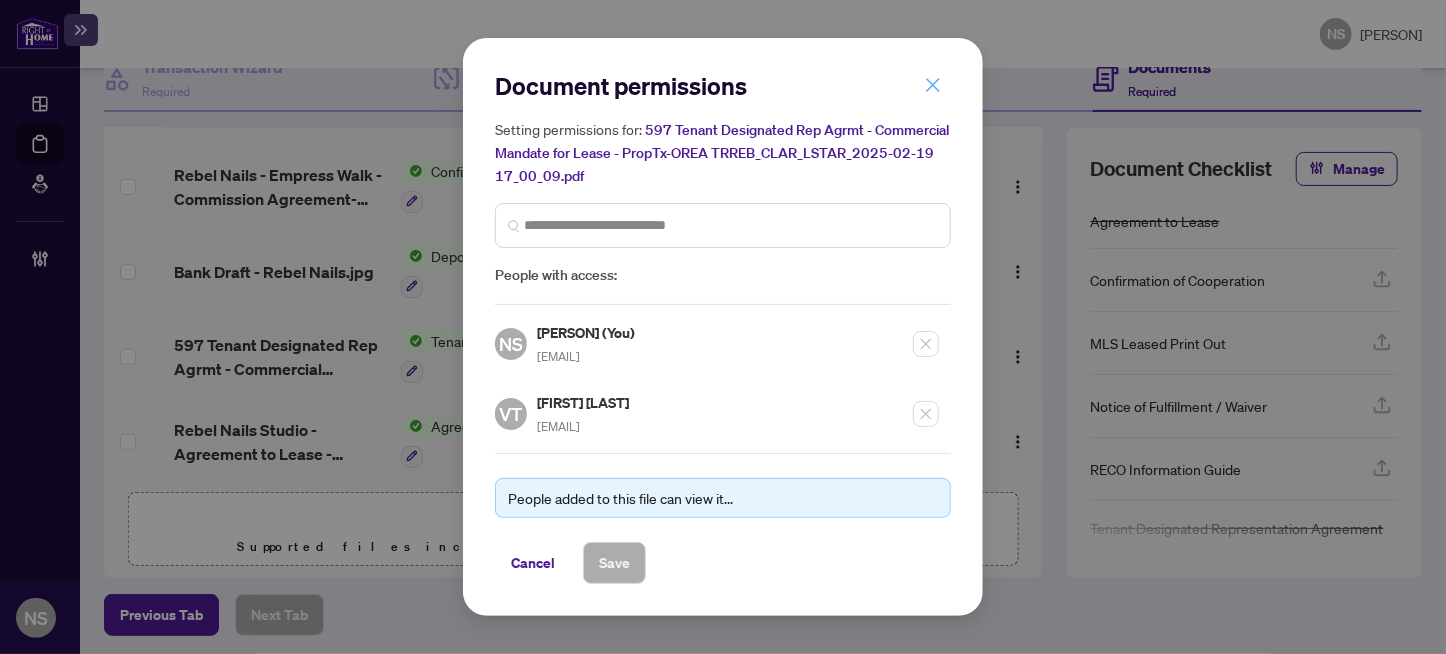 click 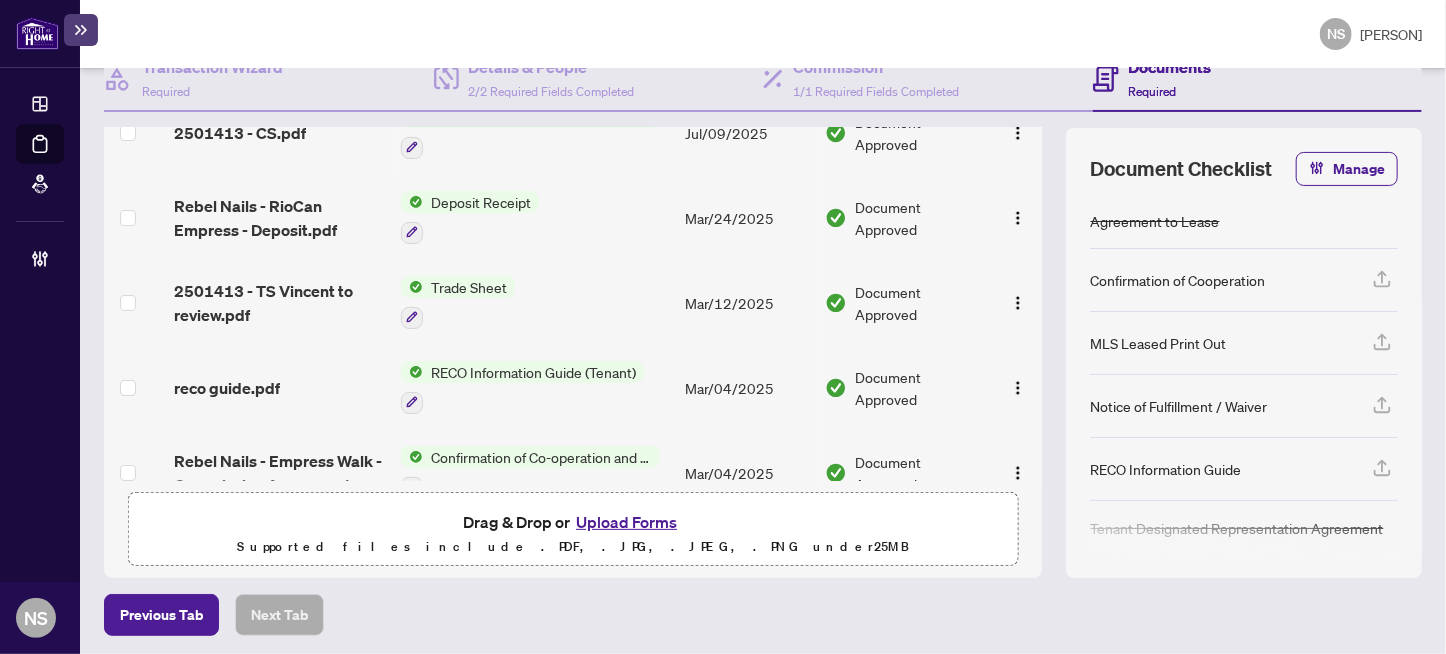 scroll, scrollTop: 0, scrollLeft: 0, axis: both 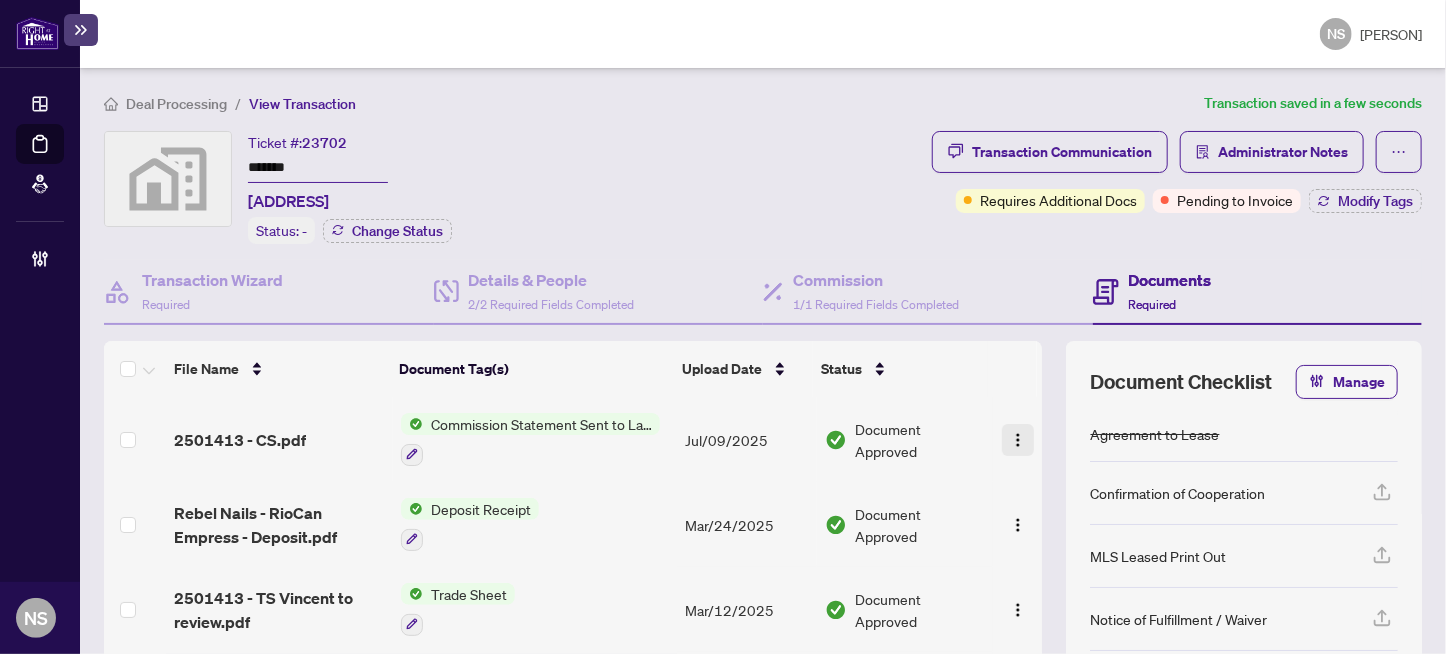 click at bounding box center [1018, 440] 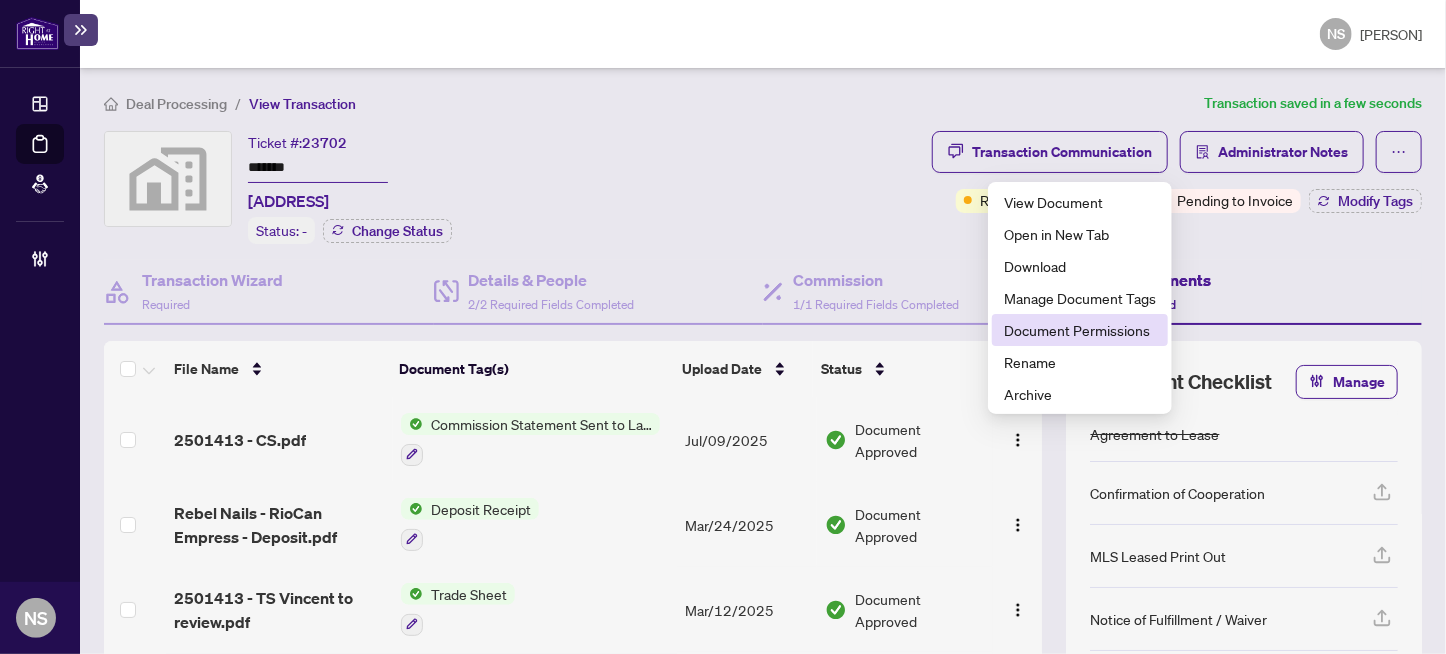 click on "Document Permissions" at bounding box center (1080, 330) 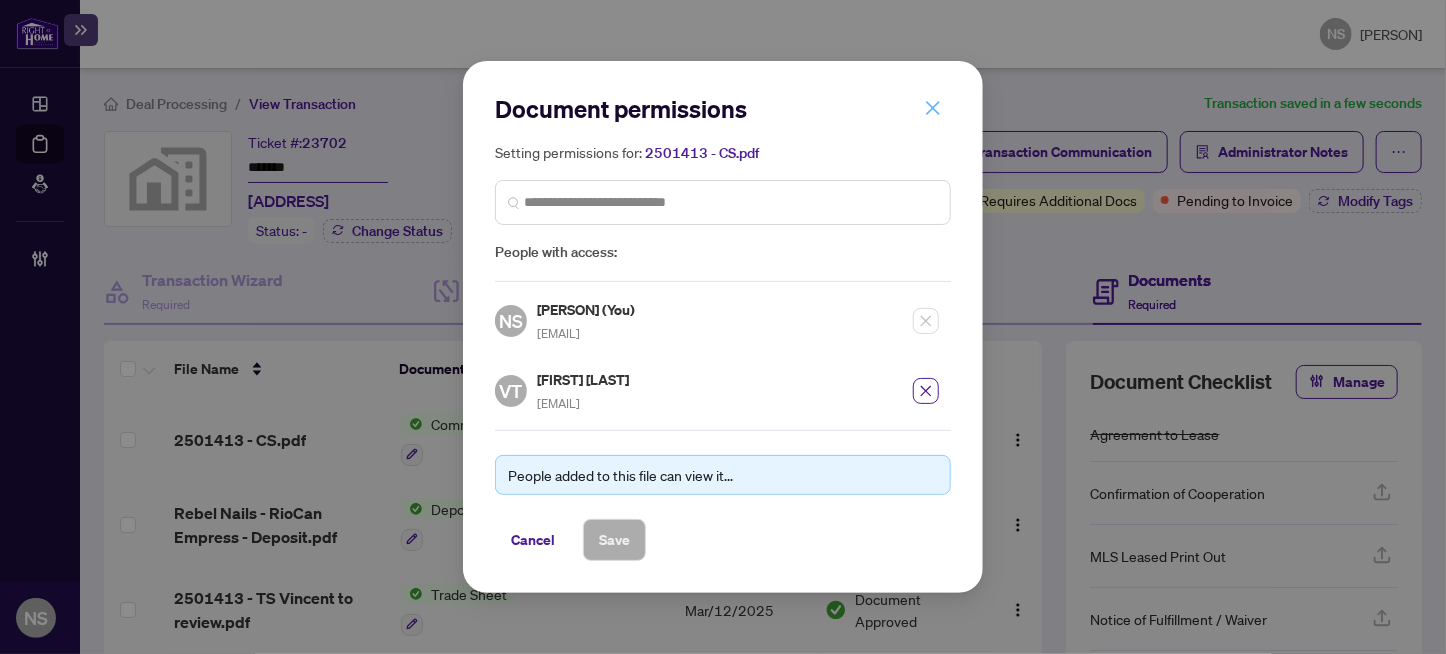 click 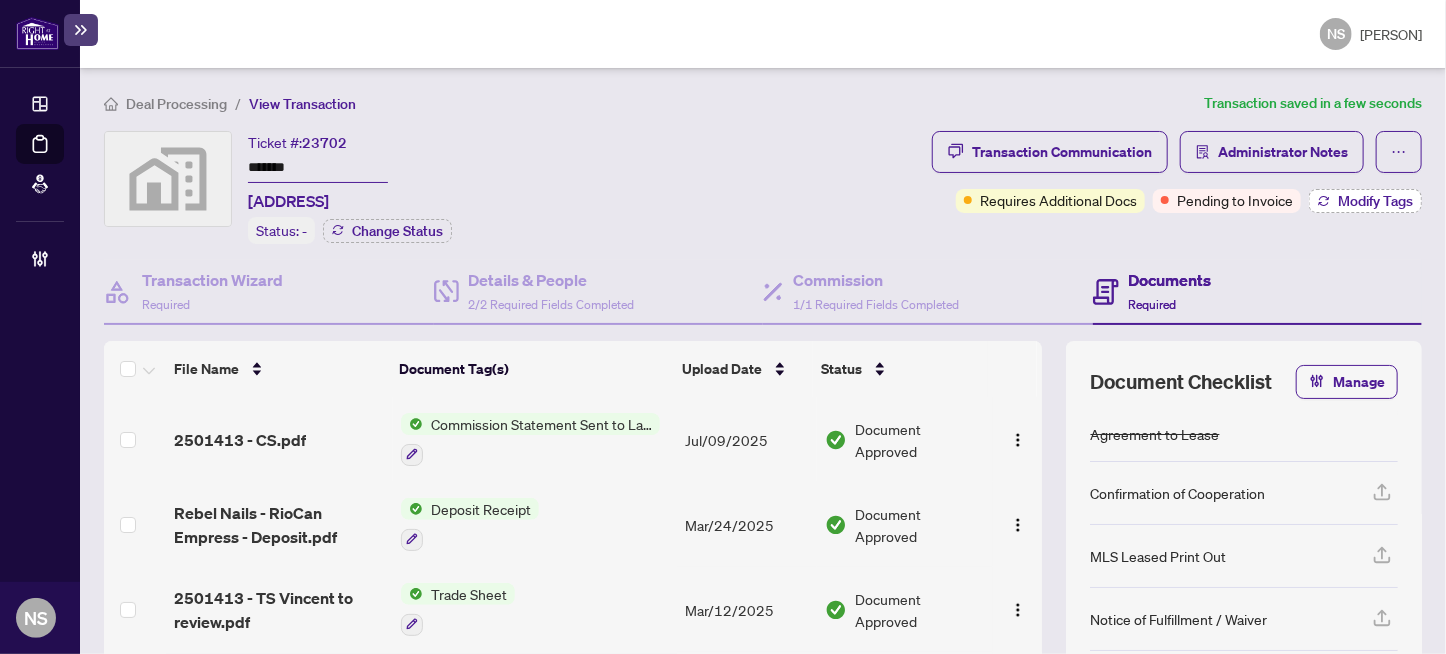 click on "Modify Tags" at bounding box center (1375, 201) 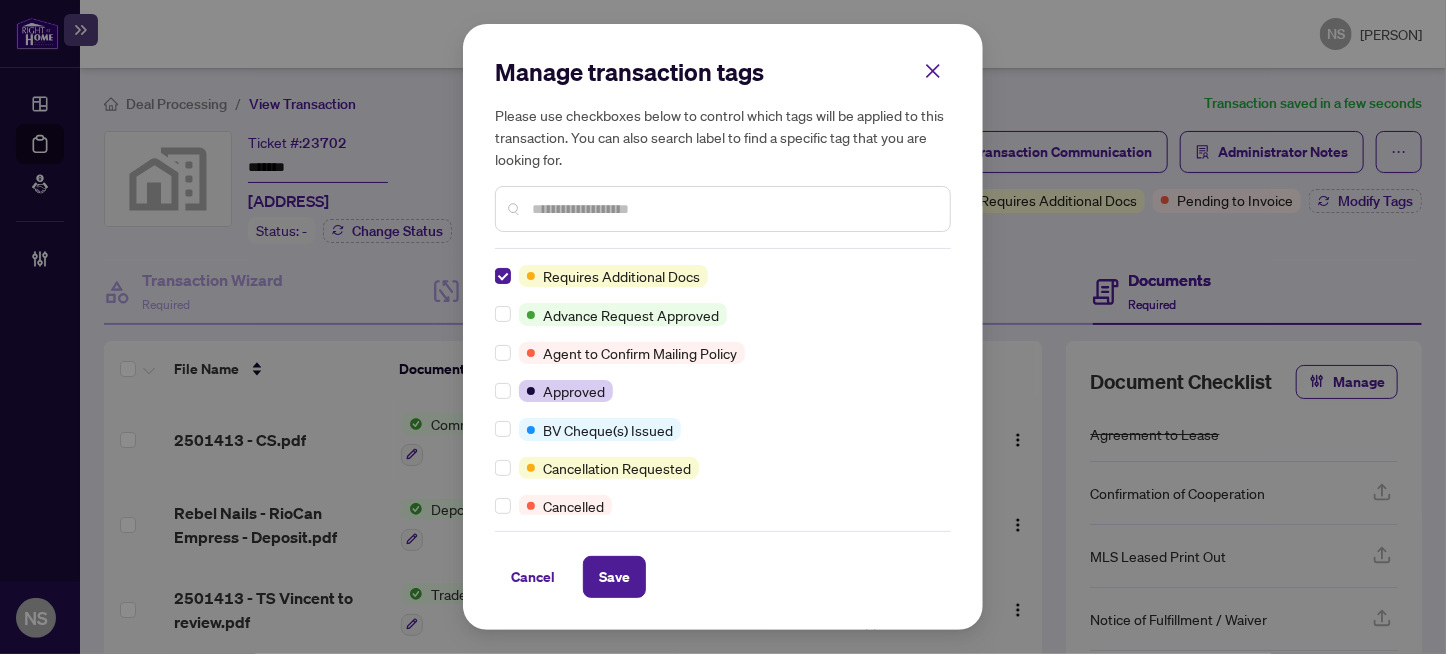scroll, scrollTop: 0, scrollLeft: 0, axis: both 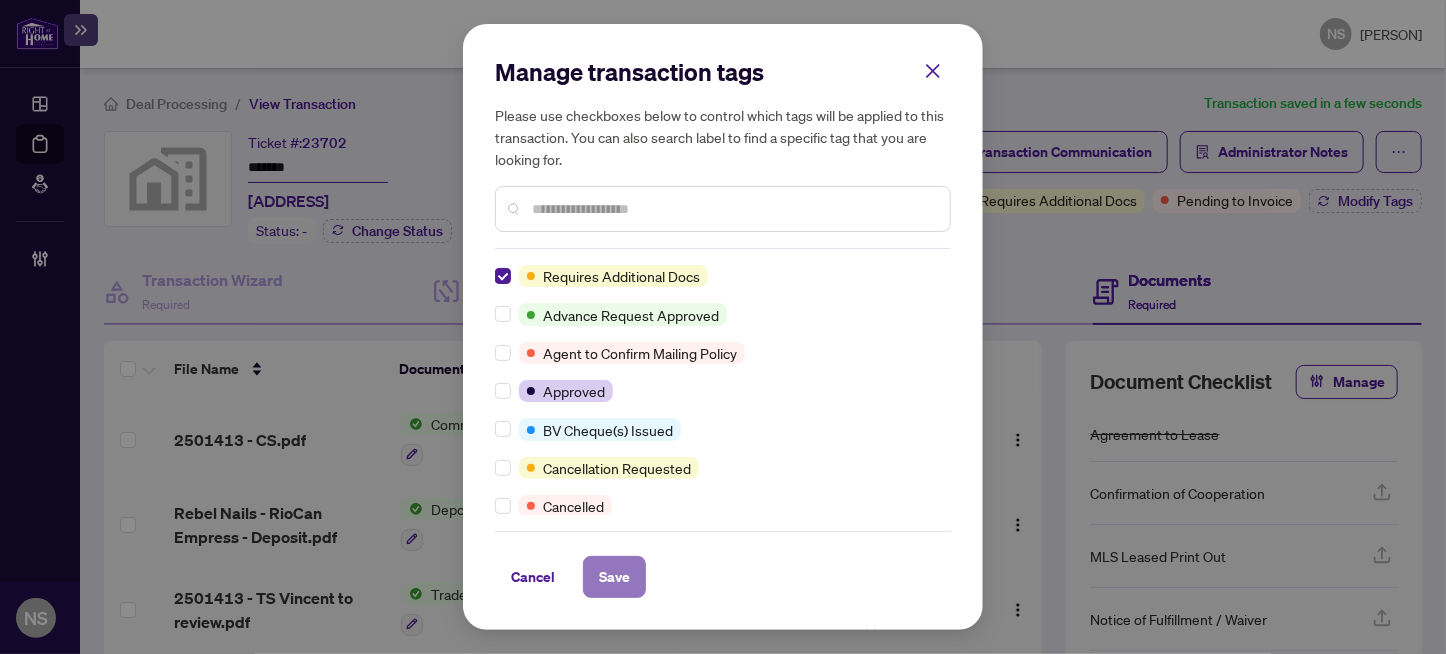 click on "Save" at bounding box center (614, 577) 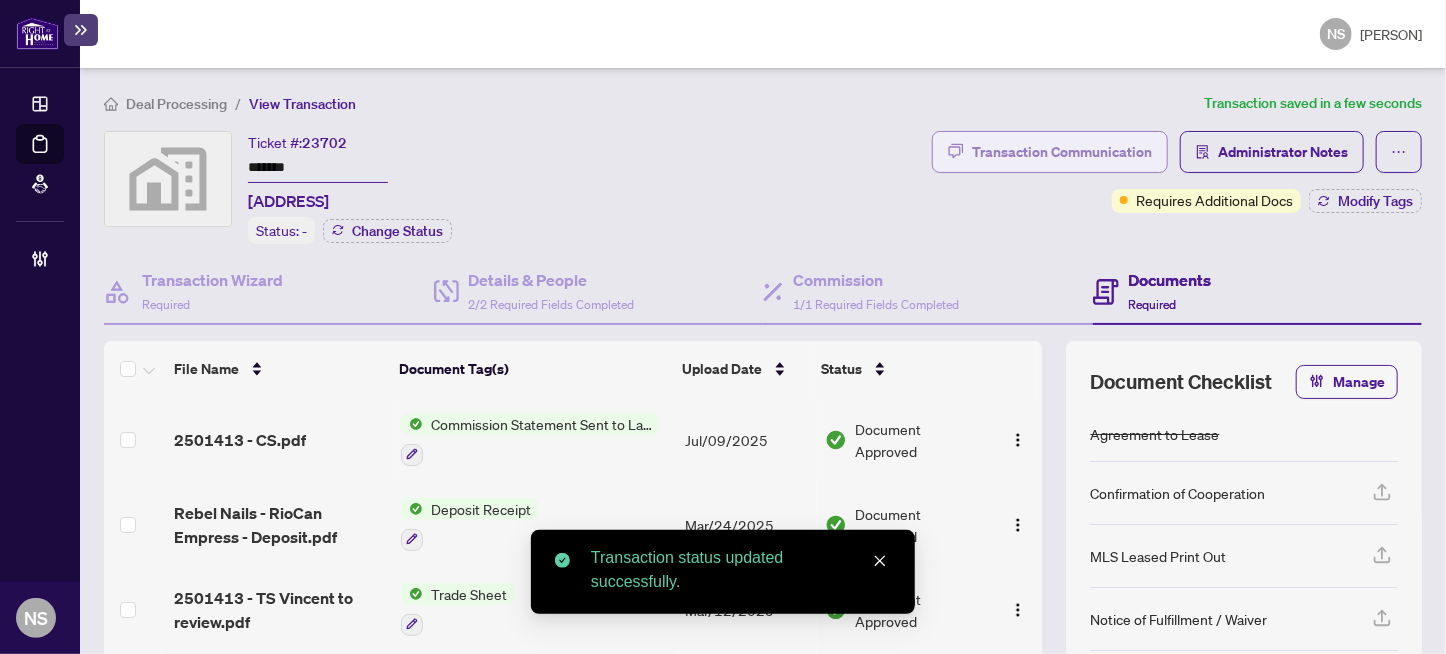 click on "Transaction Communication" at bounding box center (1062, 152) 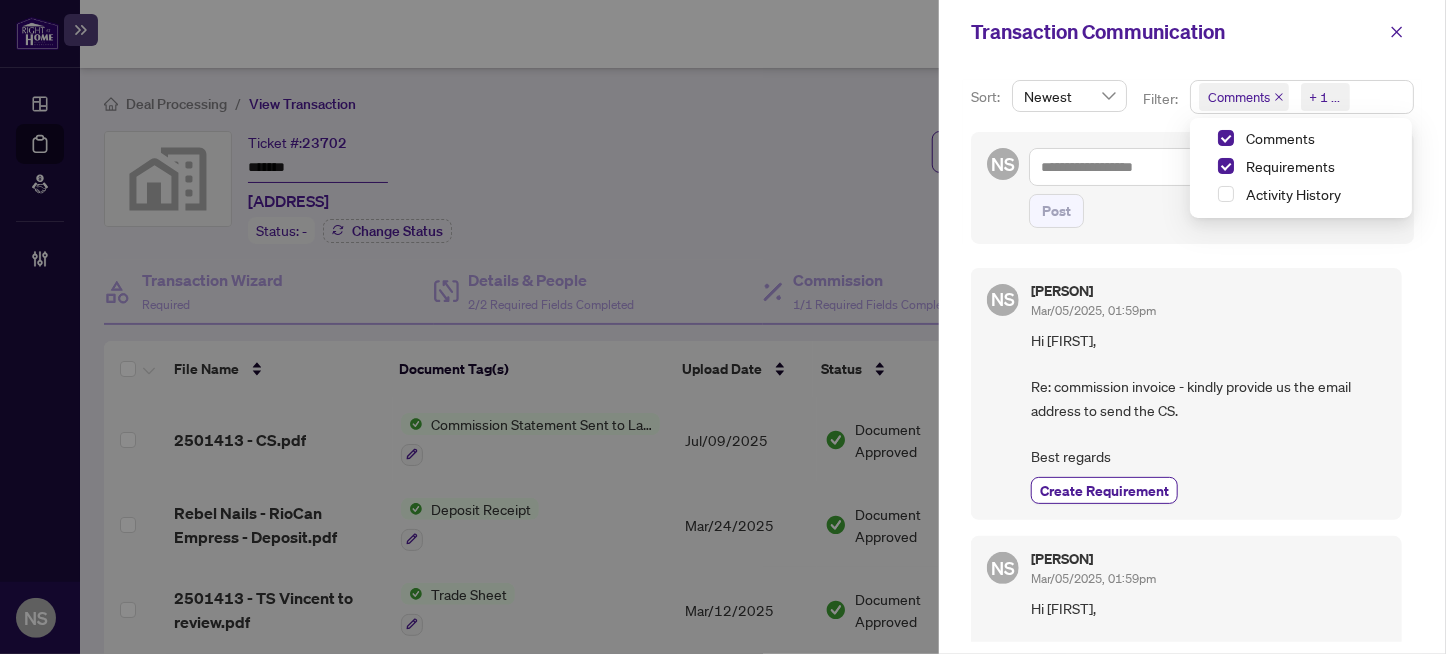 click on "Comments" at bounding box center [1244, 97] 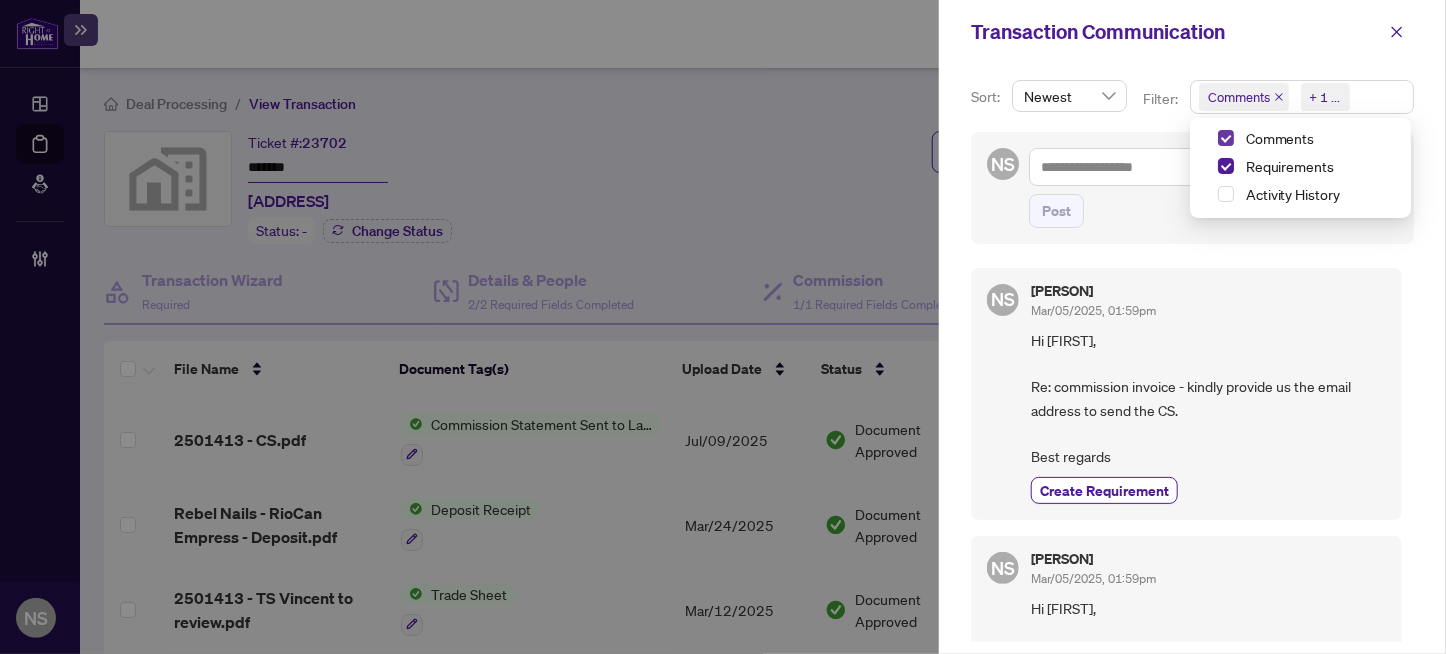 click at bounding box center [1226, 138] 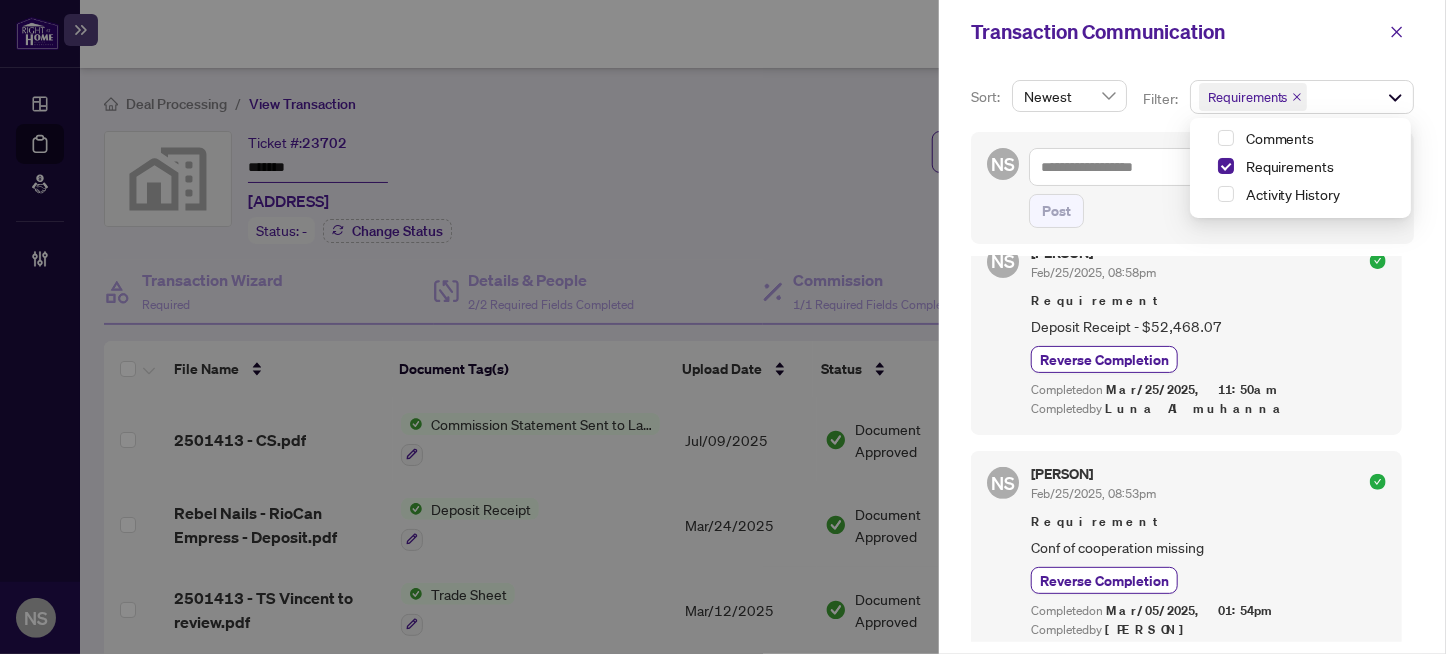 scroll, scrollTop: 0, scrollLeft: 0, axis: both 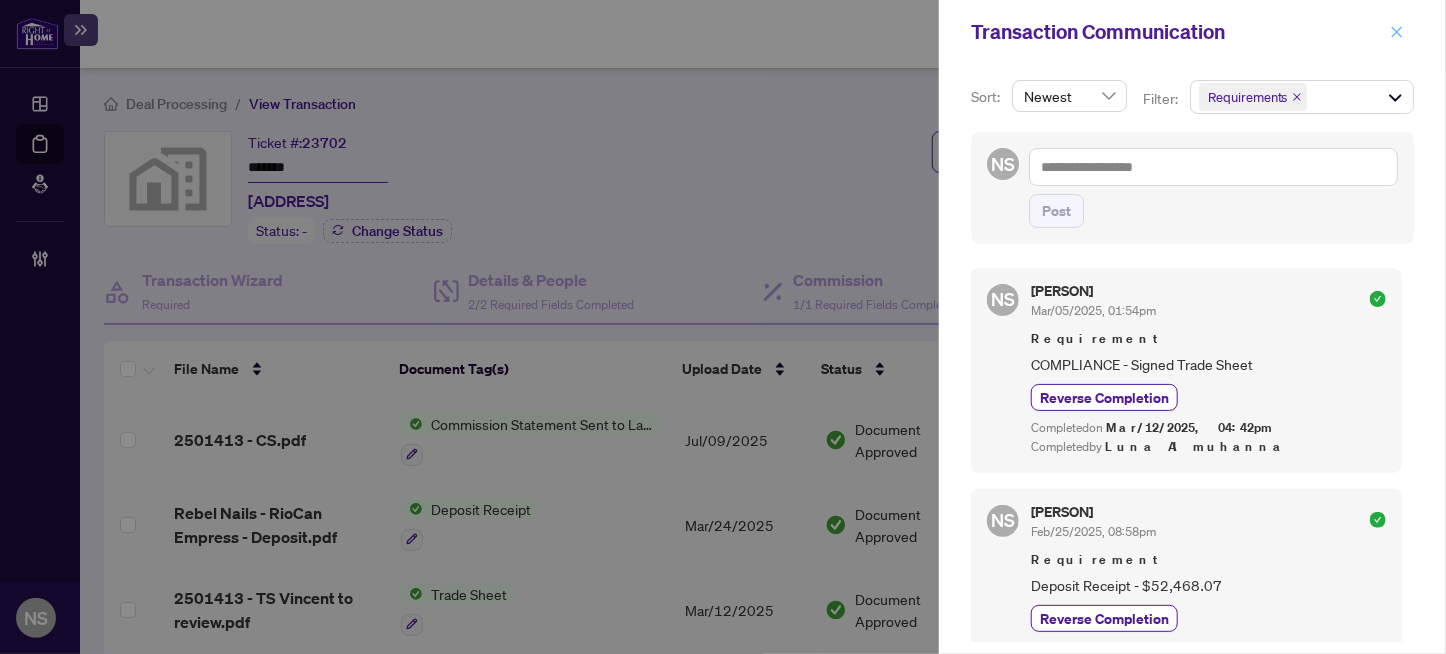 click at bounding box center (1397, 32) 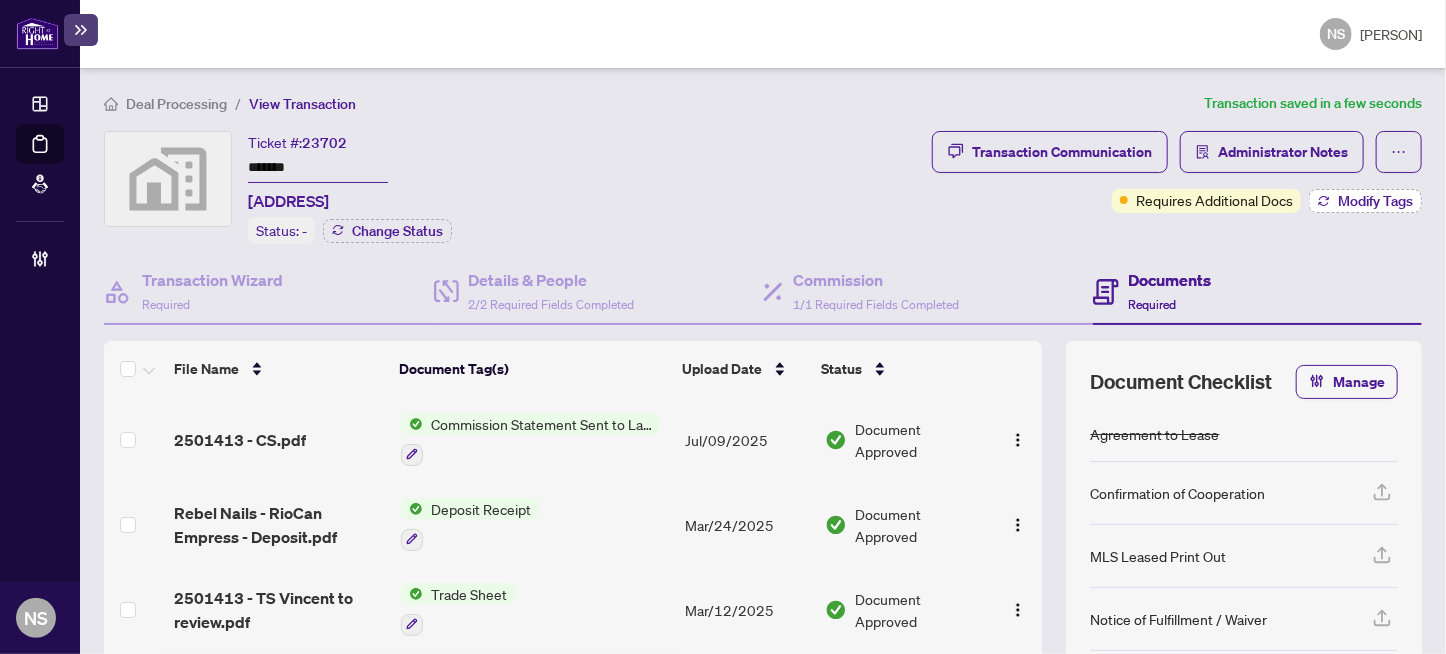 click on "Modify Tags" at bounding box center [1375, 201] 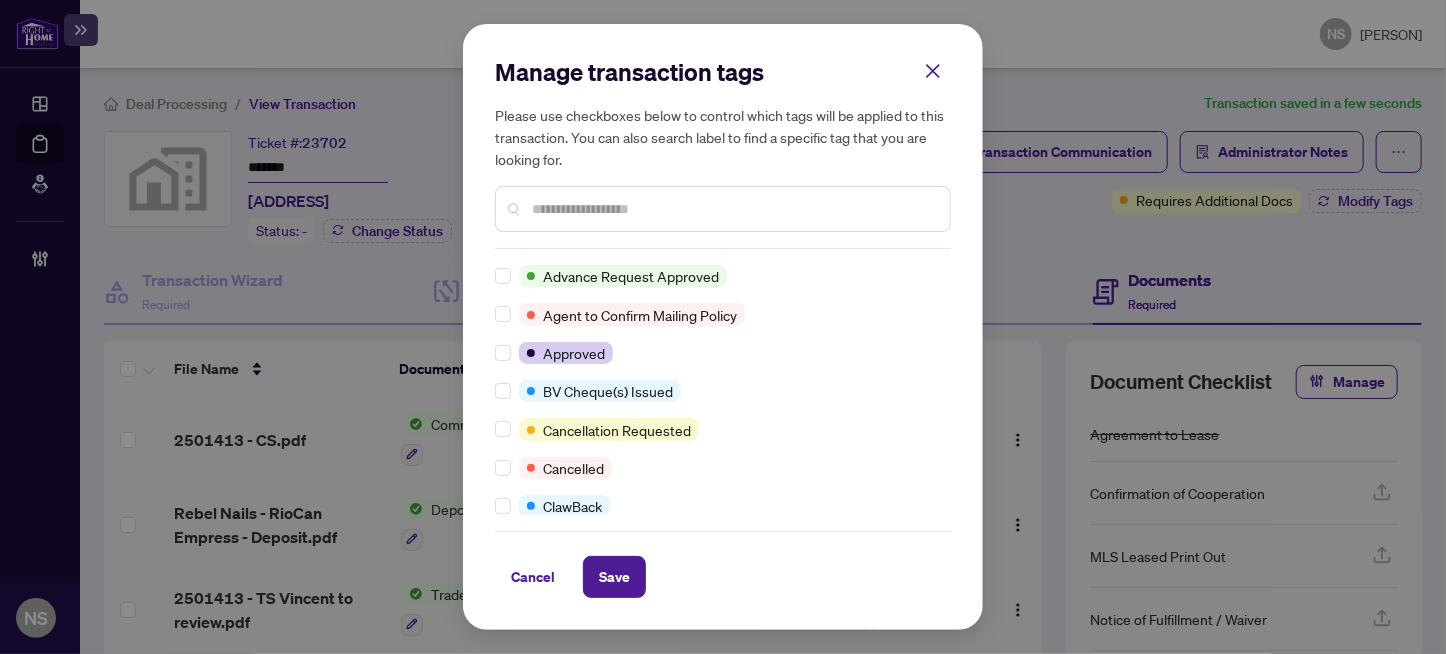 scroll, scrollTop: 0, scrollLeft: 0, axis: both 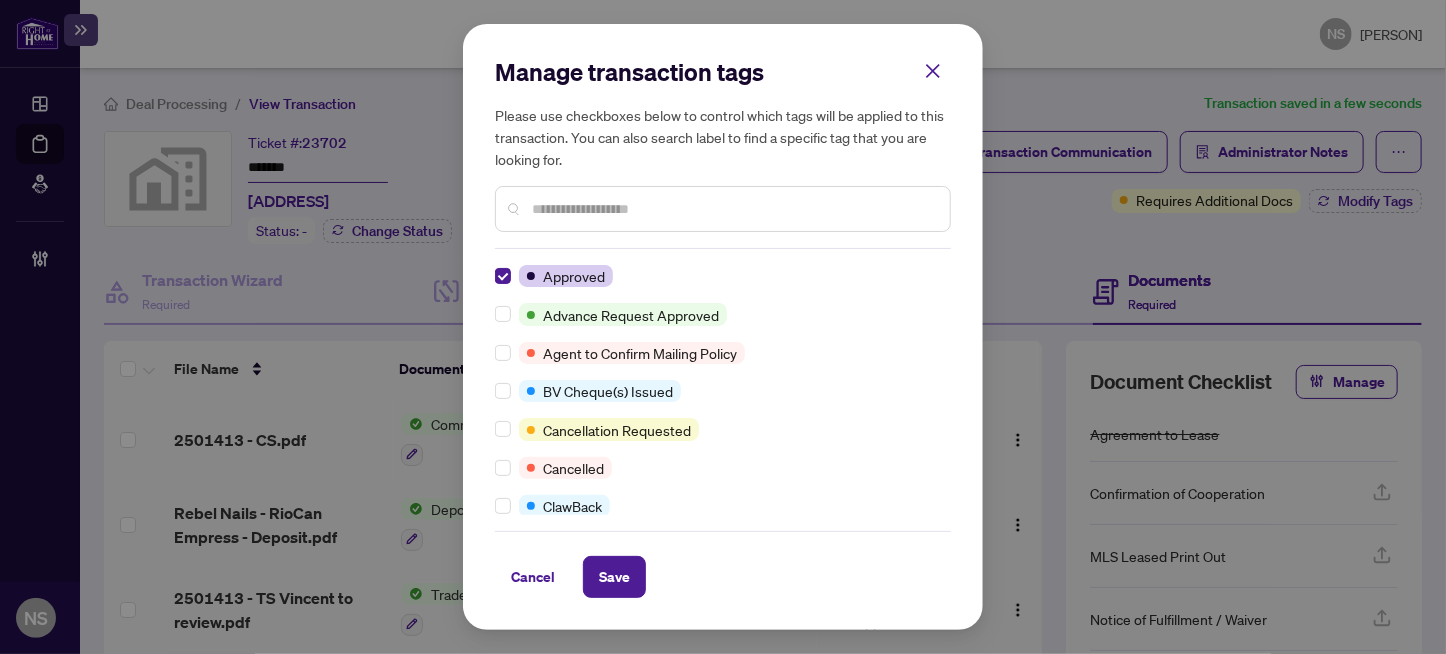 click at bounding box center (733, 209) 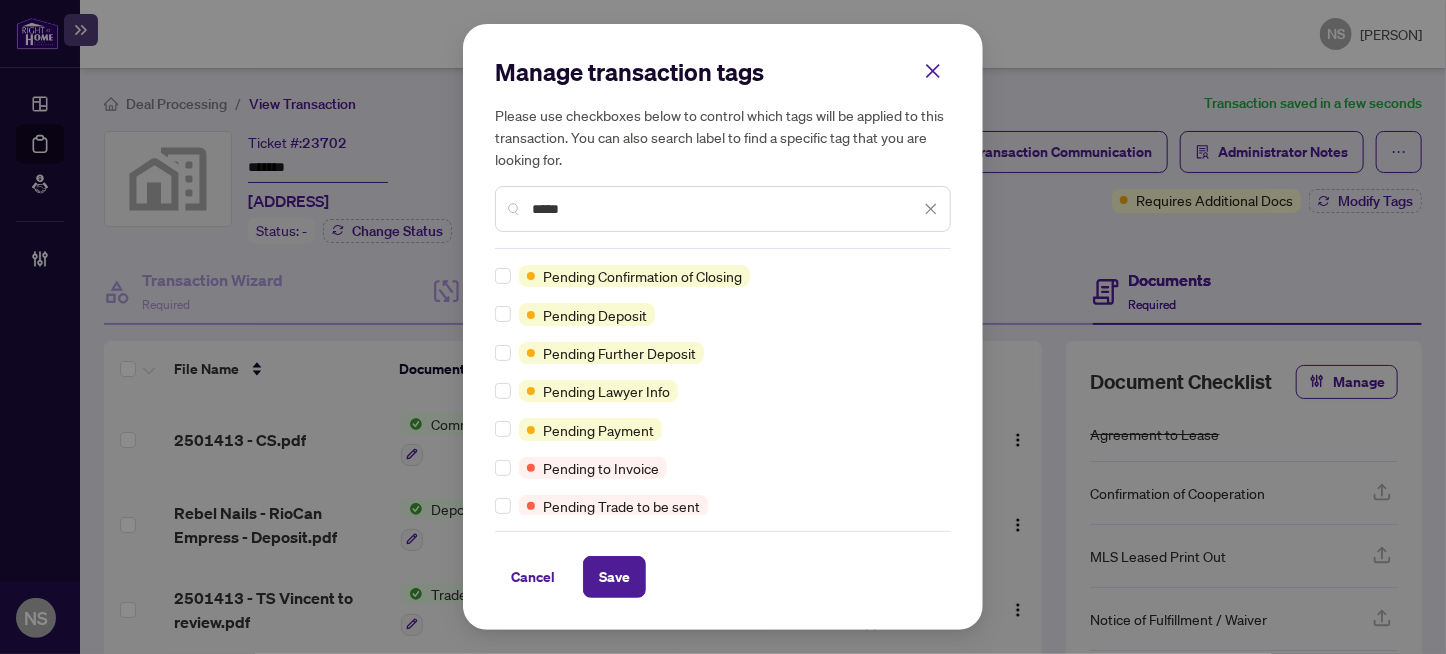 type on "*****" 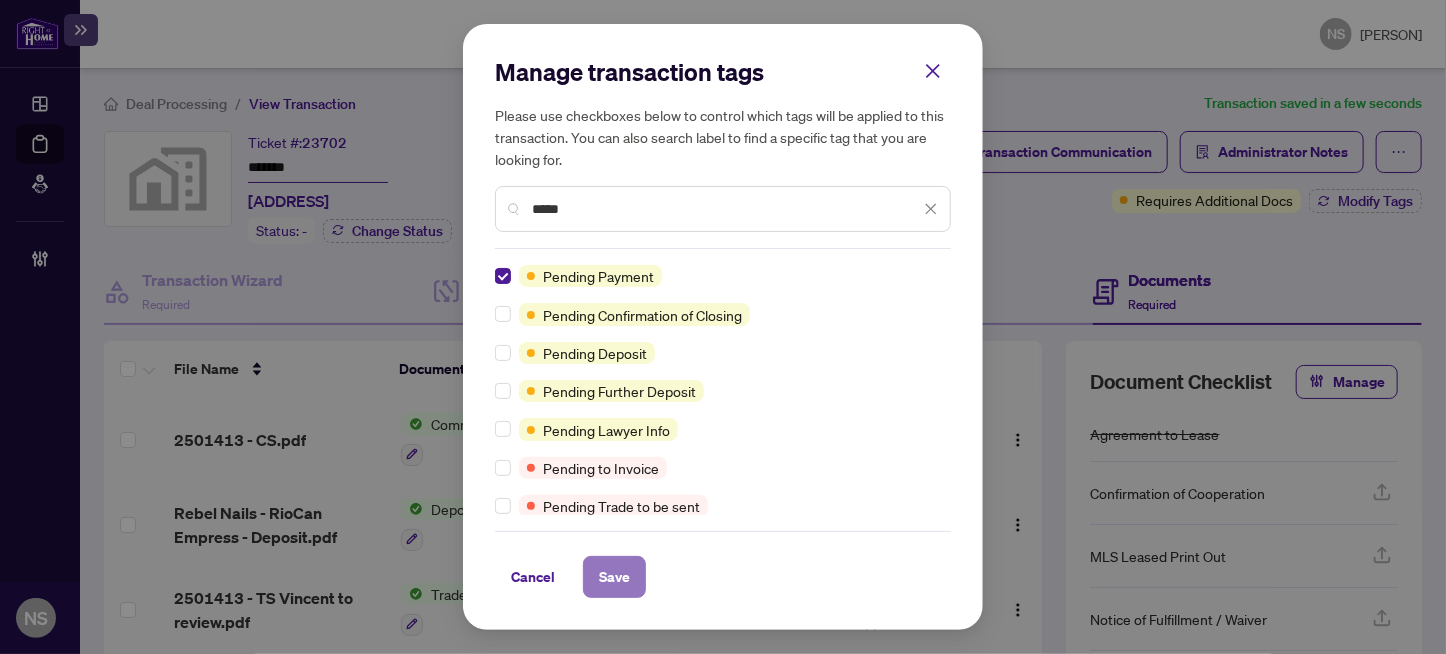 click on "Save" at bounding box center [614, 577] 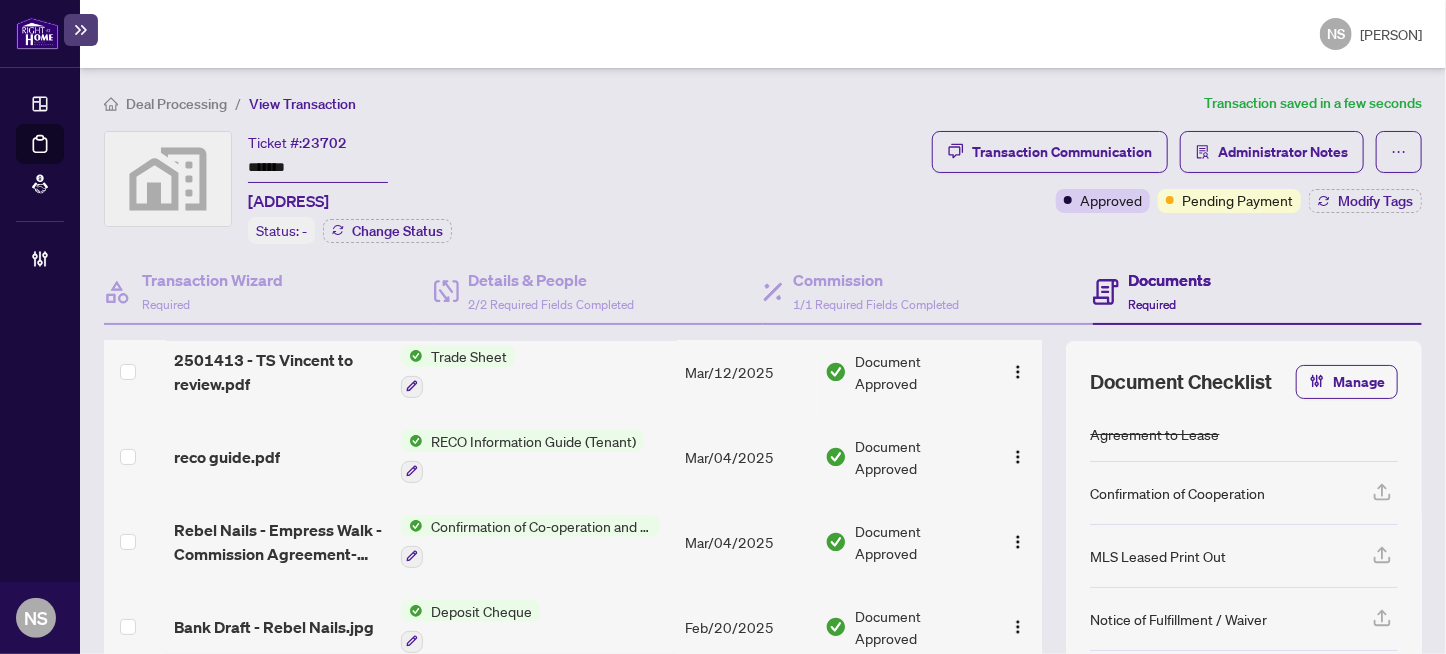 scroll, scrollTop: 380, scrollLeft: 0, axis: vertical 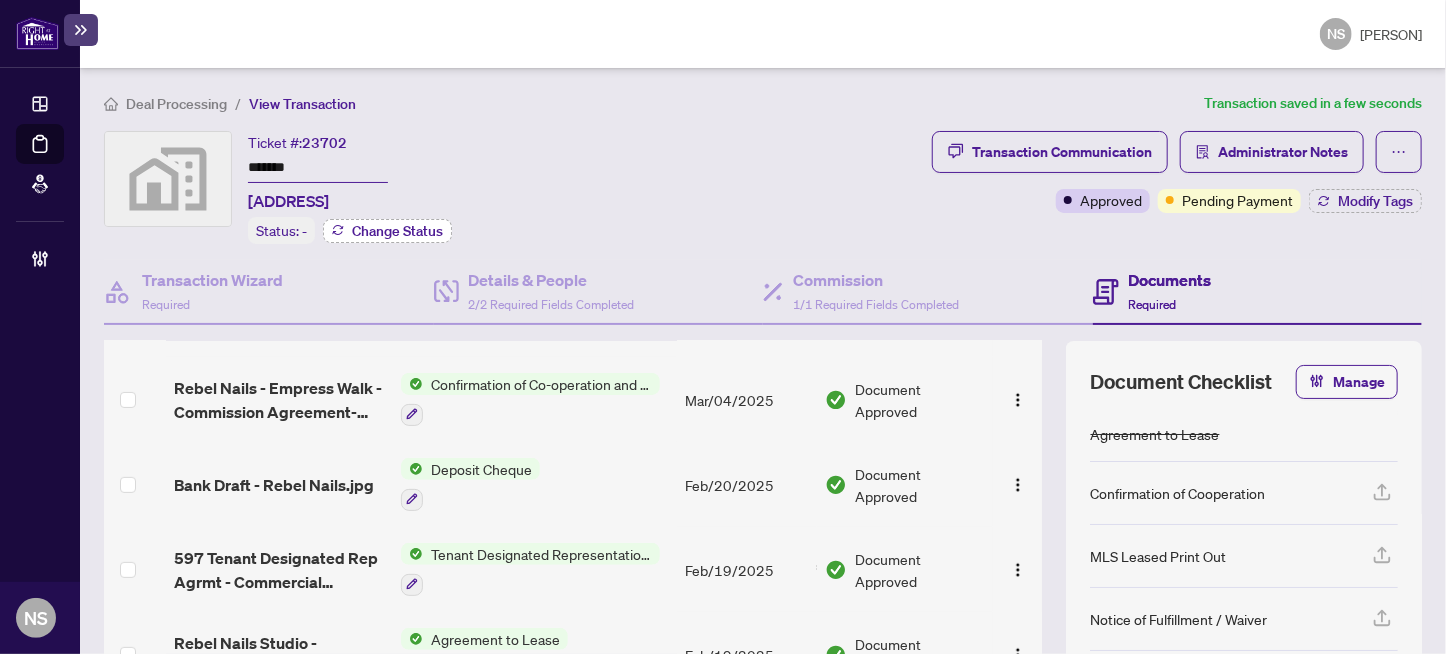 click on "Change Status" at bounding box center [397, 231] 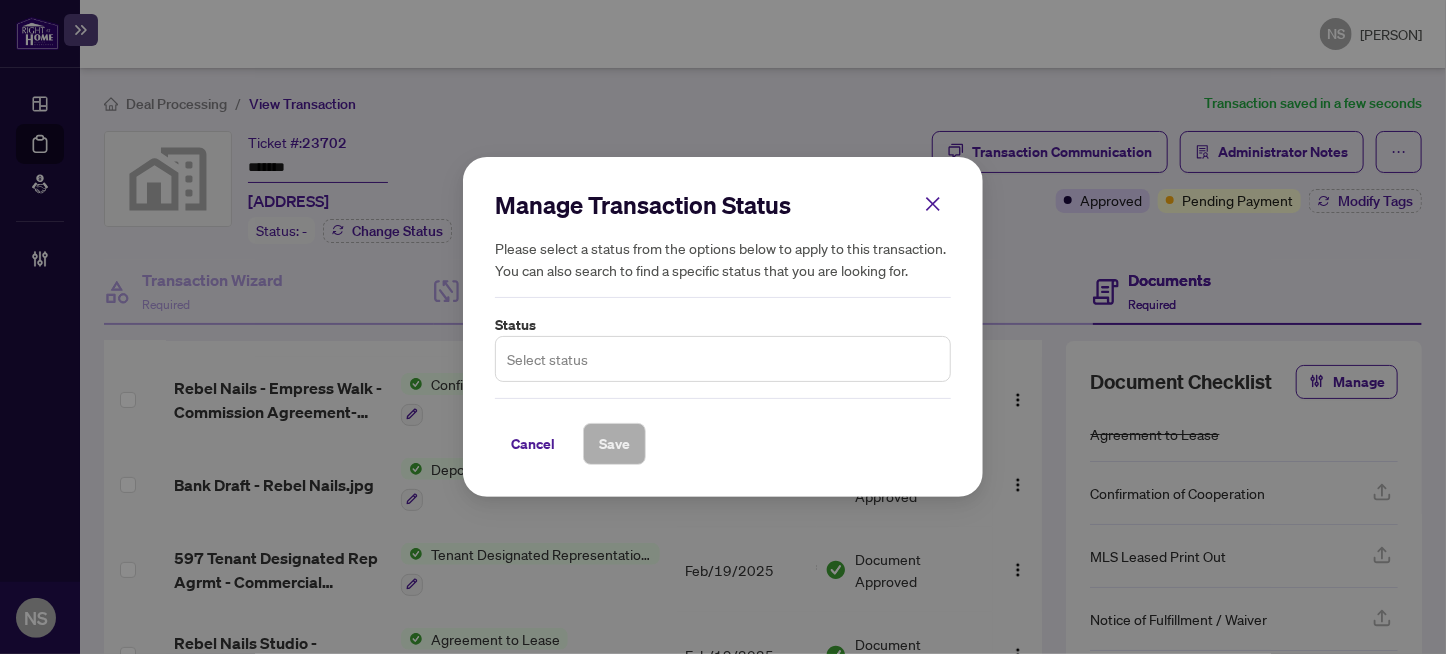 click at bounding box center (723, 359) 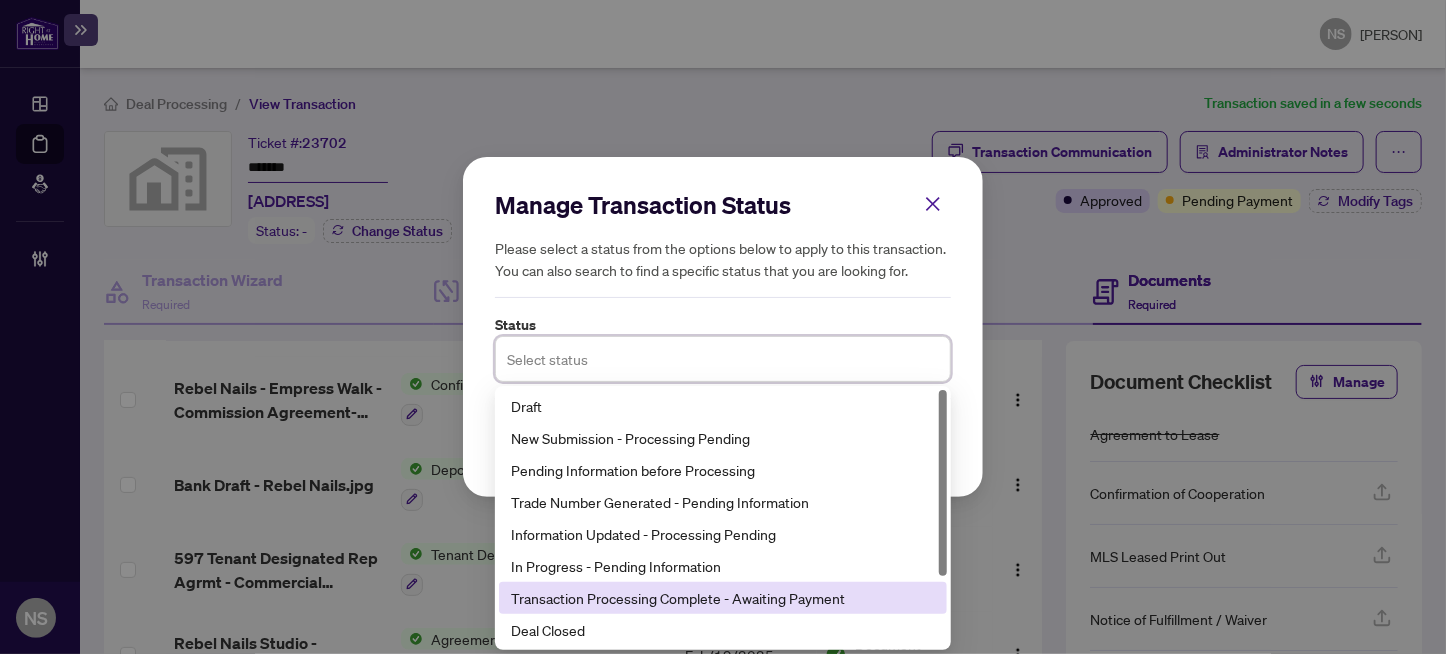 click on "Transaction Processing Complete - Awaiting Payment" at bounding box center [723, 598] 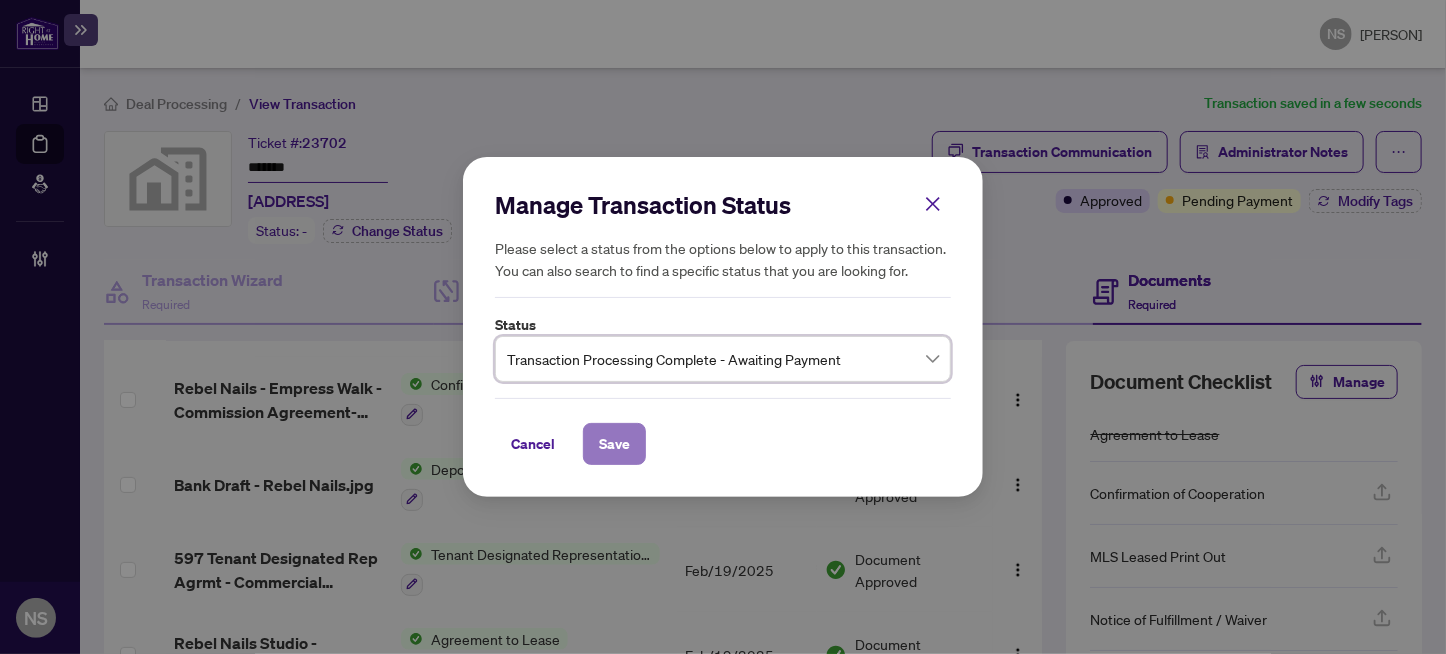 click on "Save" at bounding box center (614, 444) 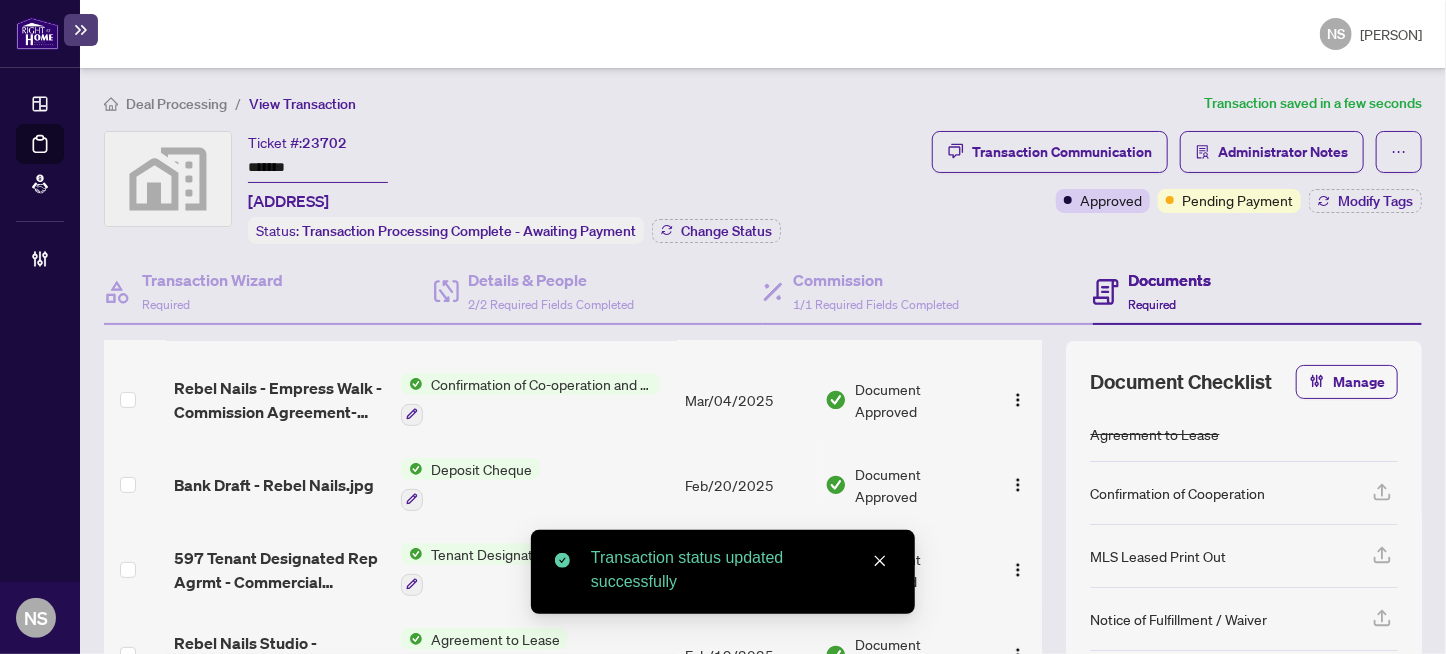 click on "Ticket #: 23702 ******* [ADDRESS] Status: Transaction Processing Complete - Awaiting Payment Change Status" at bounding box center (514, 187) 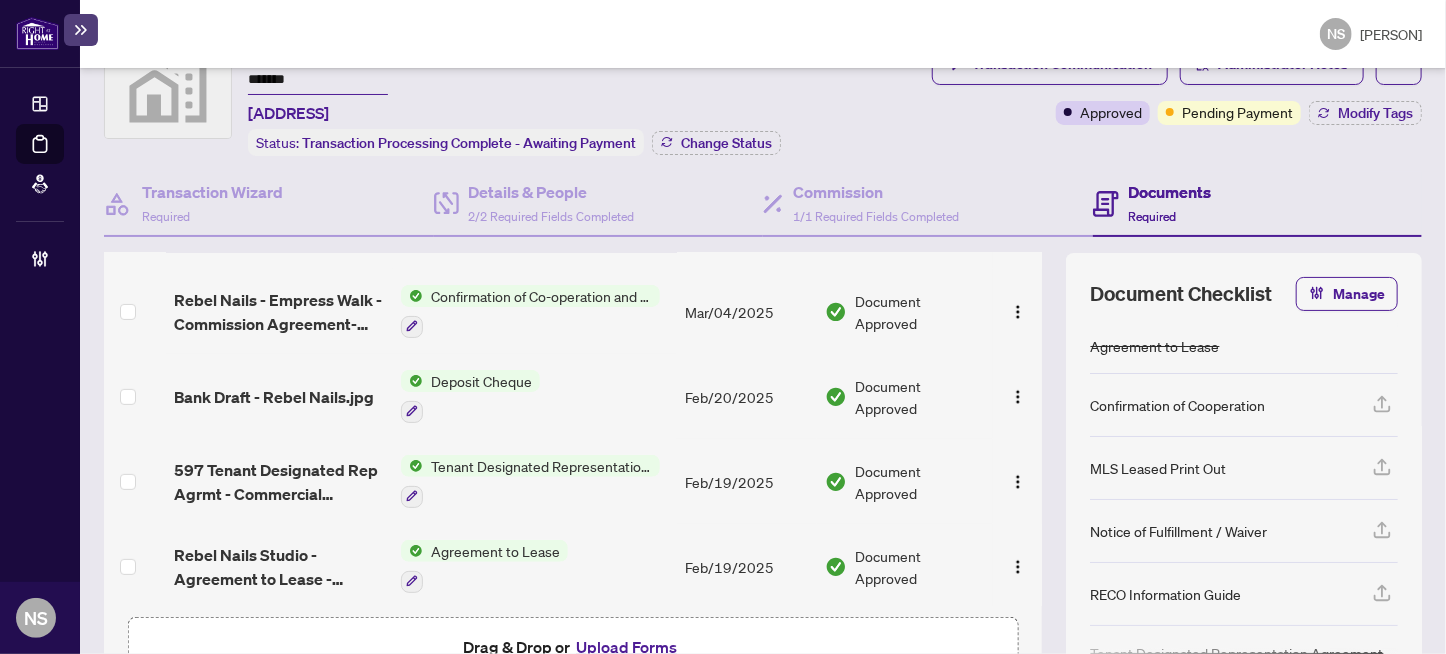 scroll, scrollTop: 213, scrollLeft: 0, axis: vertical 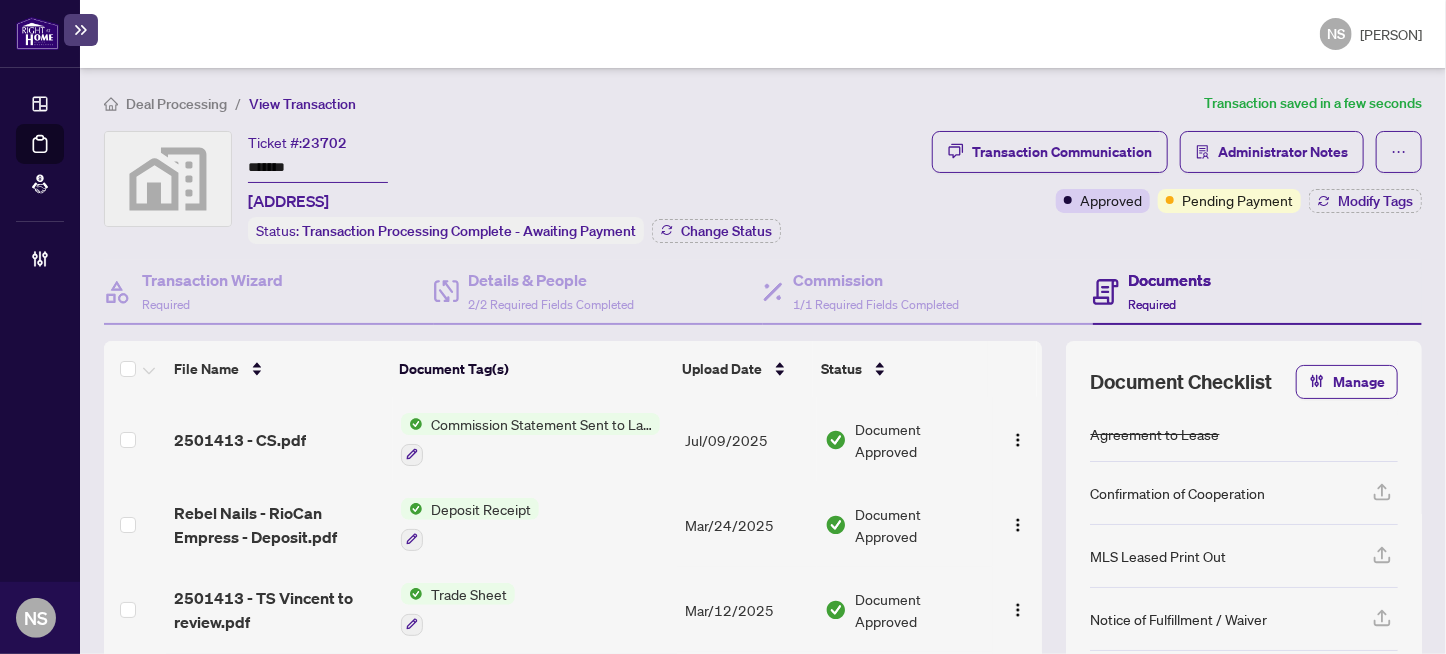 click on "Deal Processing / View Transaction" at bounding box center [650, 103] 